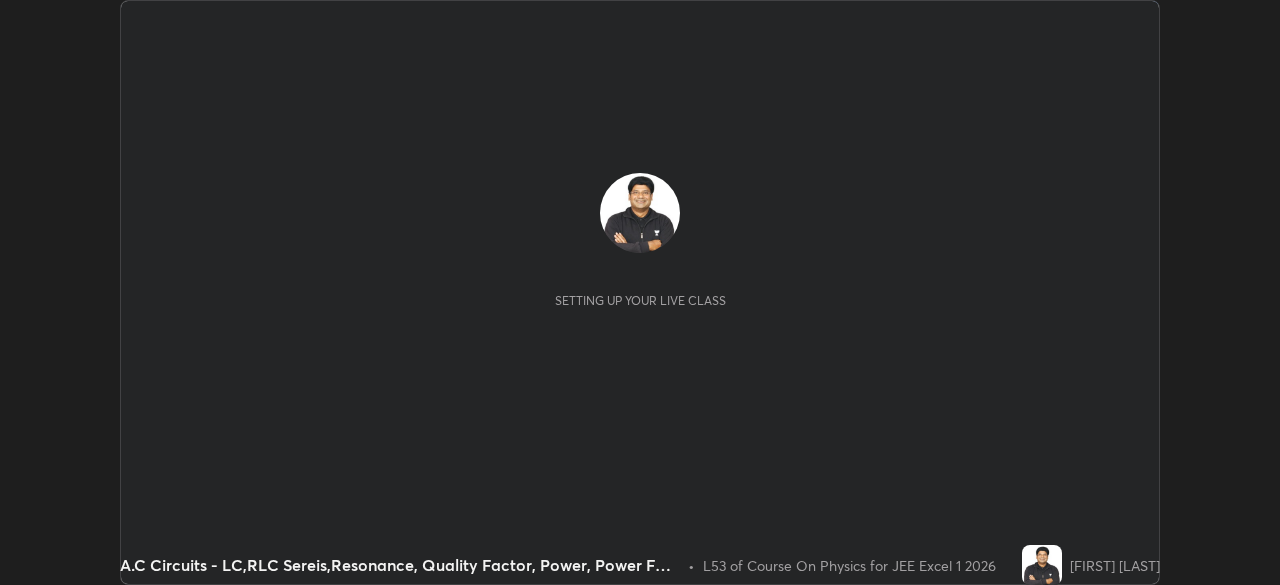 scroll, scrollTop: 0, scrollLeft: 0, axis: both 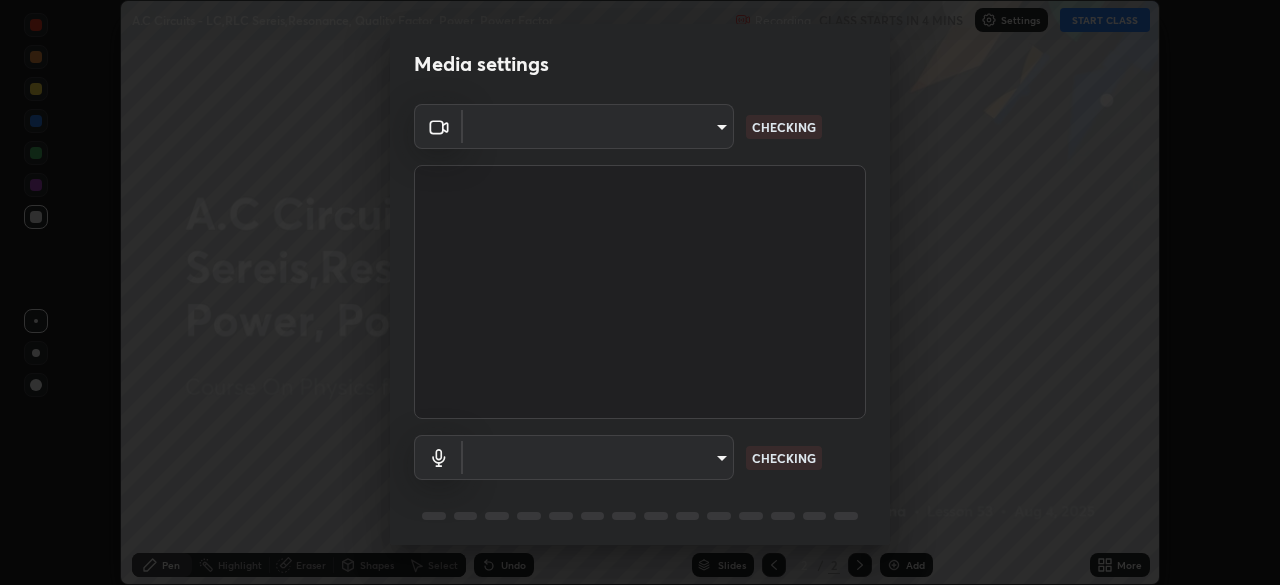 type on "[HASH]" 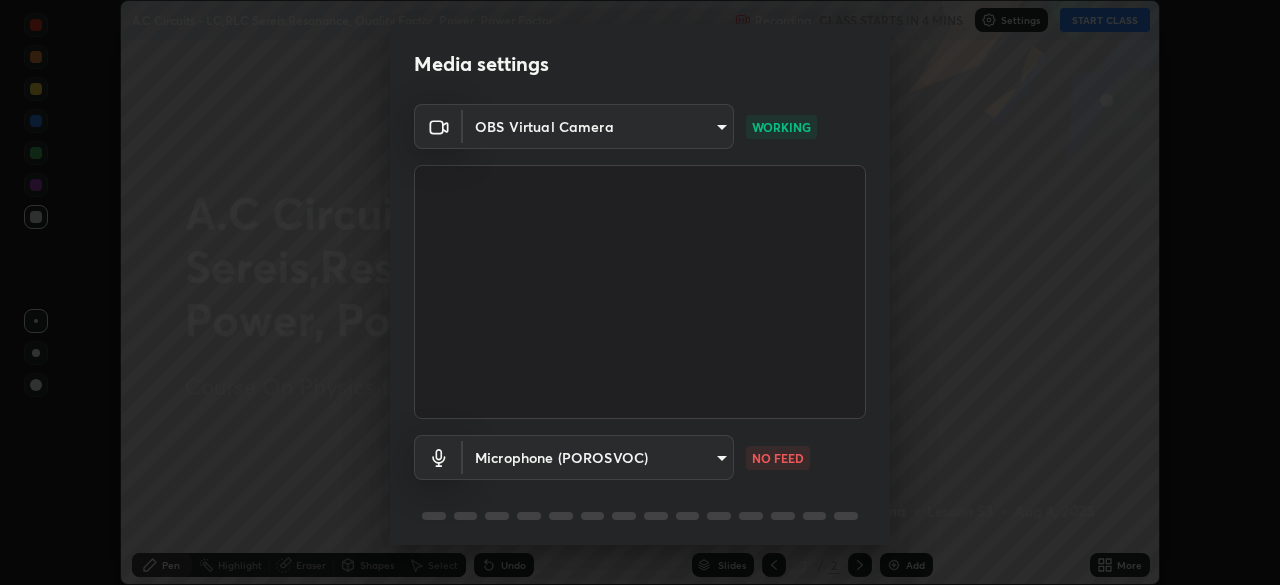click on "Erase all A.C Circuits - LC,RLC Sereis,Resonance, Quality Factor, Power, Power Factor Recording CLASS STARTS IN 4 MINS Settings START CLASS Setting up your live class A.C Circuits - LC,RLC Sereis,Resonance, Quality Factor, Power, Power Factor • L53 of Course On Physics for JEE Excel 1 2026 [FULL_NAME] Pen Highlight Eraser Shapes Select Undo Slides 2 / 2 Add More No doubts shared Encourage your learners to ask a doubt for better clarity Report an issue Reason for reporting Buffering Chat not working Audio - Video sync issue Educator video quality low ​ Attach an image Report Media settings OBS Virtual Camera [HASH] WORKING Microphone (POROSVOC) [HASH] NO FEED 1 / 5 Next" at bounding box center [640, 292] 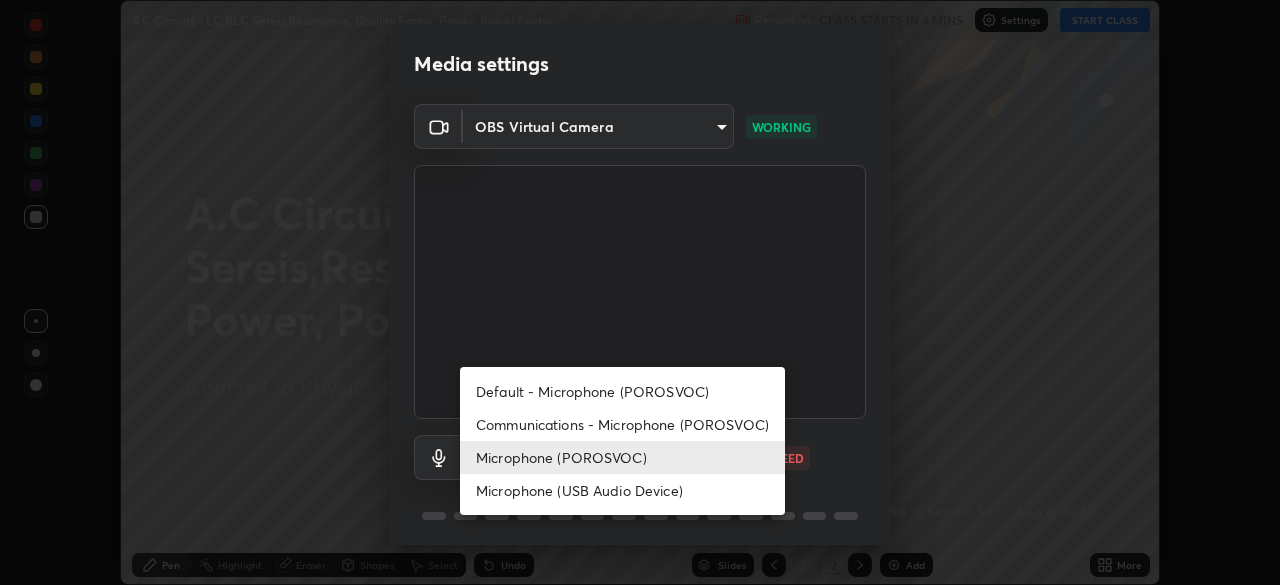 click on "Microphone (USB Audio Device)" at bounding box center [622, 490] 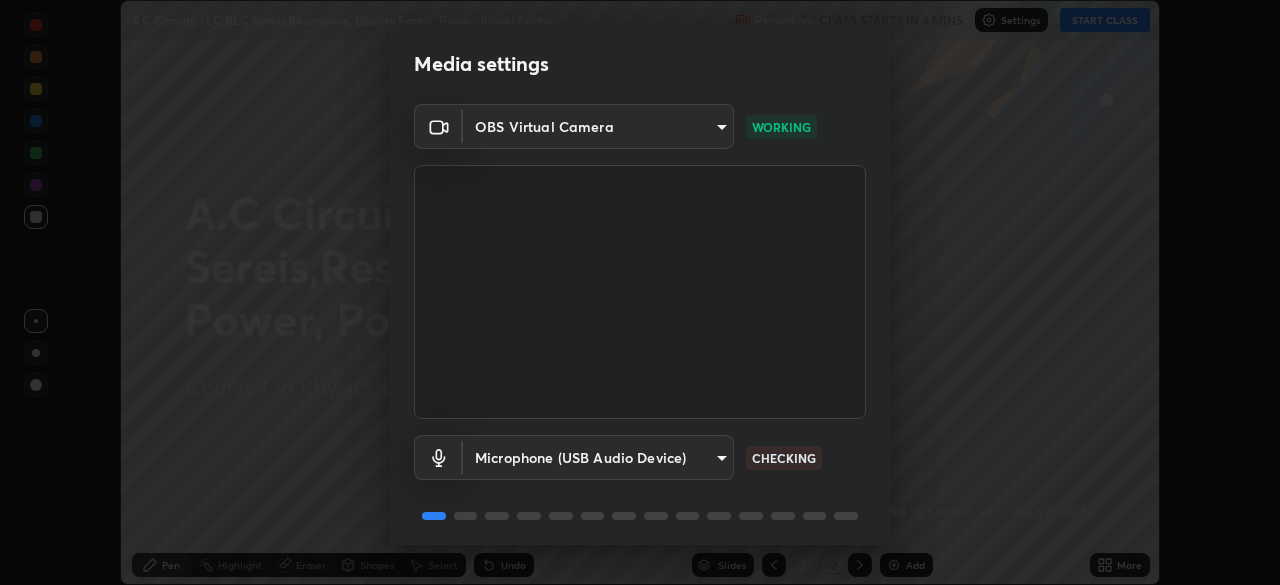 click on "Erase all A.C Circuits - LC,RLC Sereis,Resonance, Quality Factor, Power, Power Factor Recording CLASS STARTS IN 4 MINS Settings START CLASS Setting up your live class A.C Circuits - LC,RLC Sereis,Resonance, Quality Factor, Power, Power Factor • L53 of Course On Physics for JEE Excel 1 2026 [FIRST] [LAST] Pen Highlight Eraser Shapes Select Undo Slides 2 / 2 Add More No doubts shared Encourage your learners to ask a doubt for better clarity Report an issue Reason for reporting Buffering Chat not working Audio - Video sync issue Educator video quality low ​ Attach an image Report an issue Reason for reporting Buffering Chat not working Audio - Video sync issue Educator video quality low ​ Attach an image Report Media settings OBS Virtual Camera [HASH] WORKING Microphone (USB Audio Device) [HASH]" at bounding box center (640, 292) 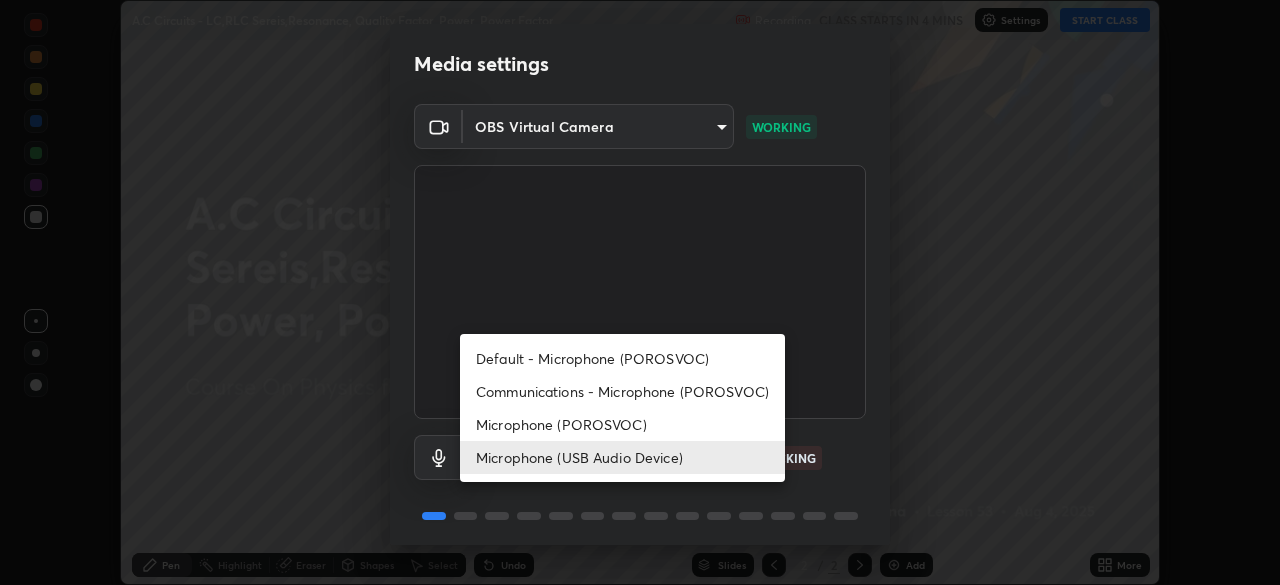 click on "Communications - Microphone (POROSVOC)" at bounding box center (622, 391) 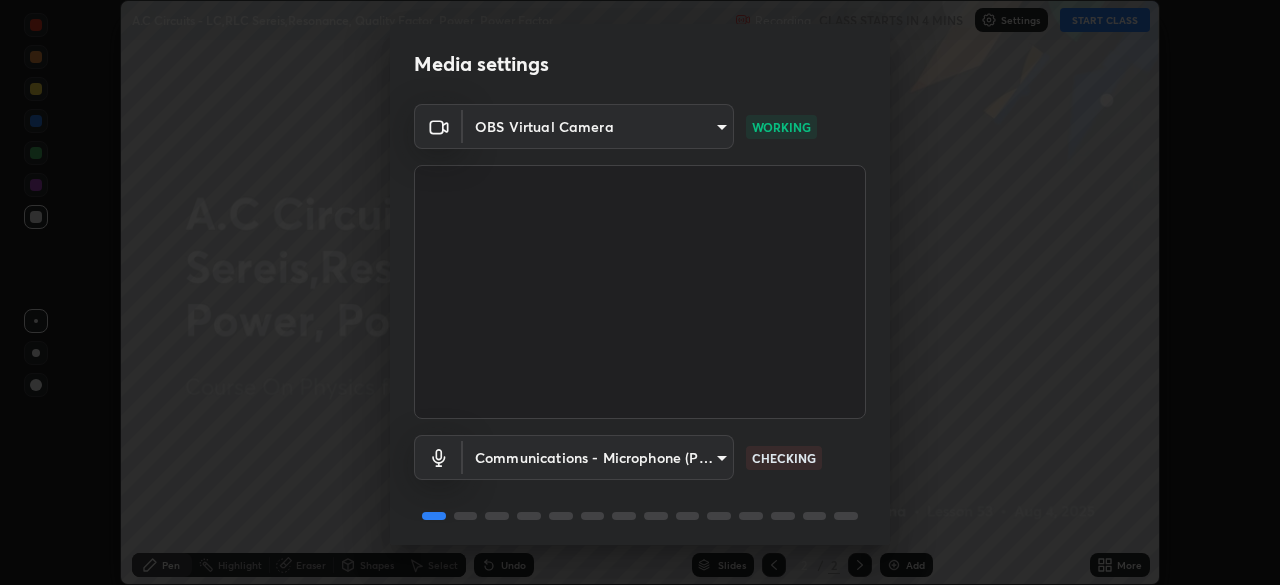 type on "communications" 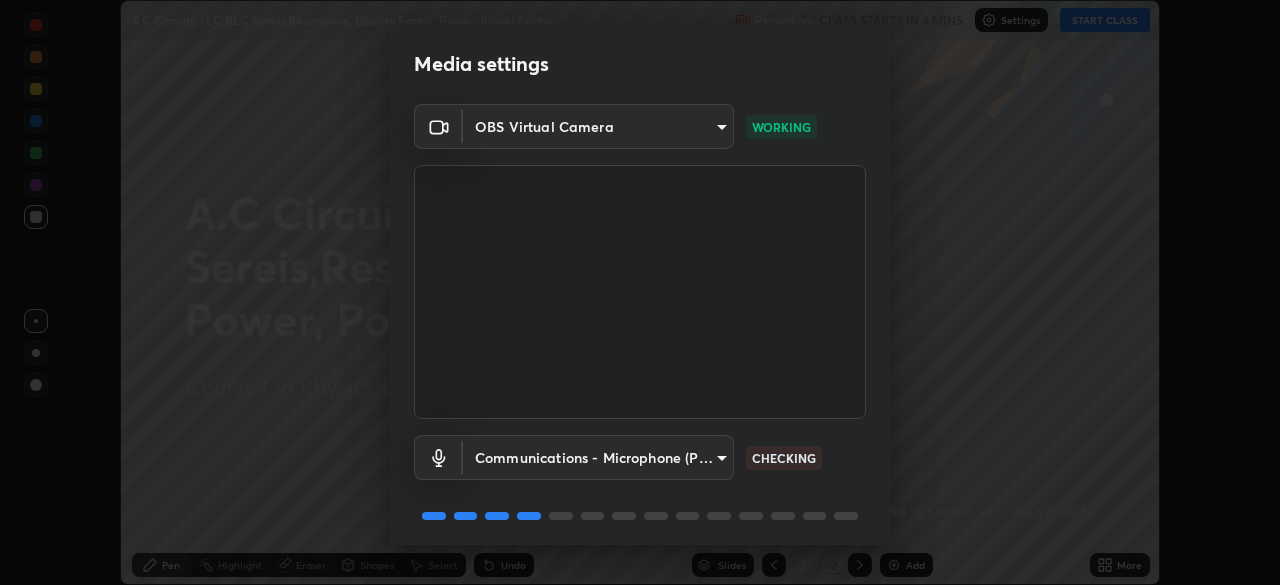 scroll, scrollTop: 71, scrollLeft: 0, axis: vertical 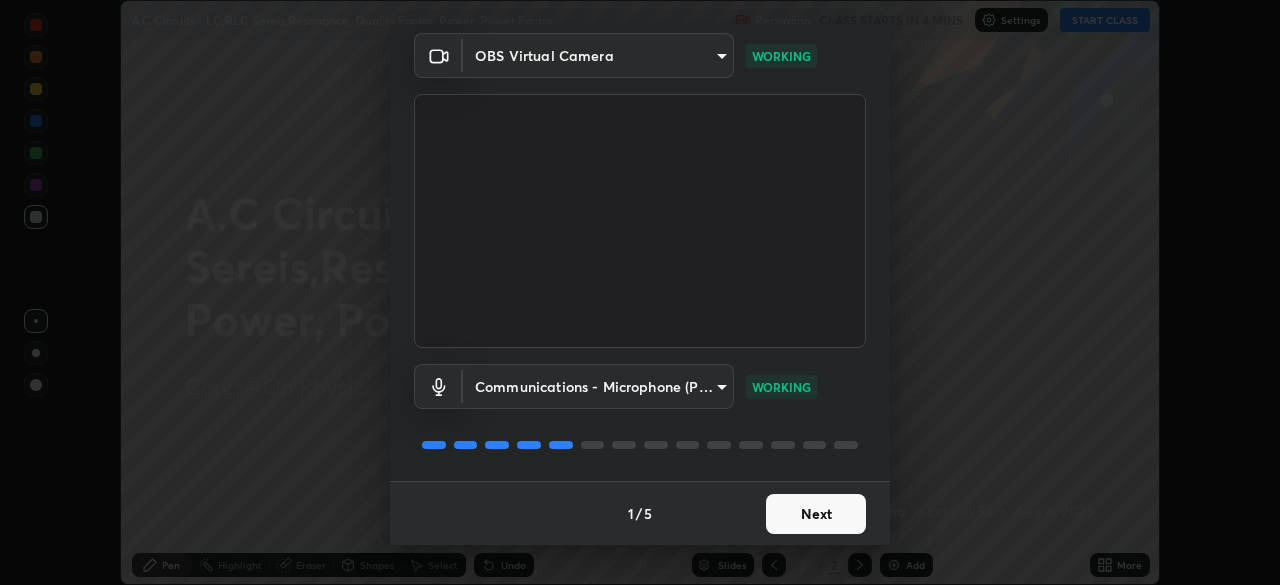 click on "Next" at bounding box center (816, 514) 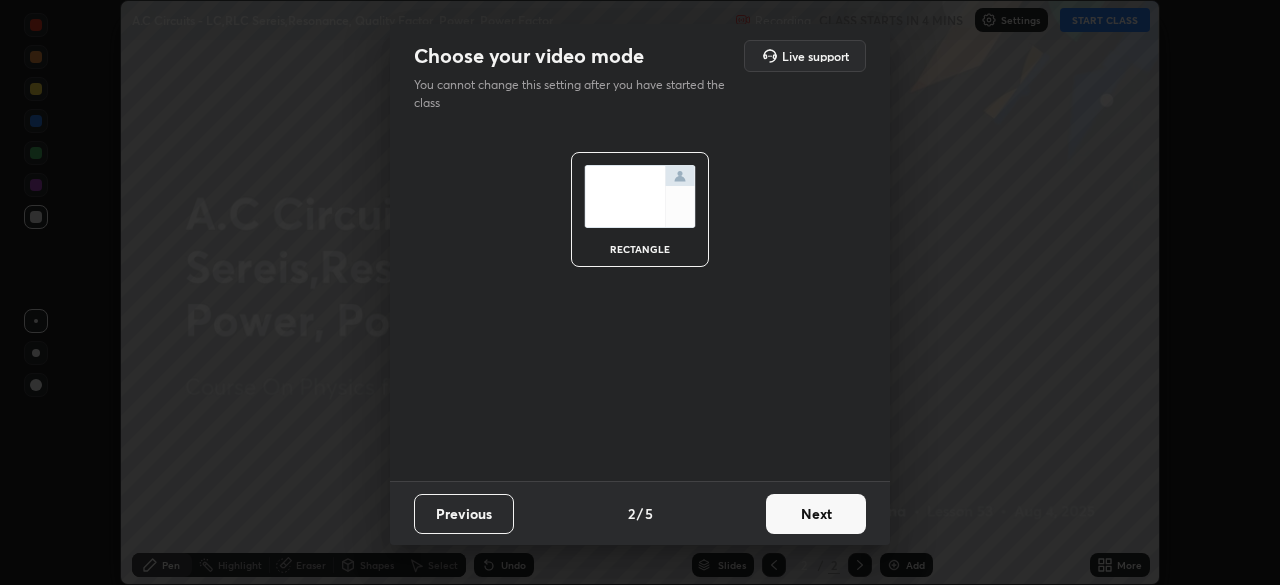 scroll, scrollTop: 0, scrollLeft: 0, axis: both 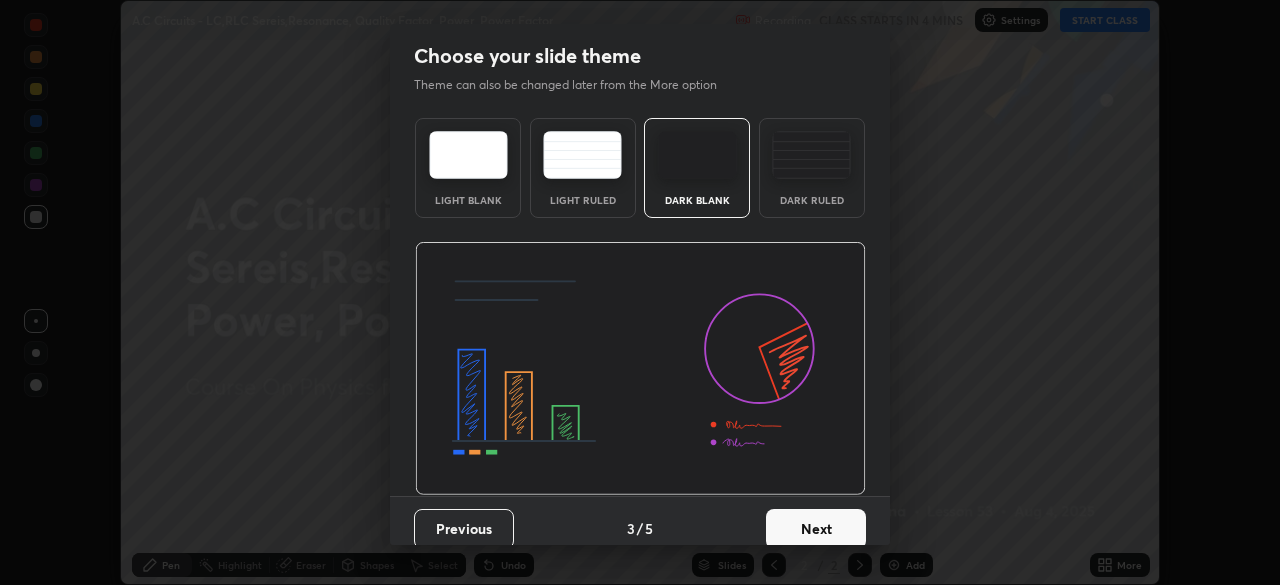 click on "Next" at bounding box center (816, 529) 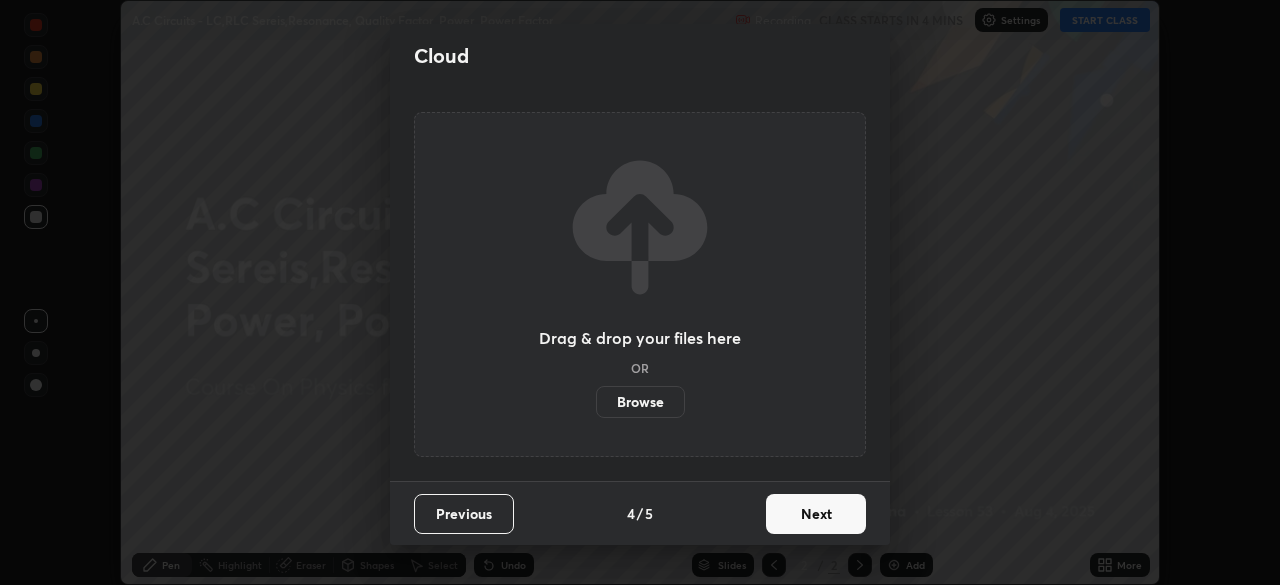 click on "Next" at bounding box center (816, 514) 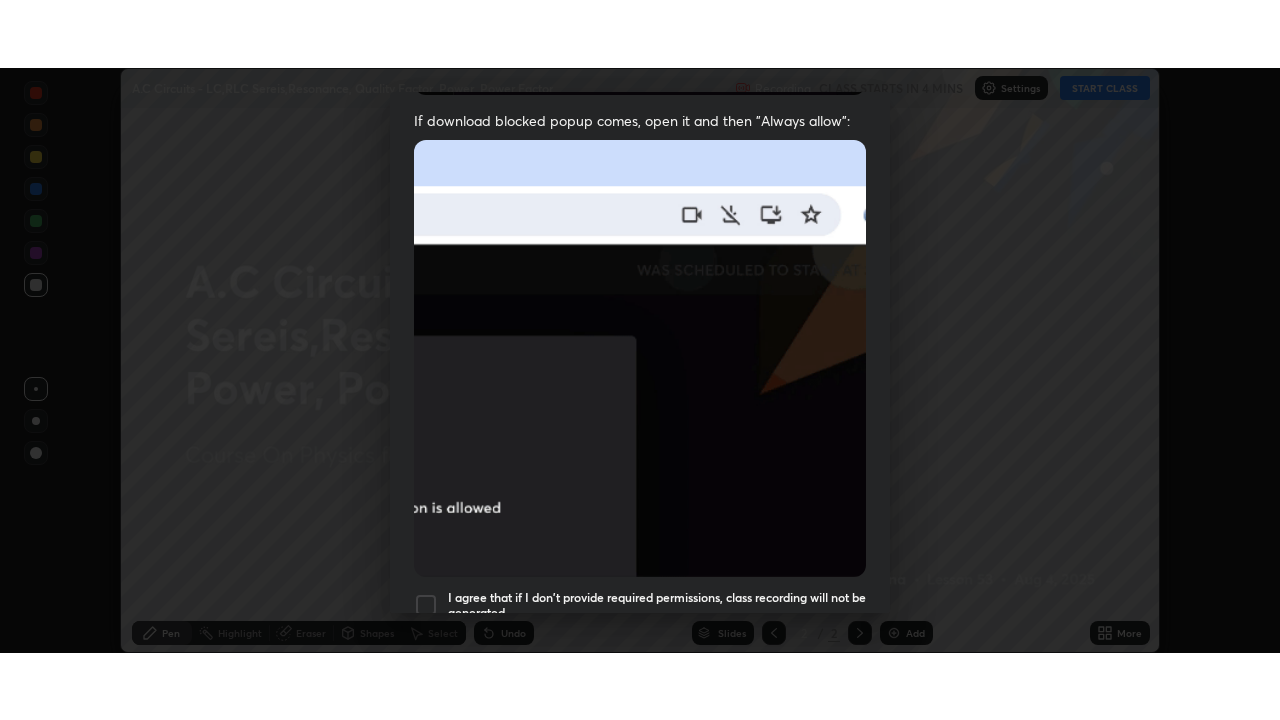scroll, scrollTop: 479, scrollLeft: 0, axis: vertical 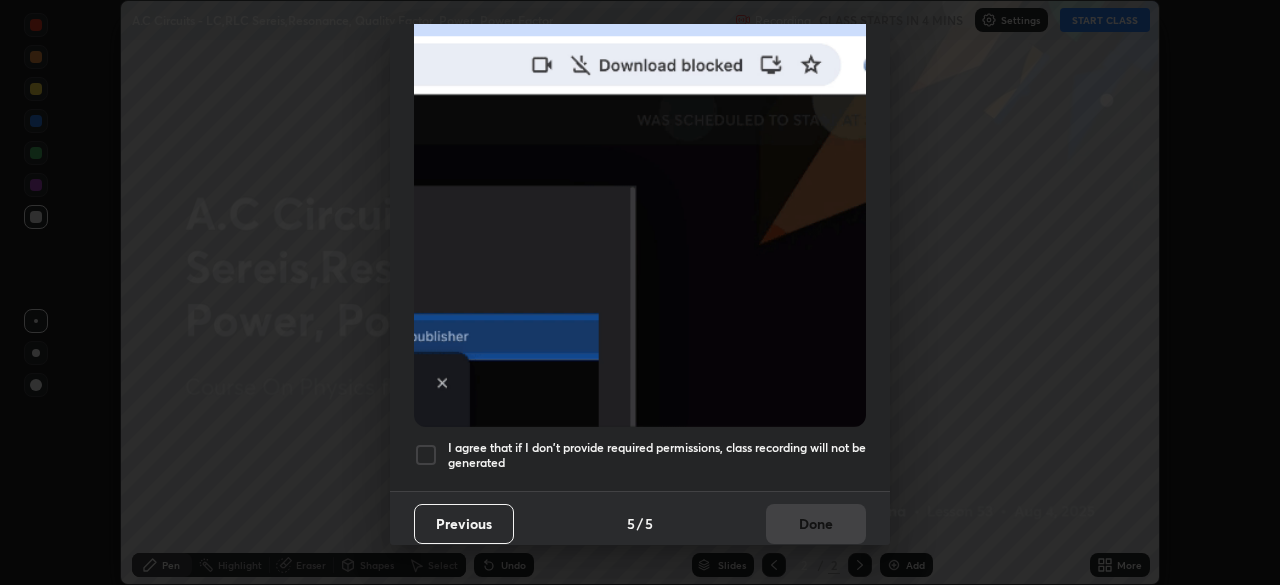 click at bounding box center [426, 455] 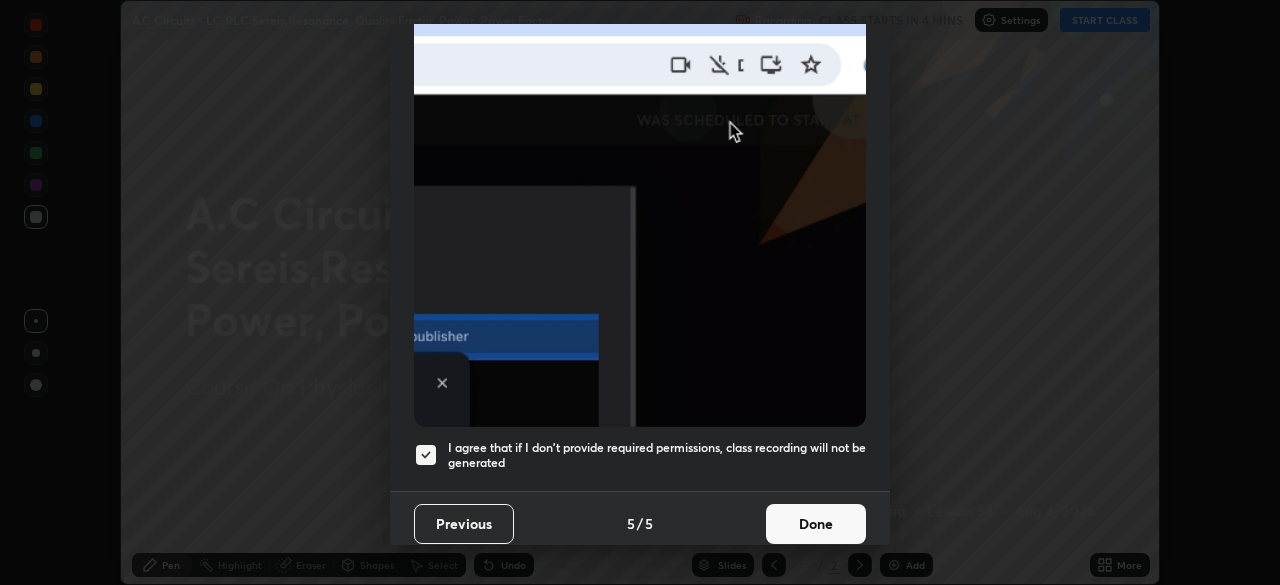 click on "Done" at bounding box center [816, 524] 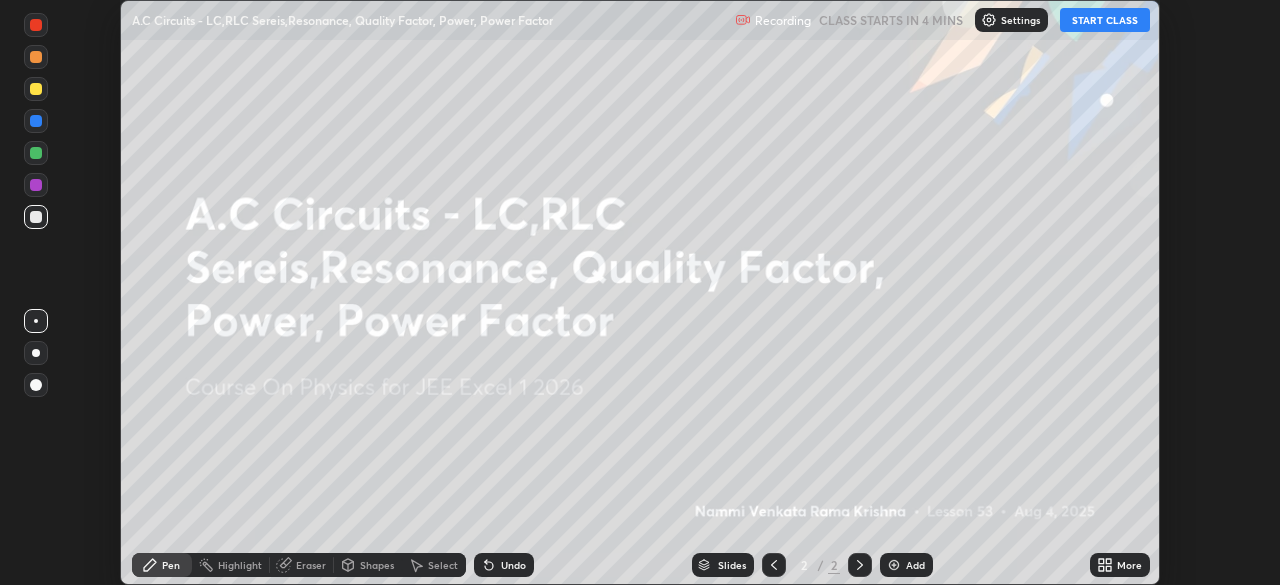 click on "START CLASS" at bounding box center (1105, 20) 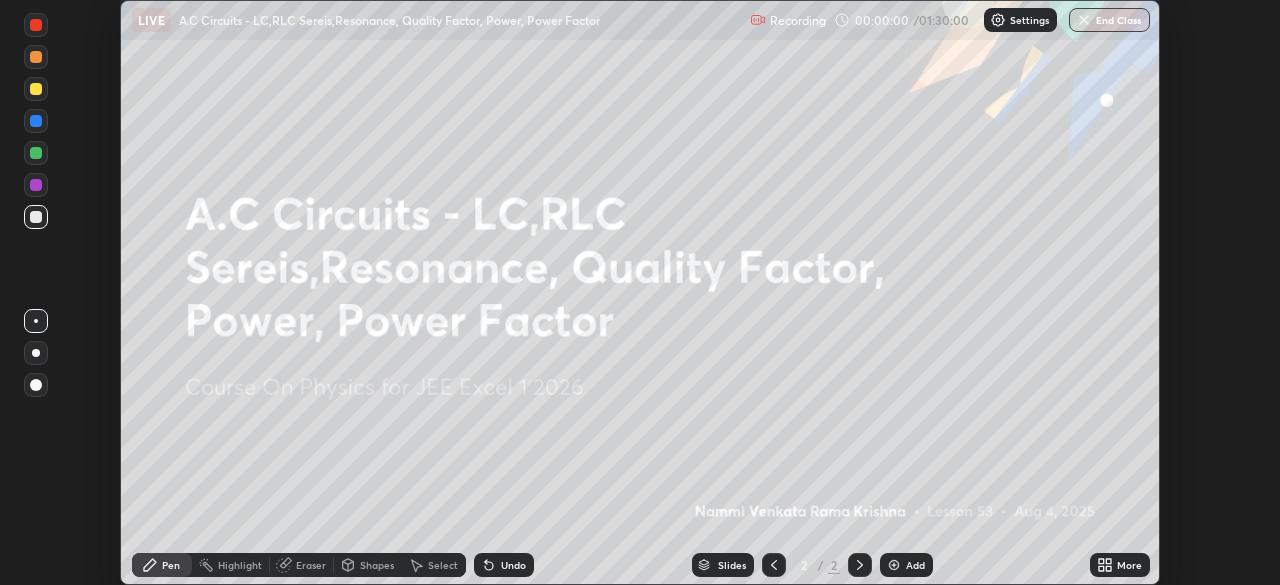 click 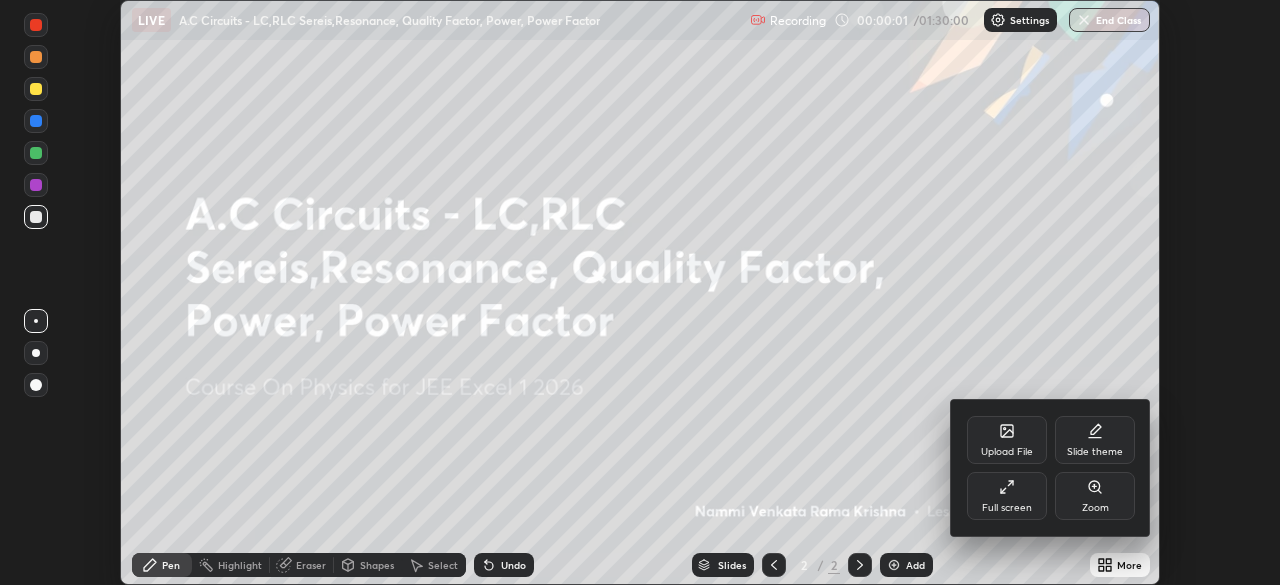 click on "Full screen" at bounding box center (1007, 496) 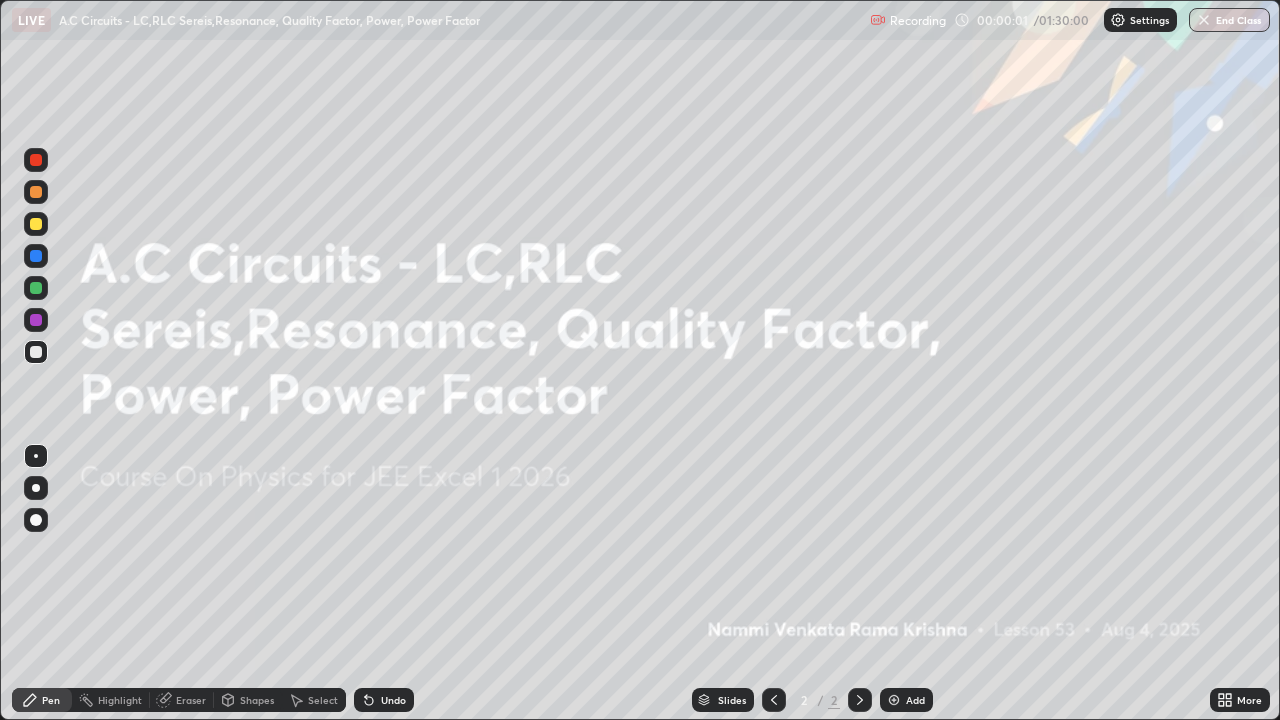 scroll, scrollTop: 99280, scrollLeft: 98720, axis: both 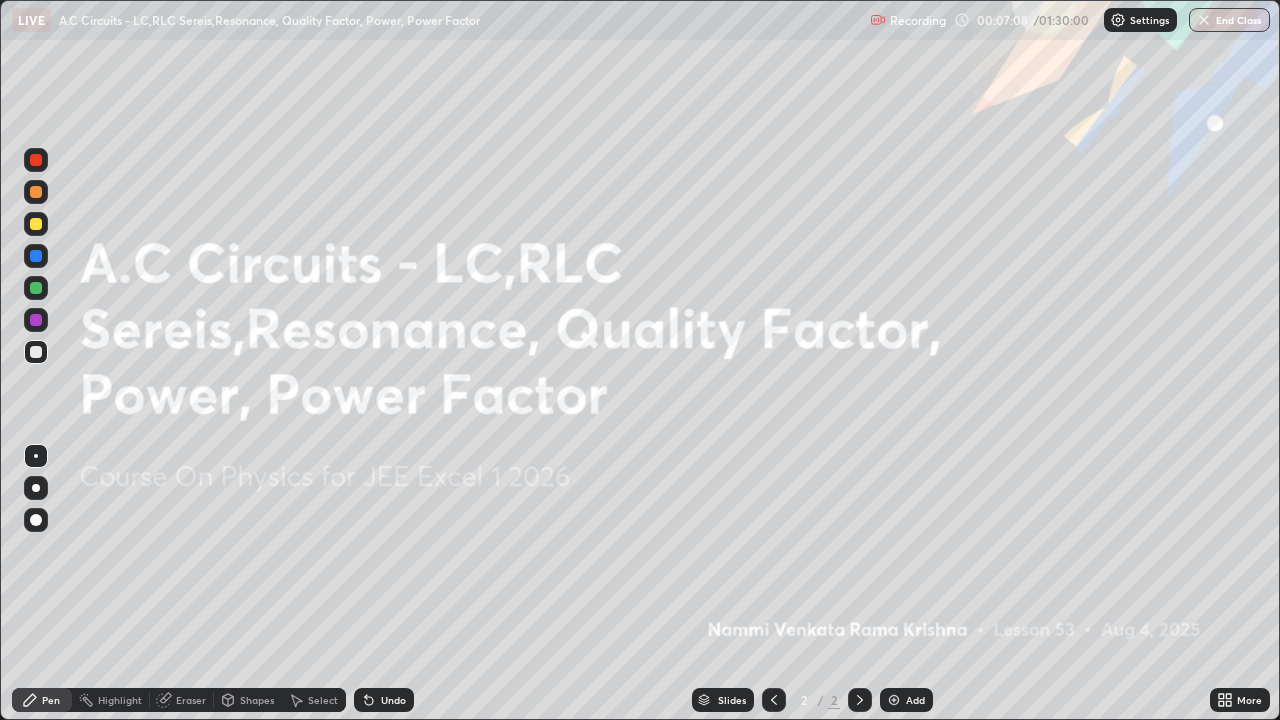 click at bounding box center [894, 700] 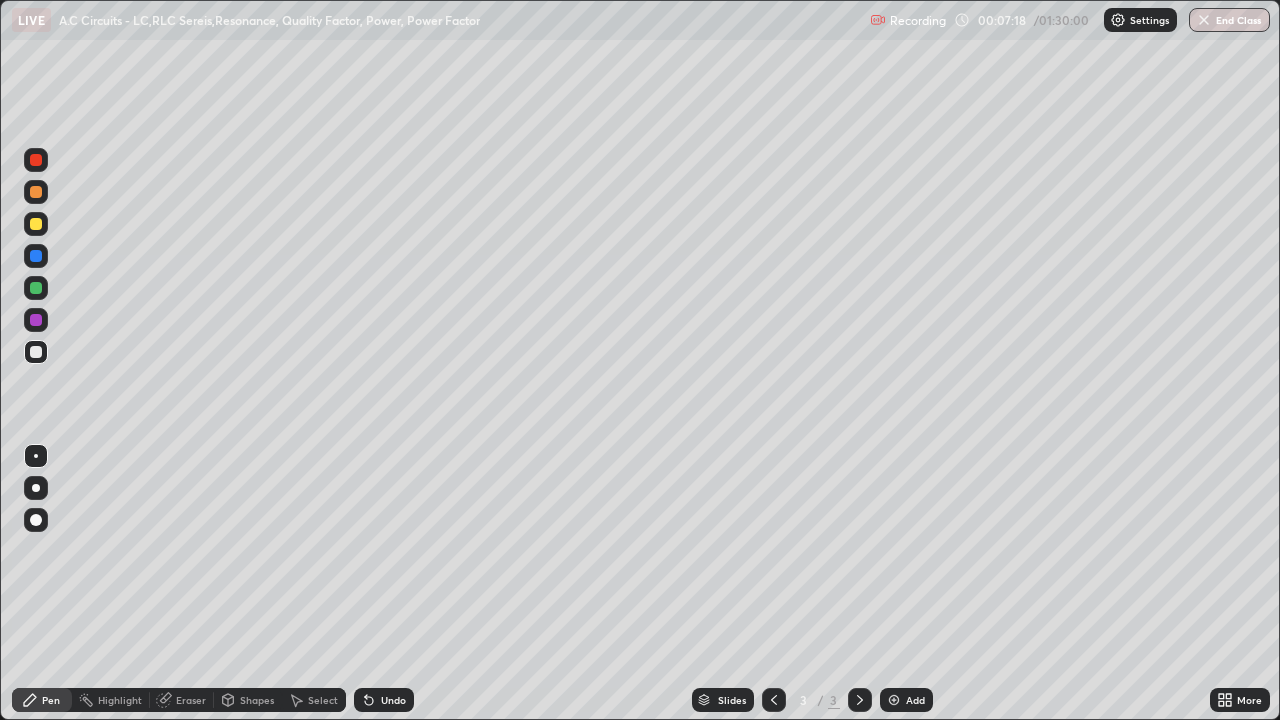 click at bounding box center [36, 224] 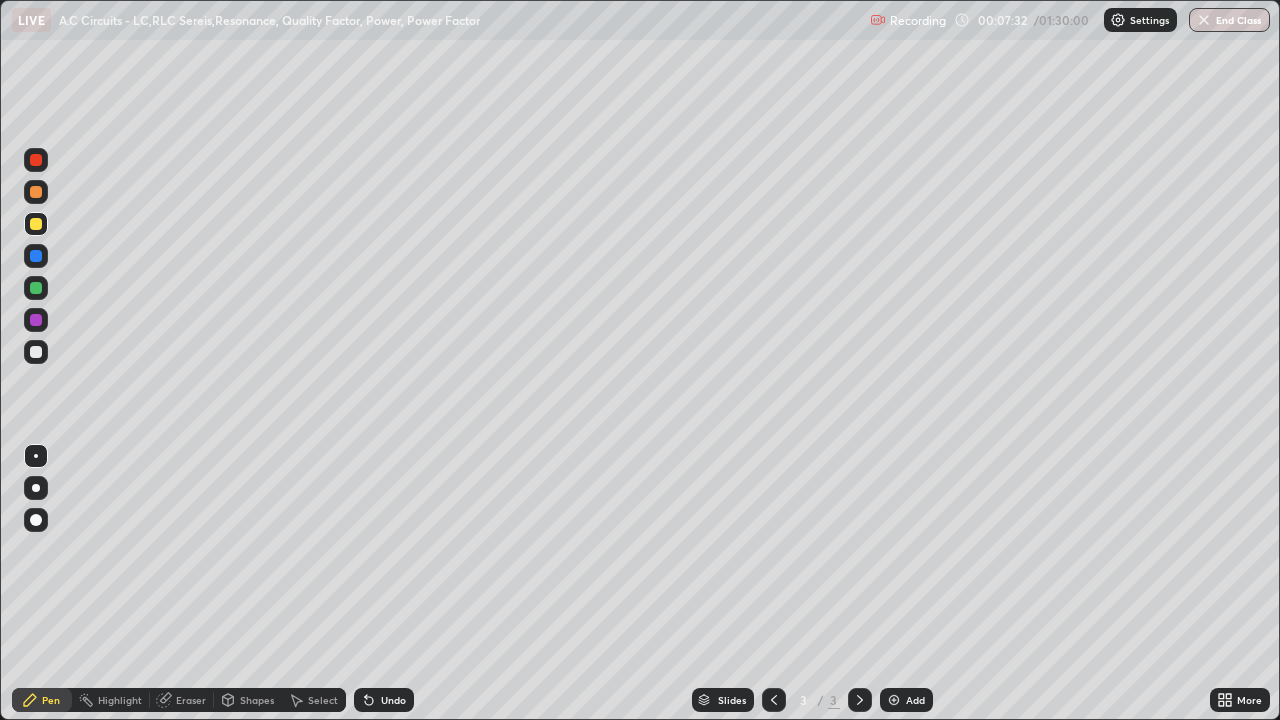 click at bounding box center (36, 352) 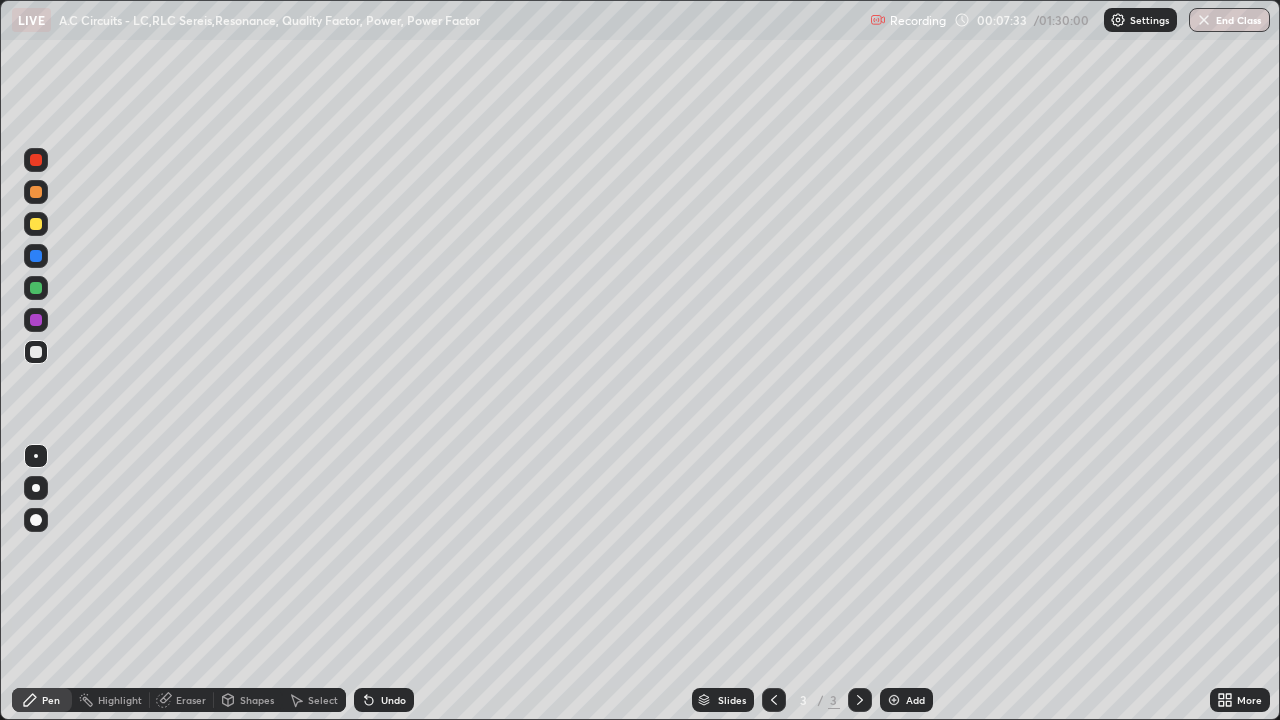click at bounding box center [36, 288] 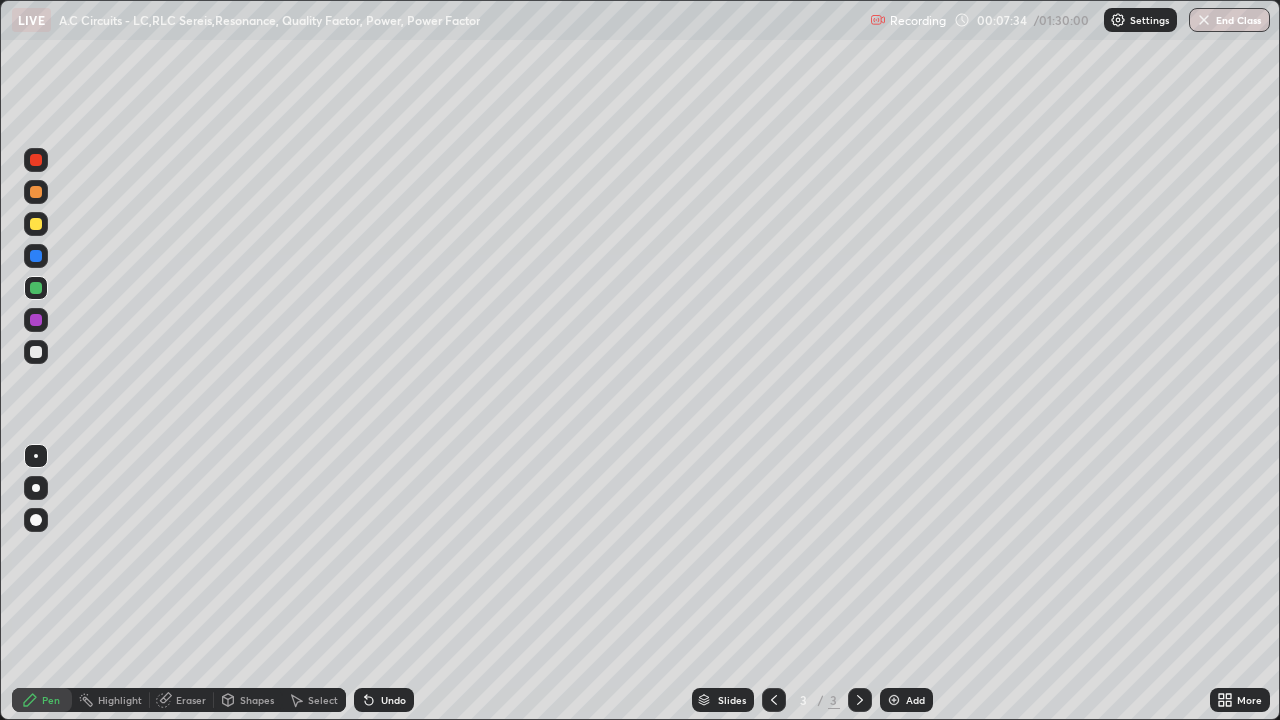 click at bounding box center (36, 352) 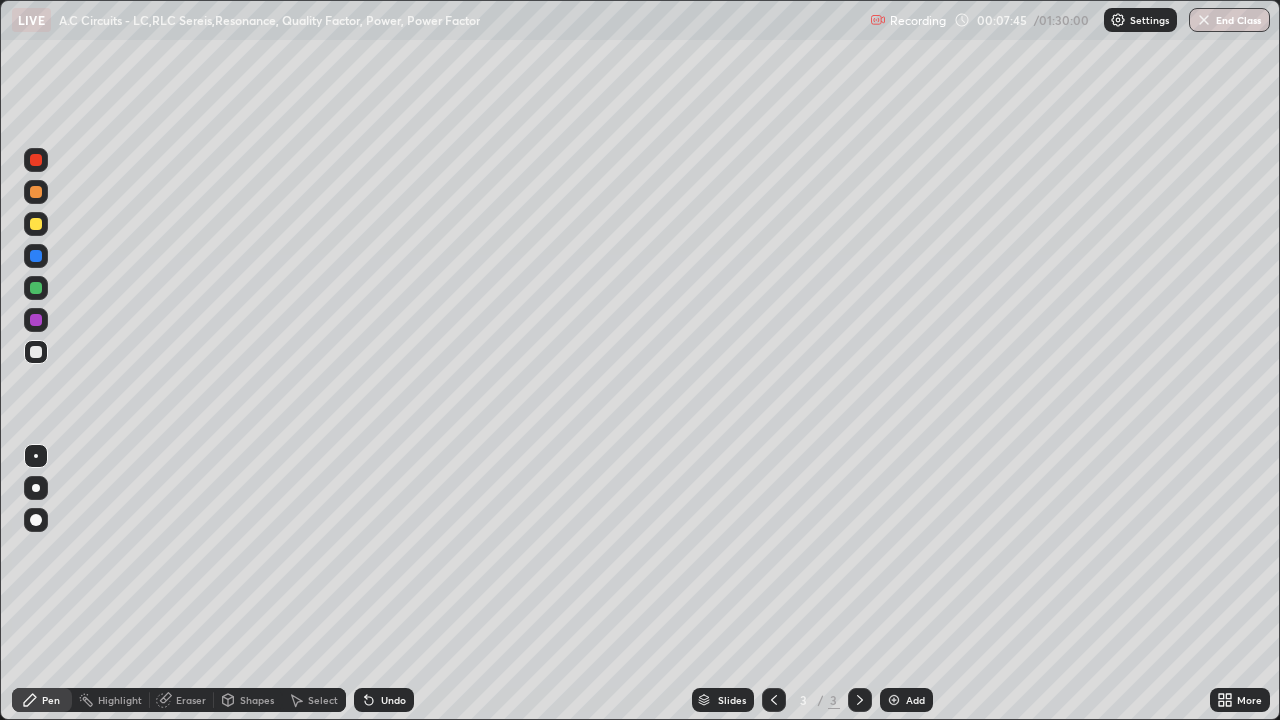 click at bounding box center (36, 288) 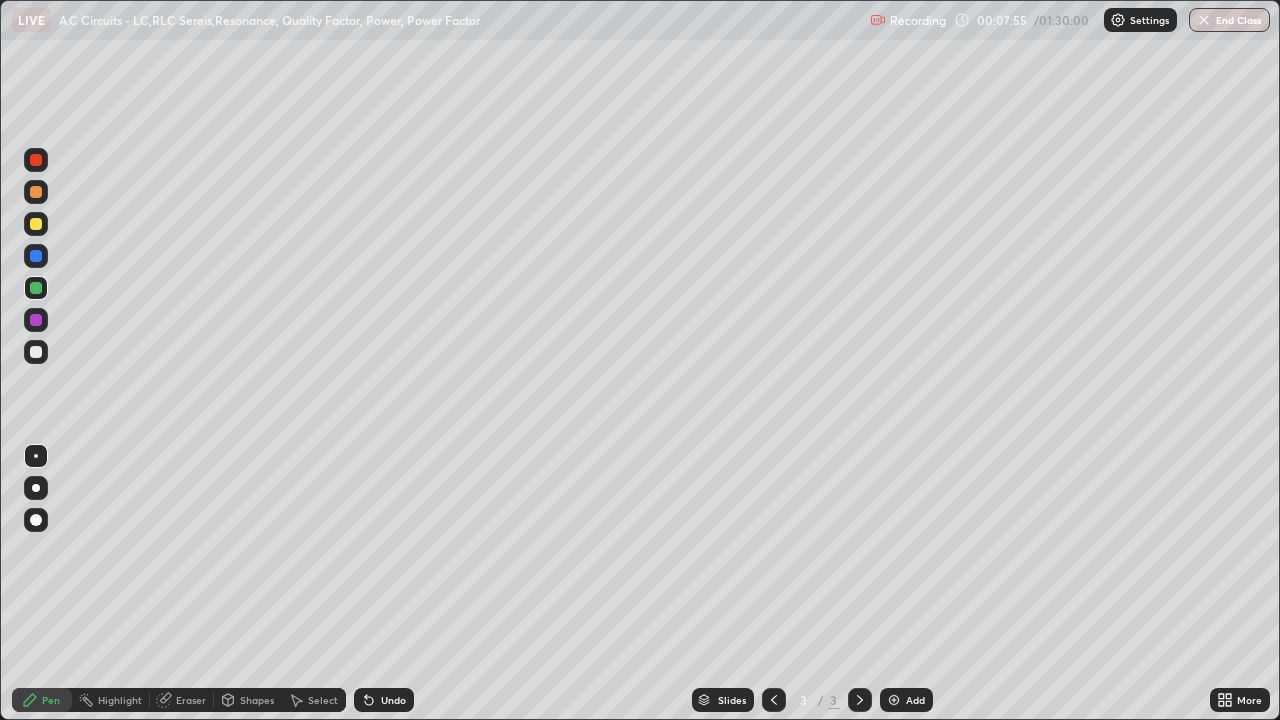 click at bounding box center [36, 352] 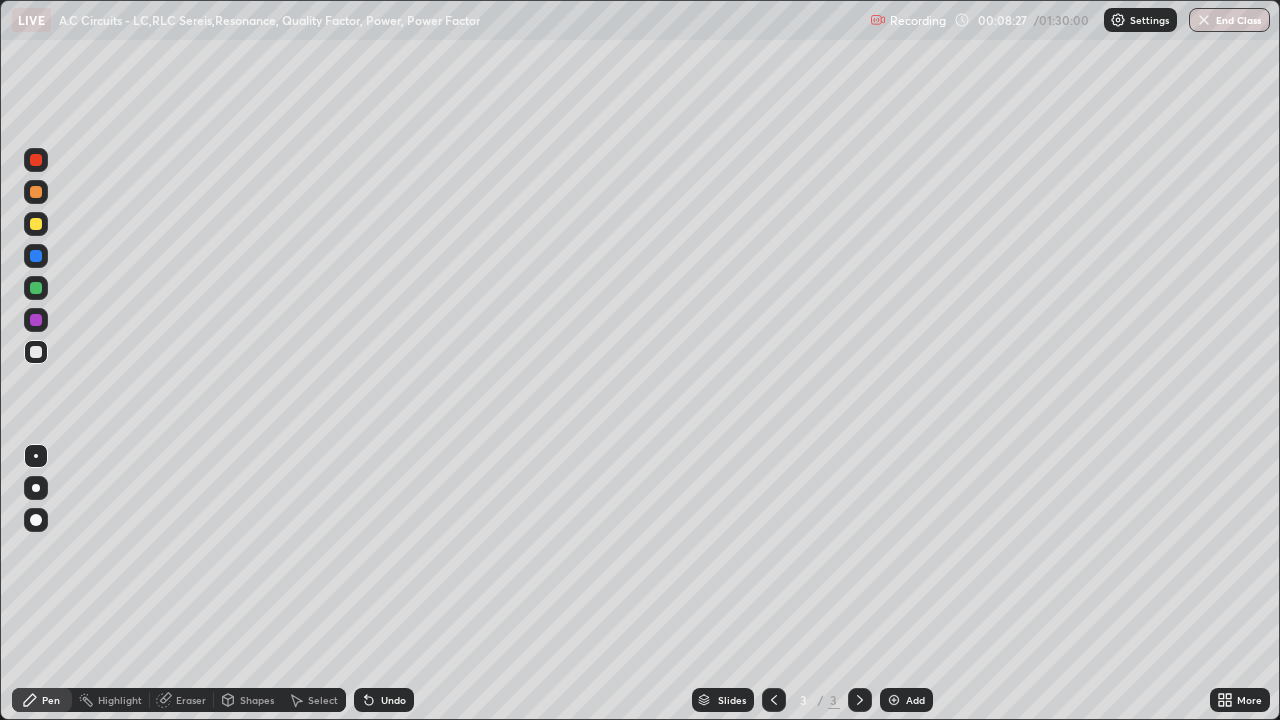 click at bounding box center [36, 288] 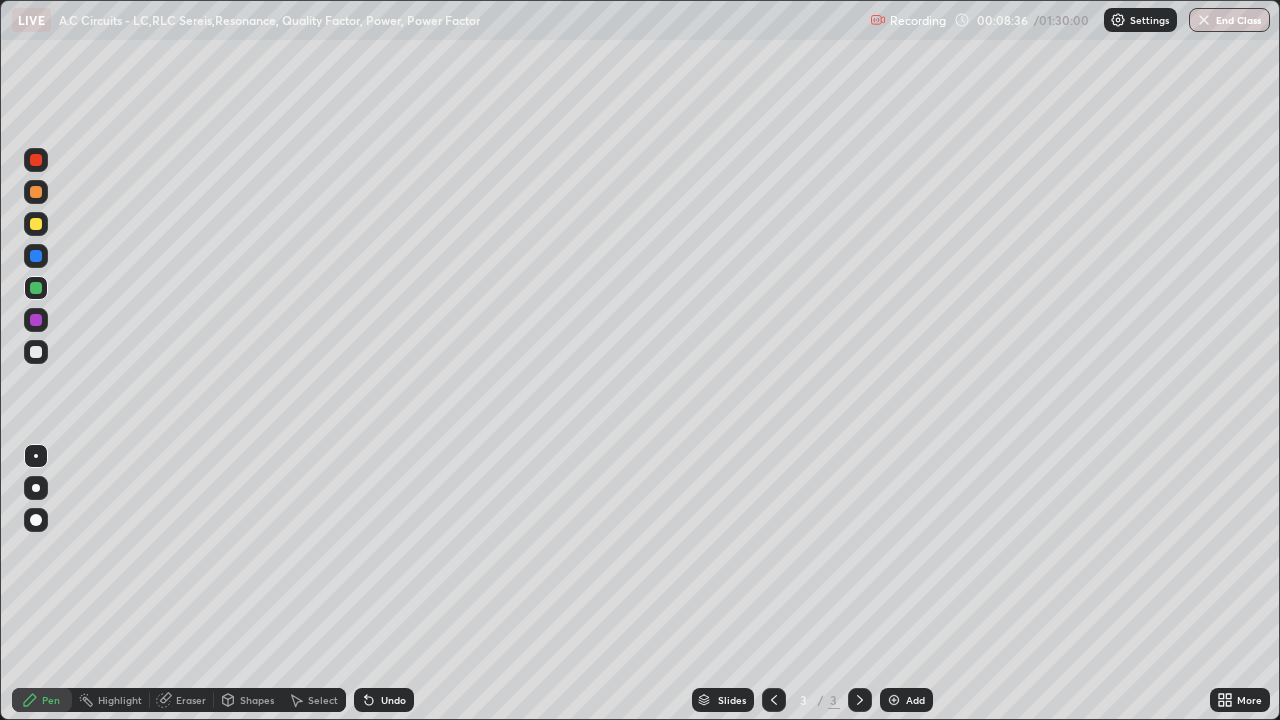 click at bounding box center [36, 352] 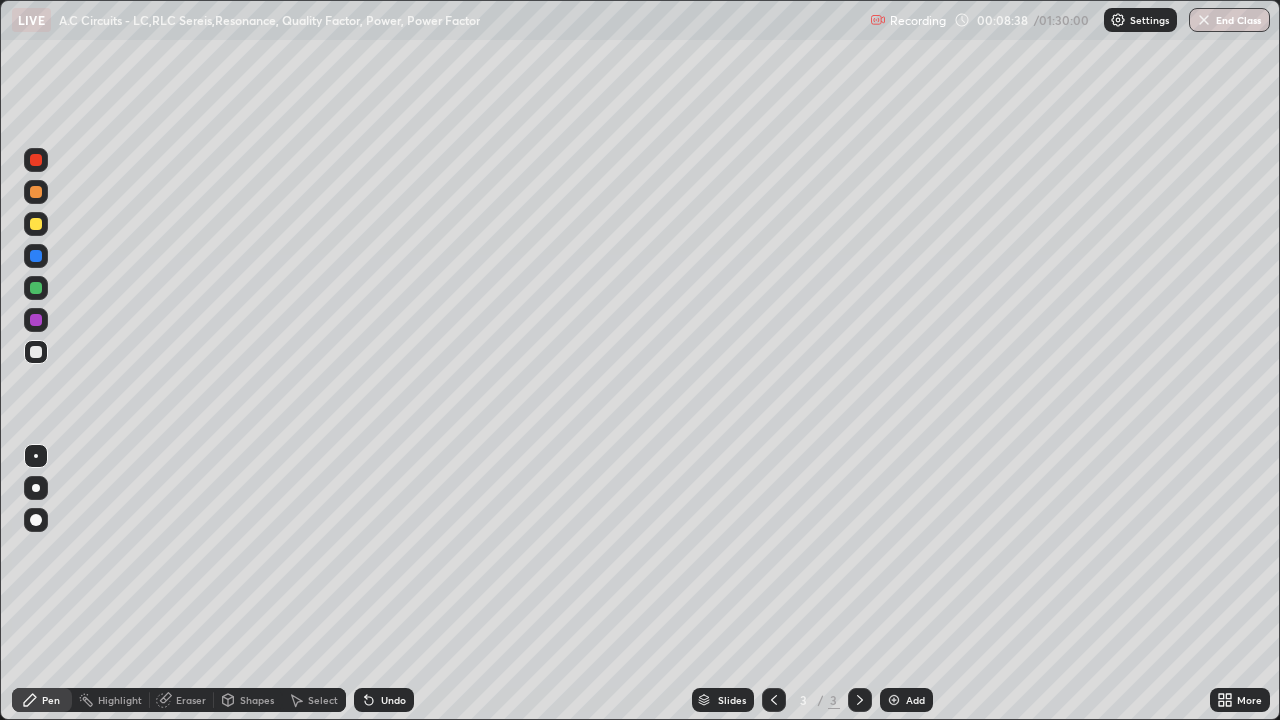 click at bounding box center [36, 352] 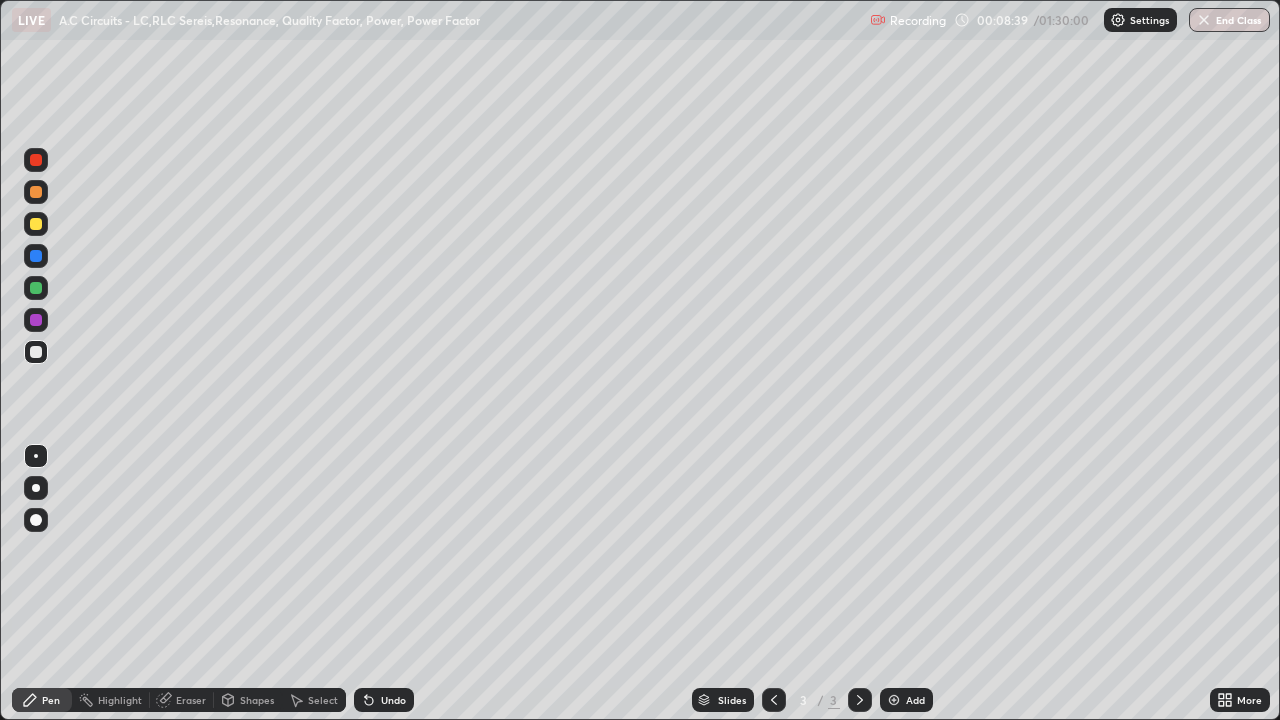 click at bounding box center [36, 288] 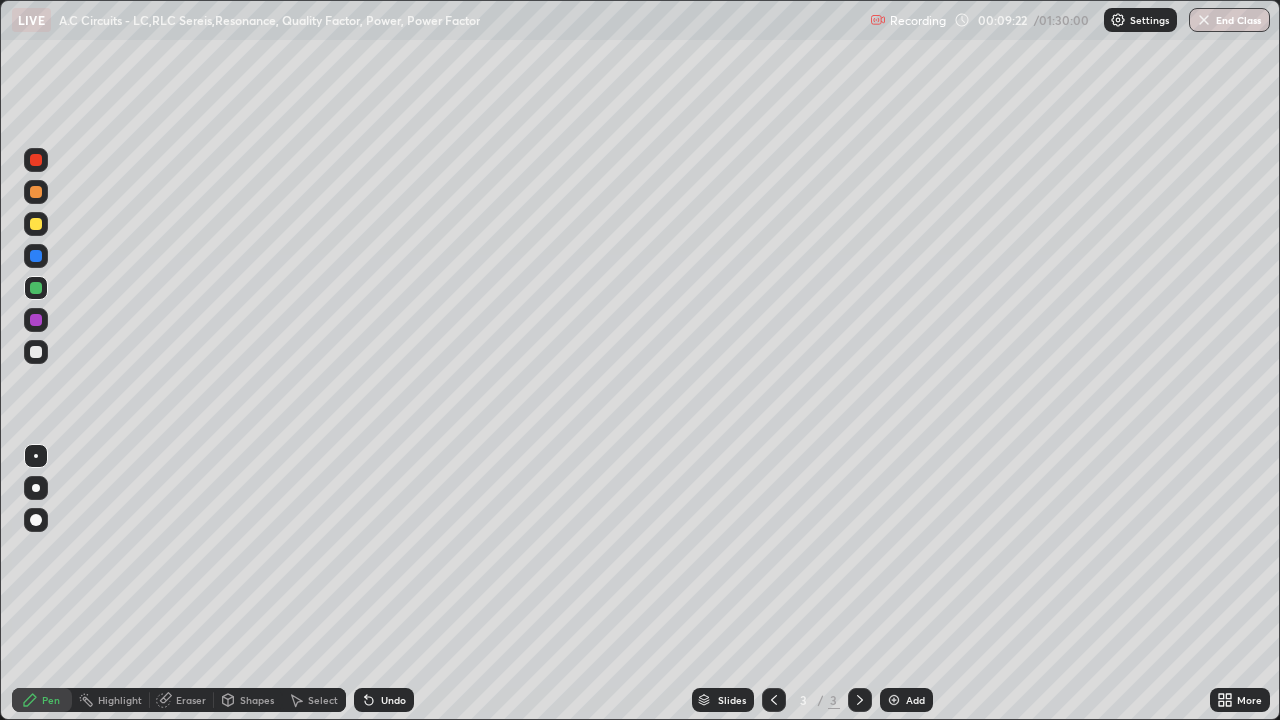 click on "Shapes" at bounding box center [257, 700] 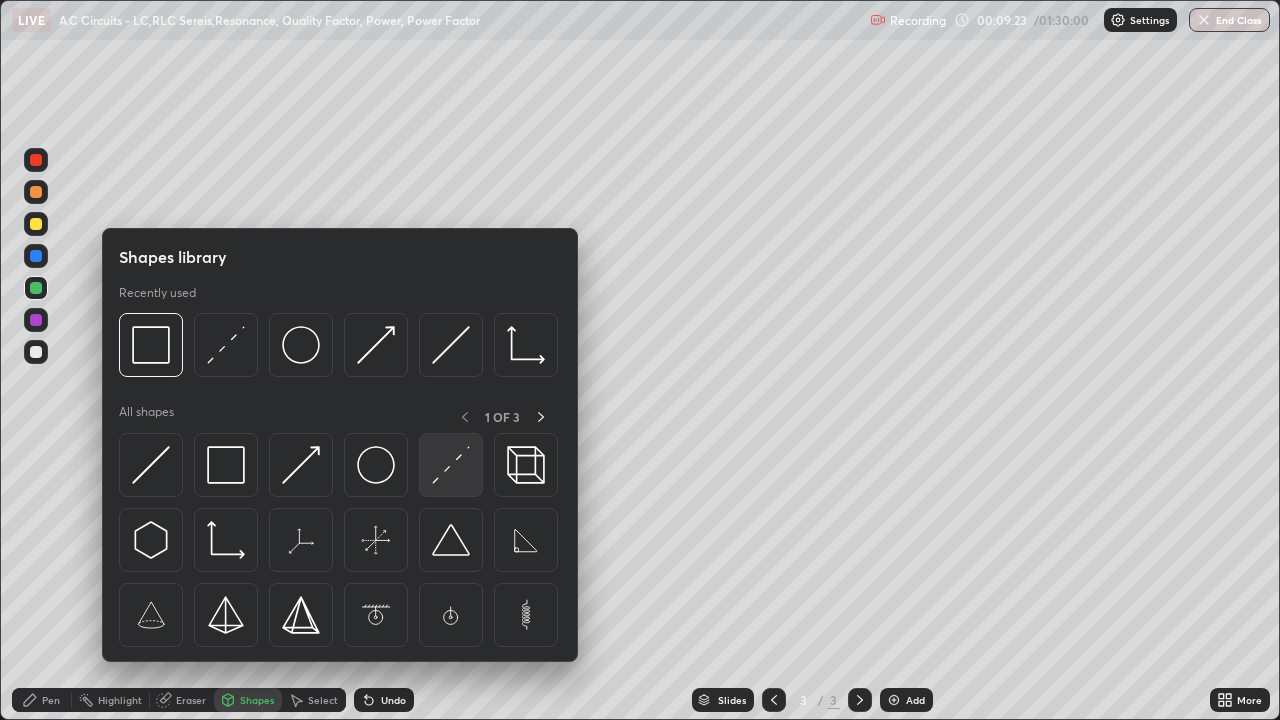 click at bounding box center (451, 465) 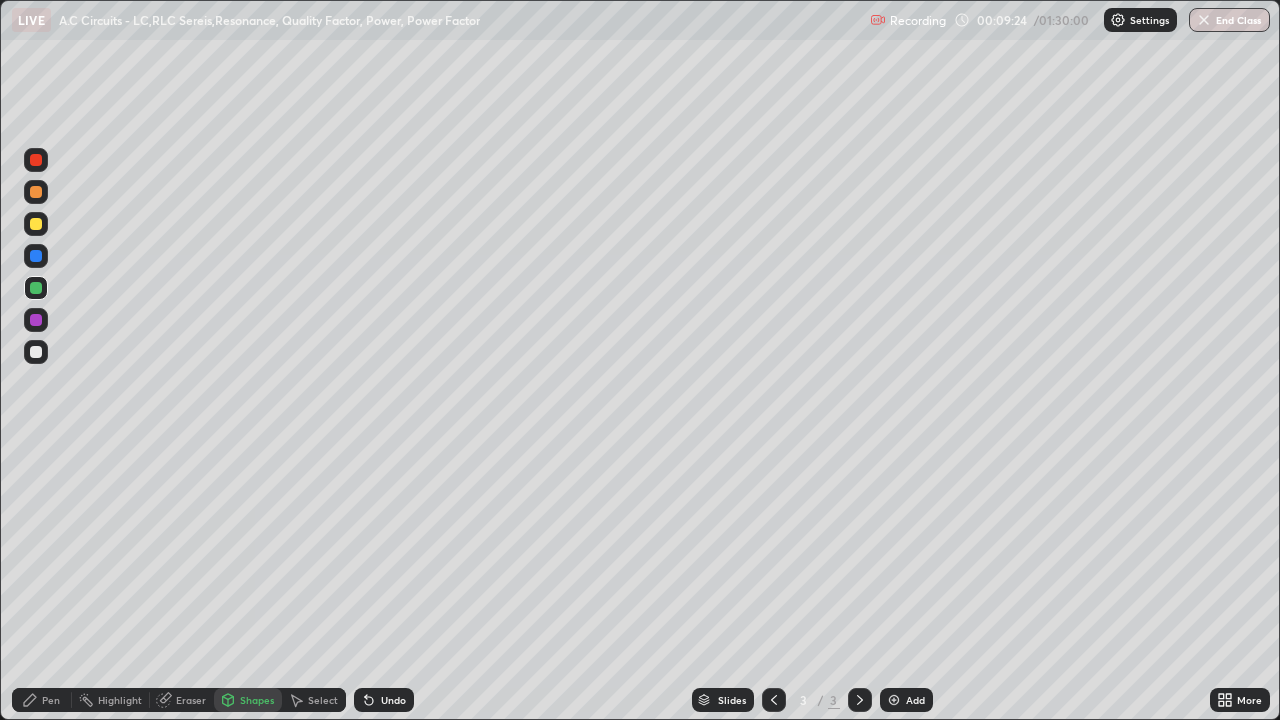 click at bounding box center (36, 192) 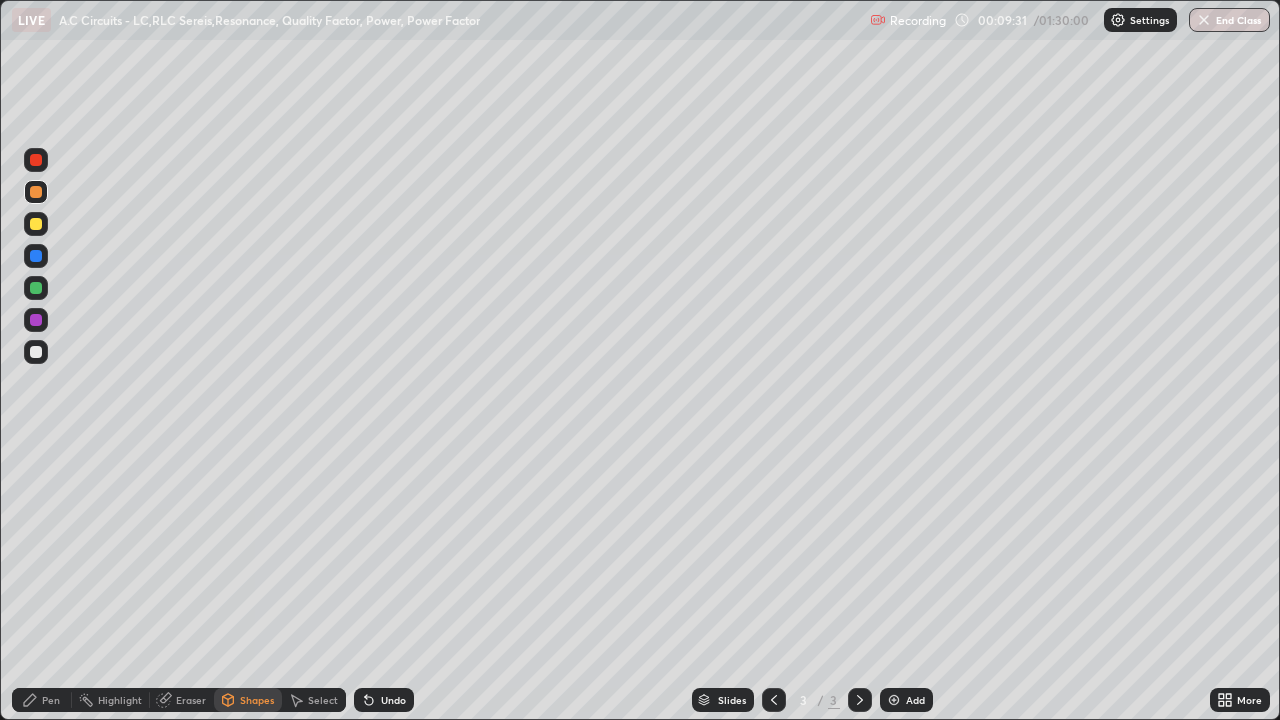click on "Shapes" at bounding box center (257, 700) 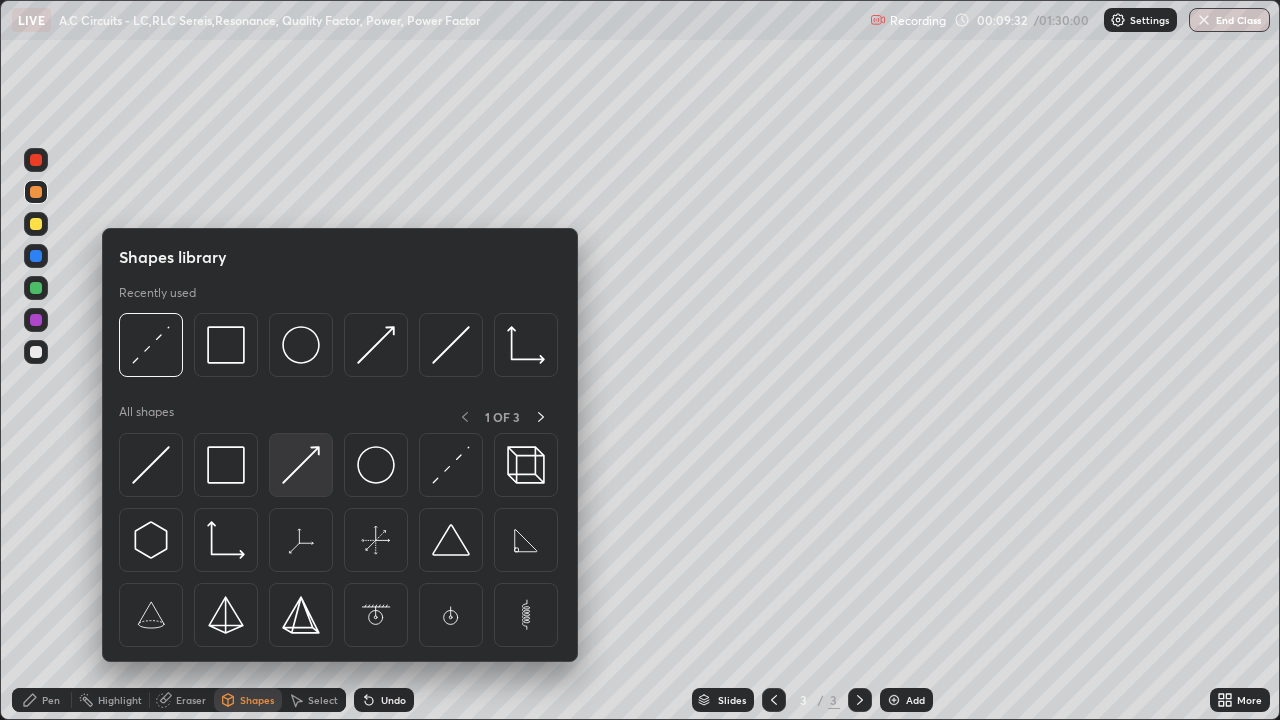 click at bounding box center (301, 465) 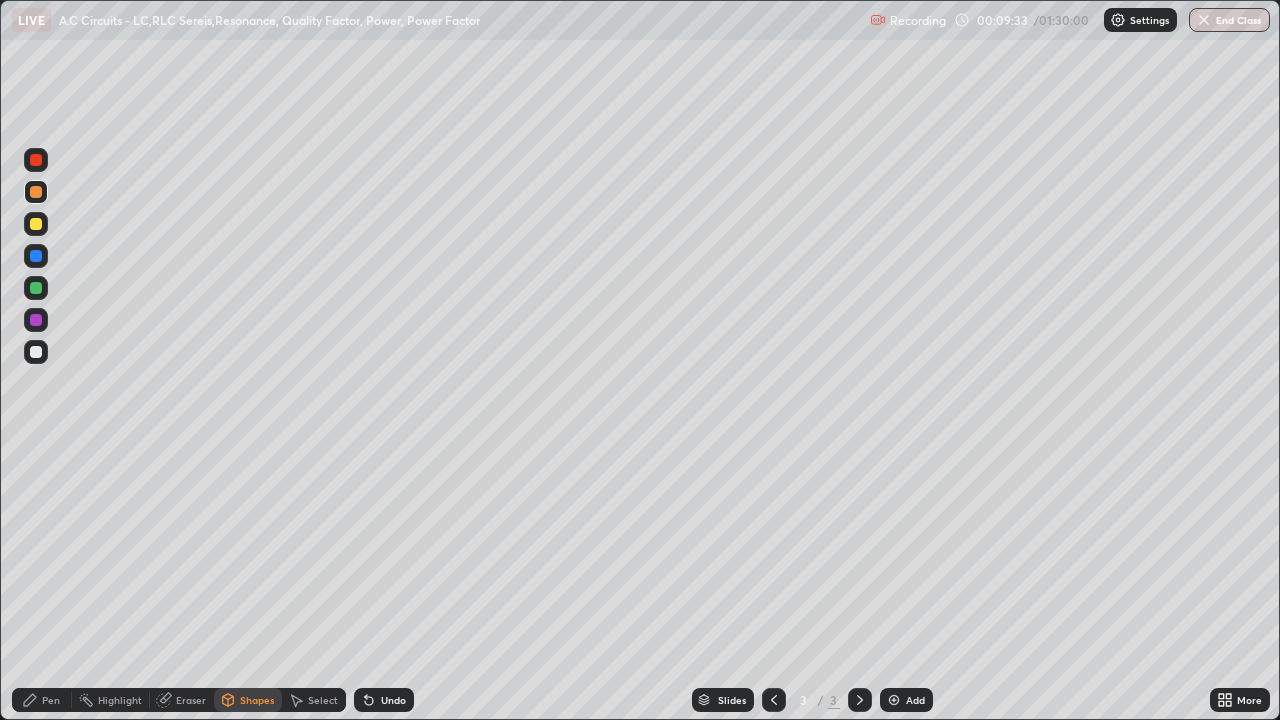 click at bounding box center [36, 256] 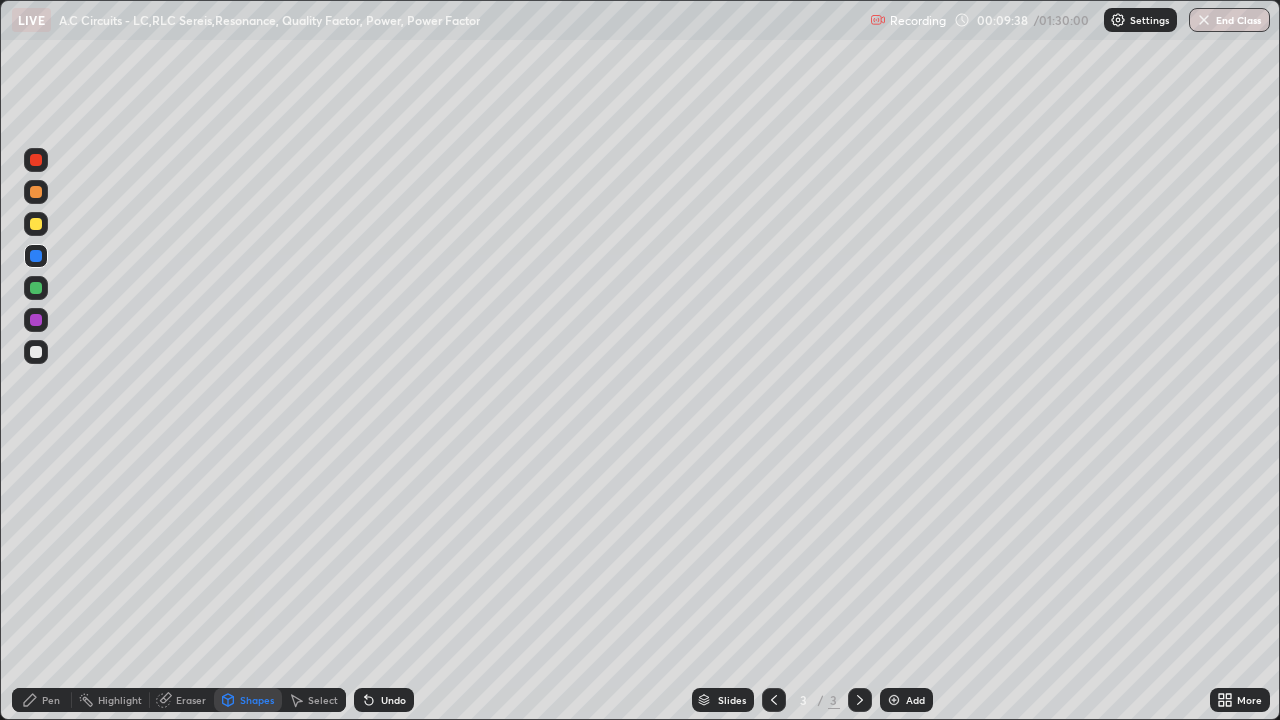 click at bounding box center [36, 352] 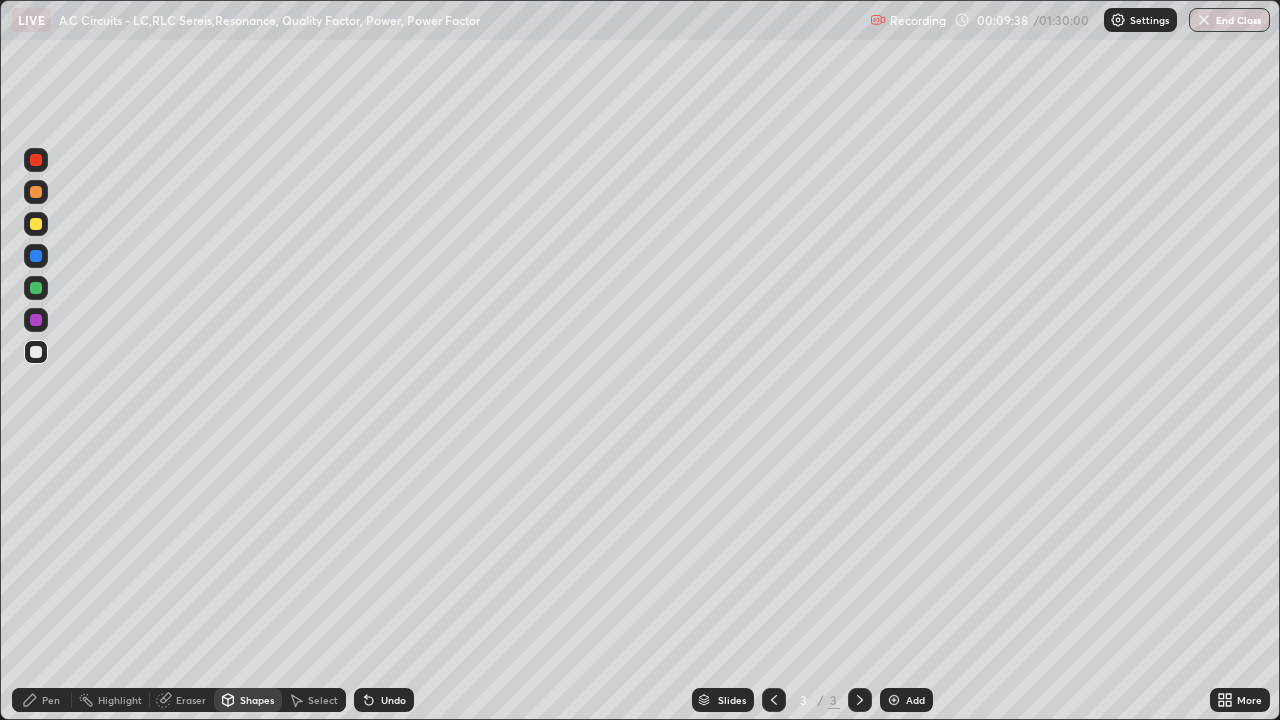 click on "Pen" at bounding box center [42, 700] 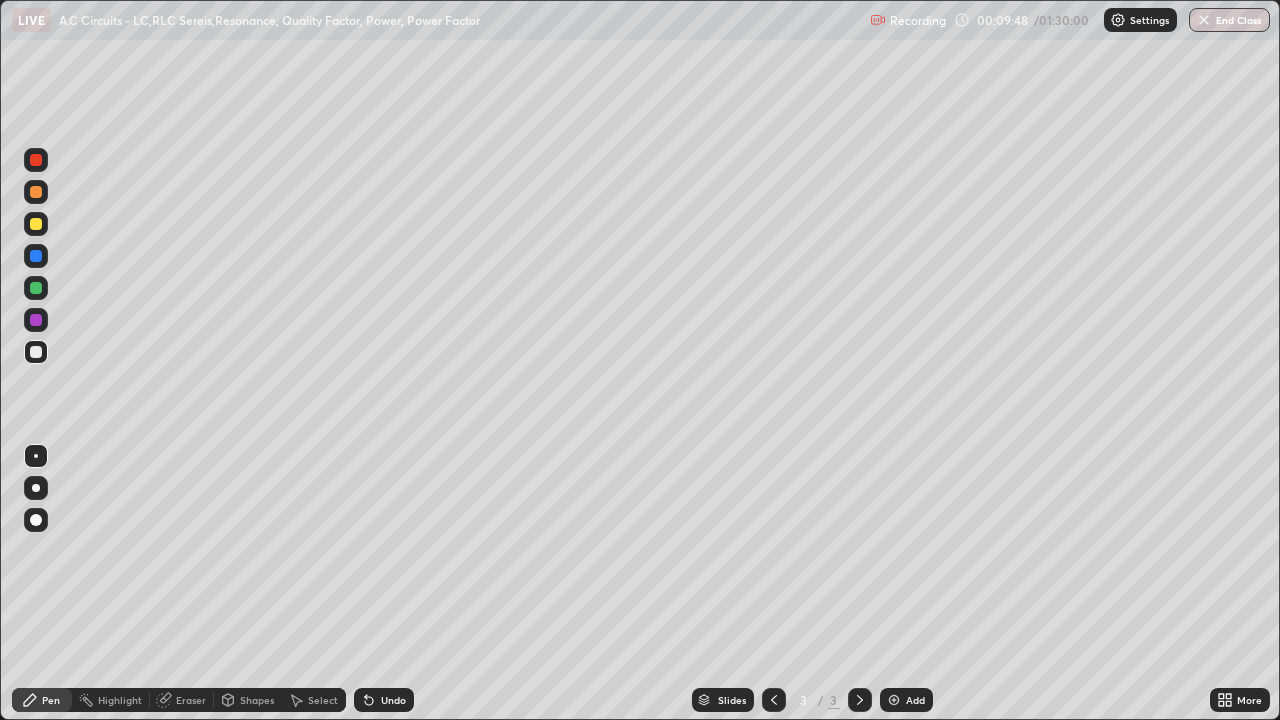 click on "Shapes" at bounding box center (257, 700) 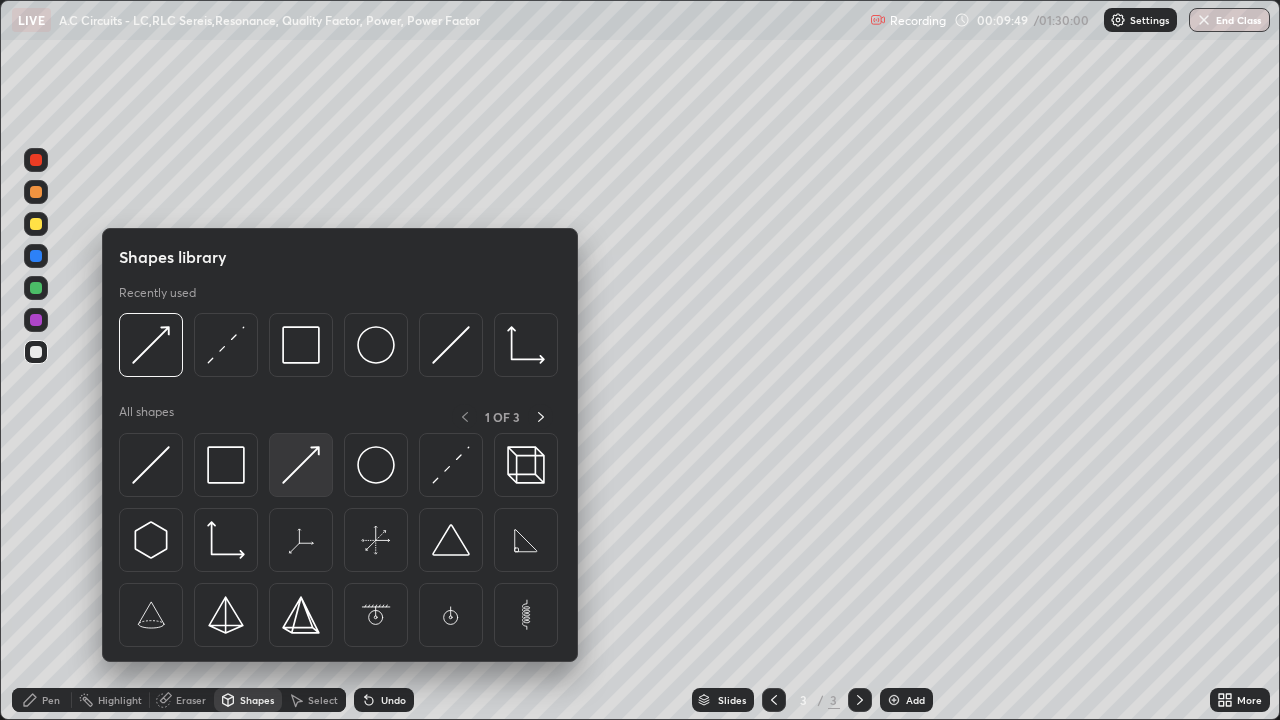 click at bounding box center (301, 465) 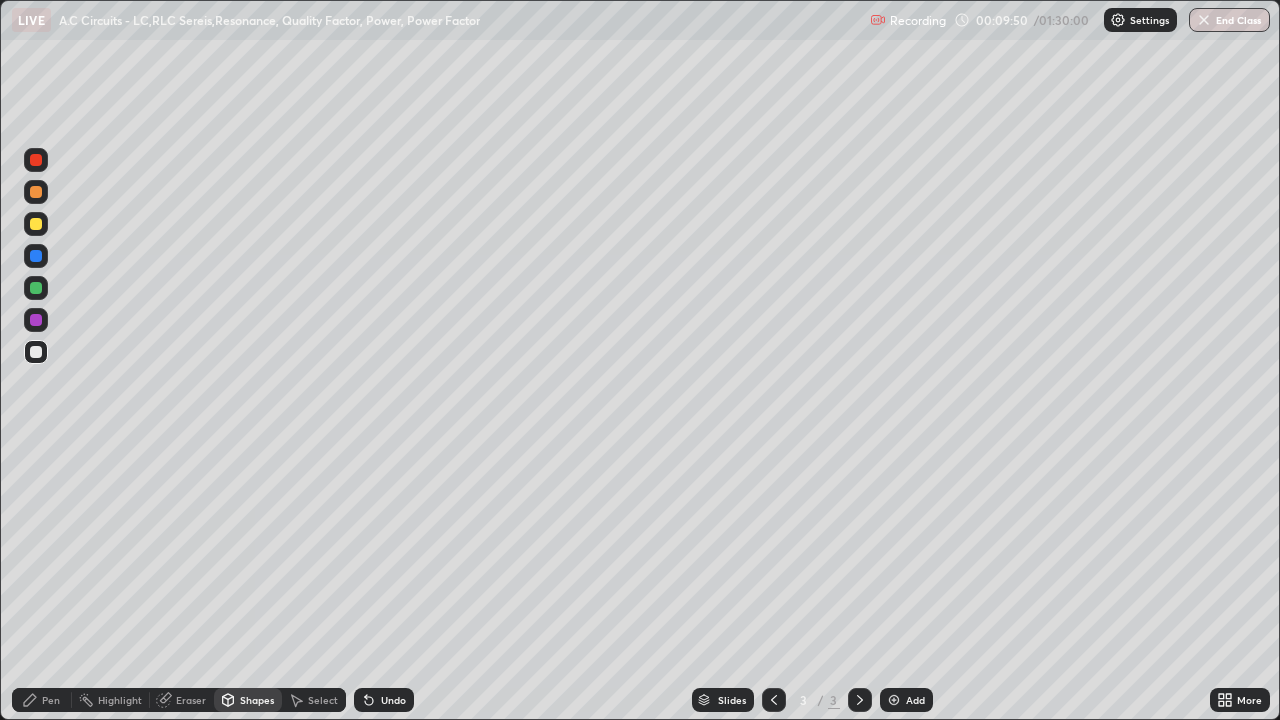 click at bounding box center [36, 224] 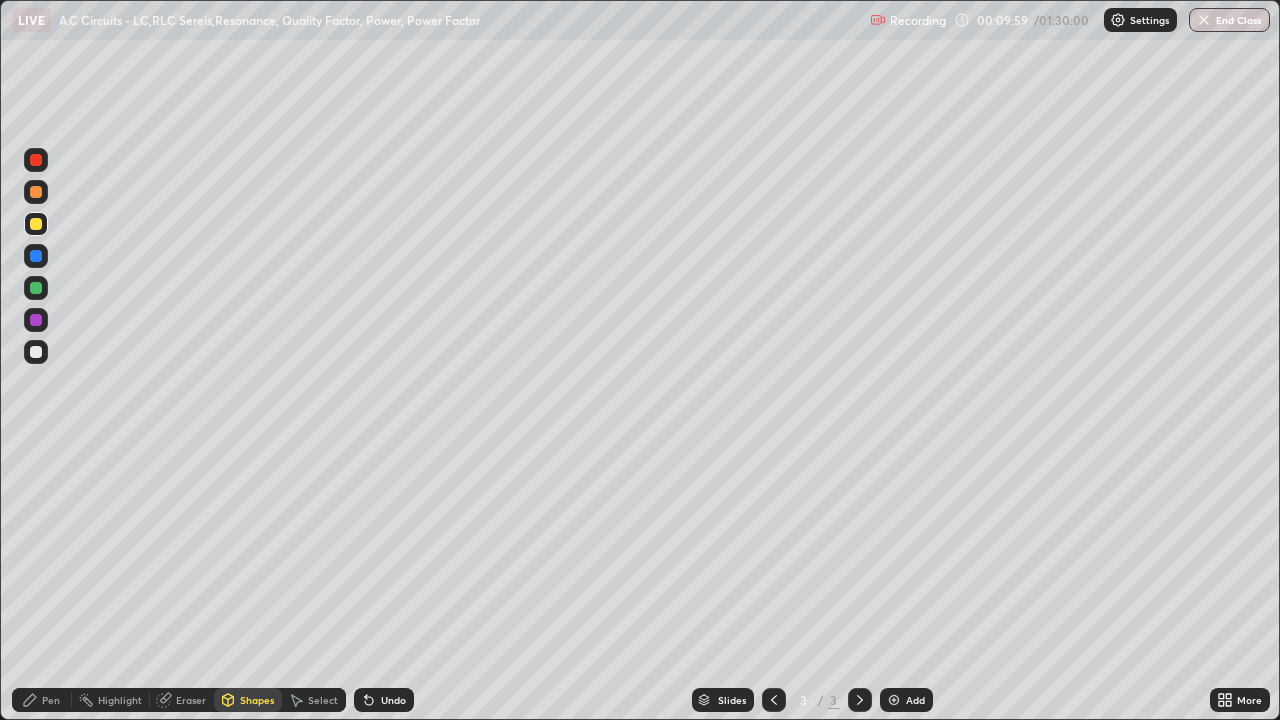 click on "Pen" at bounding box center [42, 700] 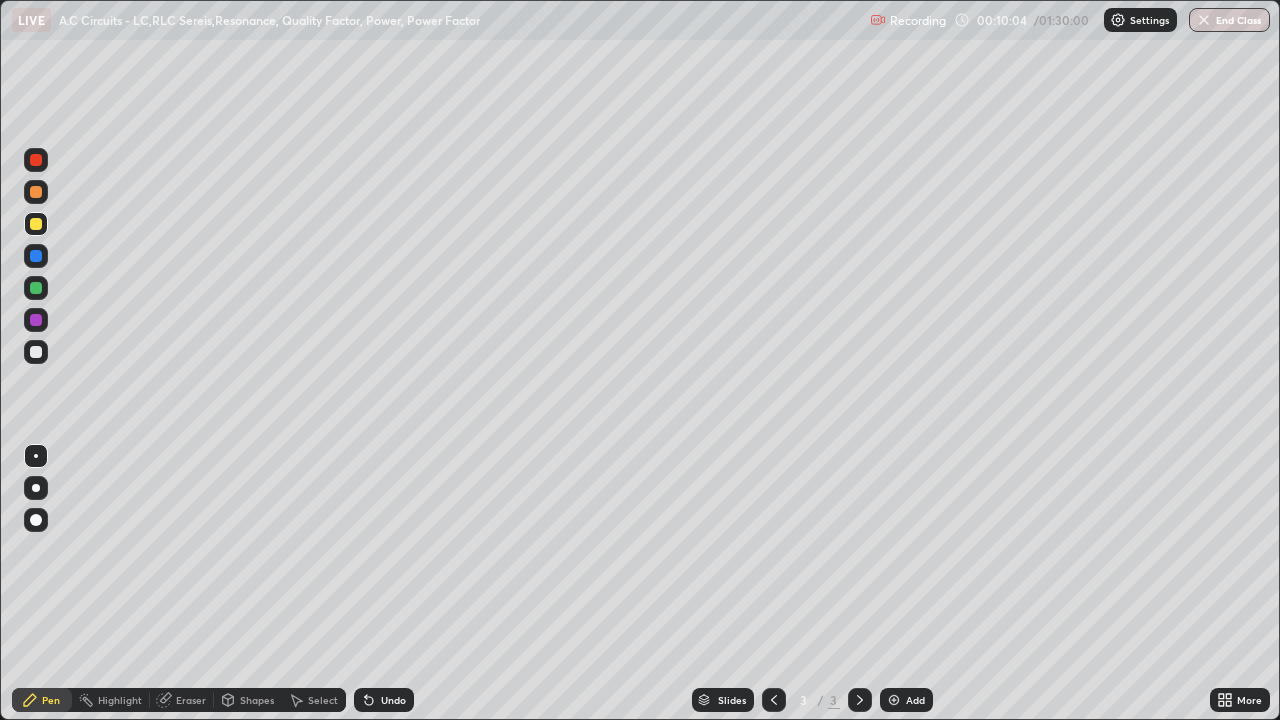 click on "Undo" at bounding box center [393, 700] 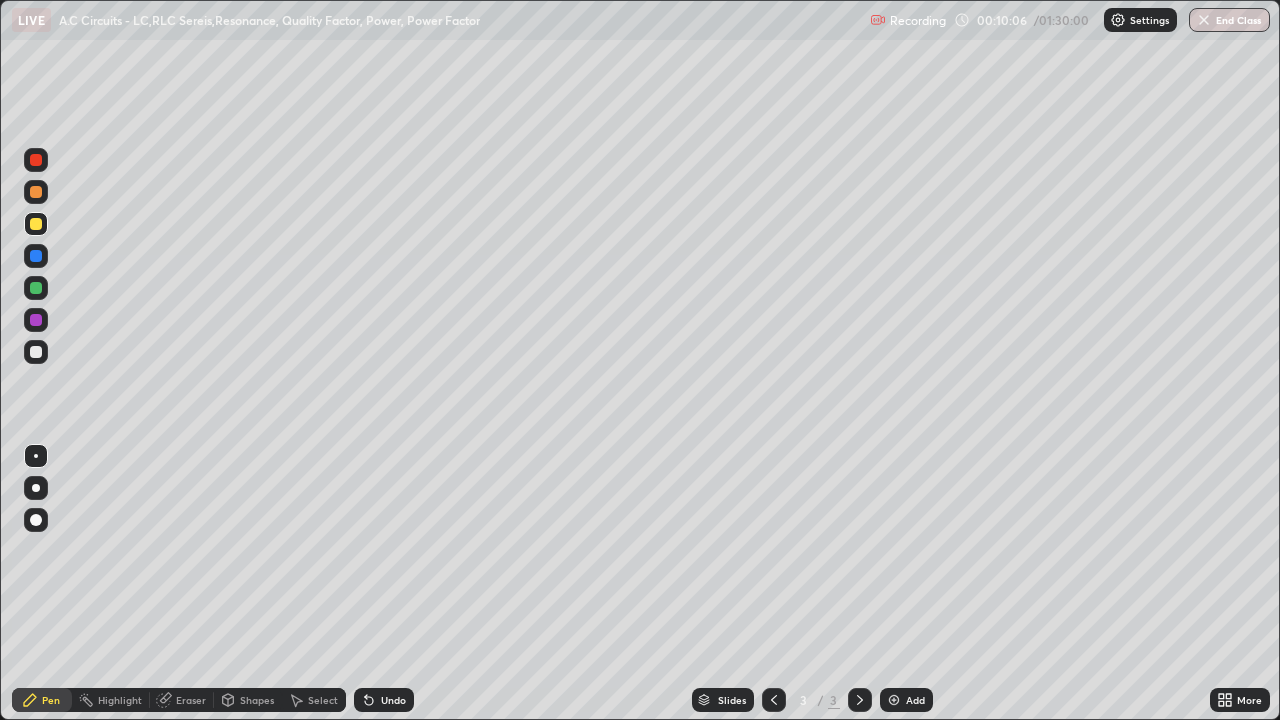 click at bounding box center (36, 352) 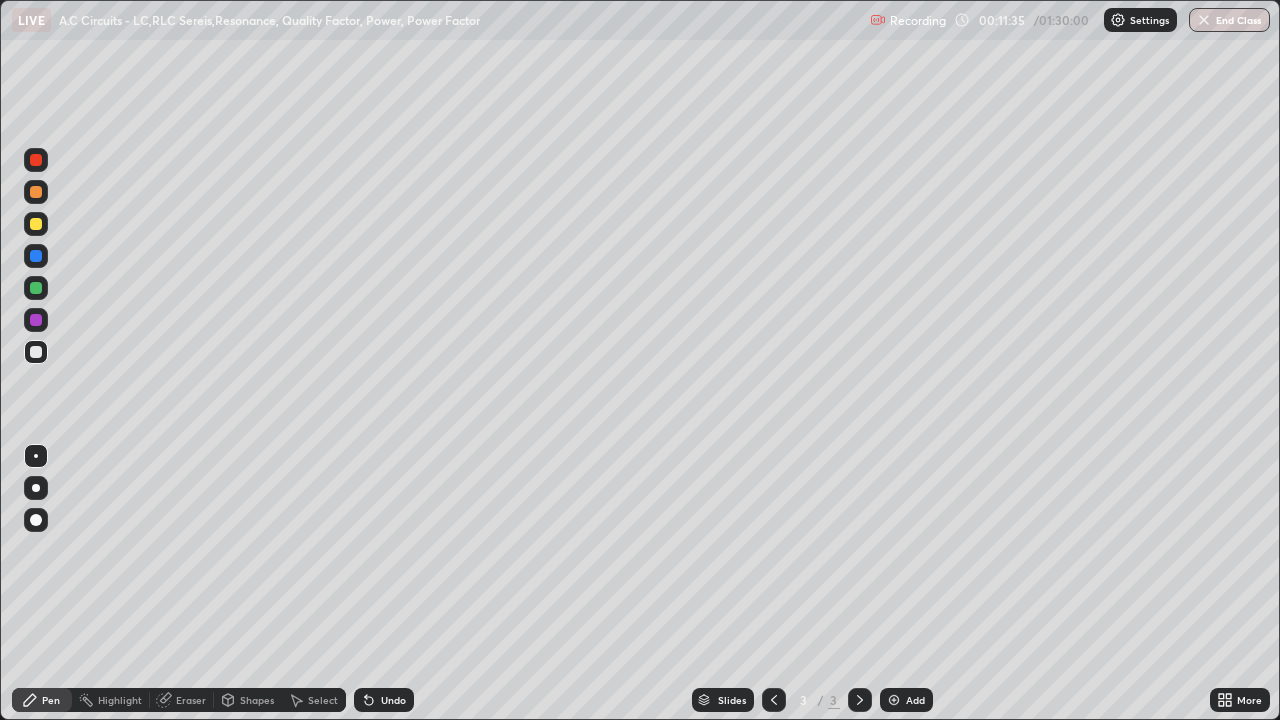 click at bounding box center [36, 520] 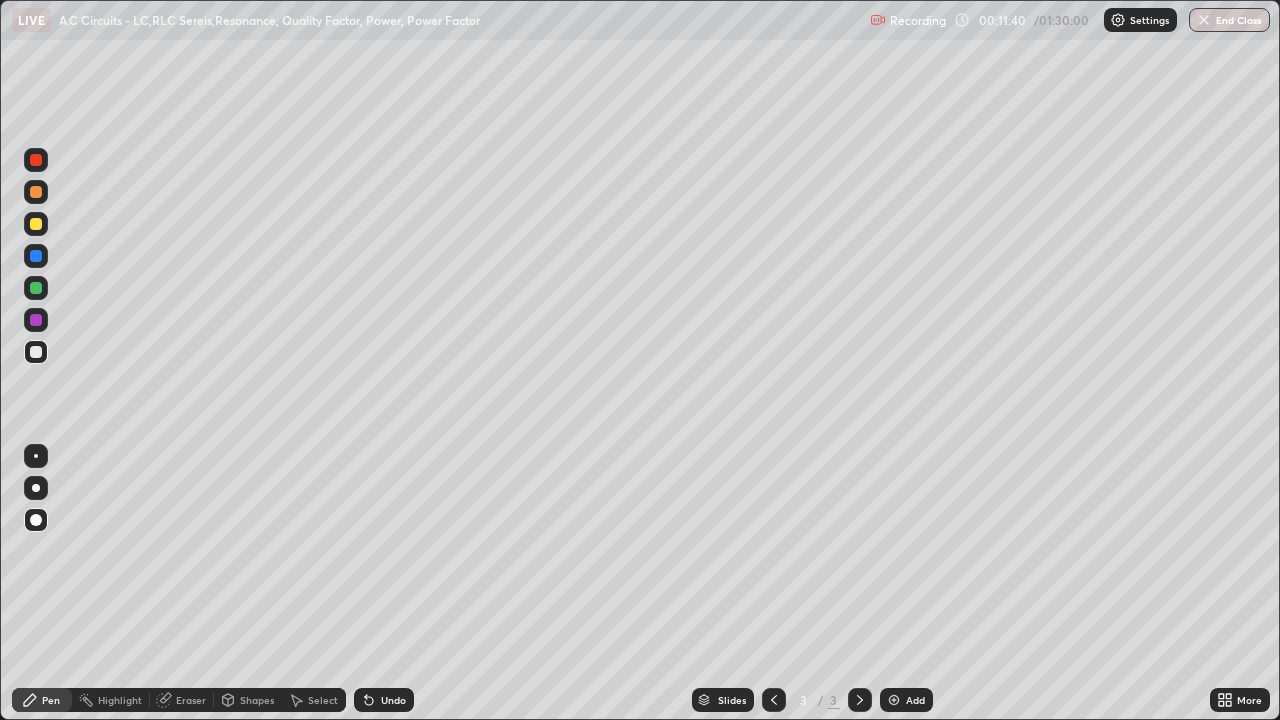click on "Undo" at bounding box center [384, 700] 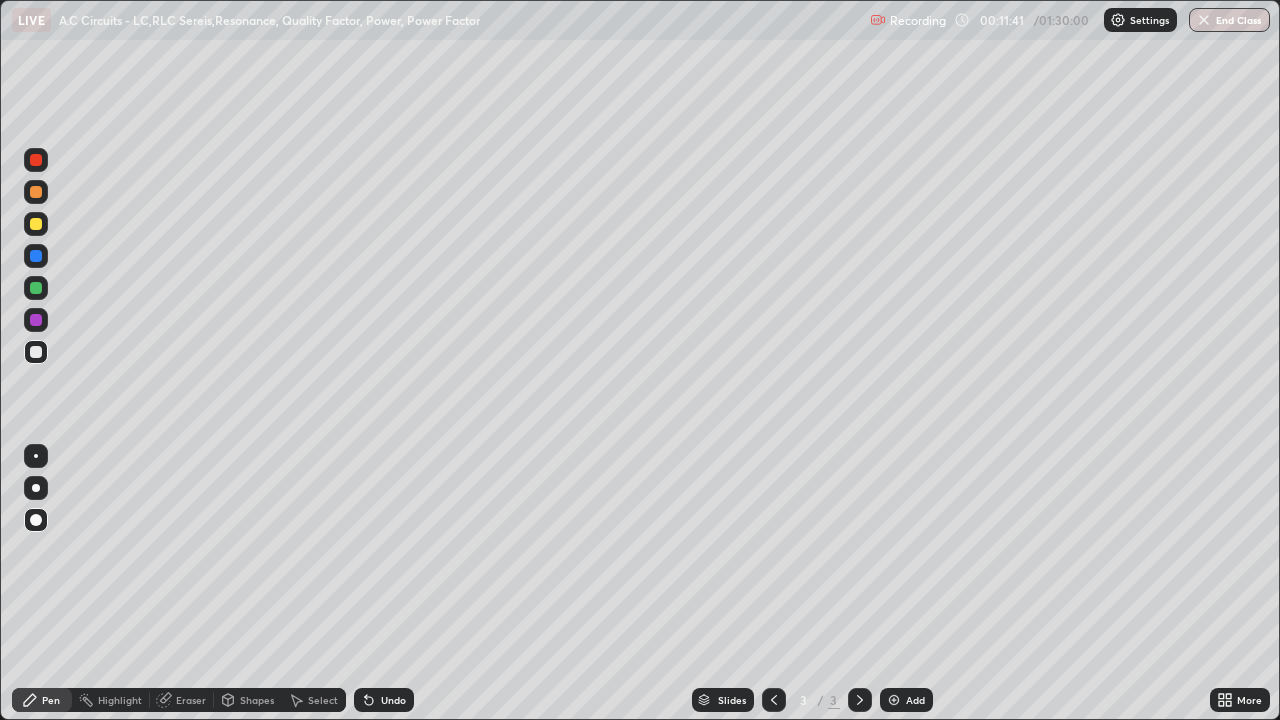 click at bounding box center (36, 456) 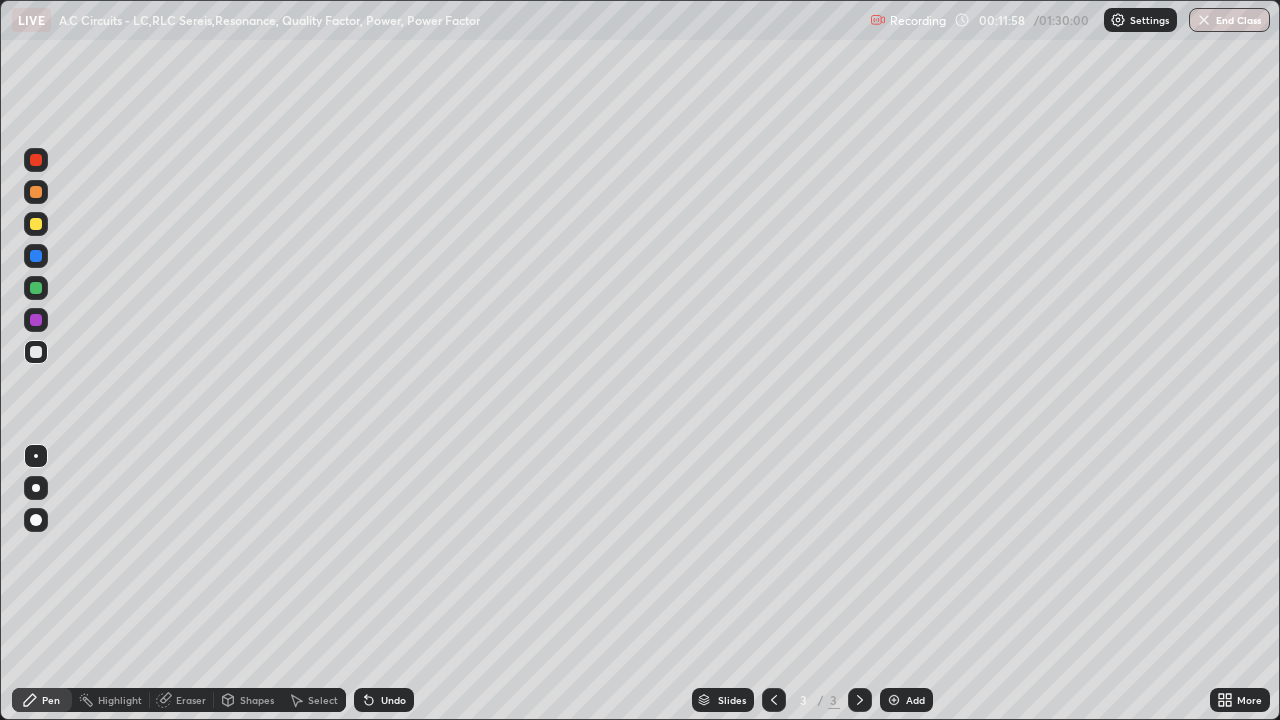 click on "Shapes" at bounding box center (257, 700) 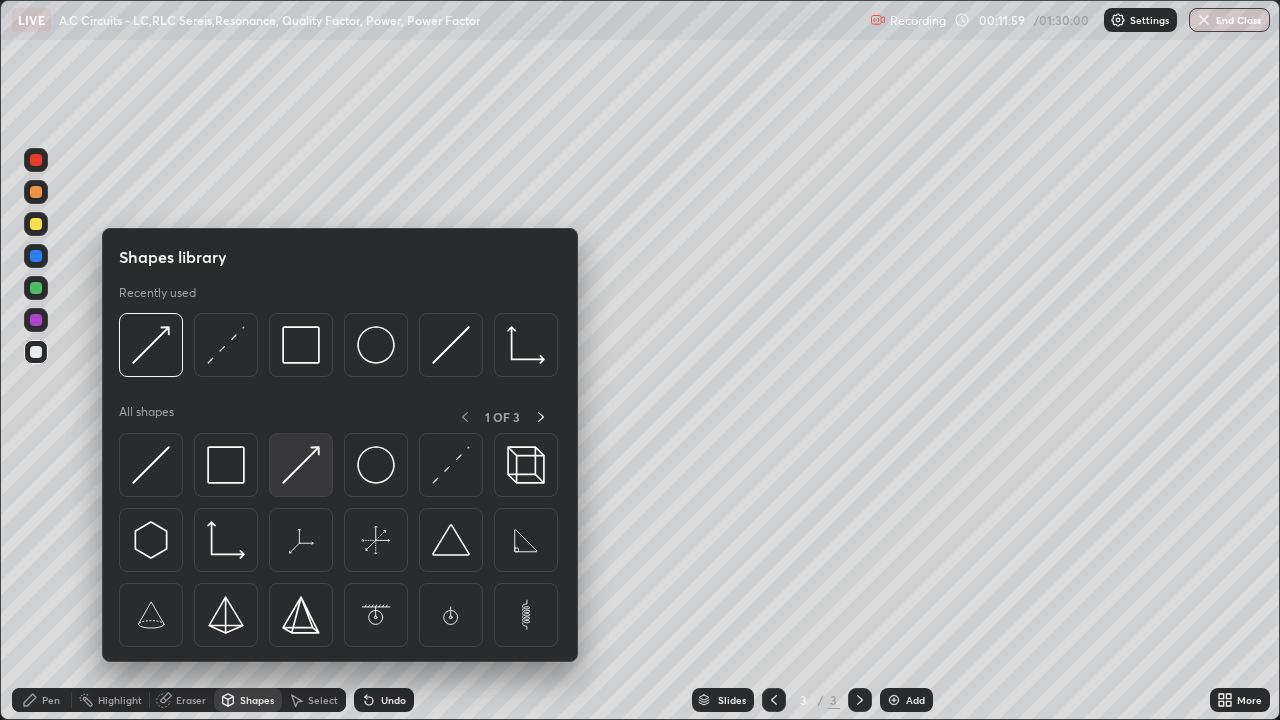 click at bounding box center (301, 465) 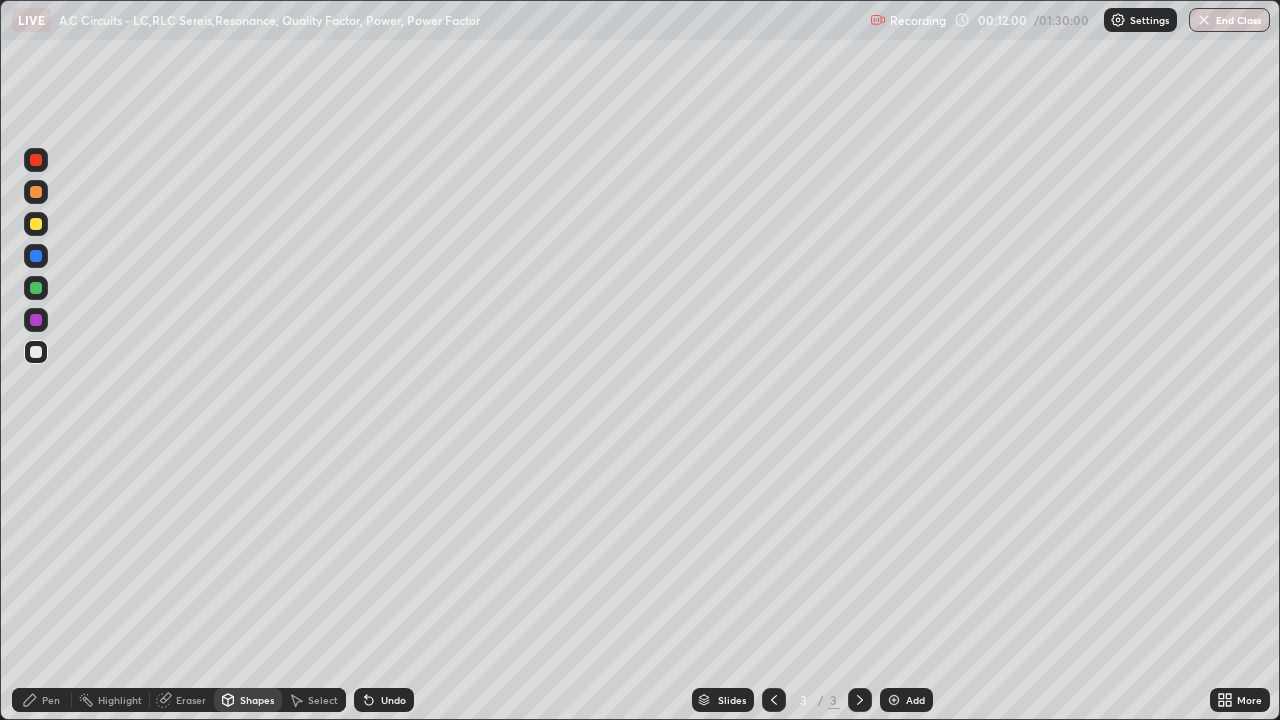 click at bounding box center [36, 224] 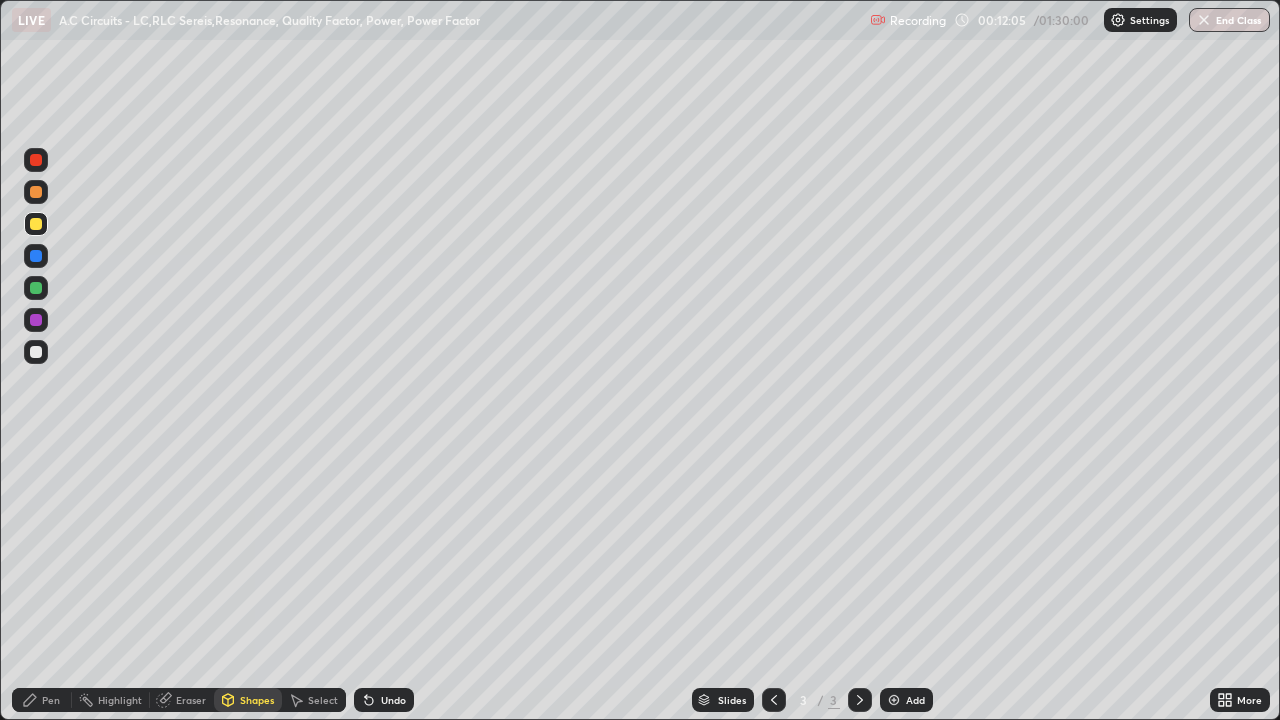 click at bounding box center [36, 256] 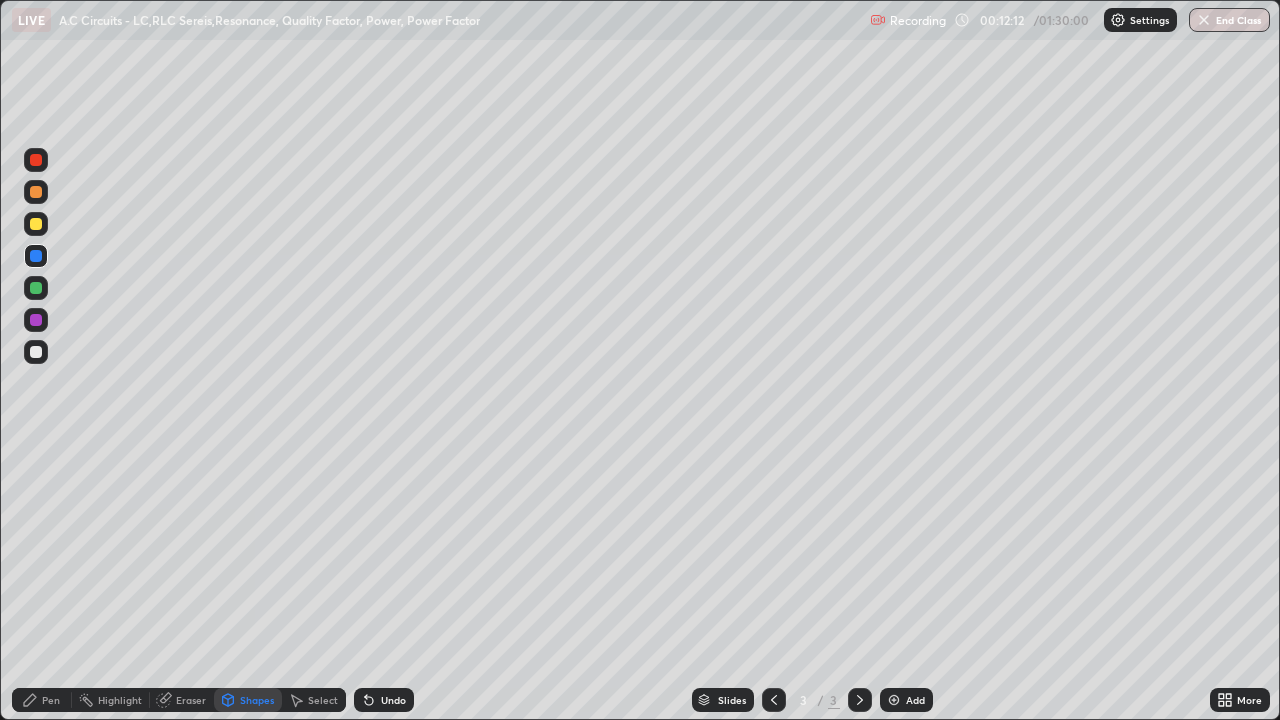 click on "Pen" at bounding box center [42, 700] 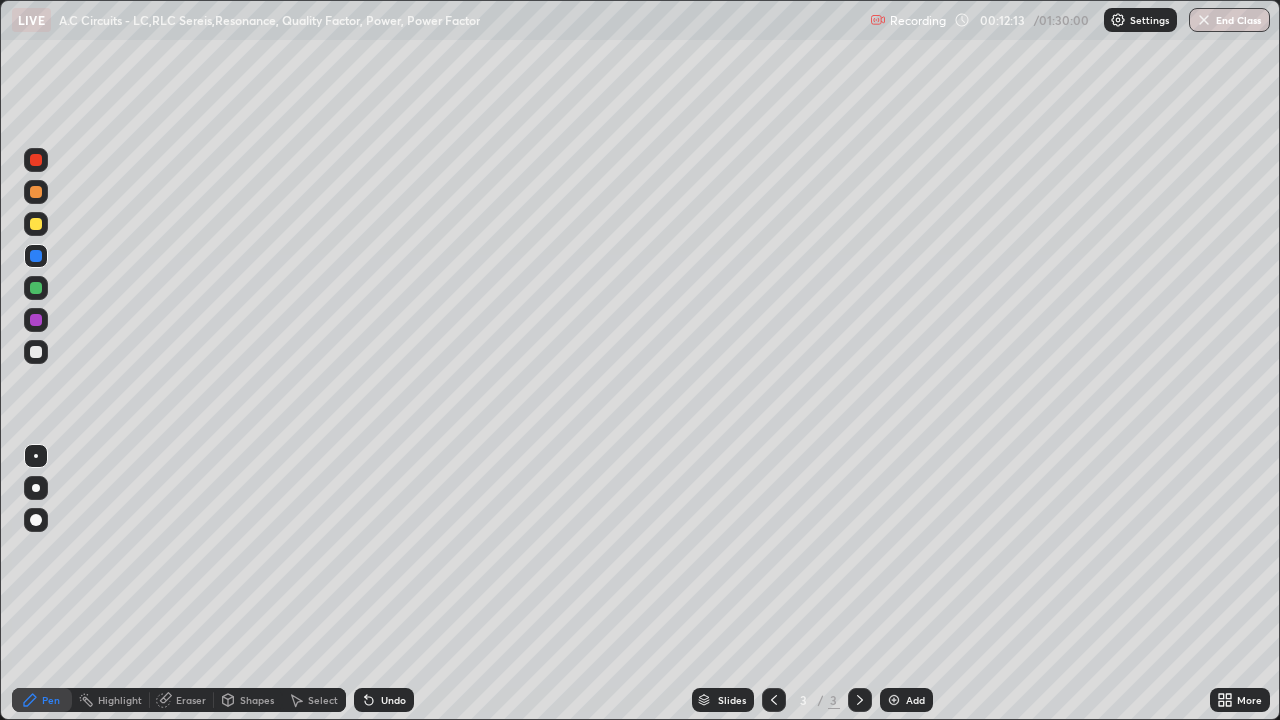 click at bounding box center [36, 352] 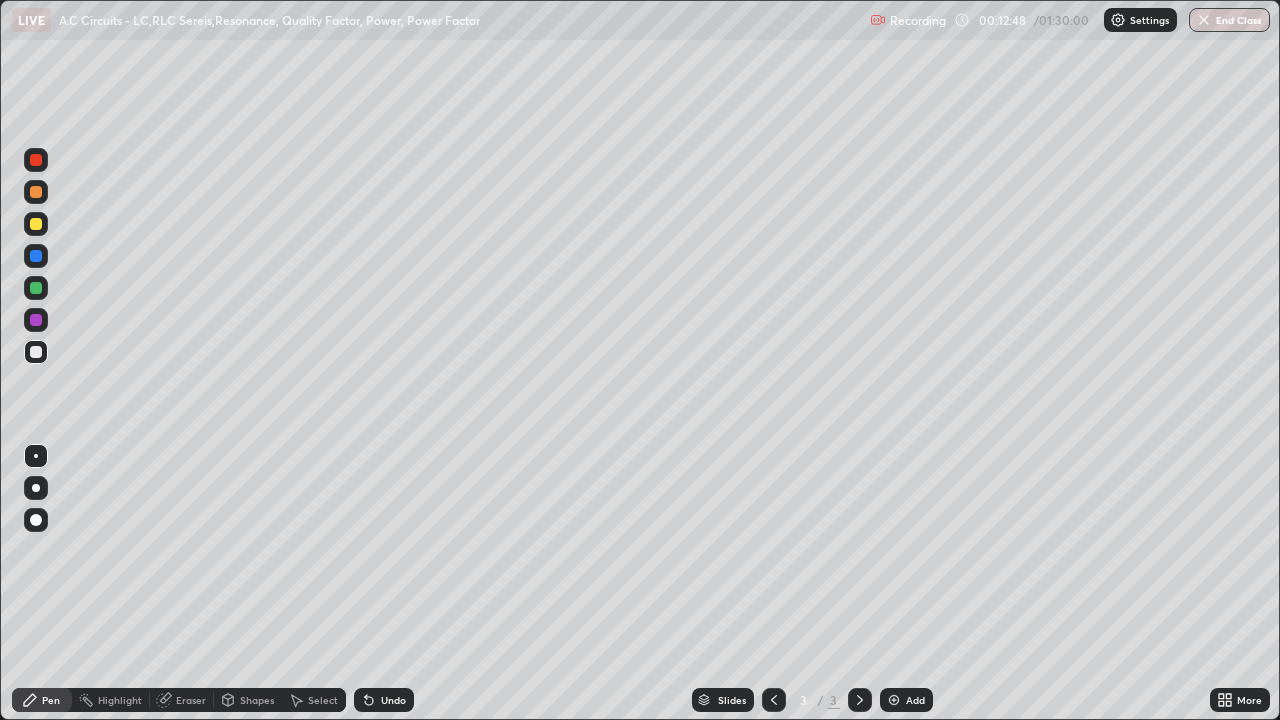click on "Undo" at bounding box center (393, 700) 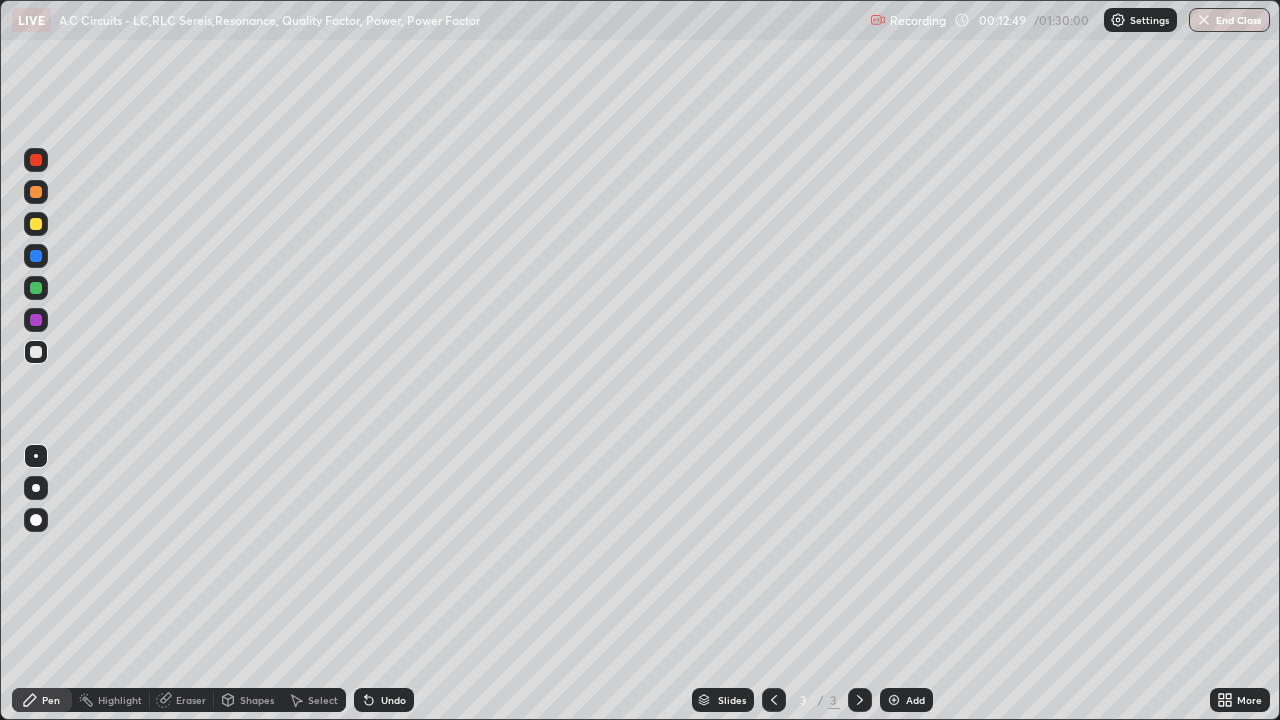 click on "Undo" at bounding box center (393, 700) 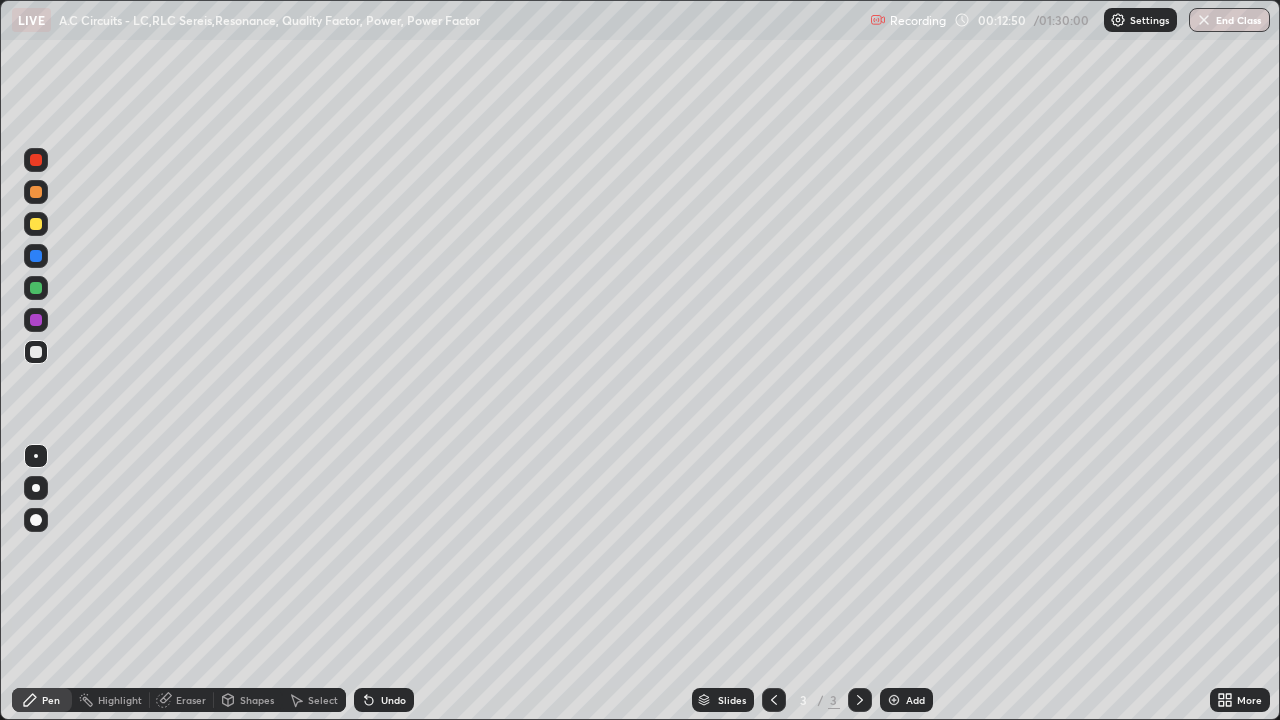 click on "Undo" at bounding box center (393, 700) 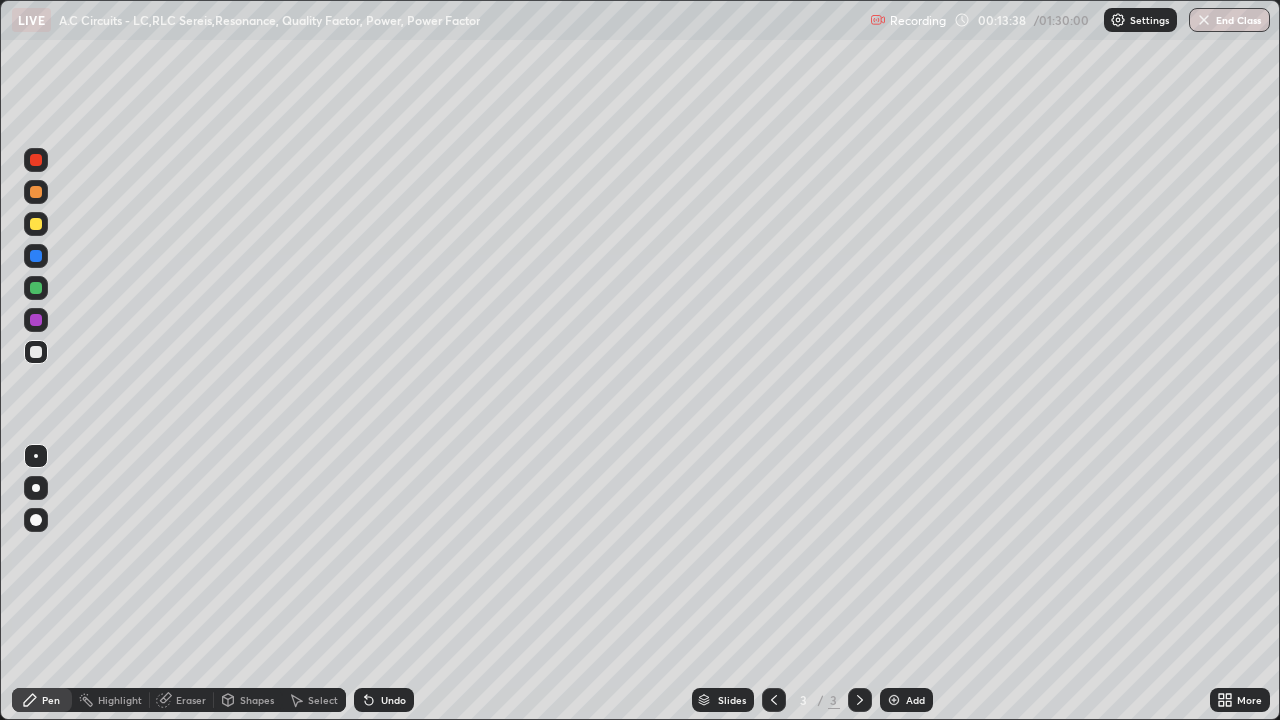 click on "Select" at bounding box center (323, 700) 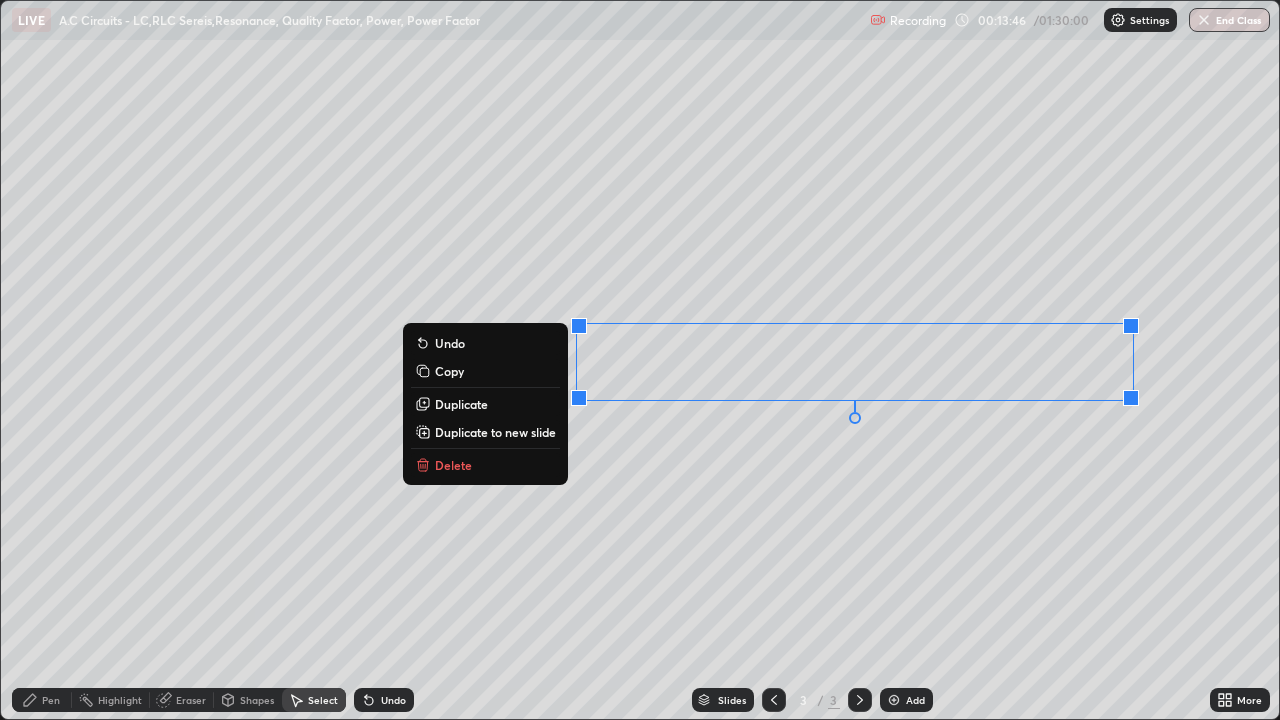 click on "Pen" at bounding box center [42, 700] 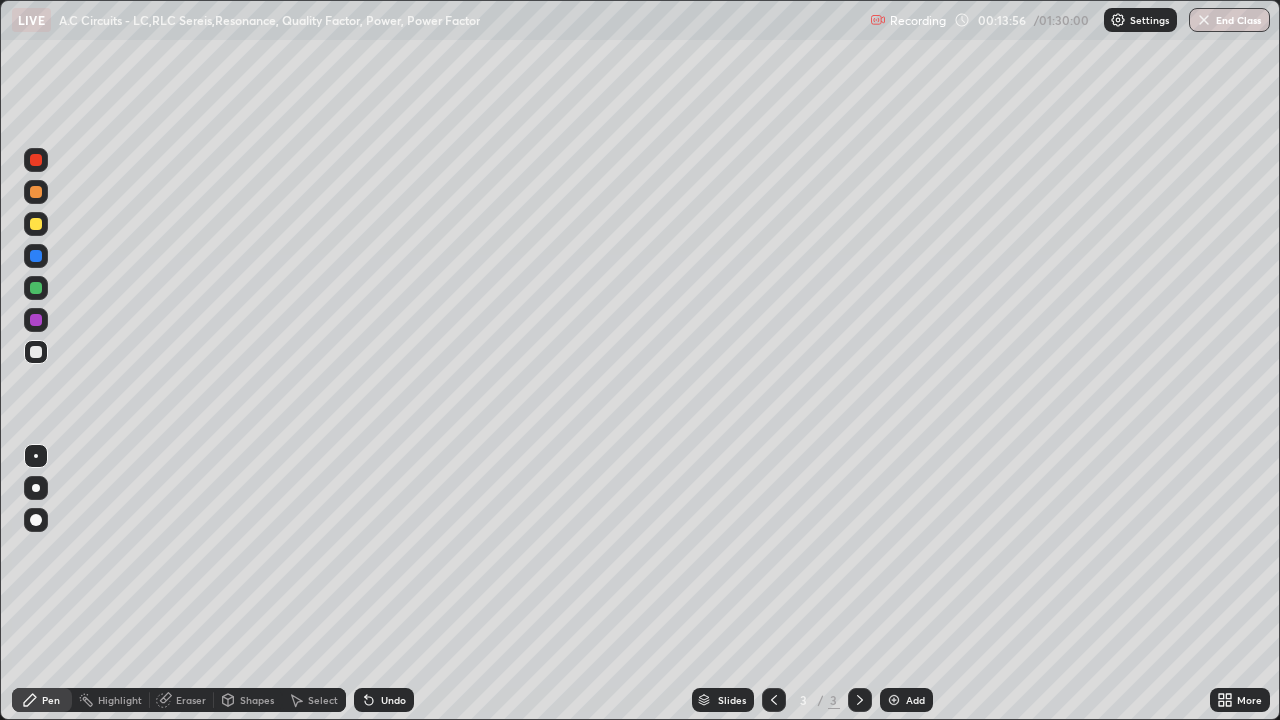 click on "Undo" at bounding box center [393, 700] 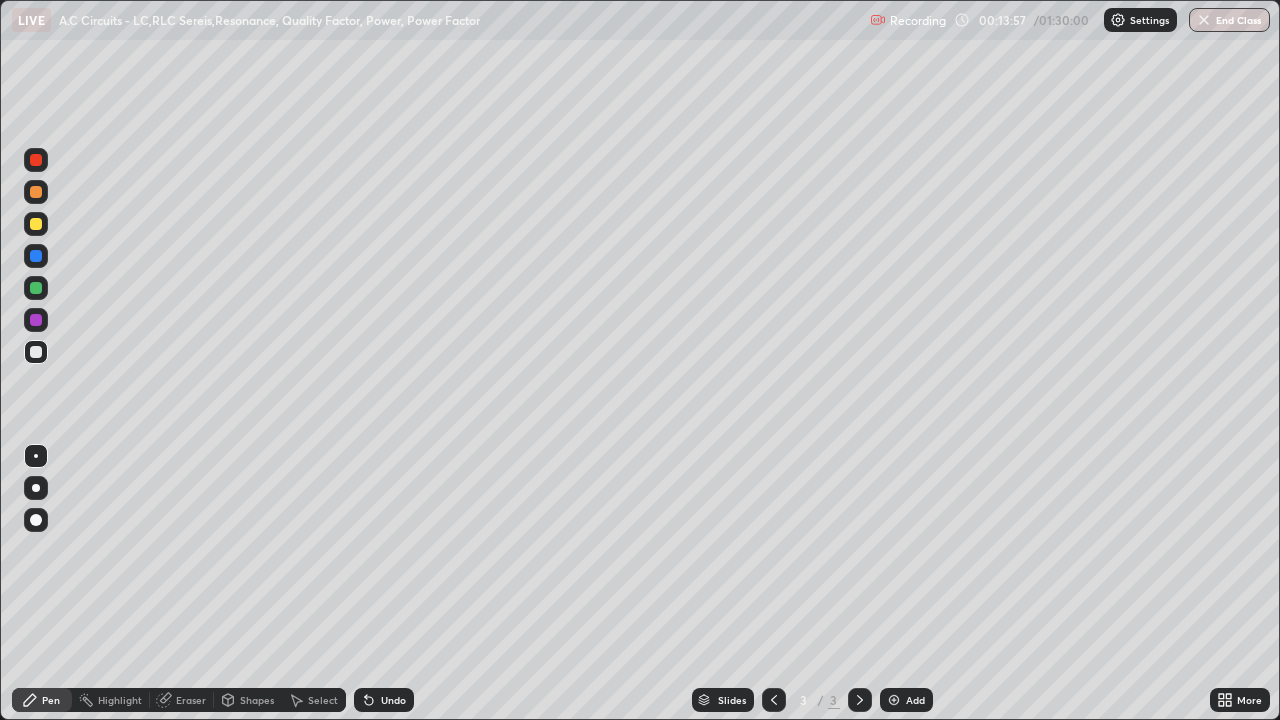 click on "Undo" at bounding box center [393, 700] 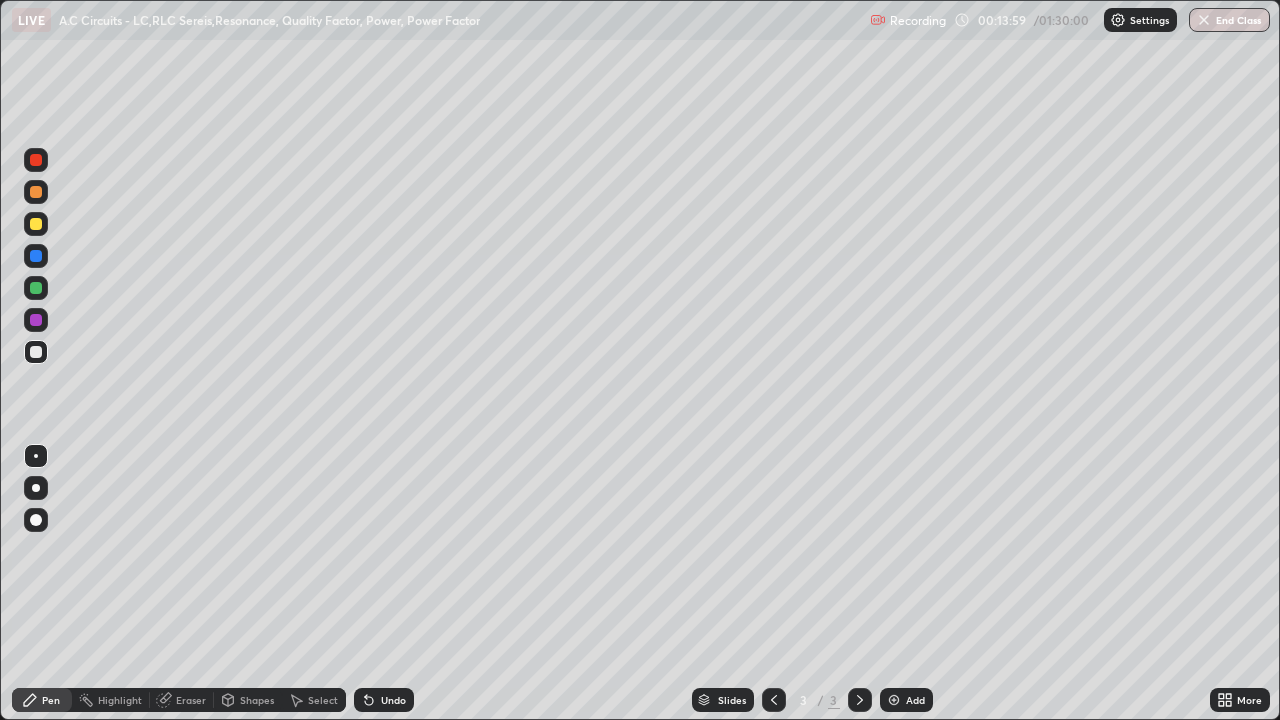 click on "Select" at bounding box center [323, 700] 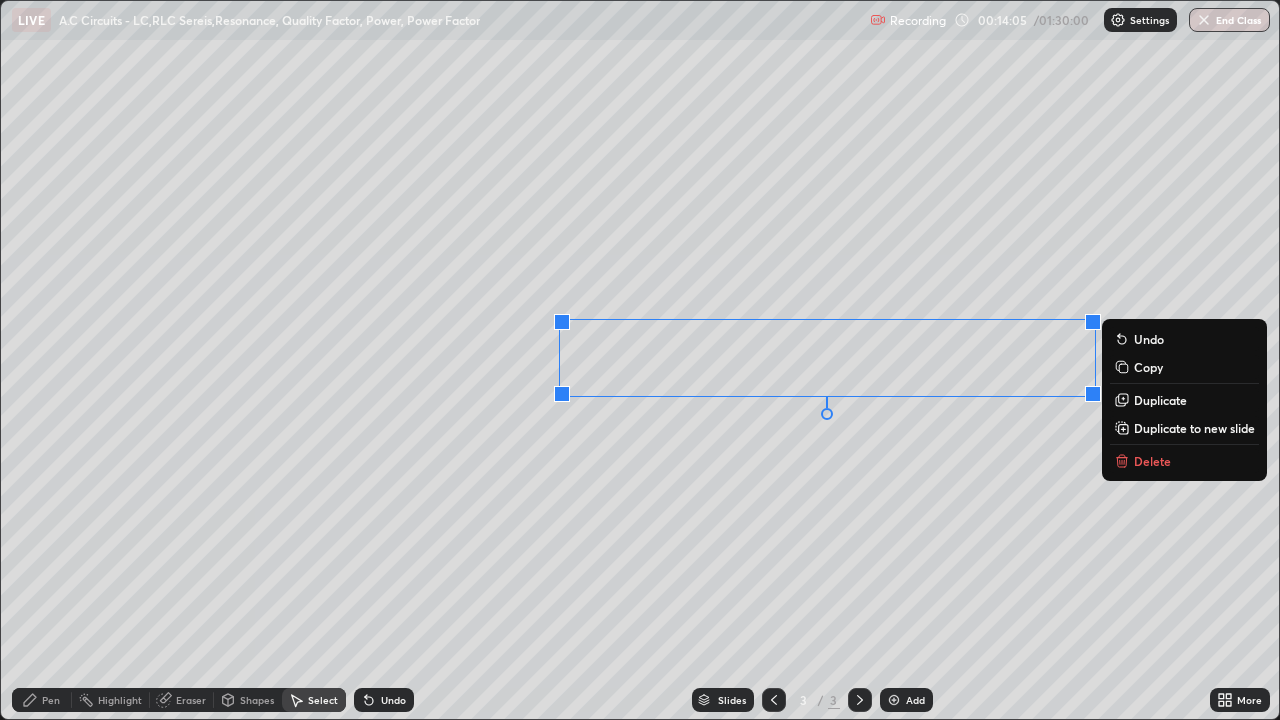 click on "Pen" at bounding box center [51, 700] 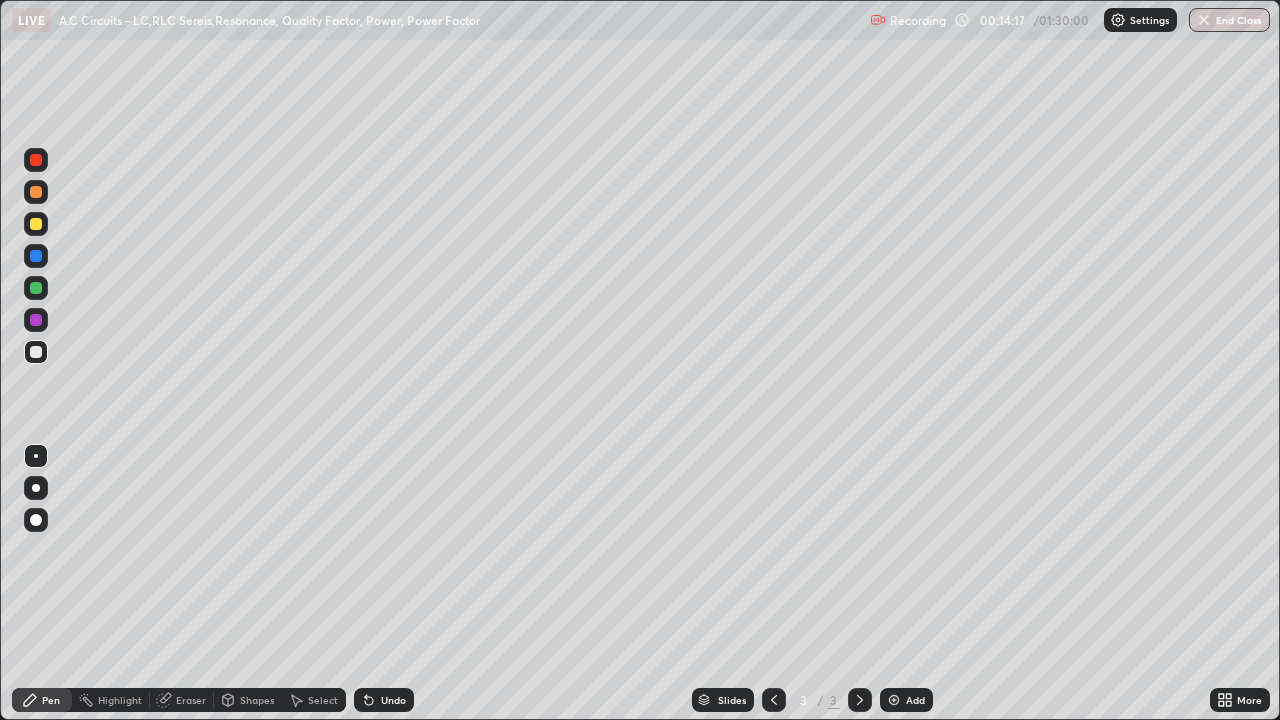click on "Undo" at bounding box center [393, 700] 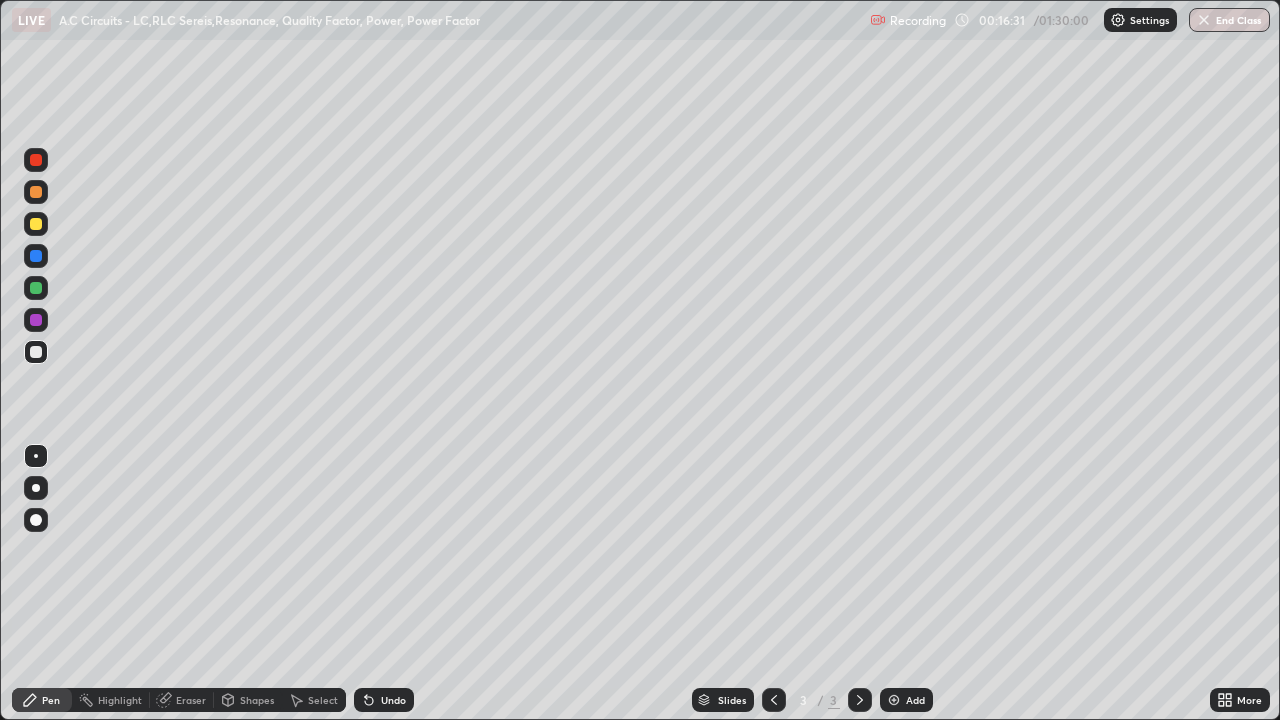 click at bounding box center [36, 288] 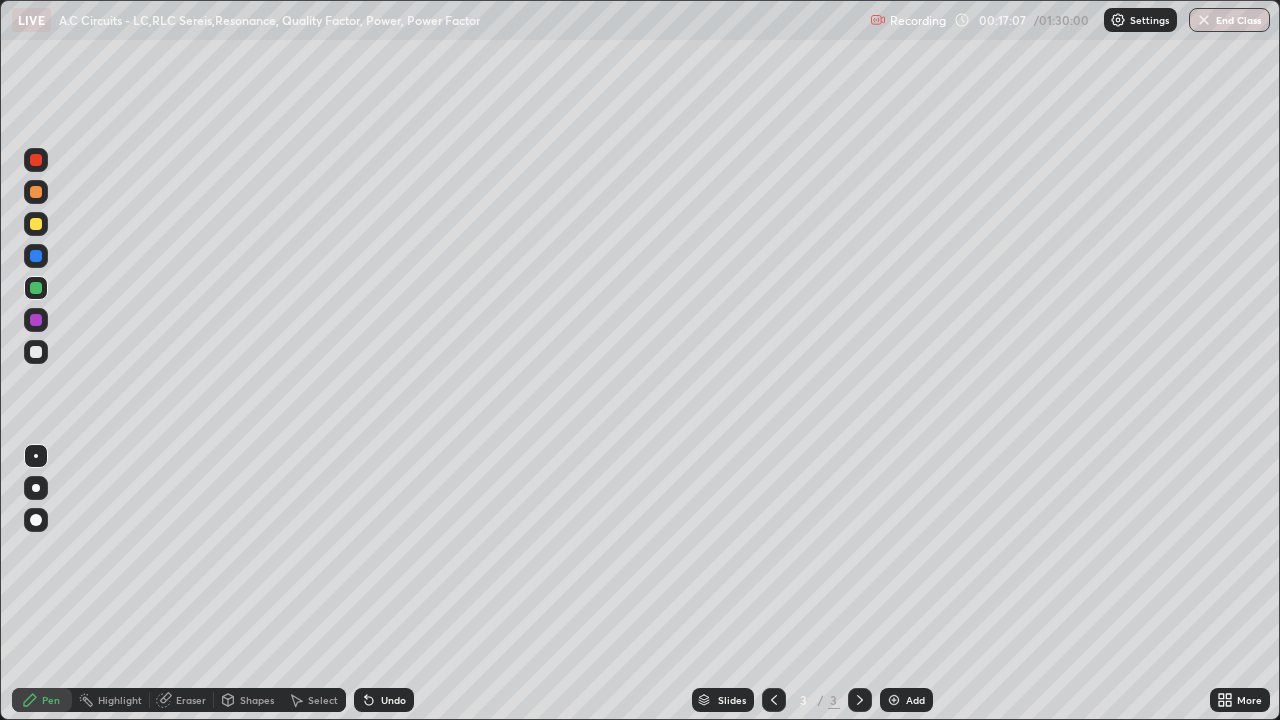 click on "Select" at bounding box center [314, 700] 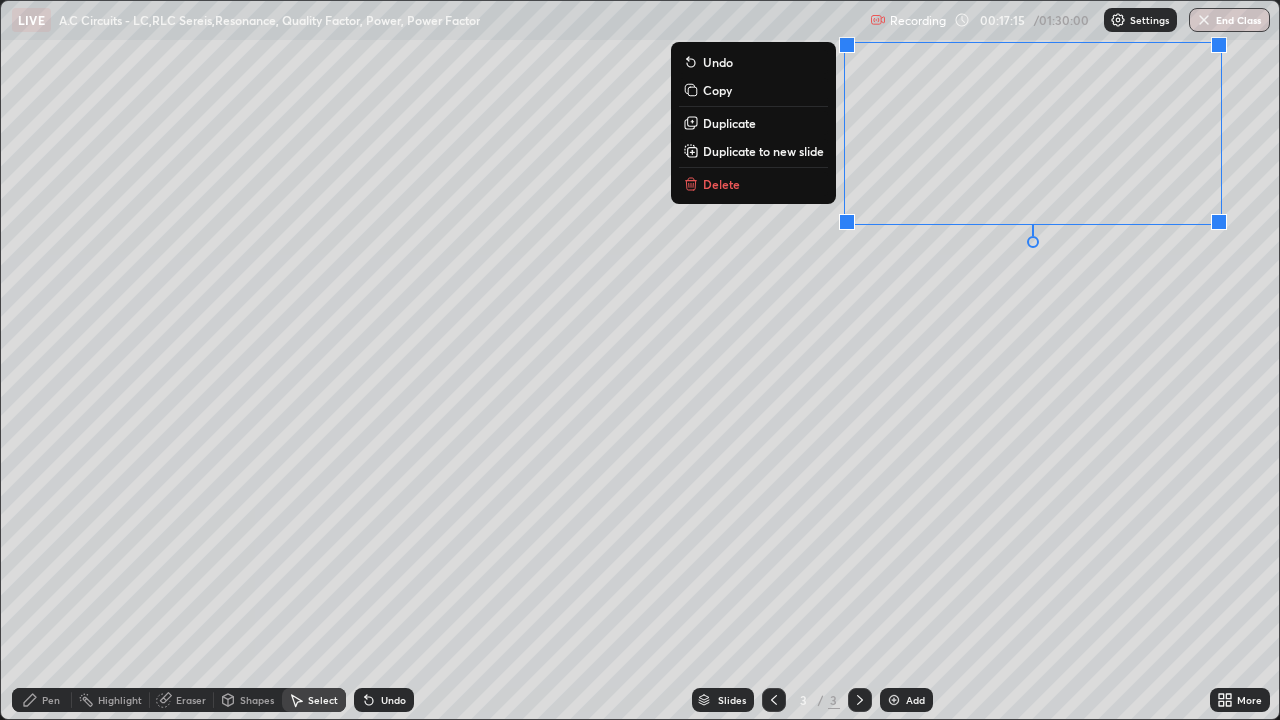 click on "0 ° Undo Copy Duplicate Duplicate to new slide Delete" at bounding box center [640, 360] 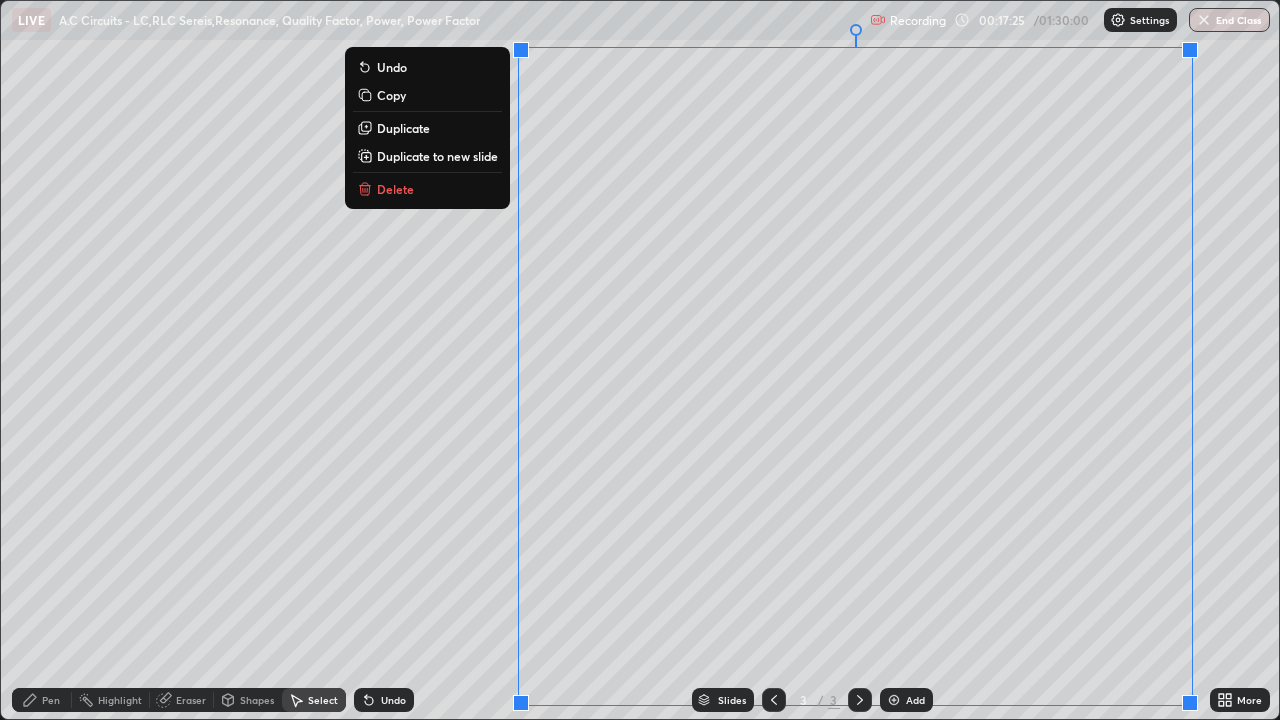 click on "0 ° Undo Copy Duplicate Duplicate to new slide Delete" at bounding box center (640, 360) 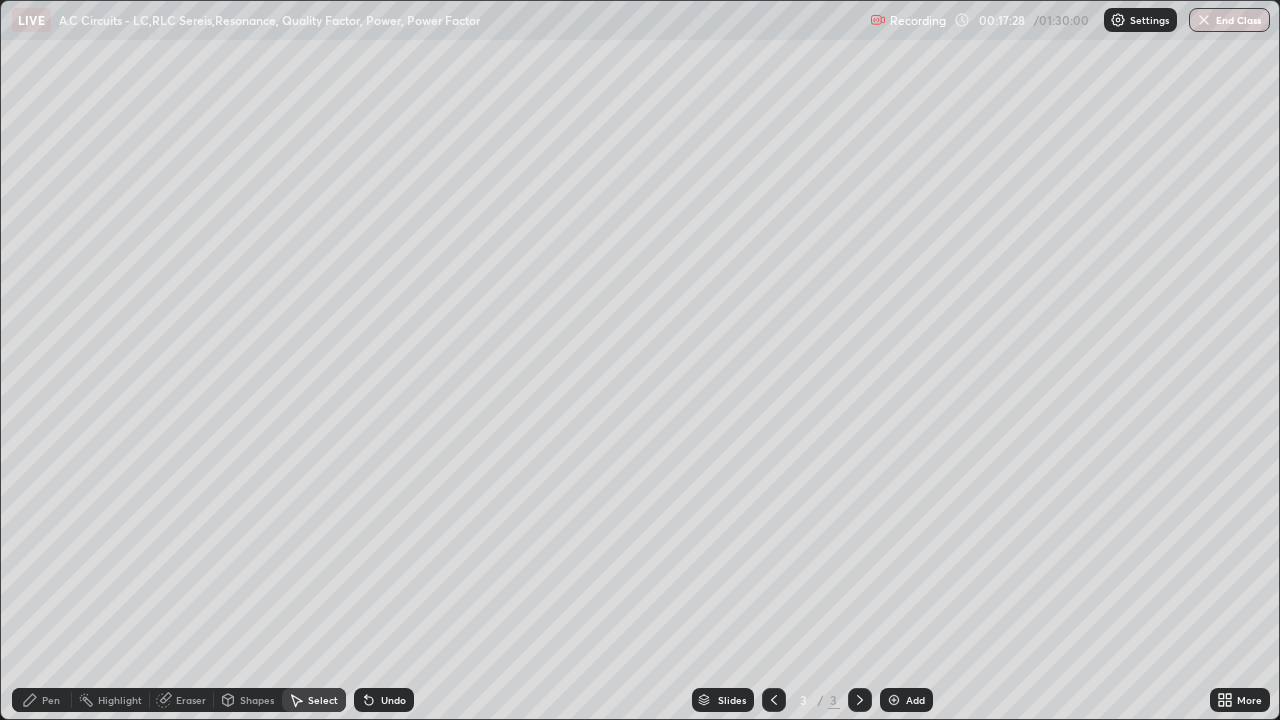 click on "Pen" at bounding box center (42, 700) 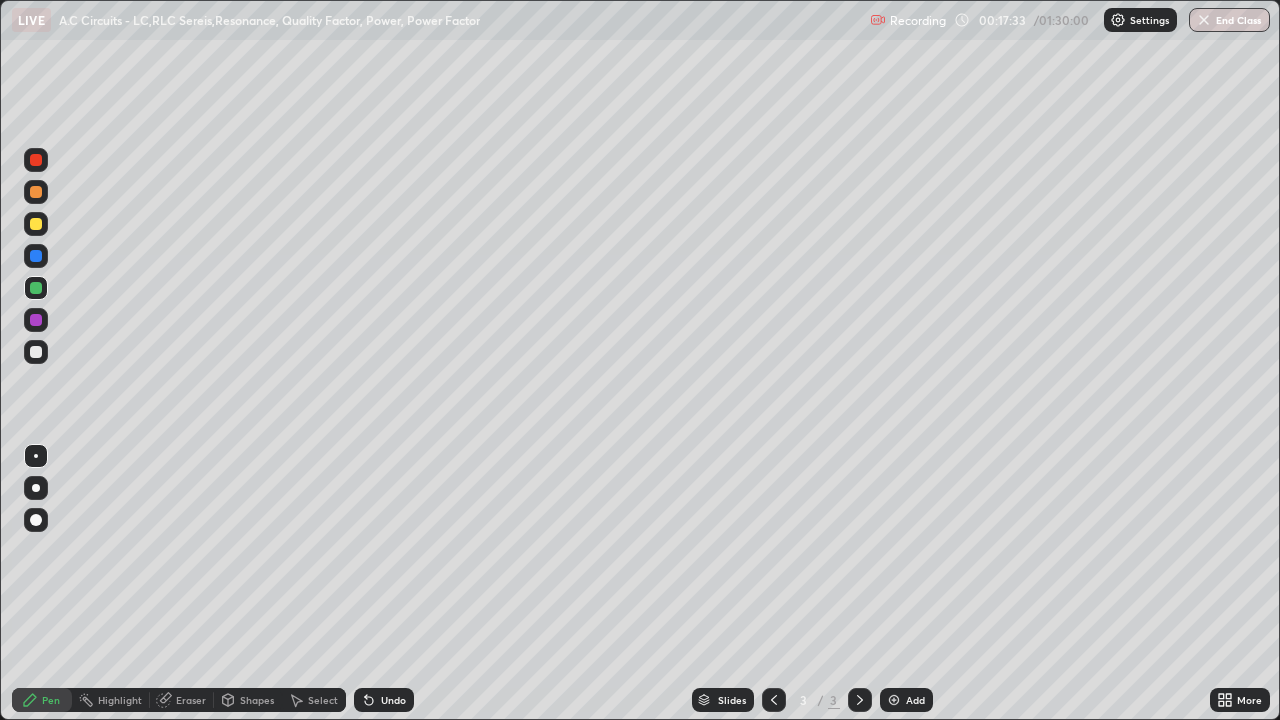 click at bounding box center [36, 224] 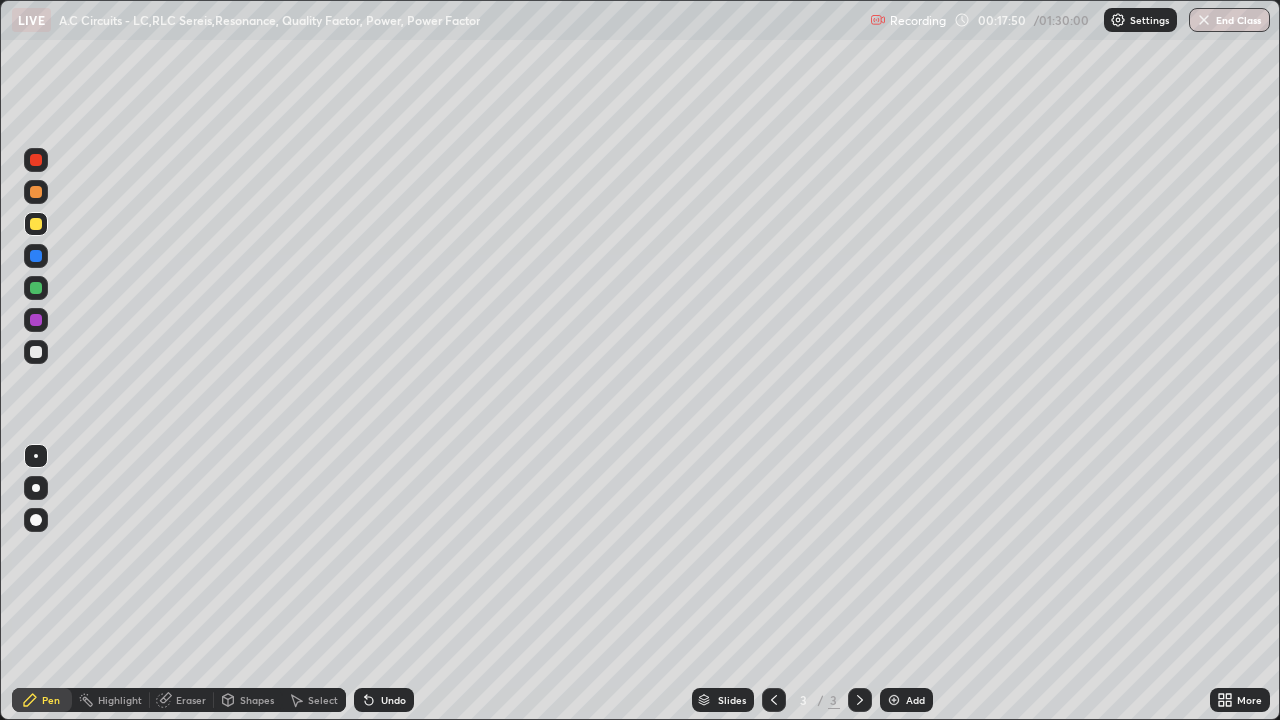 click at bounding box center [36, 352] 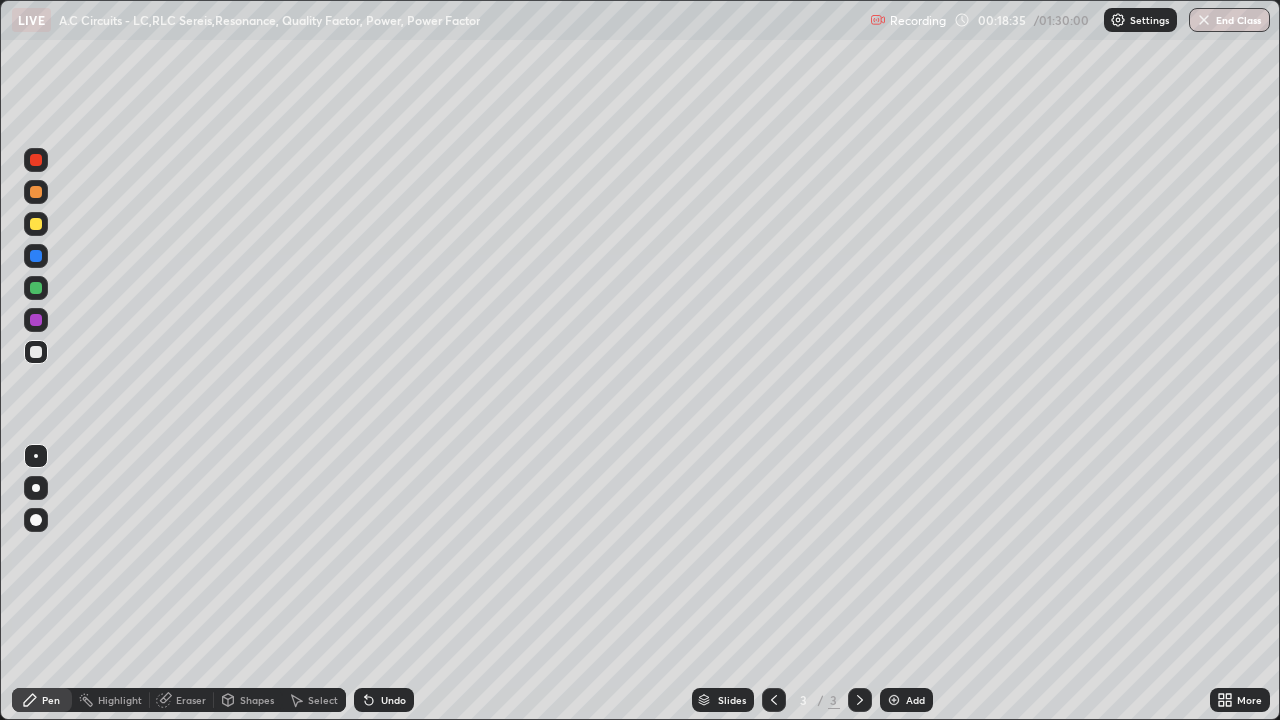 click at bounding box center (36, 224) 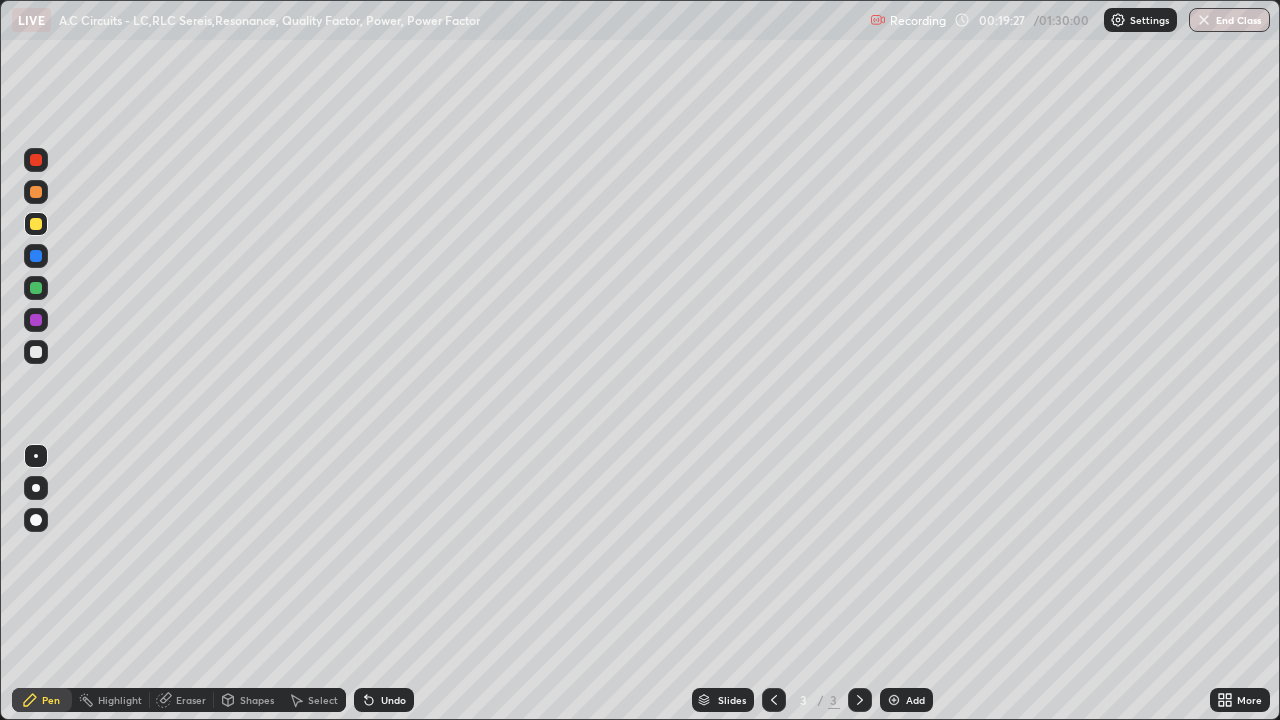 click at bounding box center (36, 288) 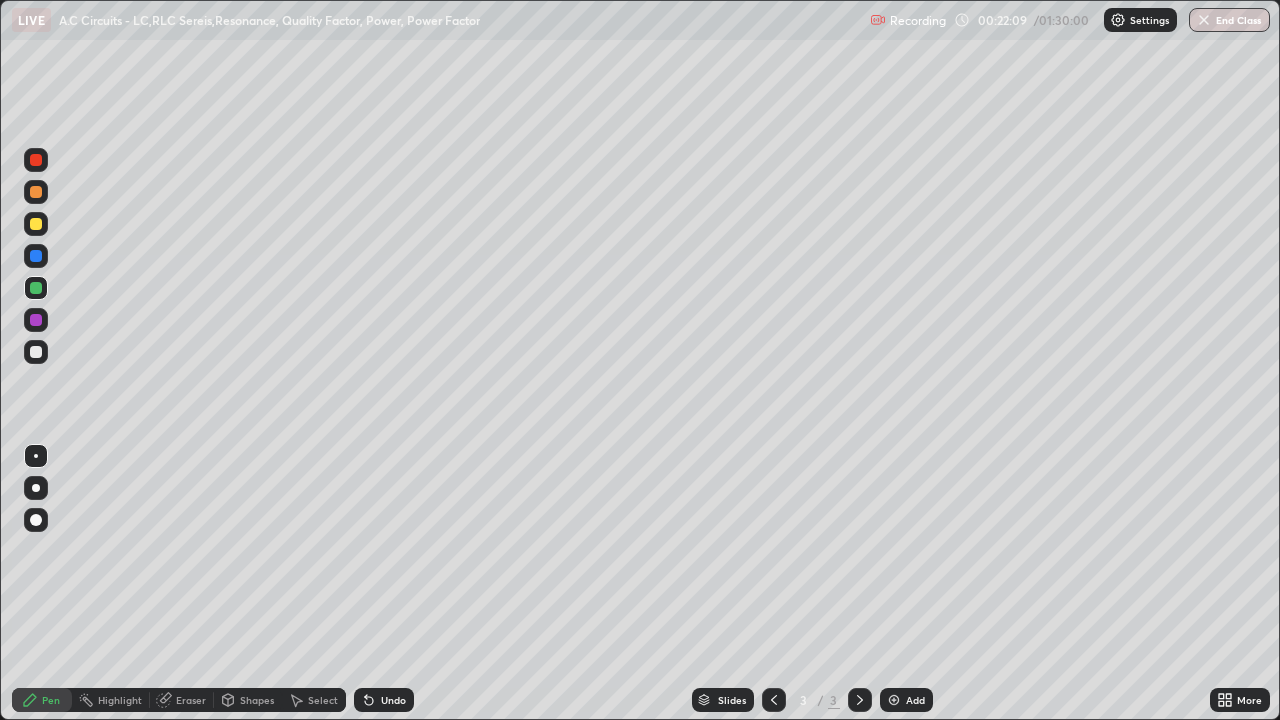 click at bounding box center (36, 352) 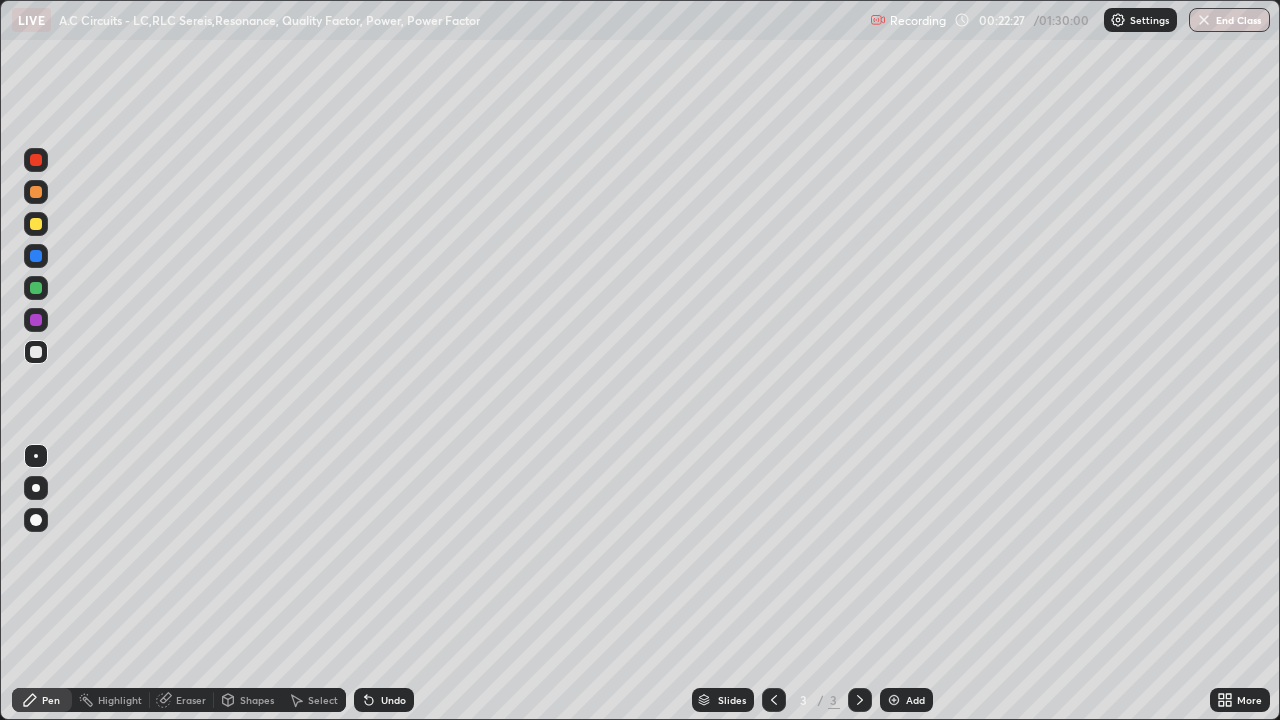 click at bounding box center [36, 256] 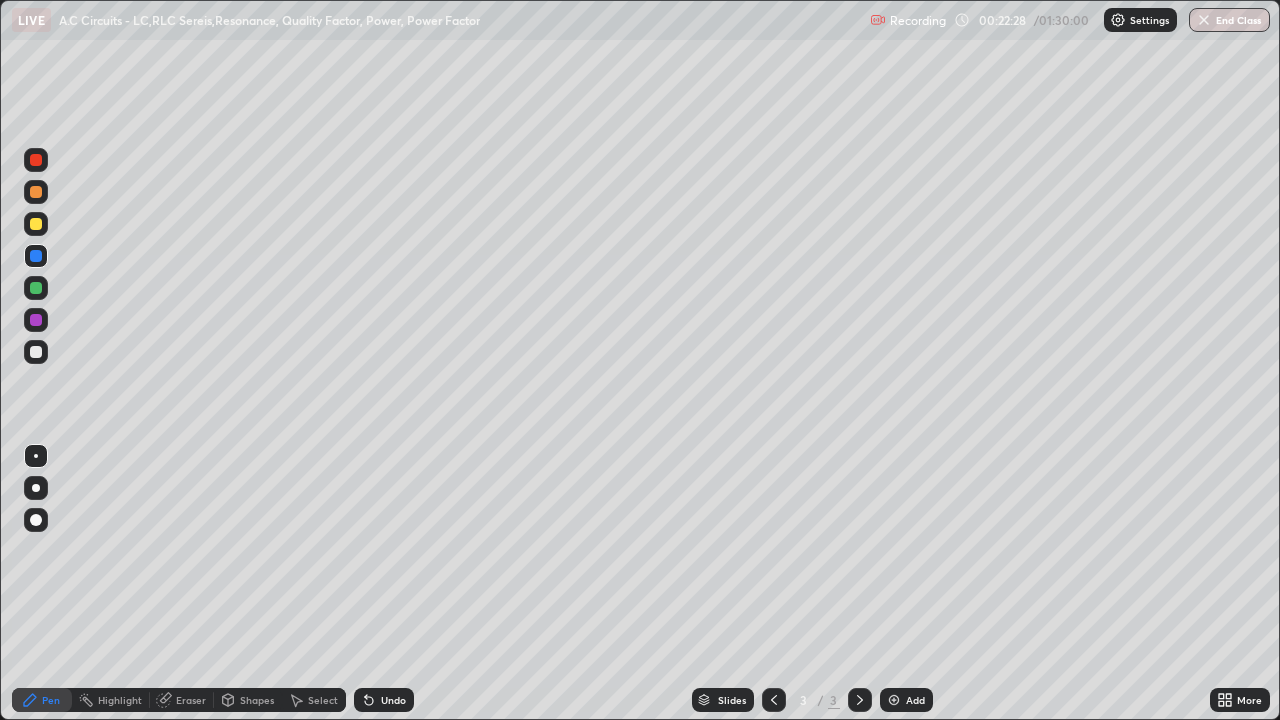 click on "Shapes" at bounding box center [257, 700] 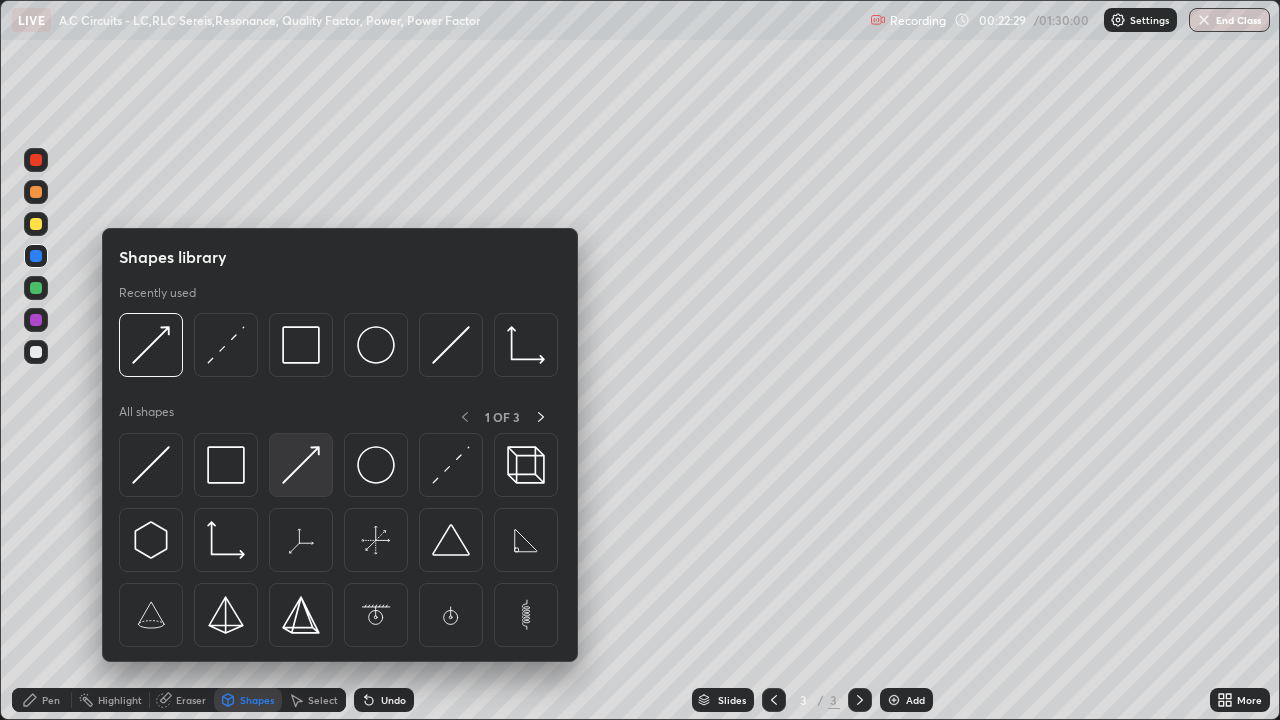 click at bounding box center (301, 465) 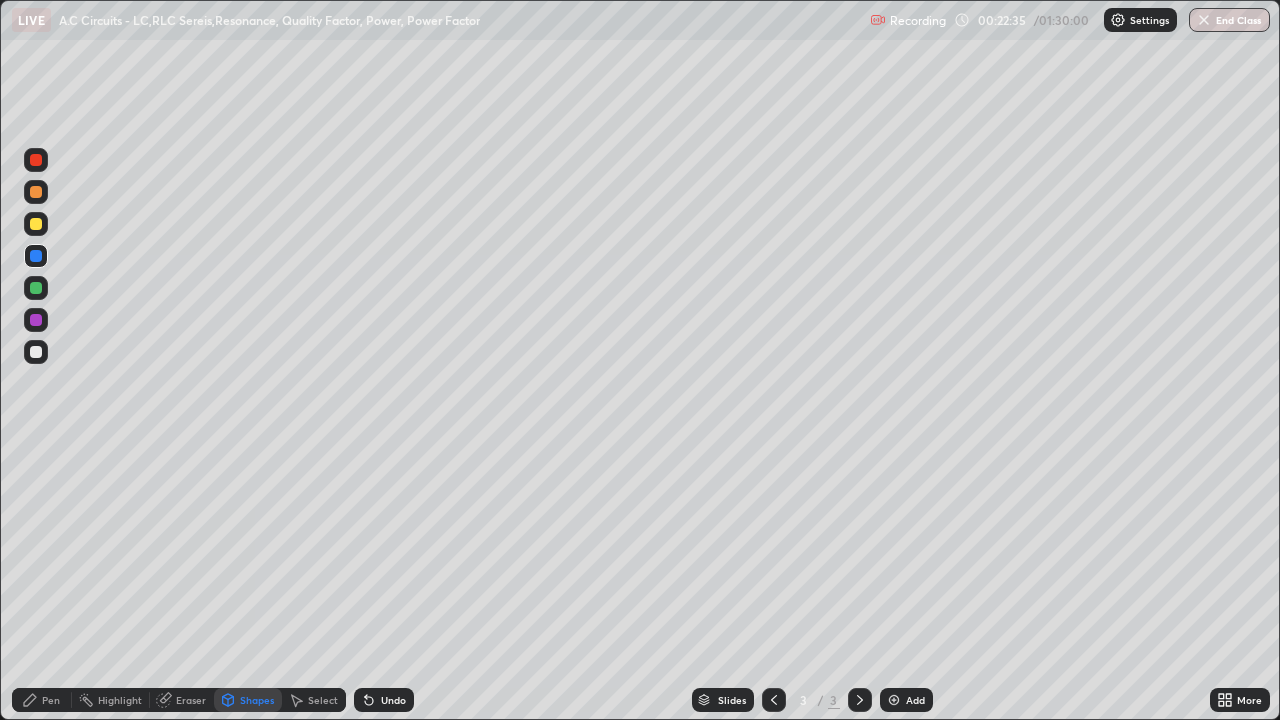 click on "Undo" at bounding box center (393, 700) 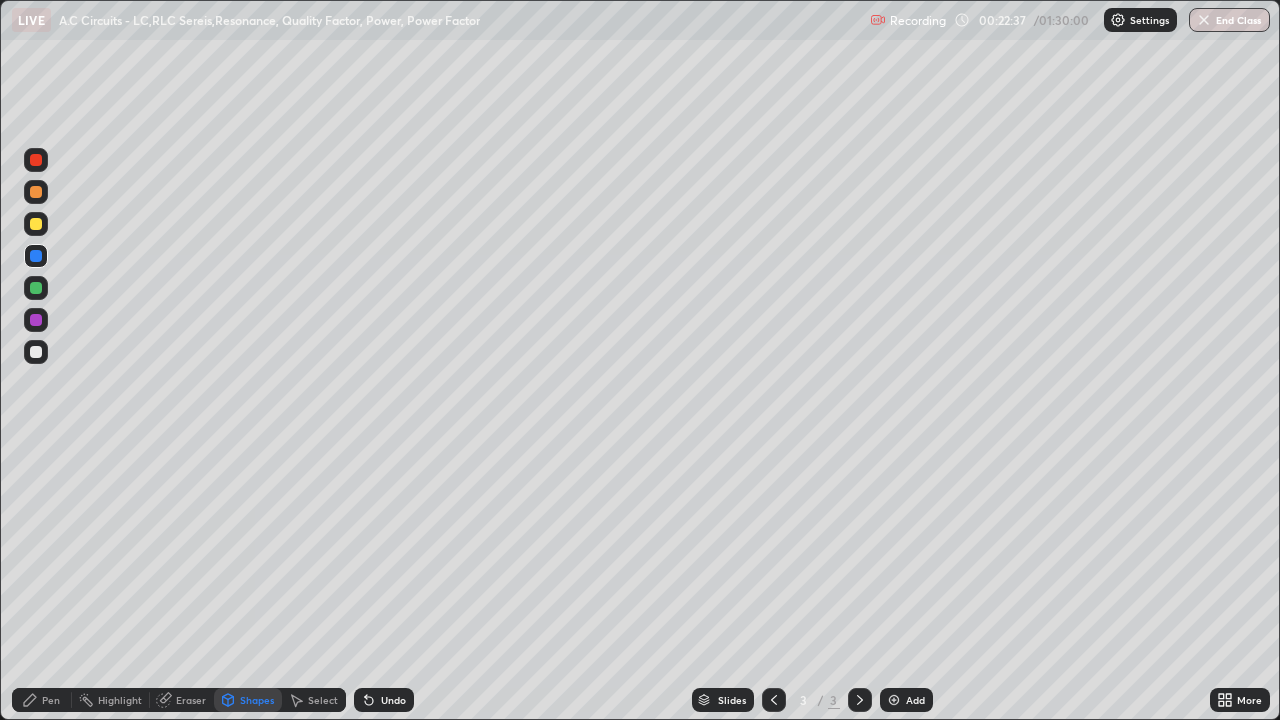 click on "Undo" at bounding box center (393, 700) 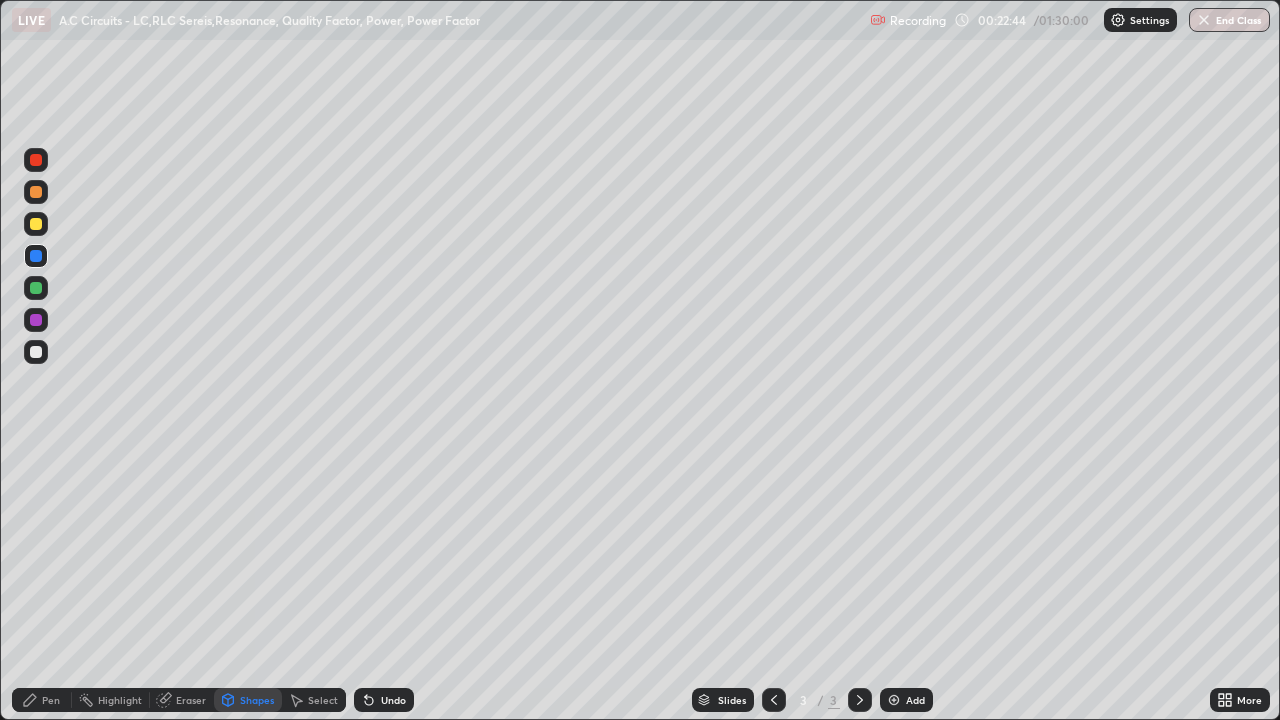 click at bounding box center (36, 224) 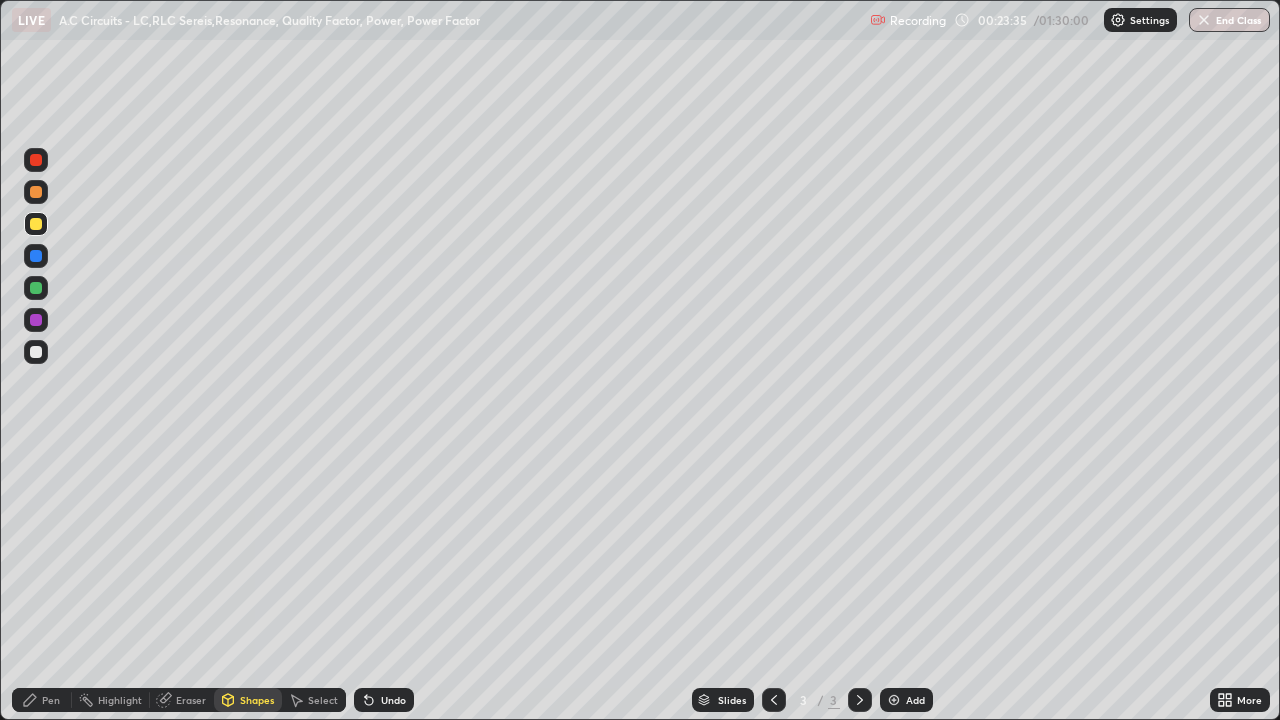 click on "Pen" at bounding box center [42, 700] 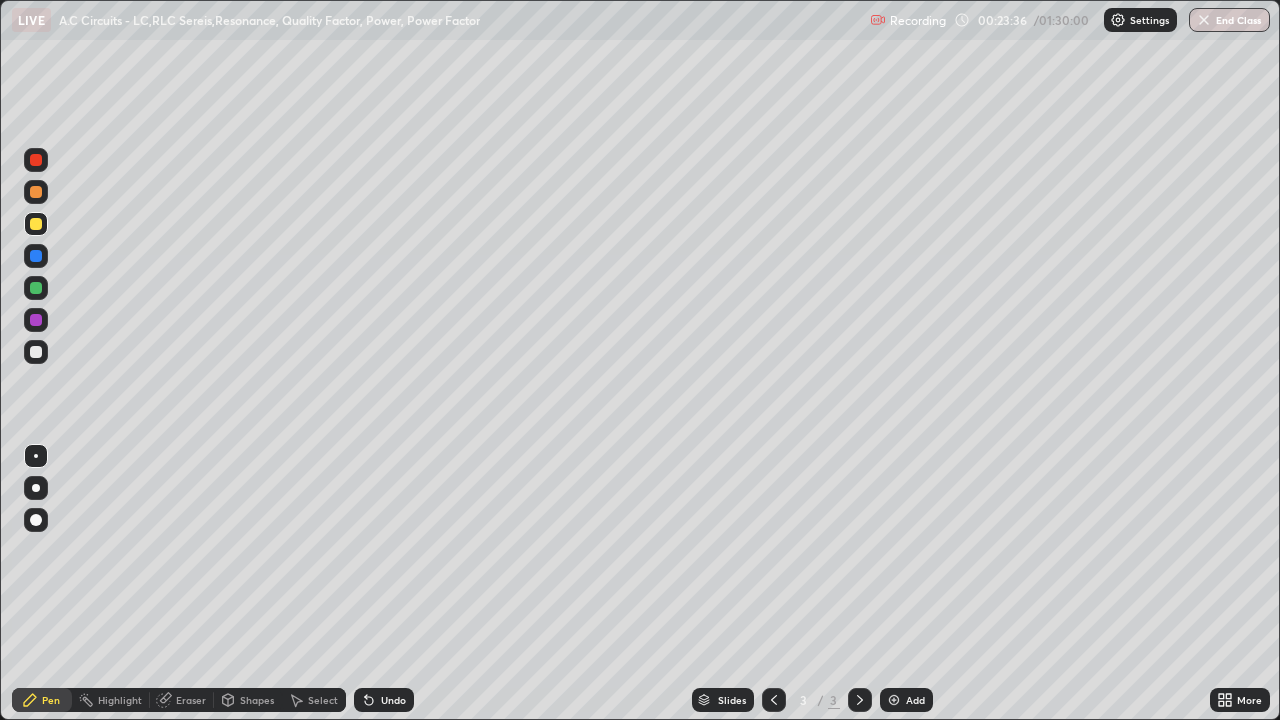 click at bounding box center [36, 352] 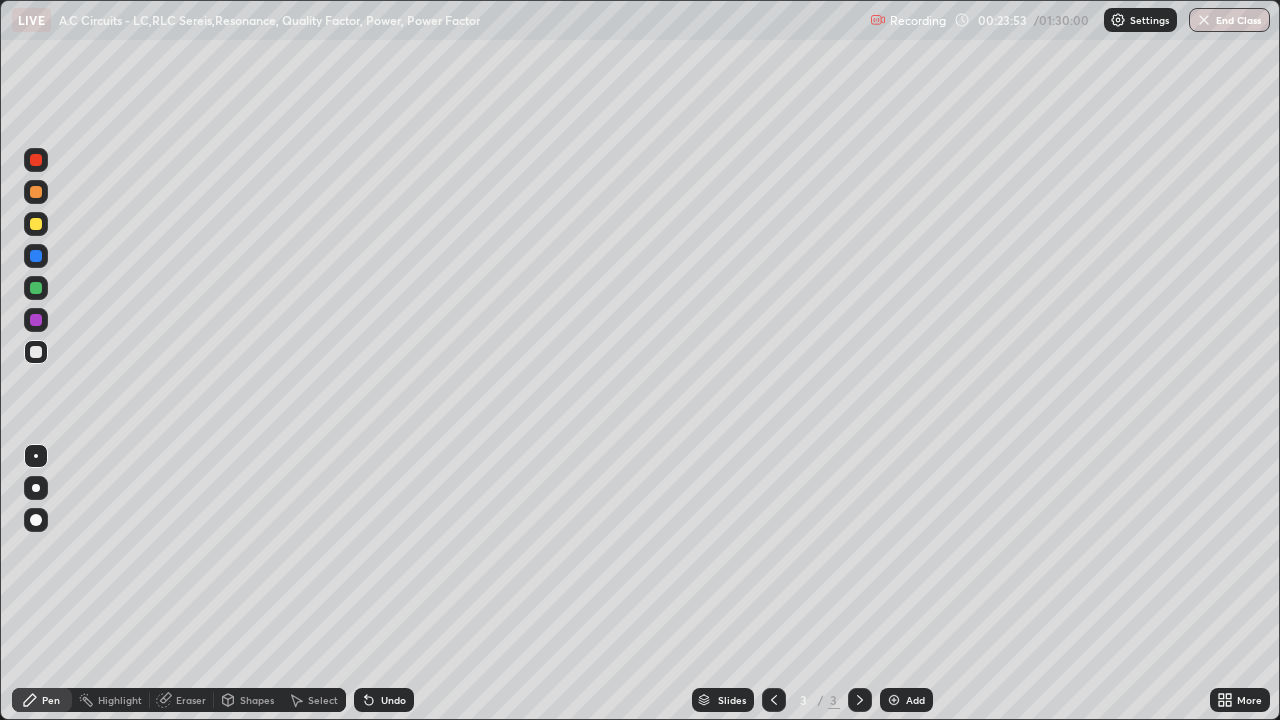 click on "Select" at bounding box center (314, 700) 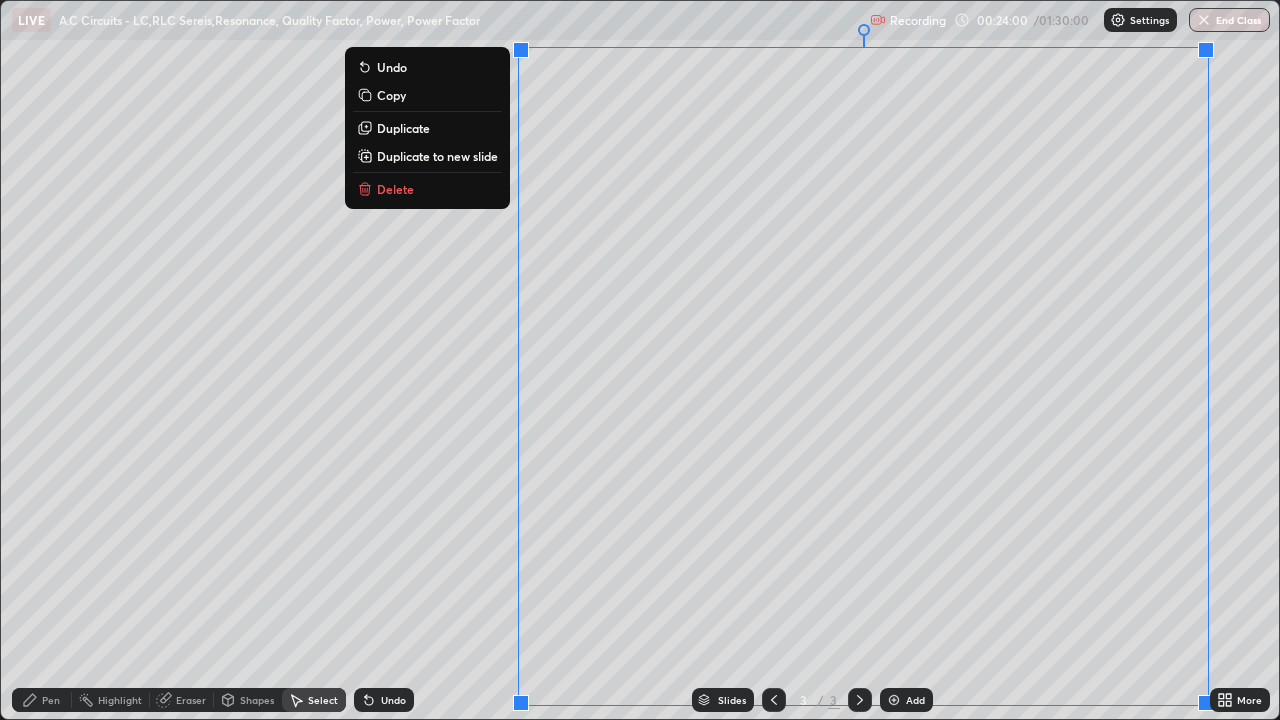 click on "Duplicate to new slide" at bounding box center (437, 156) 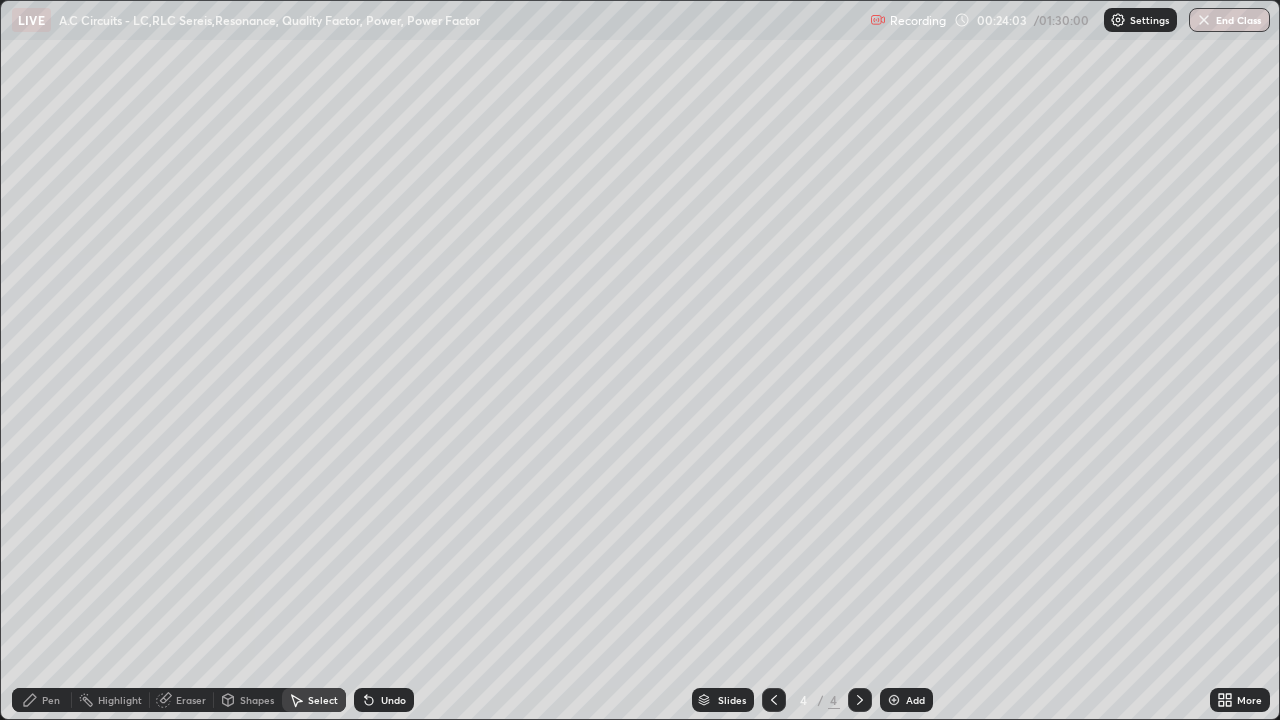 click on "Pen" at bounding box center [51, 700] 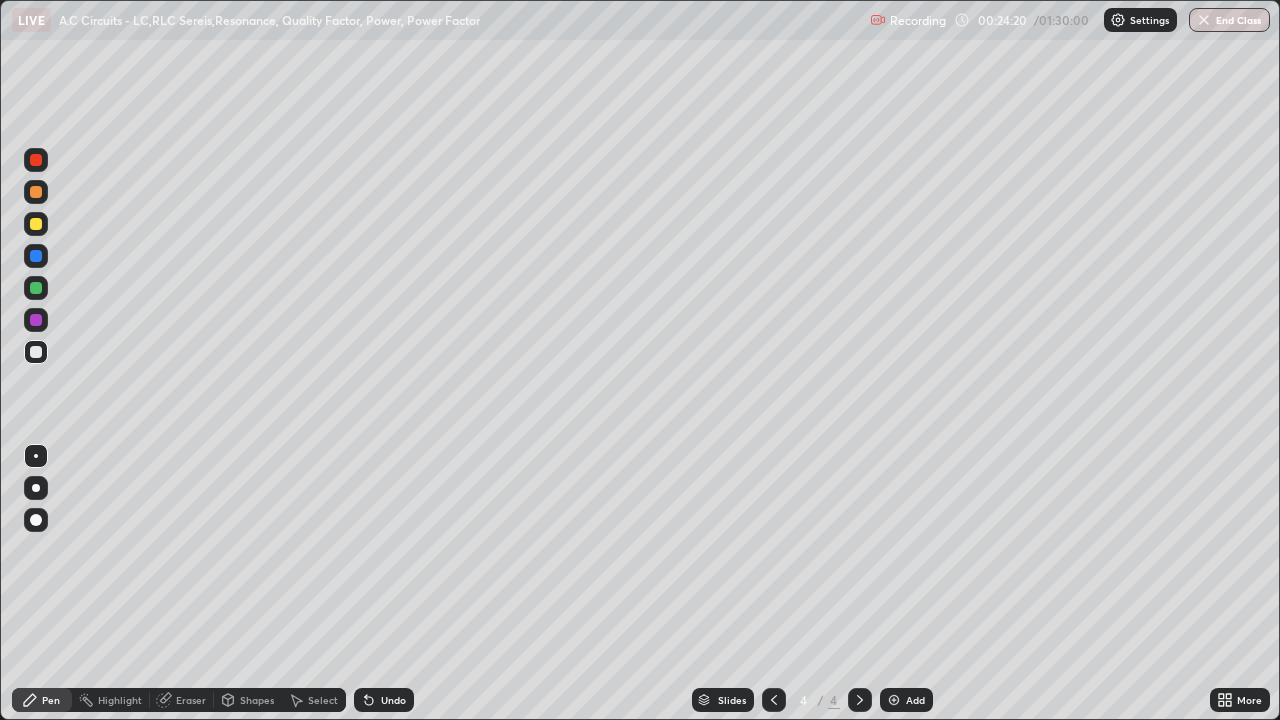 click at bounding box center [36, 288] 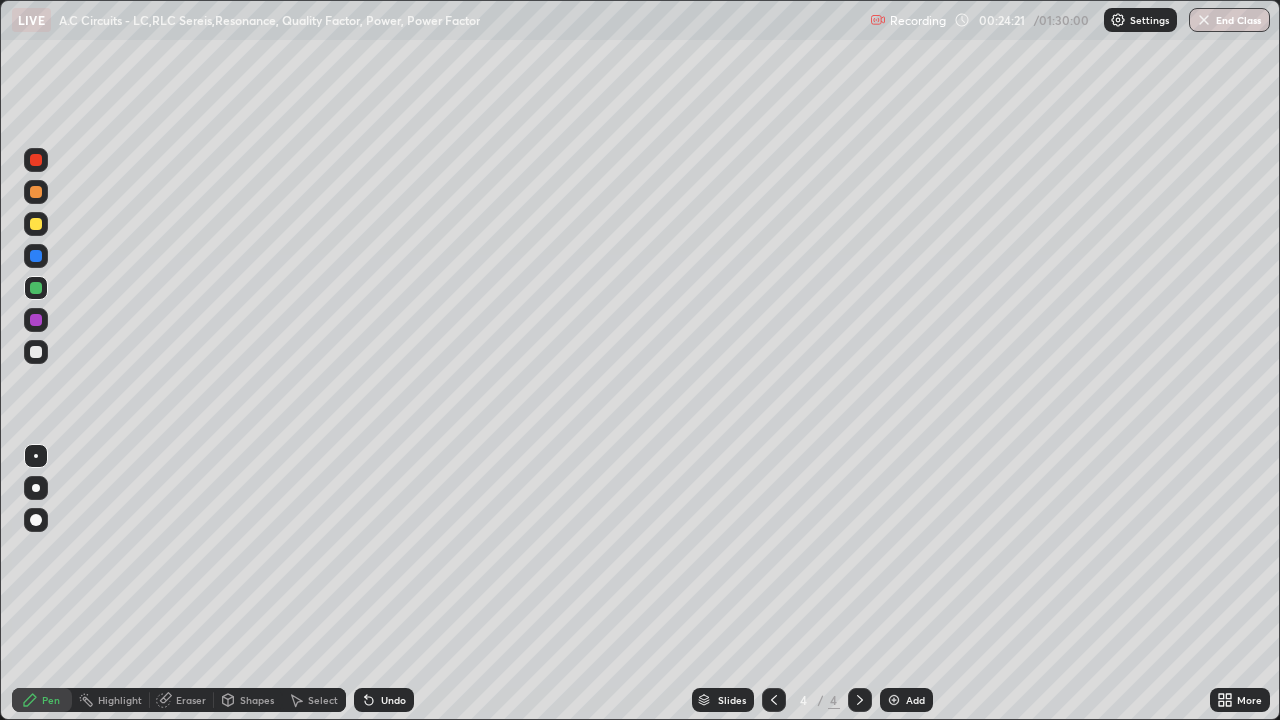 click at bounding box center [36, 224] 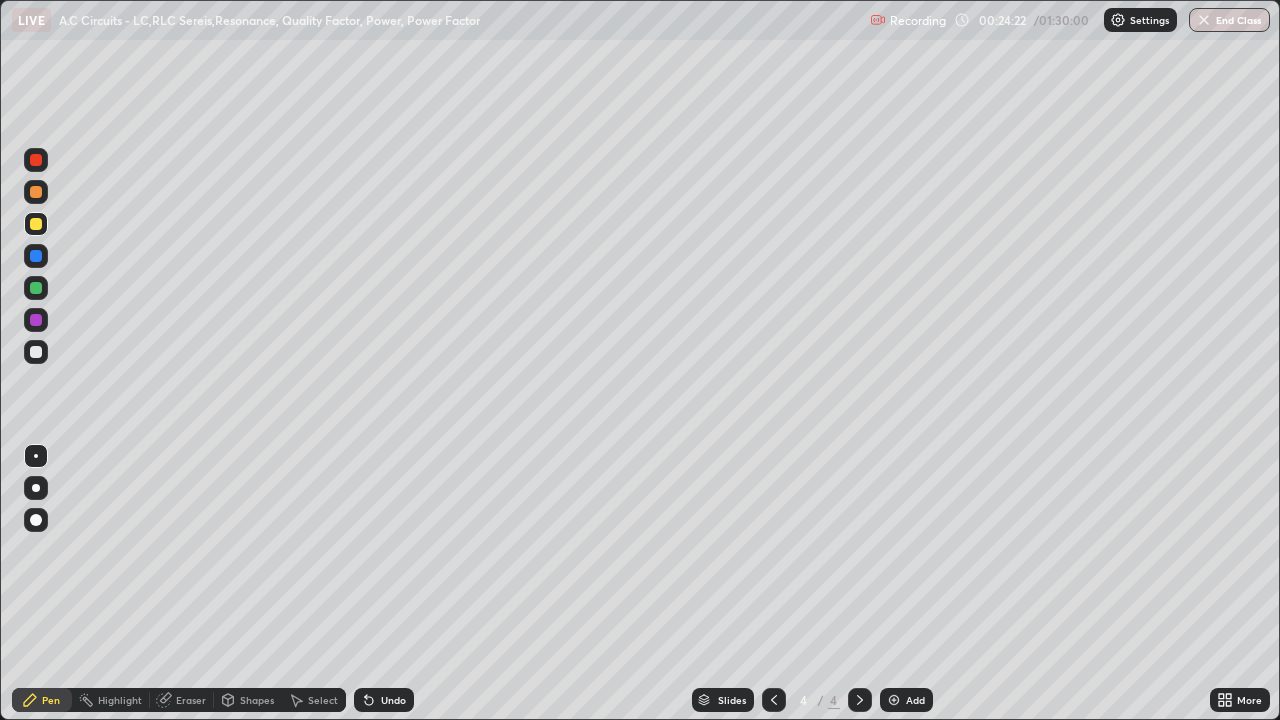 click at bounding box center [36, 352] 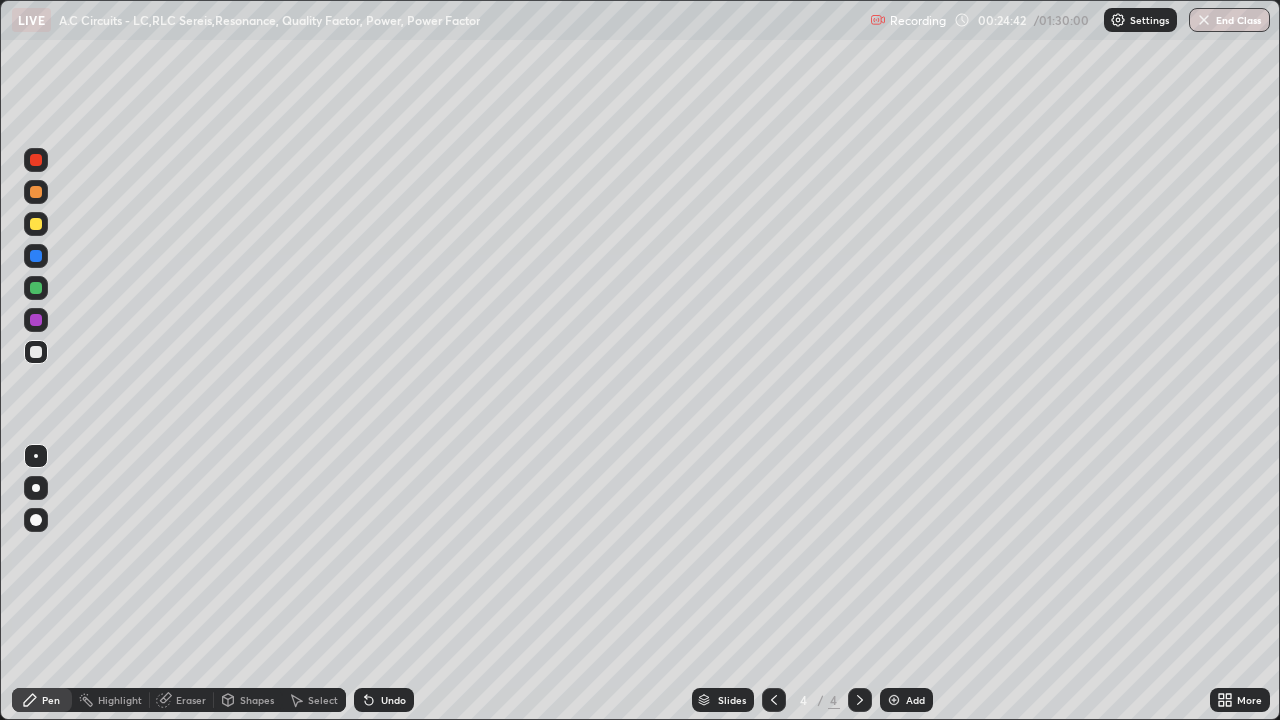 click at bounding box center [36, 256] 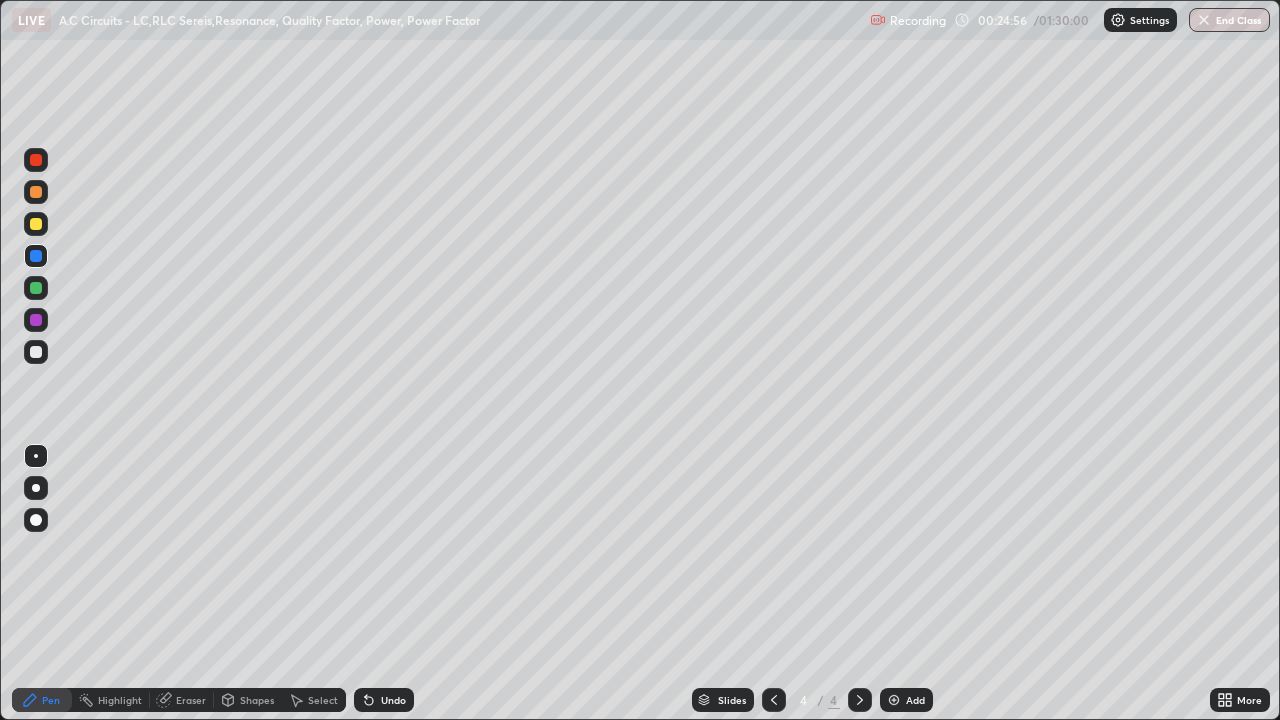click at bounding box center [36, 224] 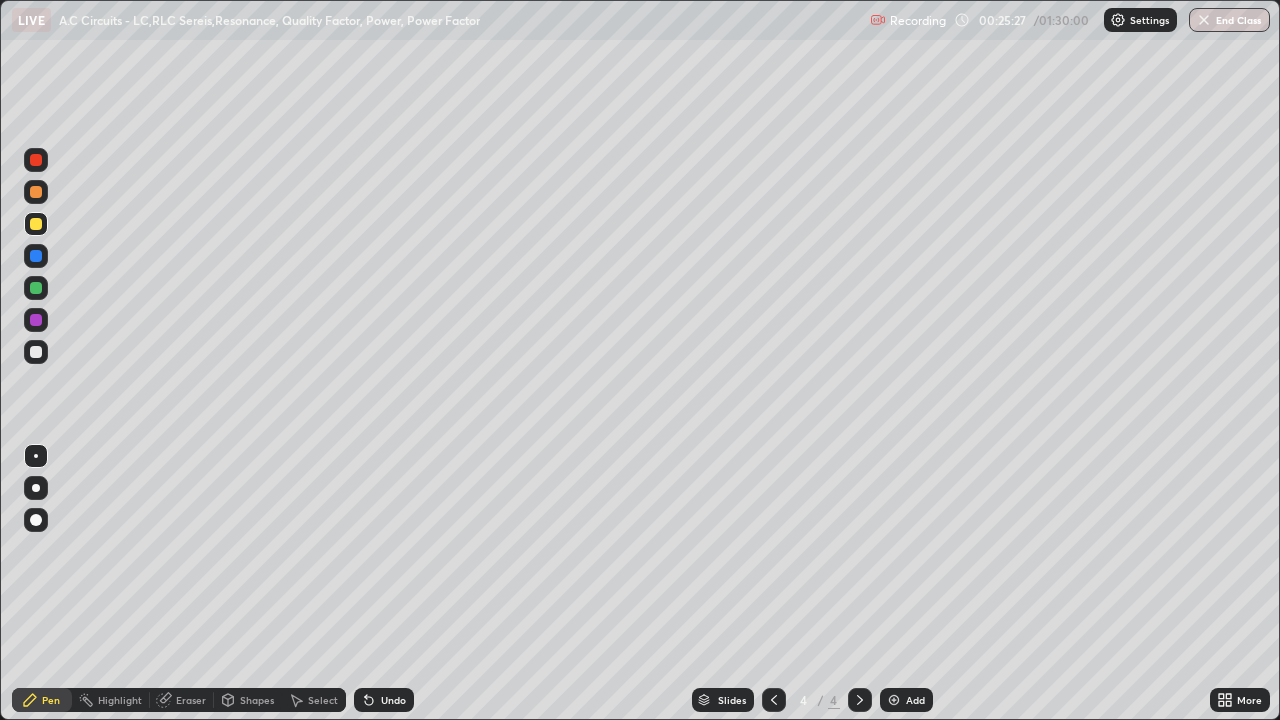click at bounding box center [36, 352] 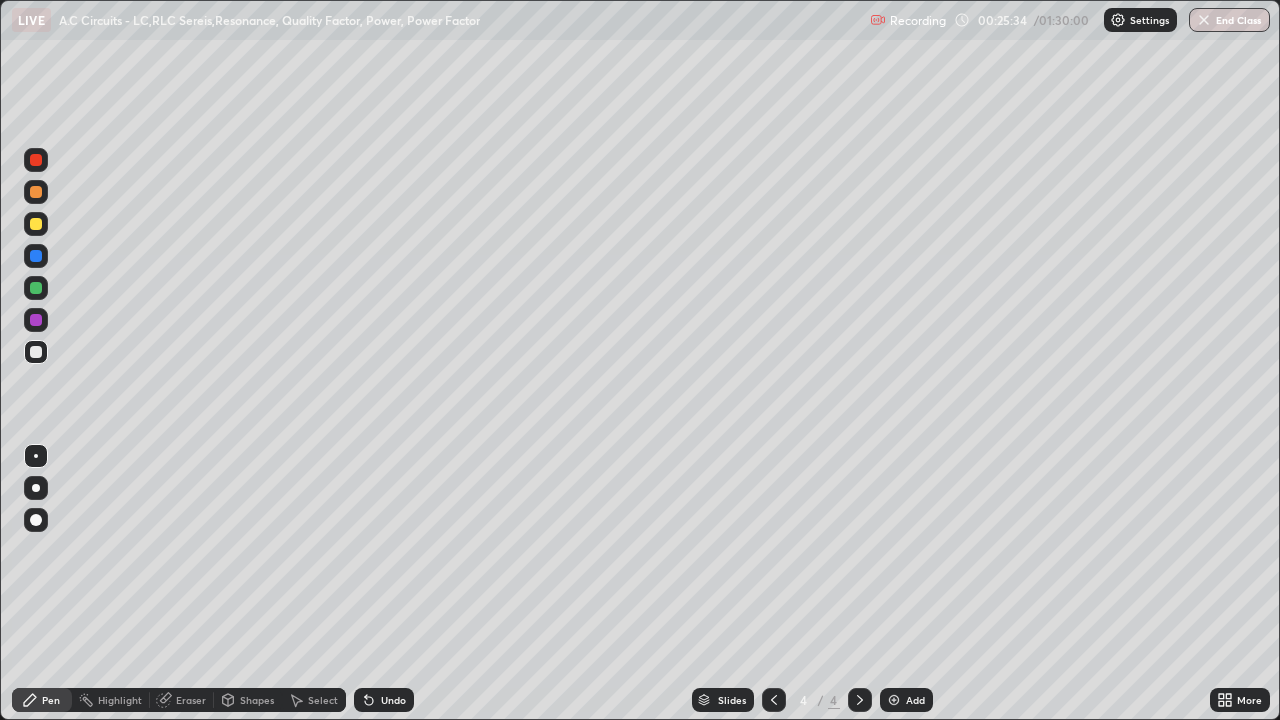 click on "Shapes" at bounding box center [257, 700] 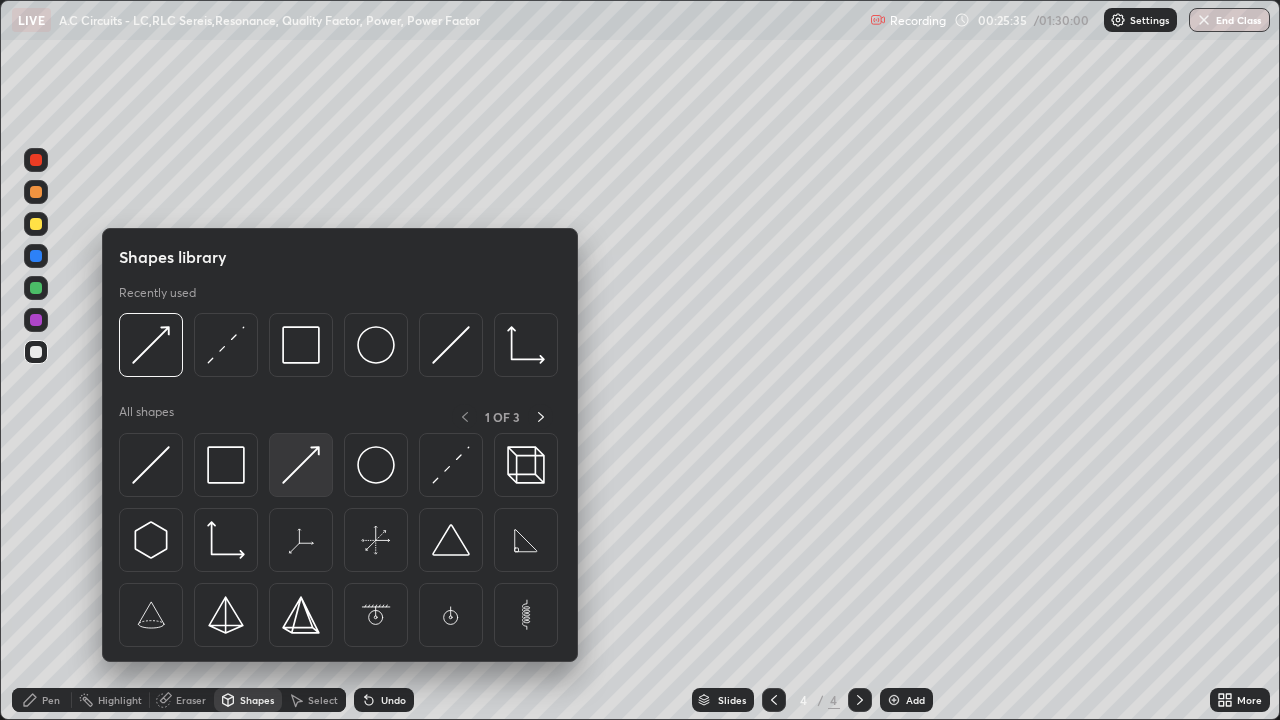 click at bounding box center [301, 465] 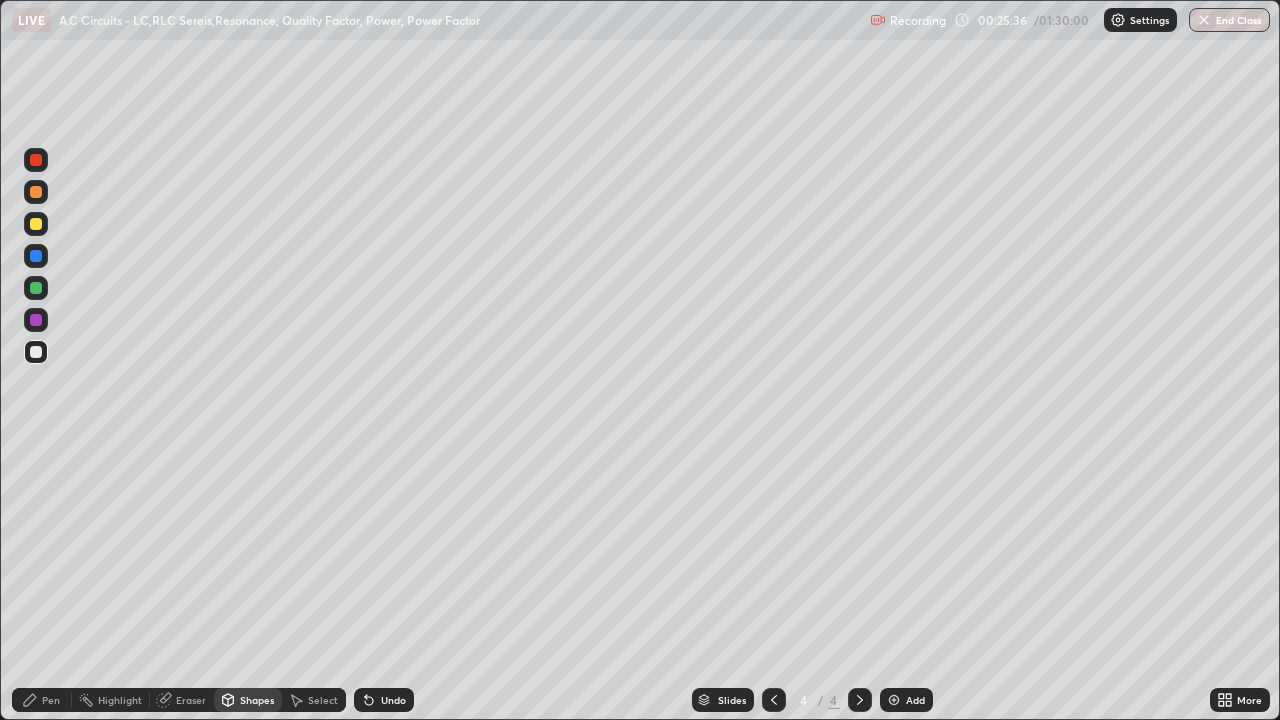 click at bounding box center [36, 224] 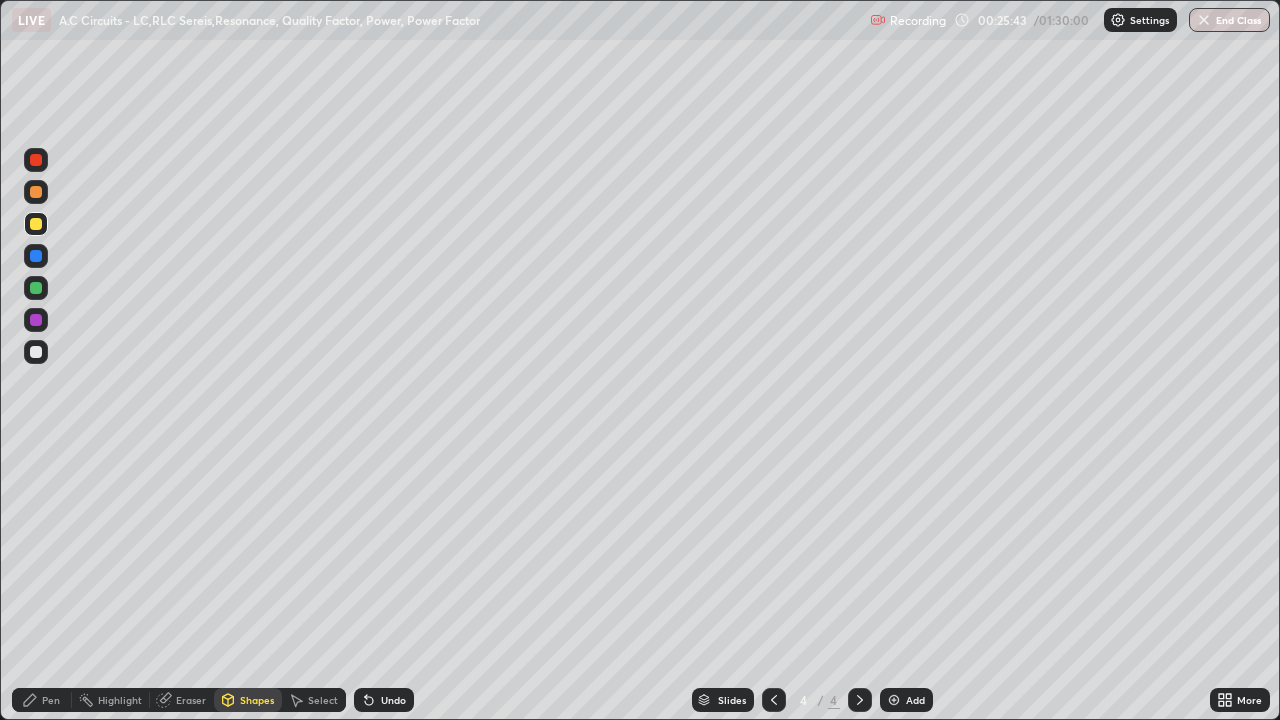 click at bounding box center [36, 256] 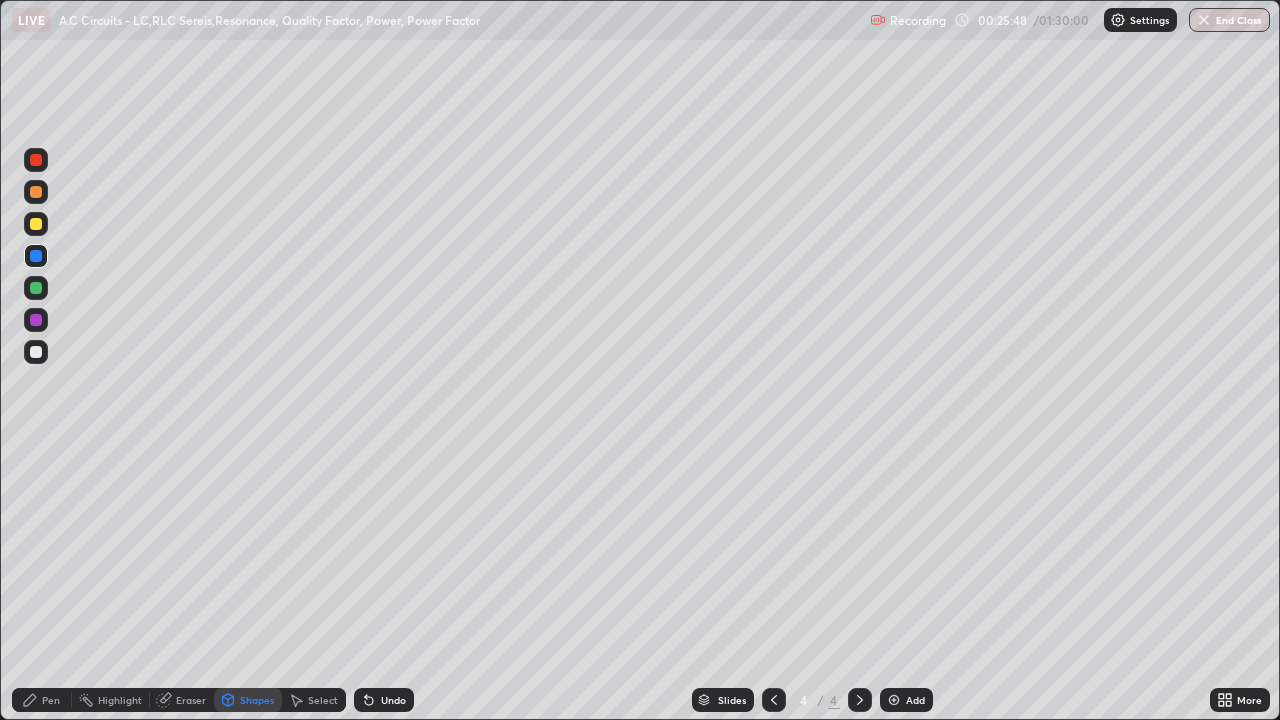 click on "Select" at bounding box center (323, 700) 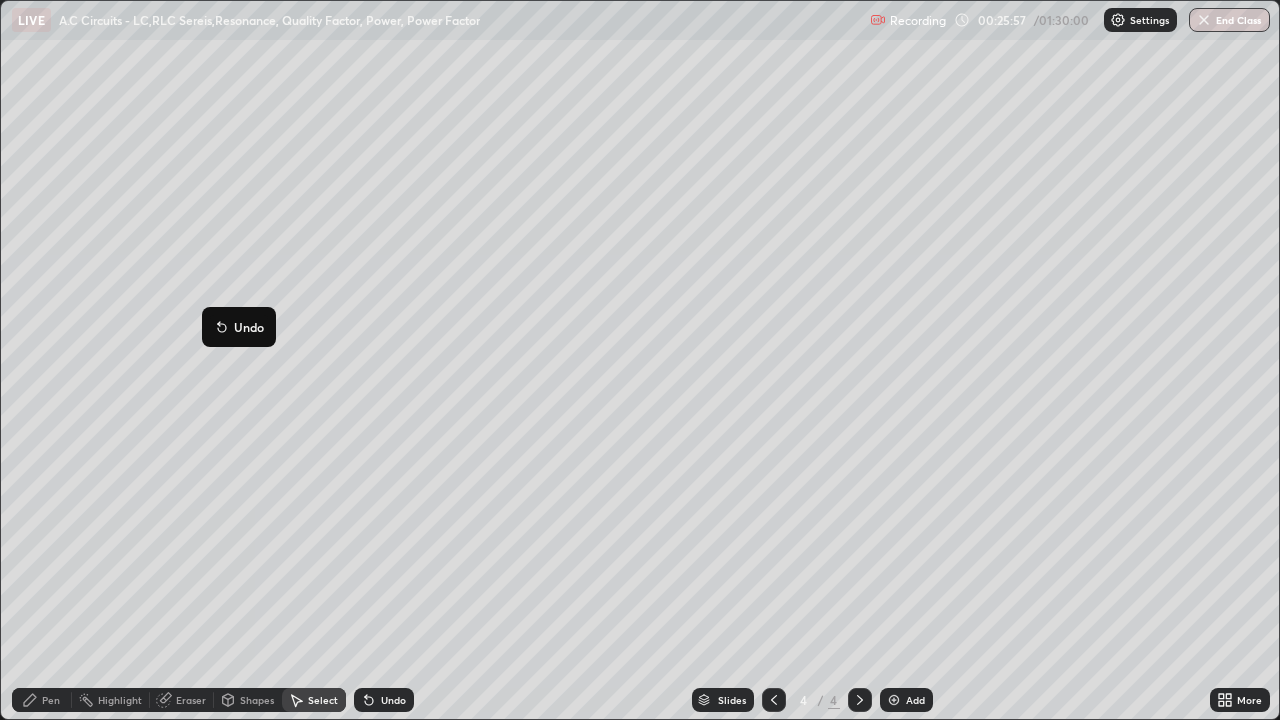 click on "Pen" at bounding box center [42, 700] 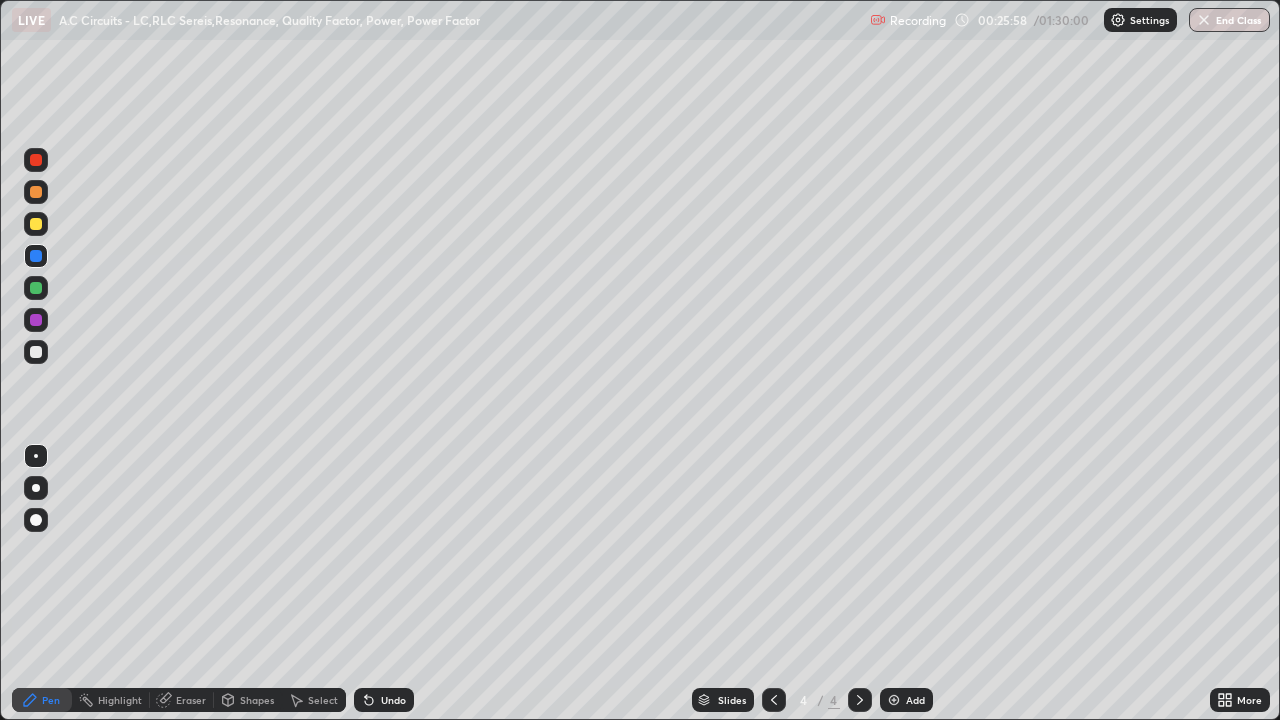 click at bounding box center [36, 352] 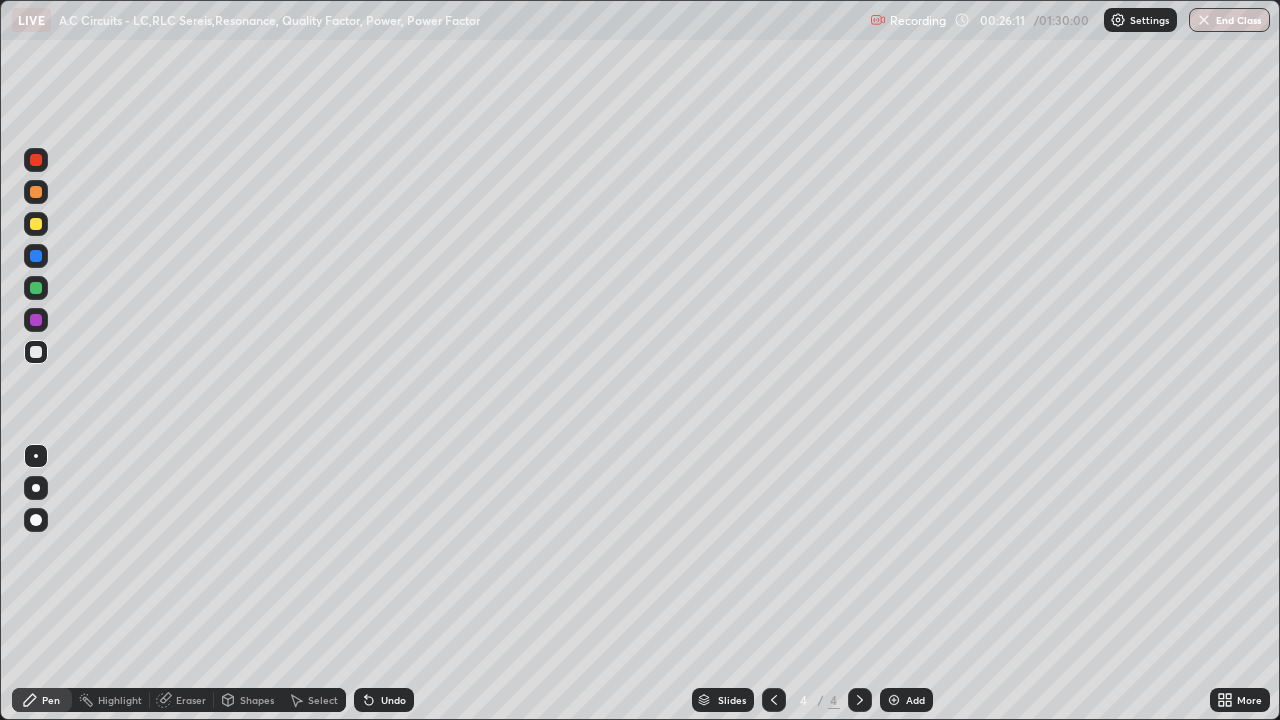 click at bounding box center (36, 224) 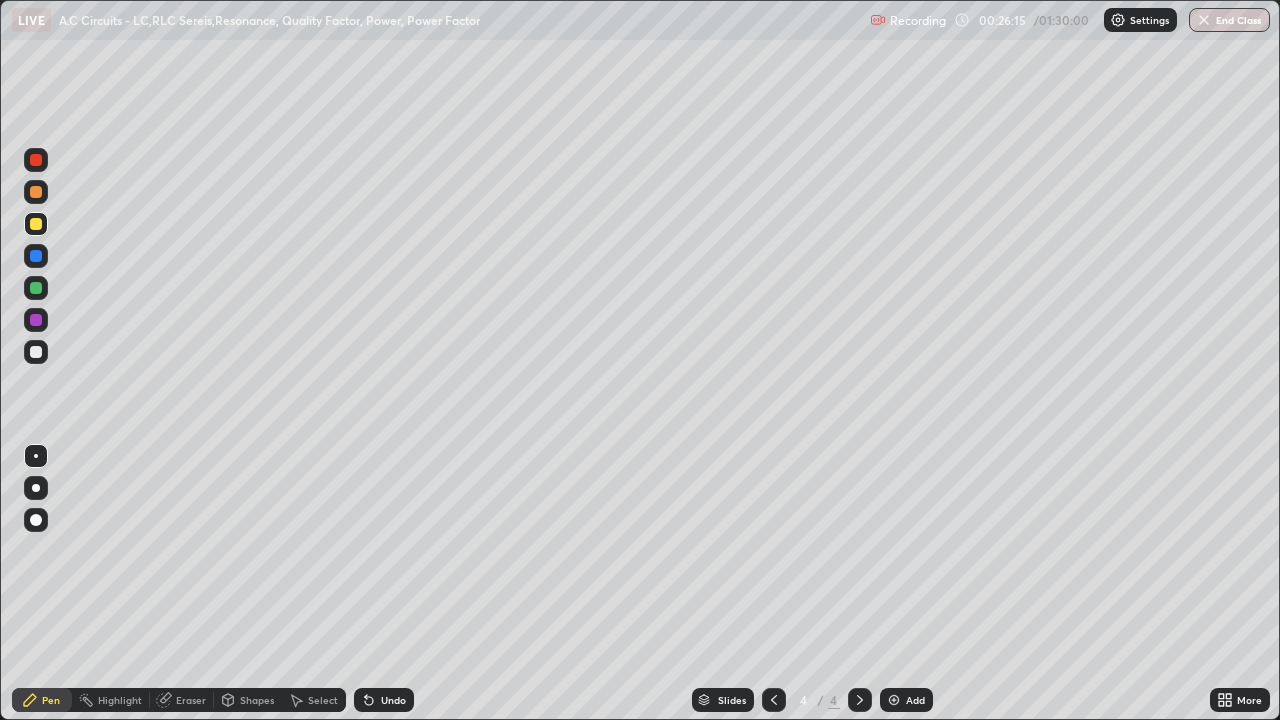click on "Shapes" at bounding box center [248, 700] 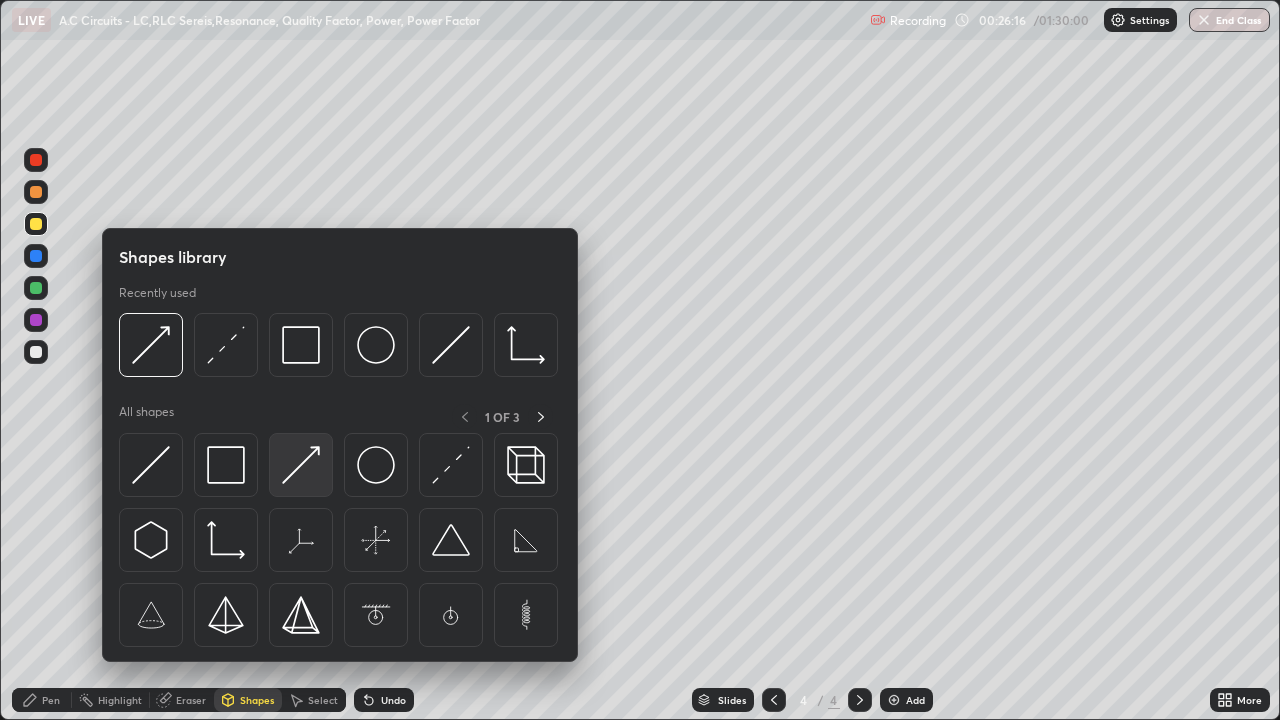 click at bounding box center (301, 465) 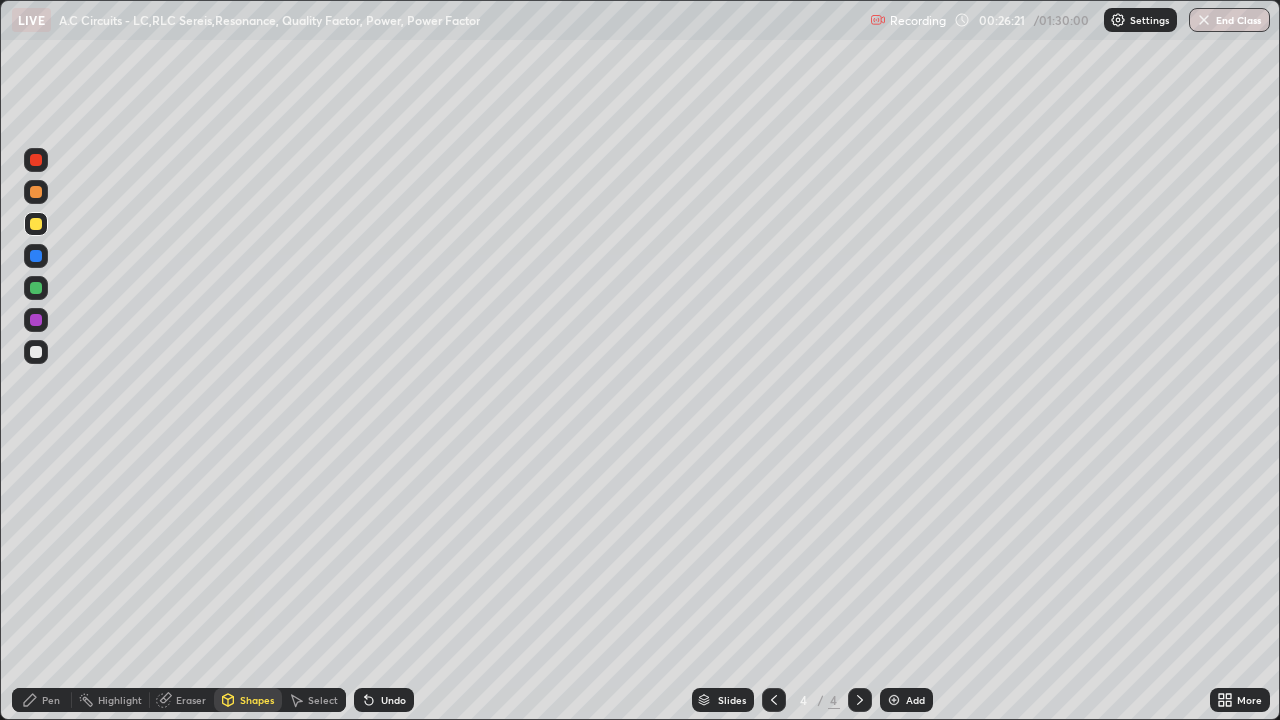 click 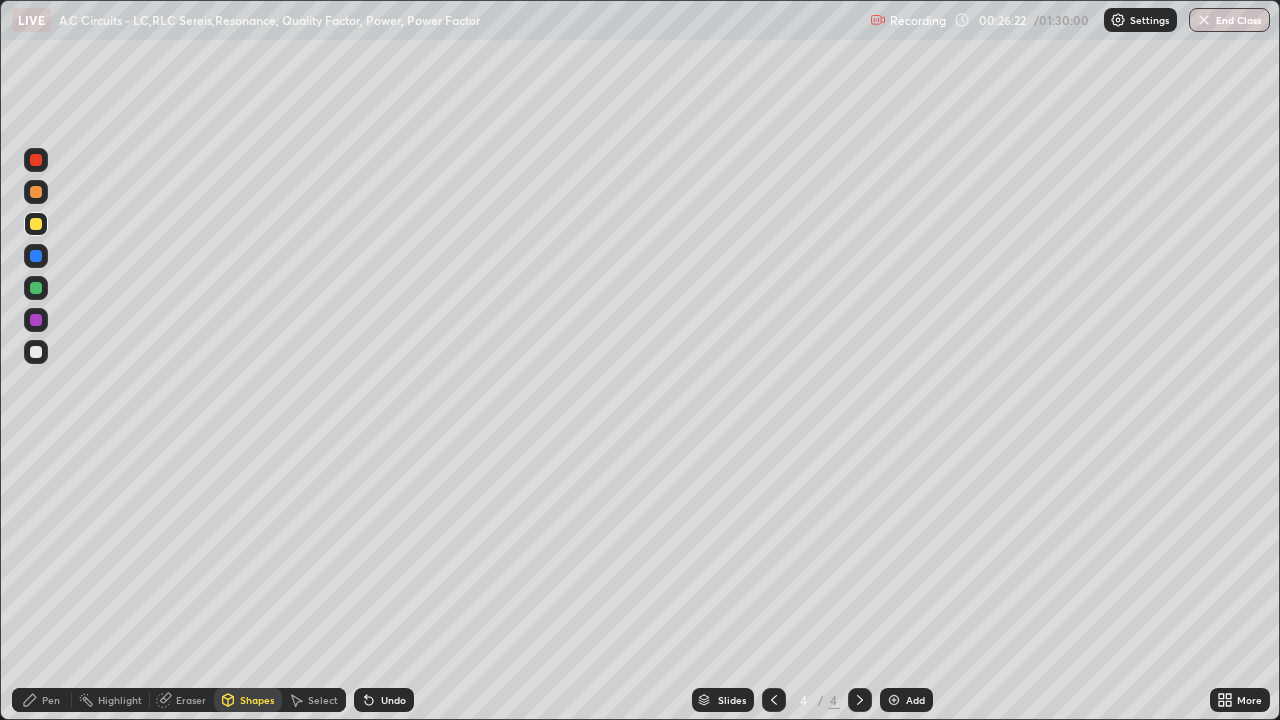 click at bounding box center [36, 288] 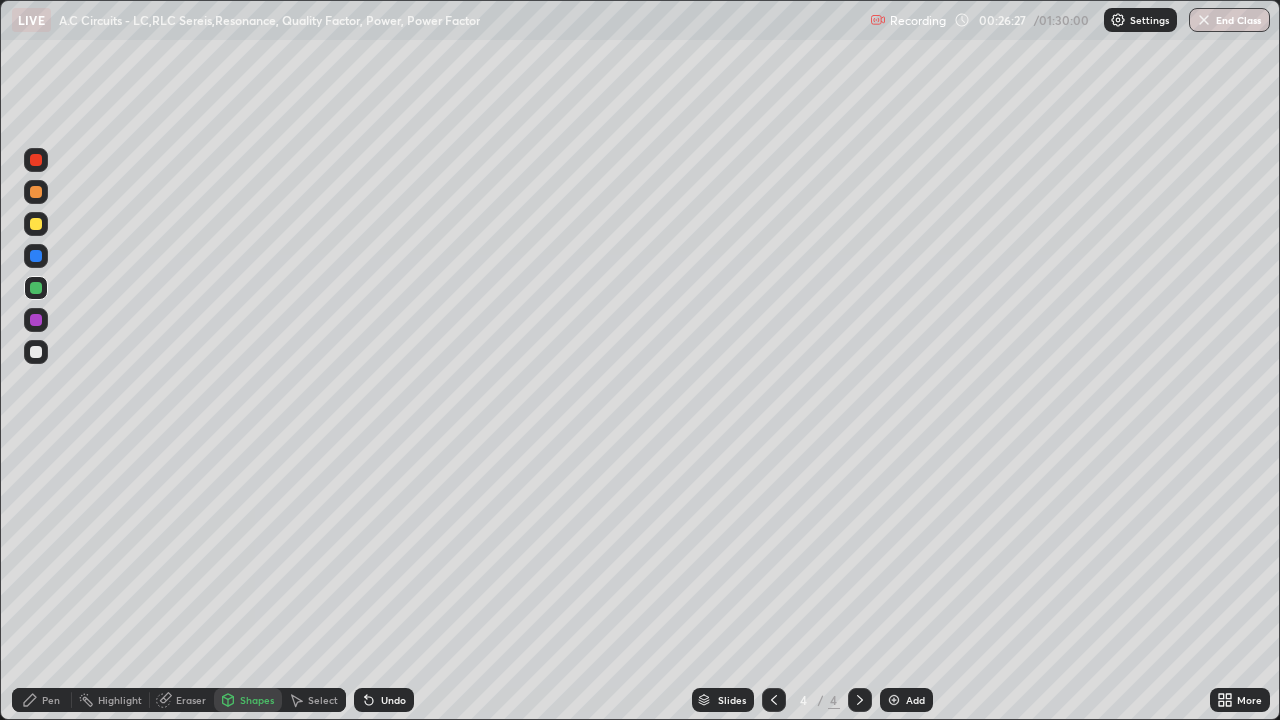 click on "Pen" at bounding box center [51, 700] 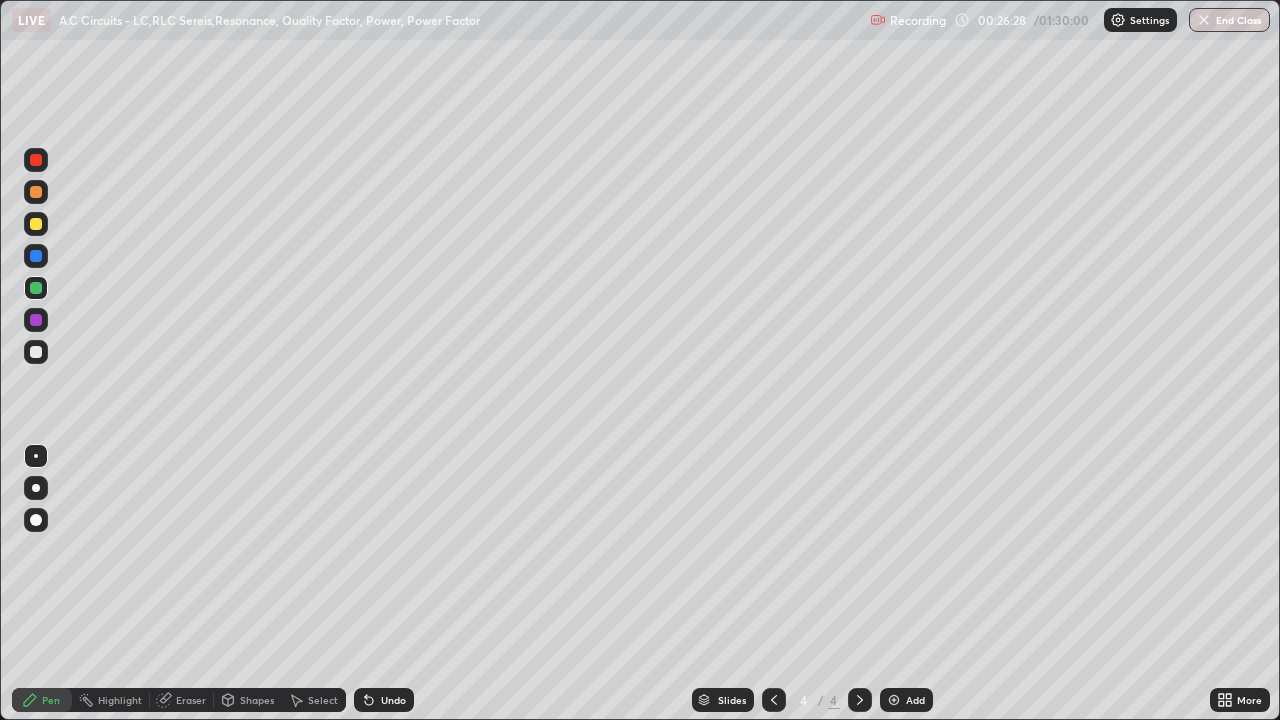 click at bounding box center (36, 352) 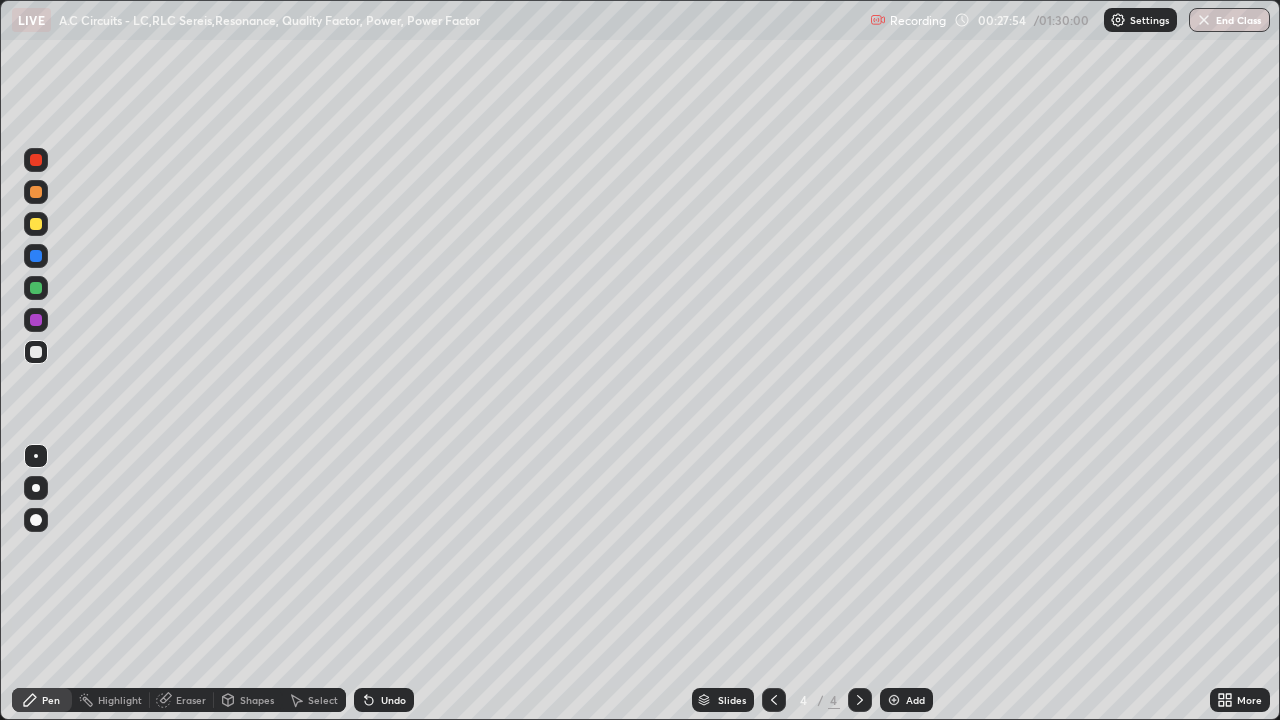 click on "Shapes" at bounding box center (257, 700) 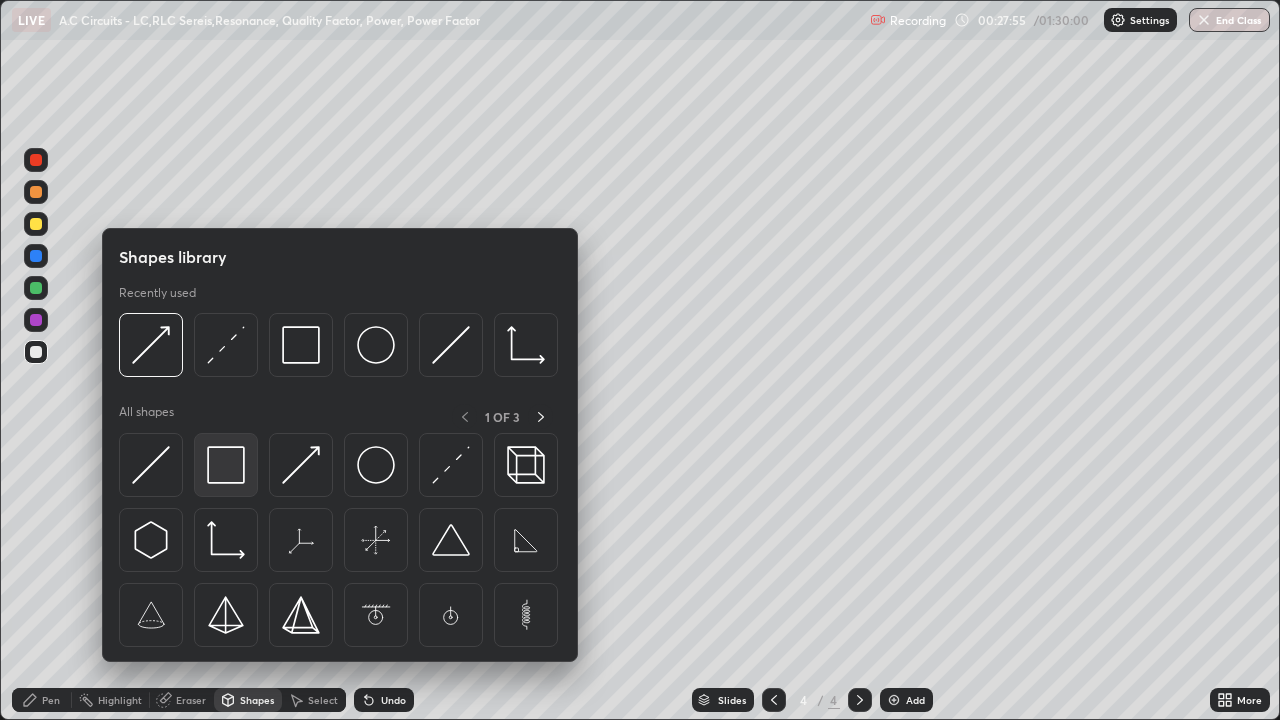 click at bounding box center [226, 465] 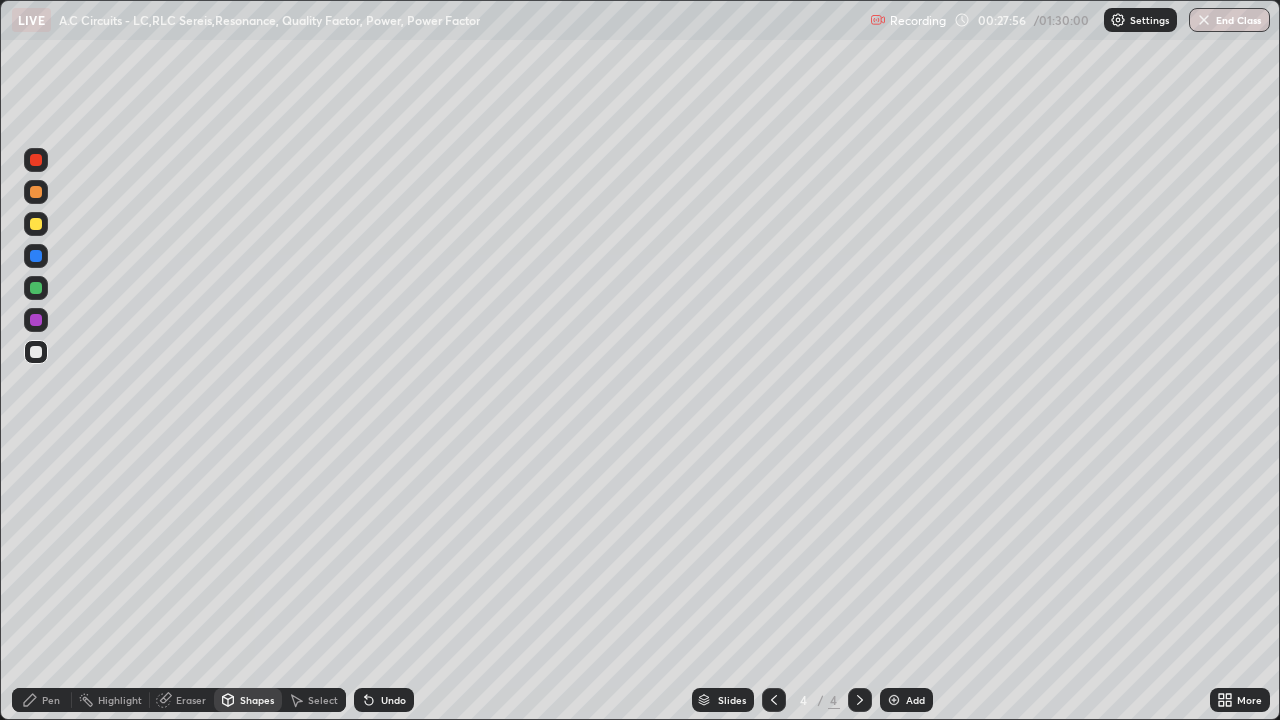 click at bounding box center (36, 256) 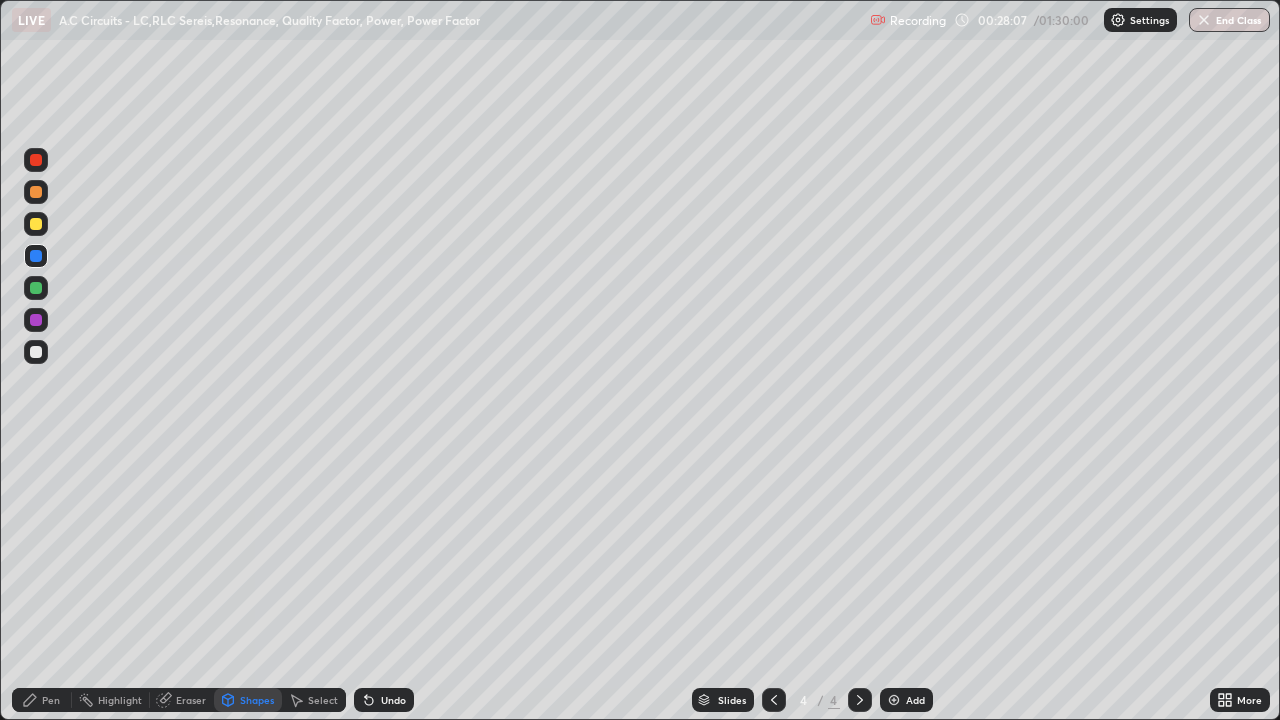 click at bounding box center (36, 352) 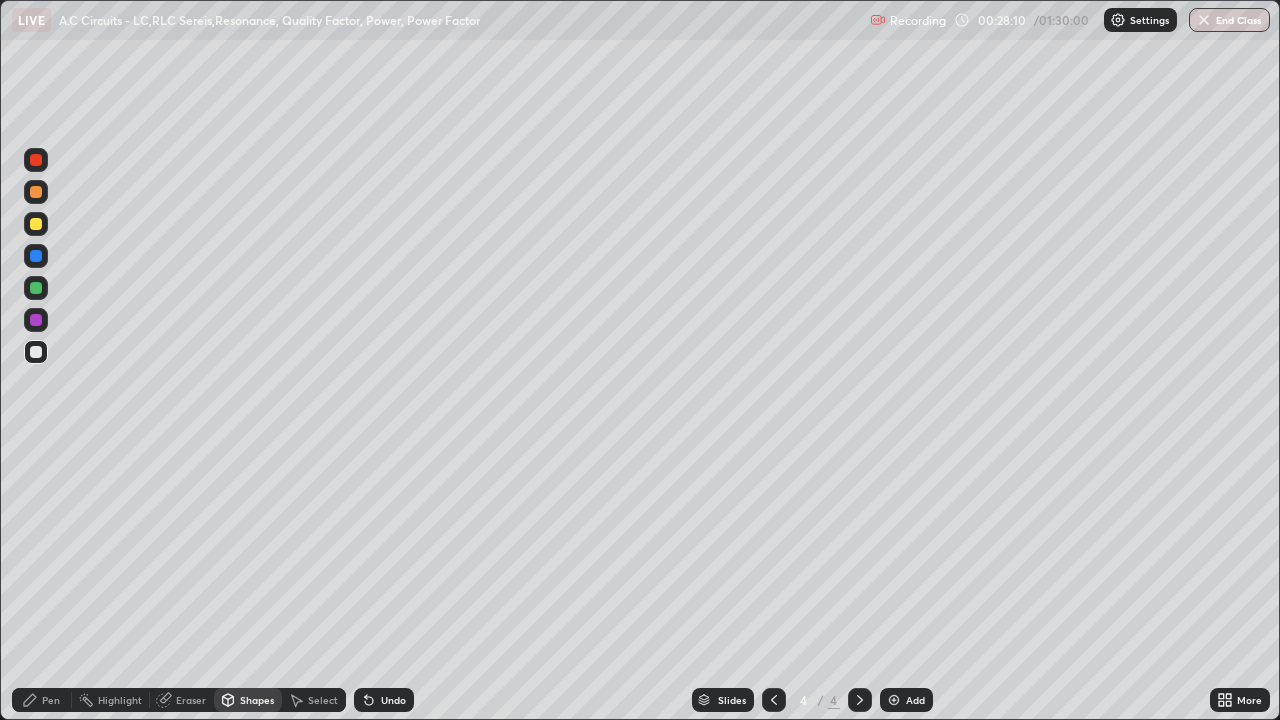 click 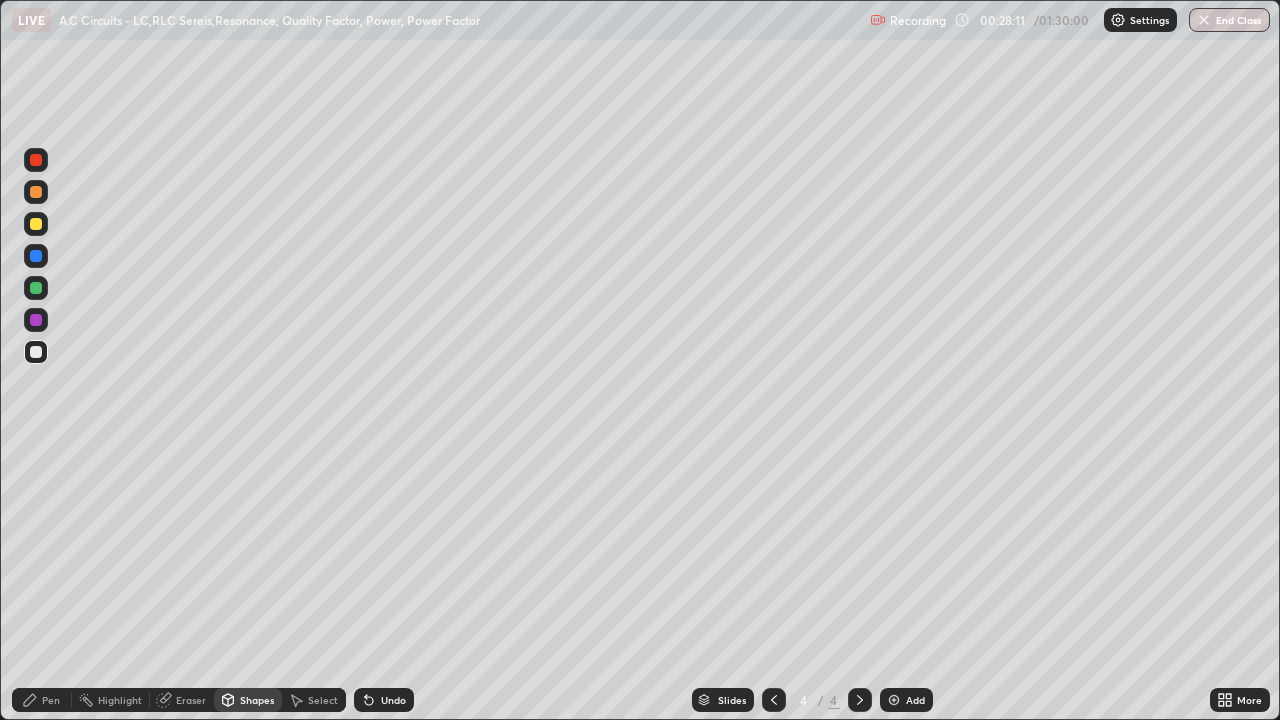 click on "Pen" at bounding box center (51, 700) 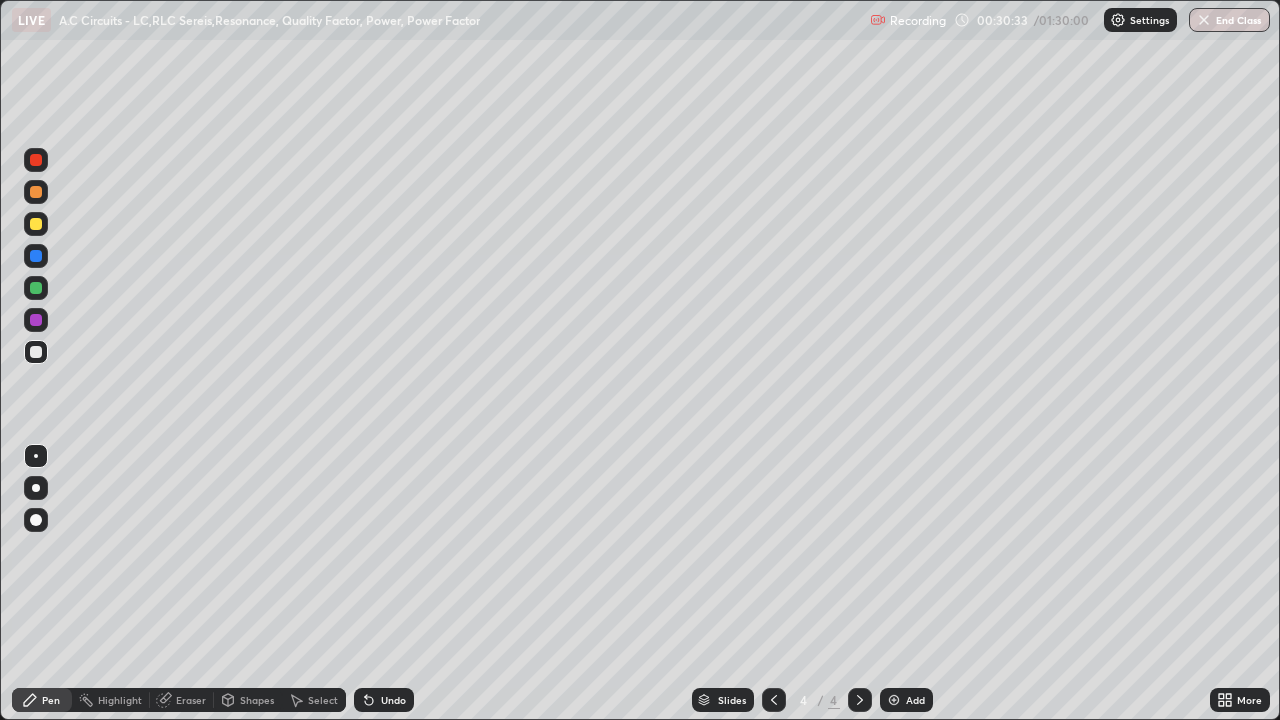 click on "Select" at bounding box center [323, 700] 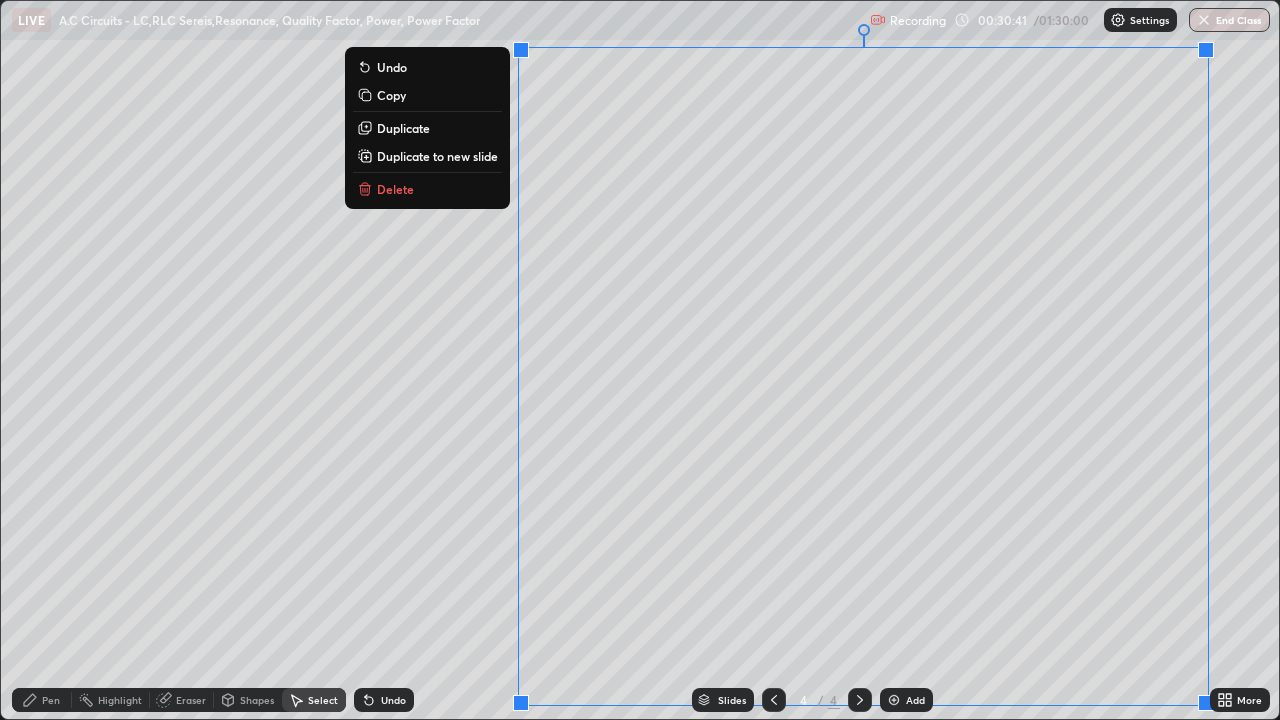 click on "Delete" at bounding box center (395, 189) 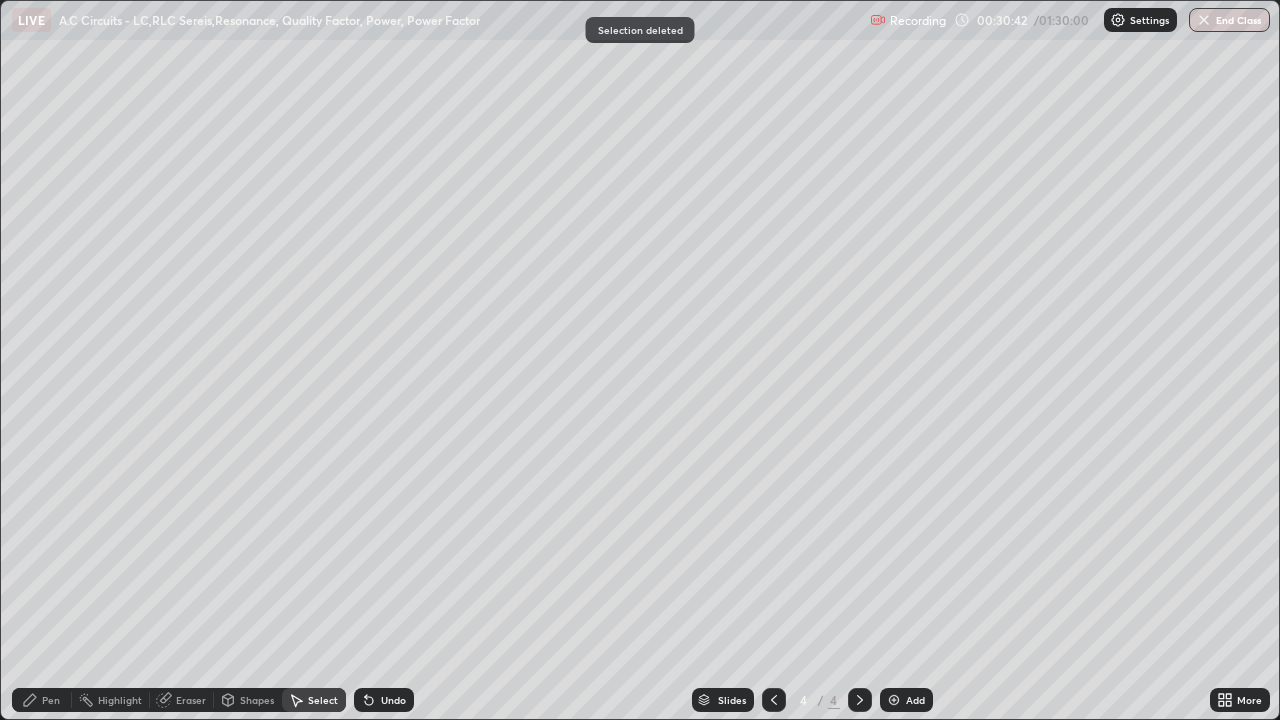 click on "Shapes" at bounding box center [257, 700] 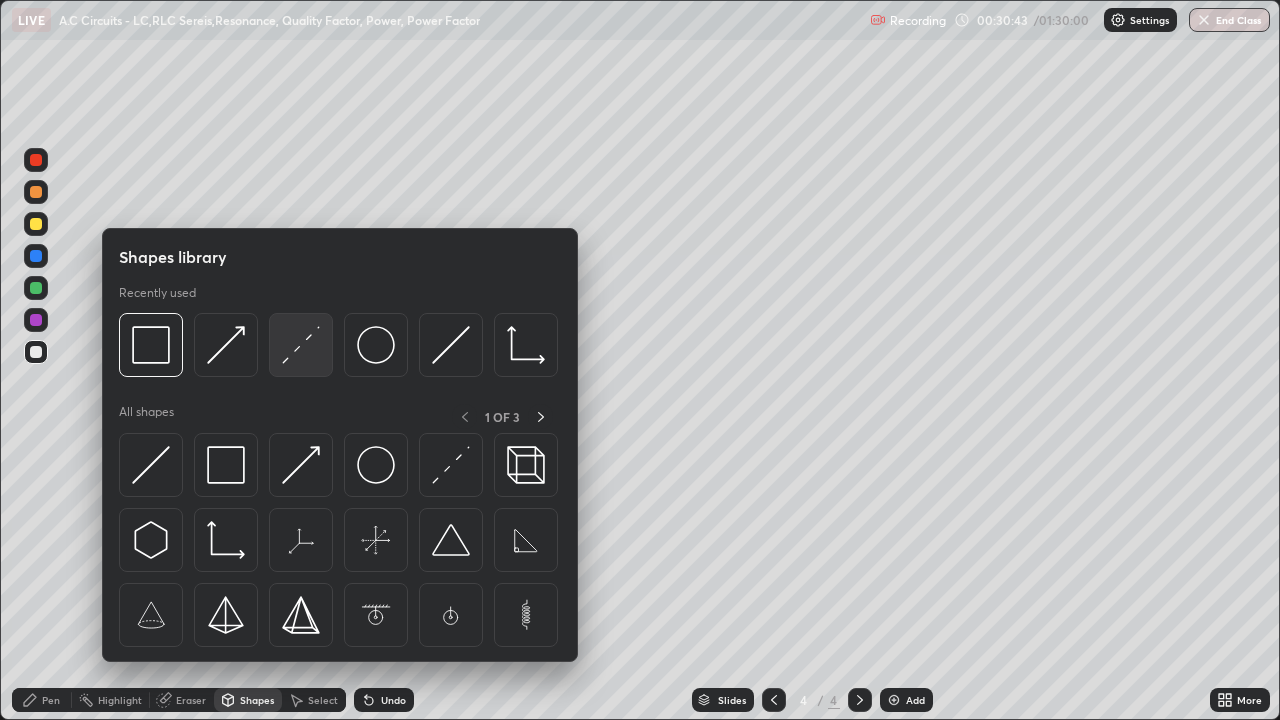 click at bounding box center [301, 345] 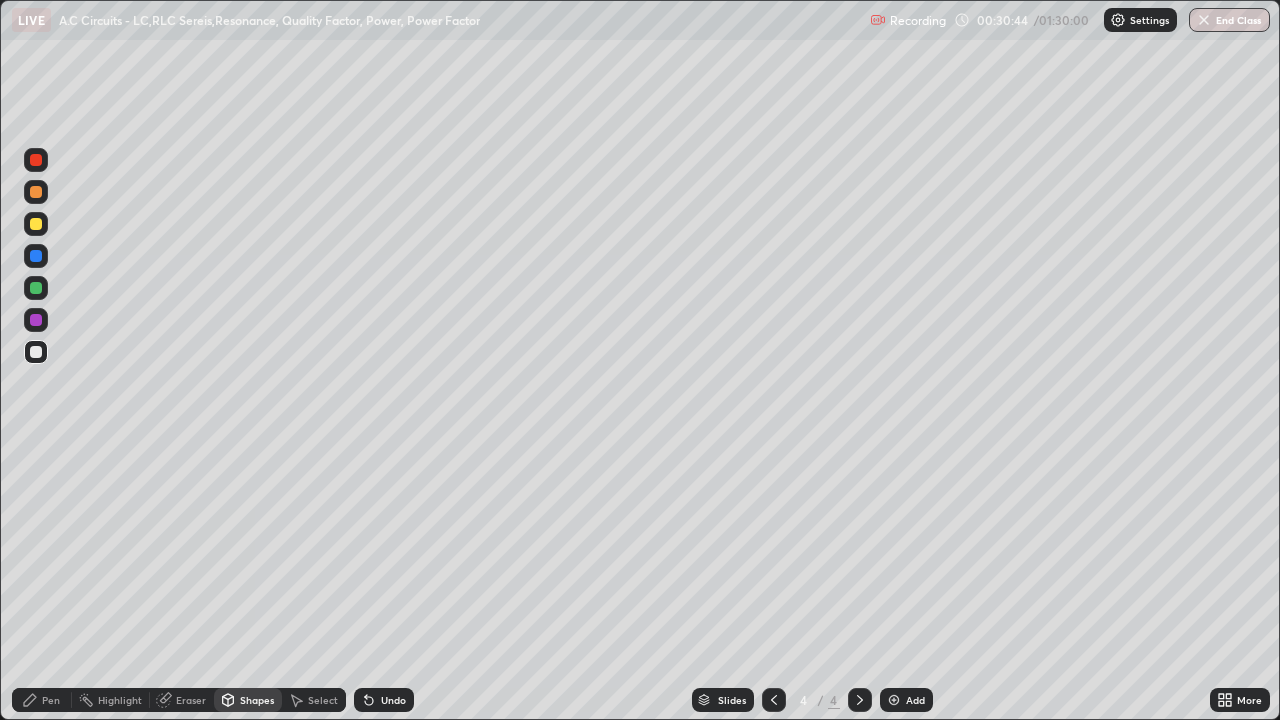 click at bounding box center (36, 192) 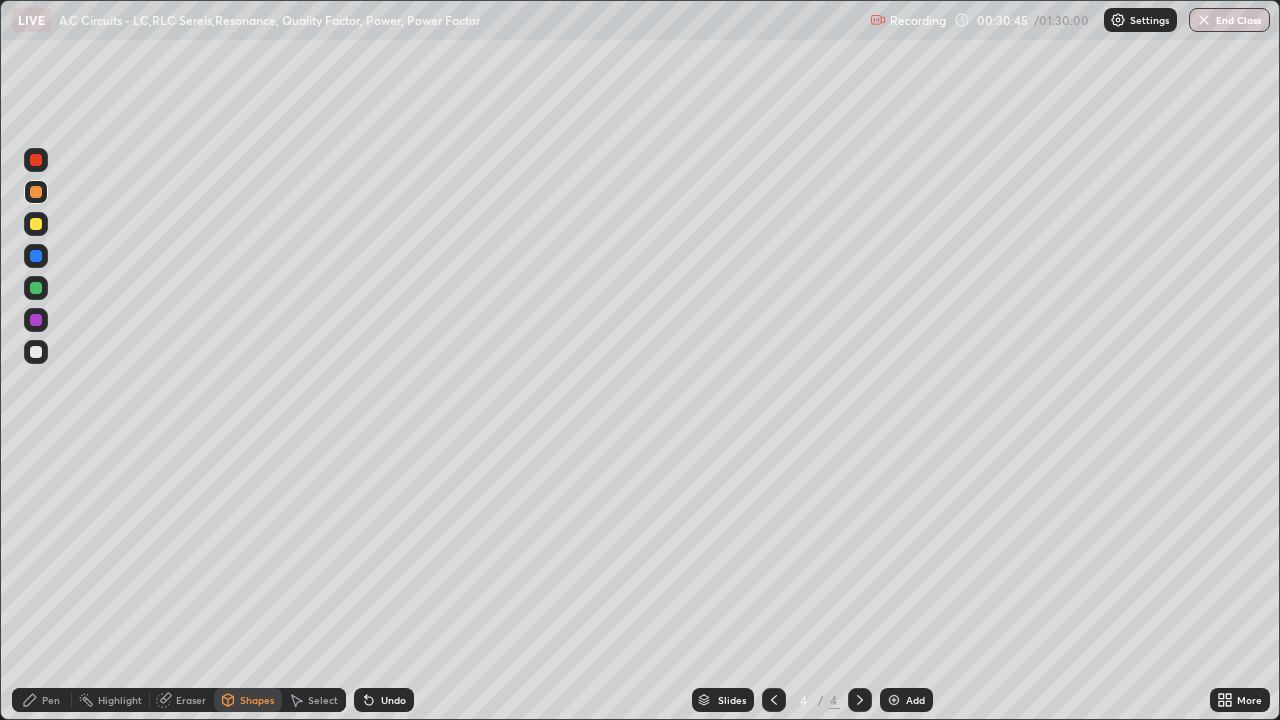 click on "Pen" at bounding box center [51, 700] 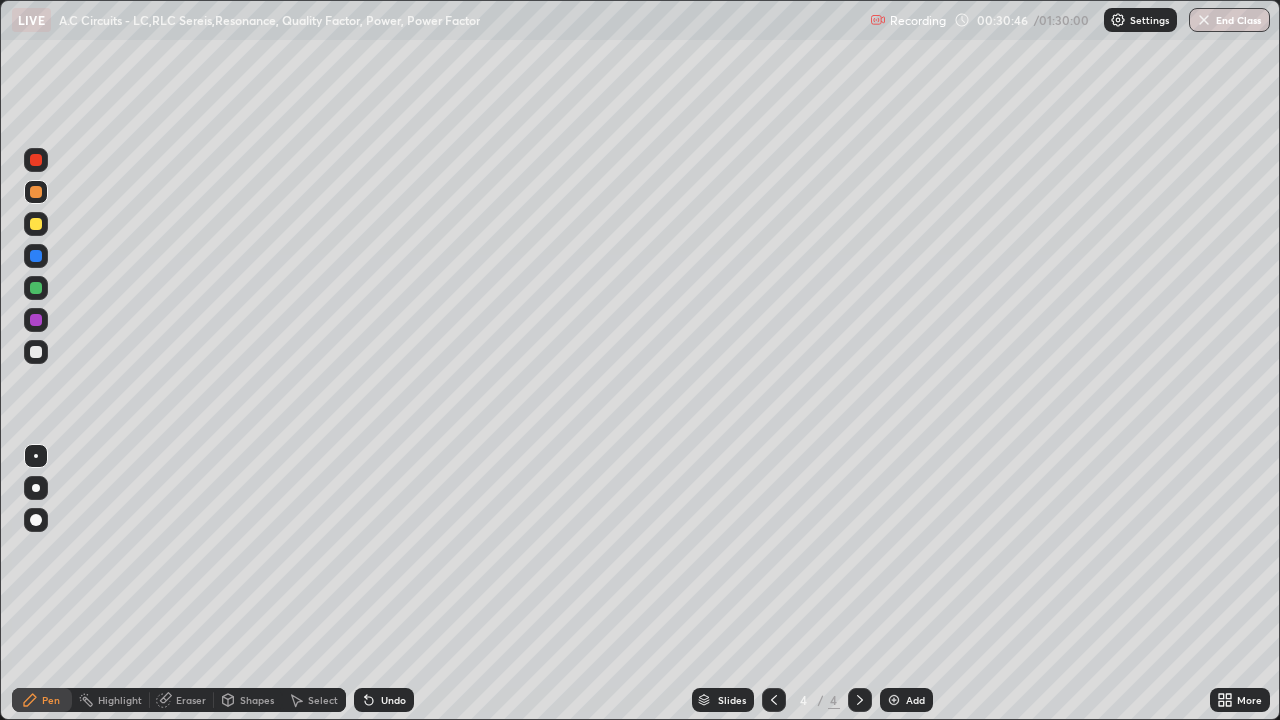 click at bounding box center (36, 520) 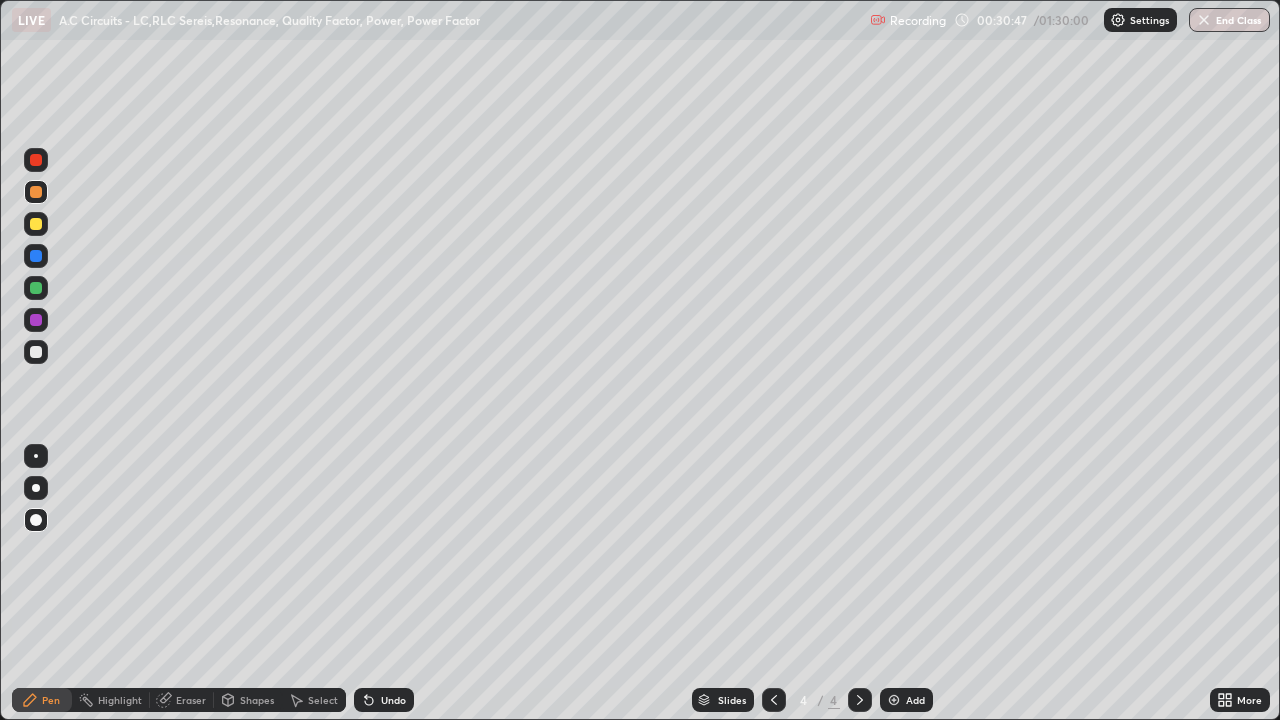 click on "Shapes" at bounding box center [257, 700] 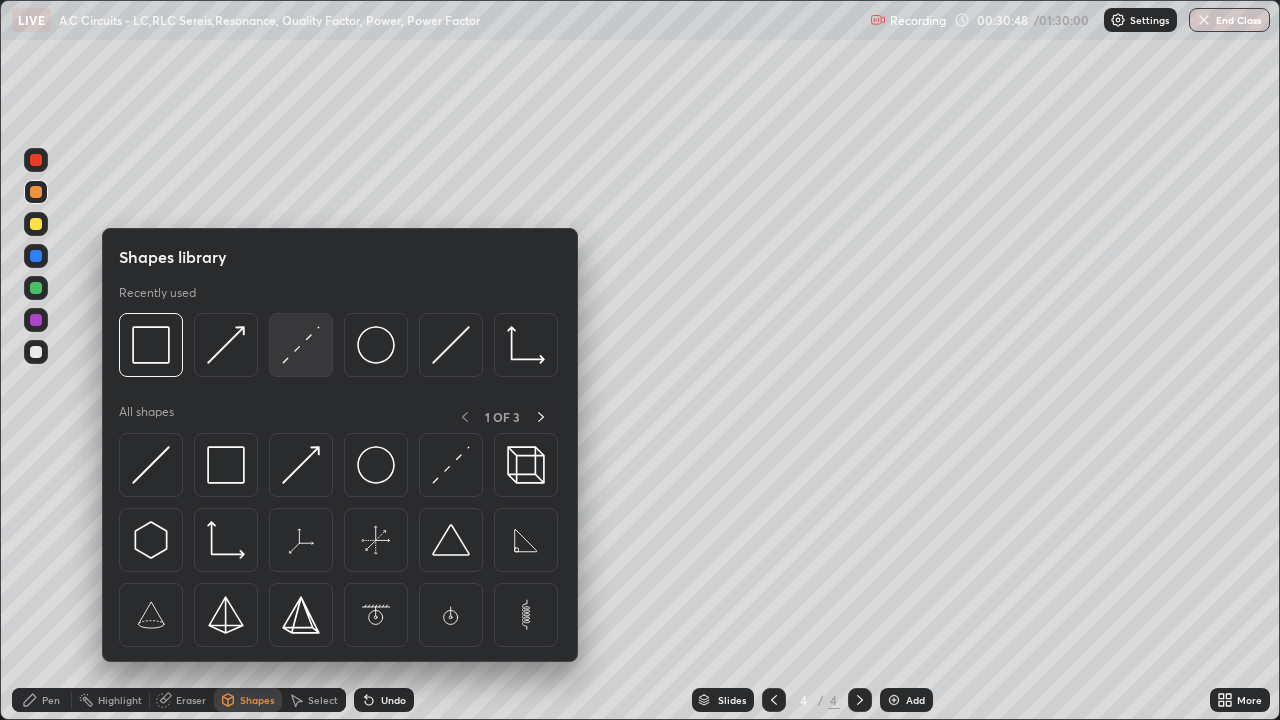 click at bounding box center (301, 345) 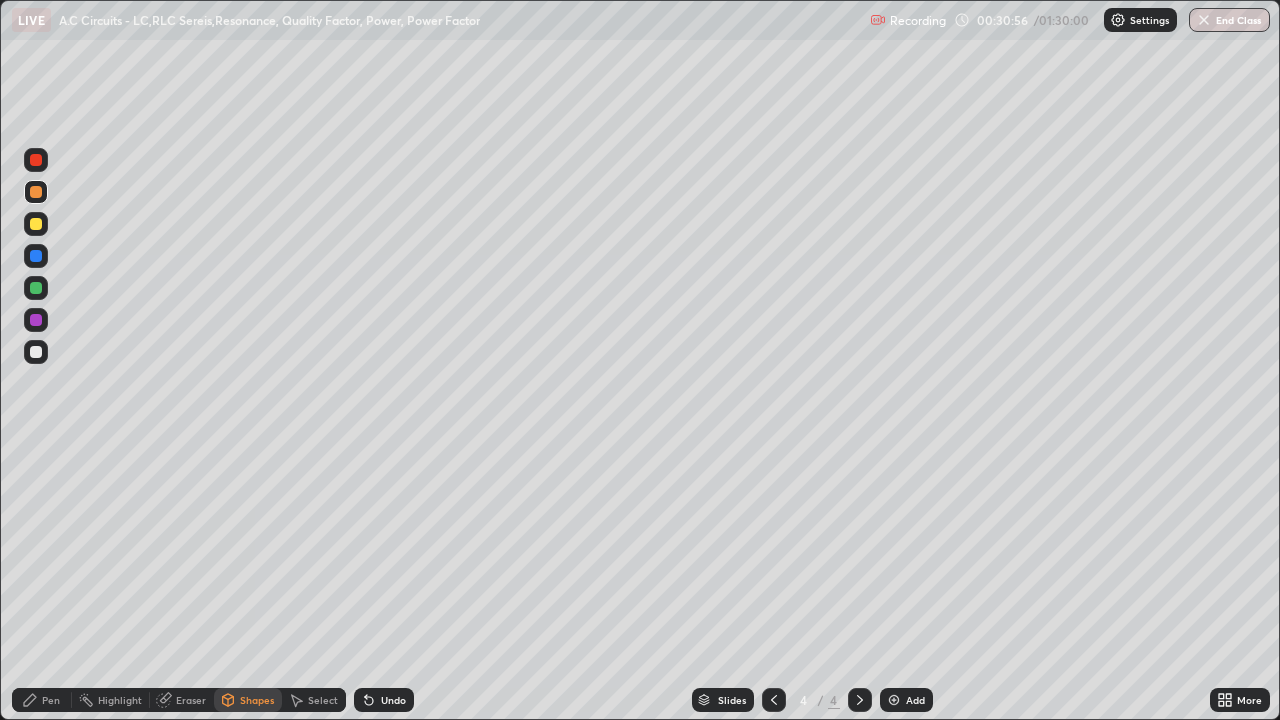 click on "Pen" at bounding box center [51, 700] 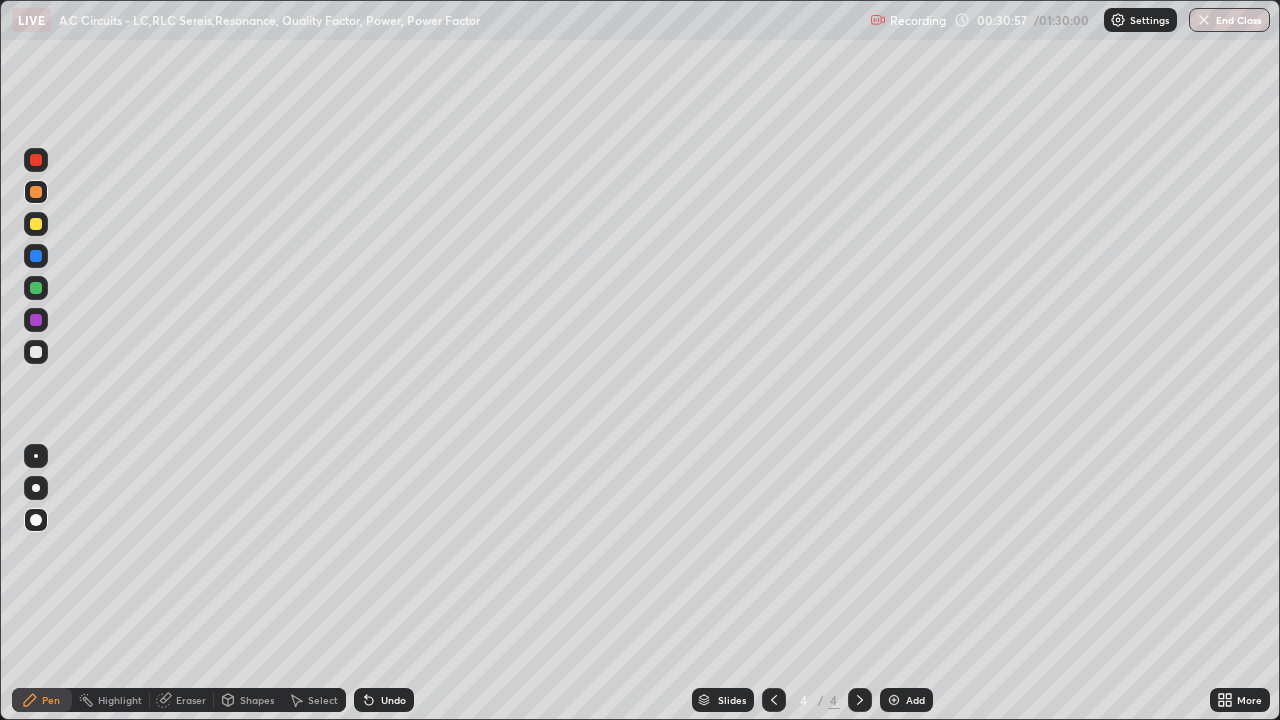 click at bounding box center (36, 456) 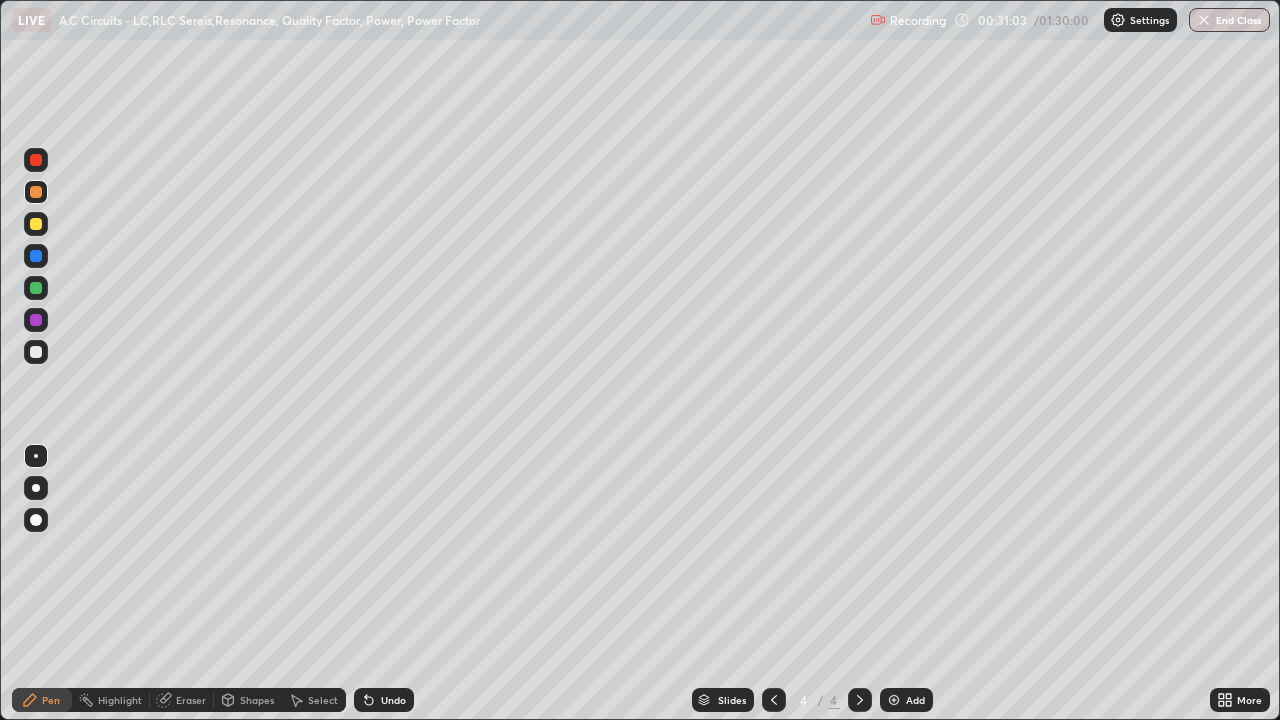 click on "Shapes" at bounding box center (257, 700) 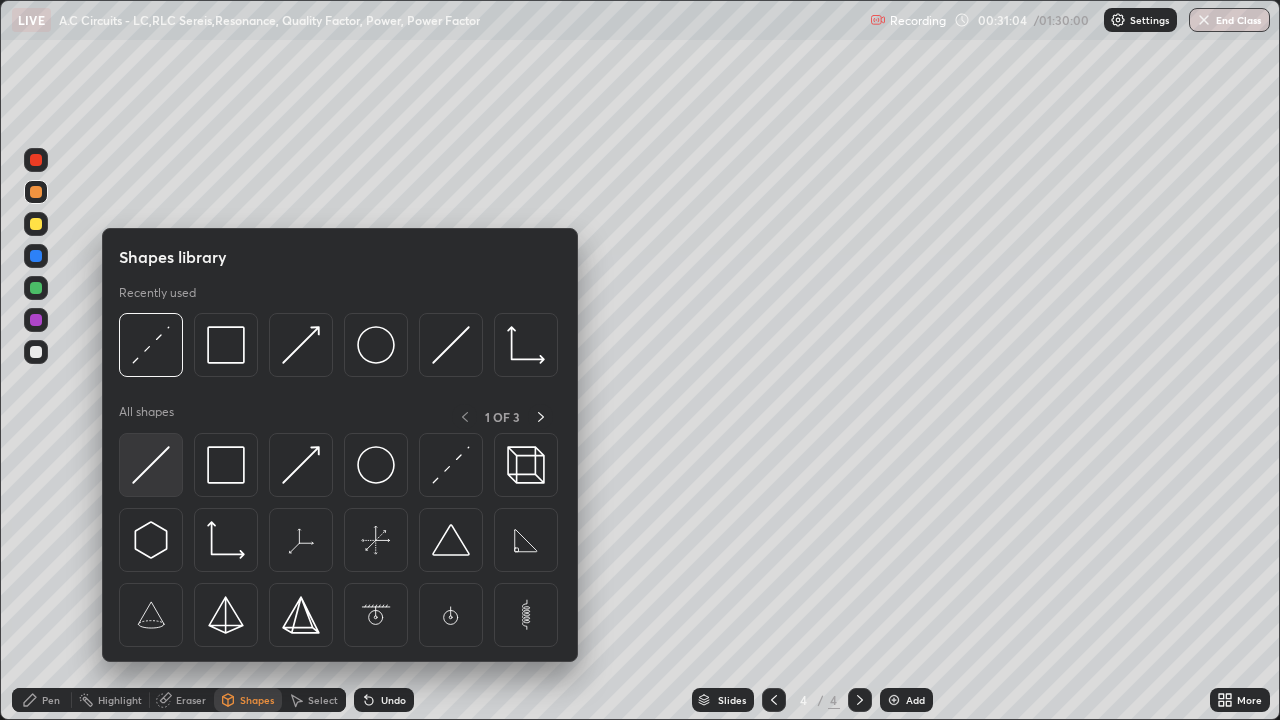 click at bounding box center [151, 465] 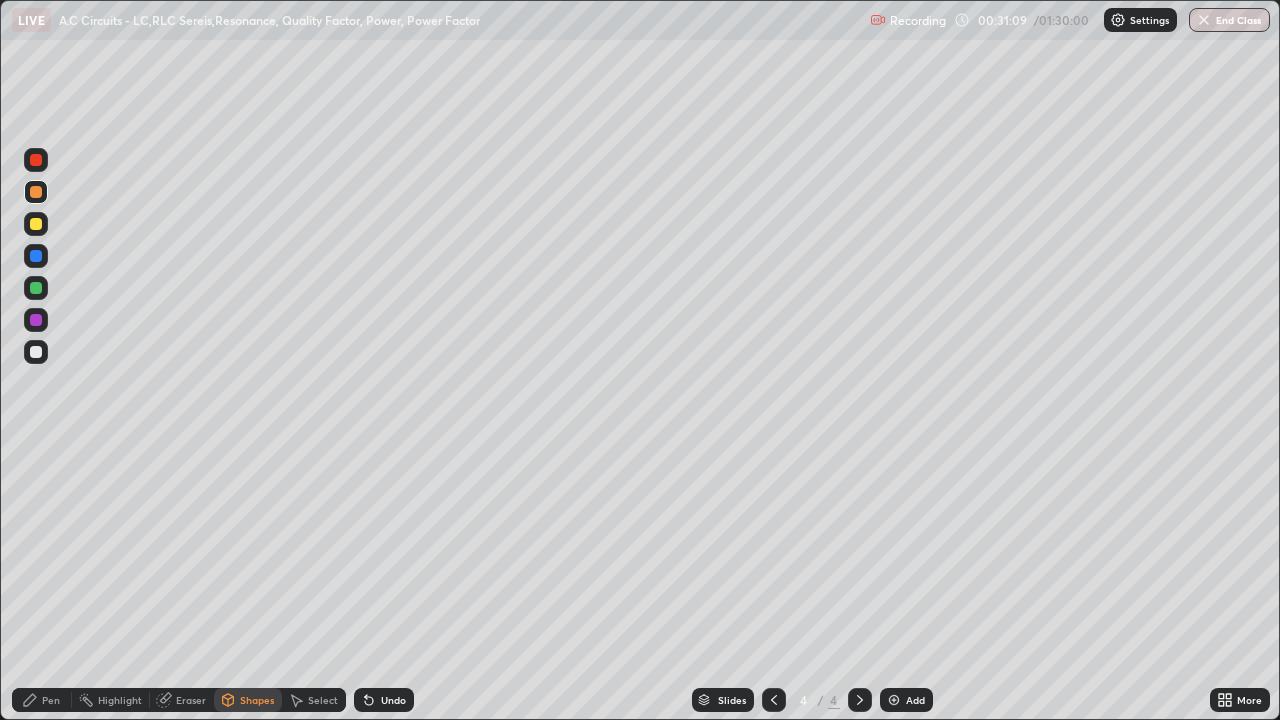 click on "Undo" at bounding box center [393, 700] 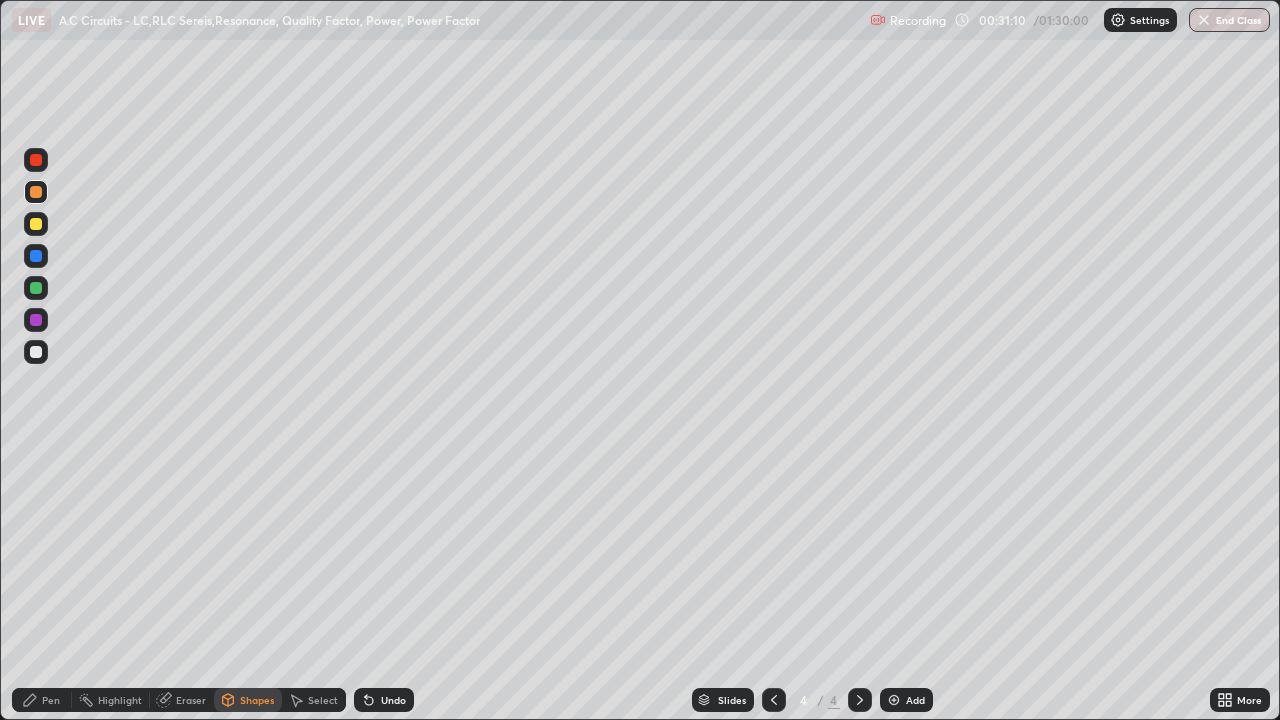 click at bounding box center [36, 288] 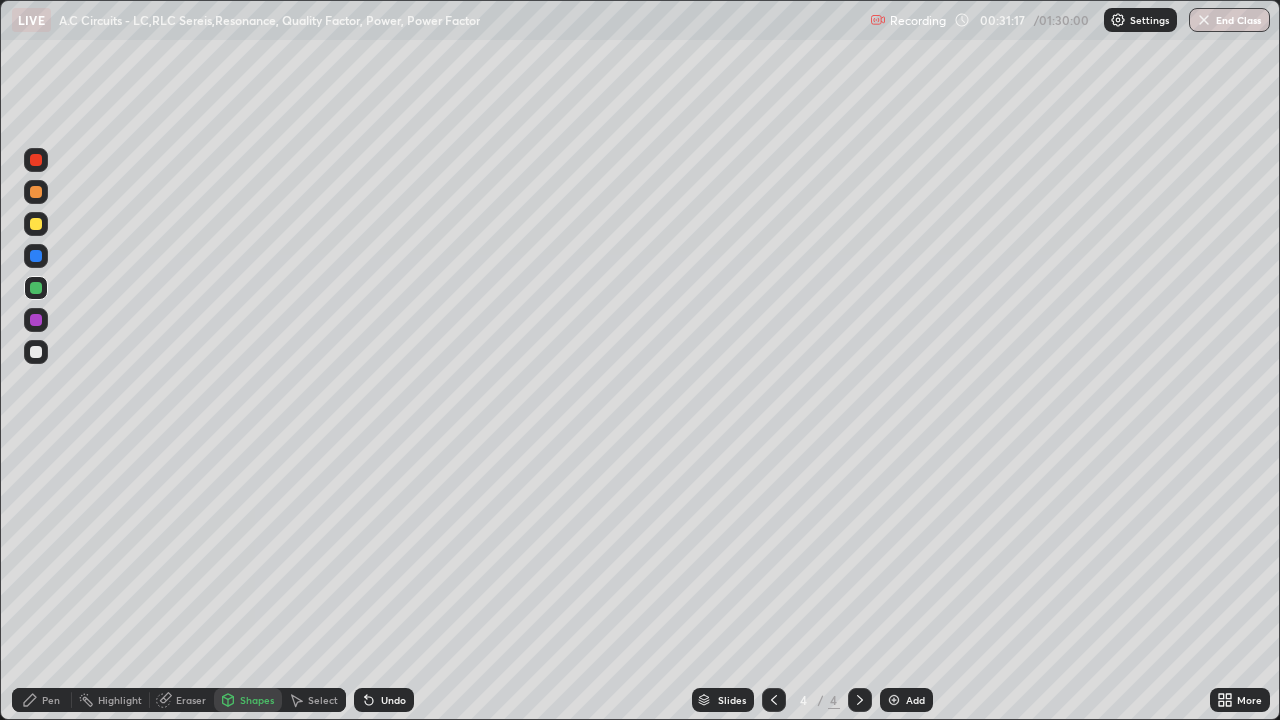 click on "Pen" at bounding box center (51, 700) 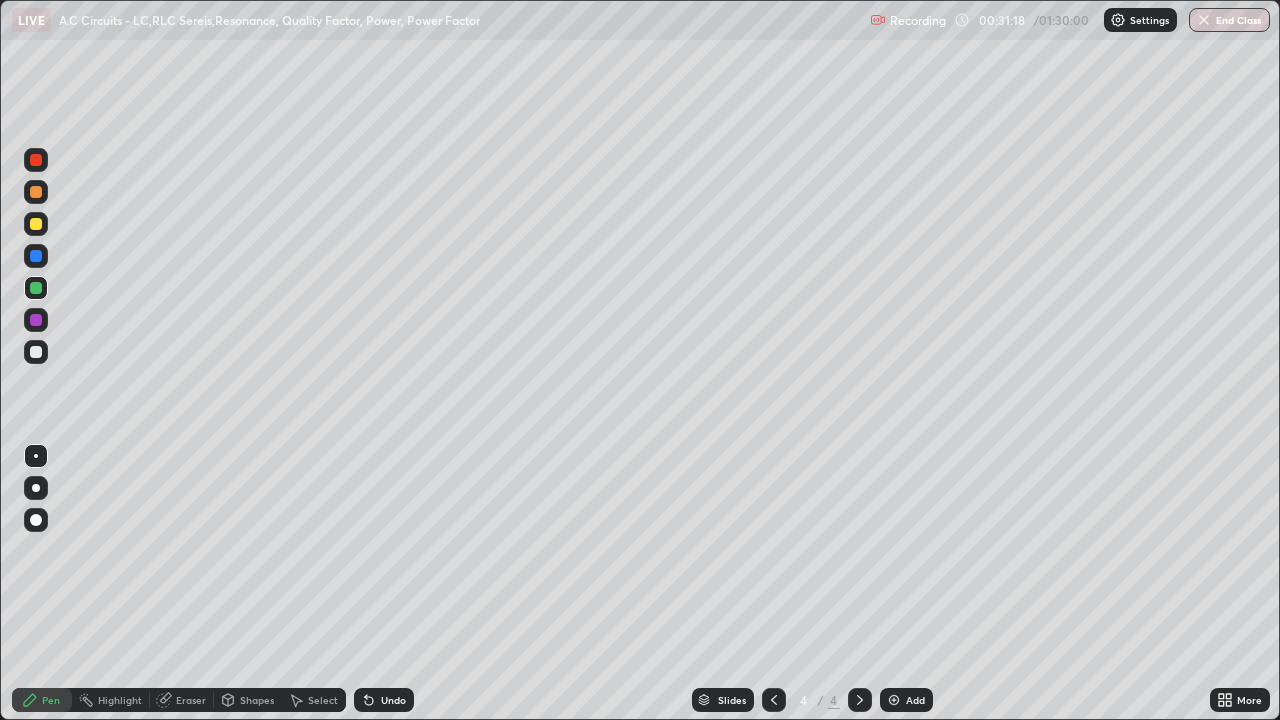click at bounding box center (36, 352) 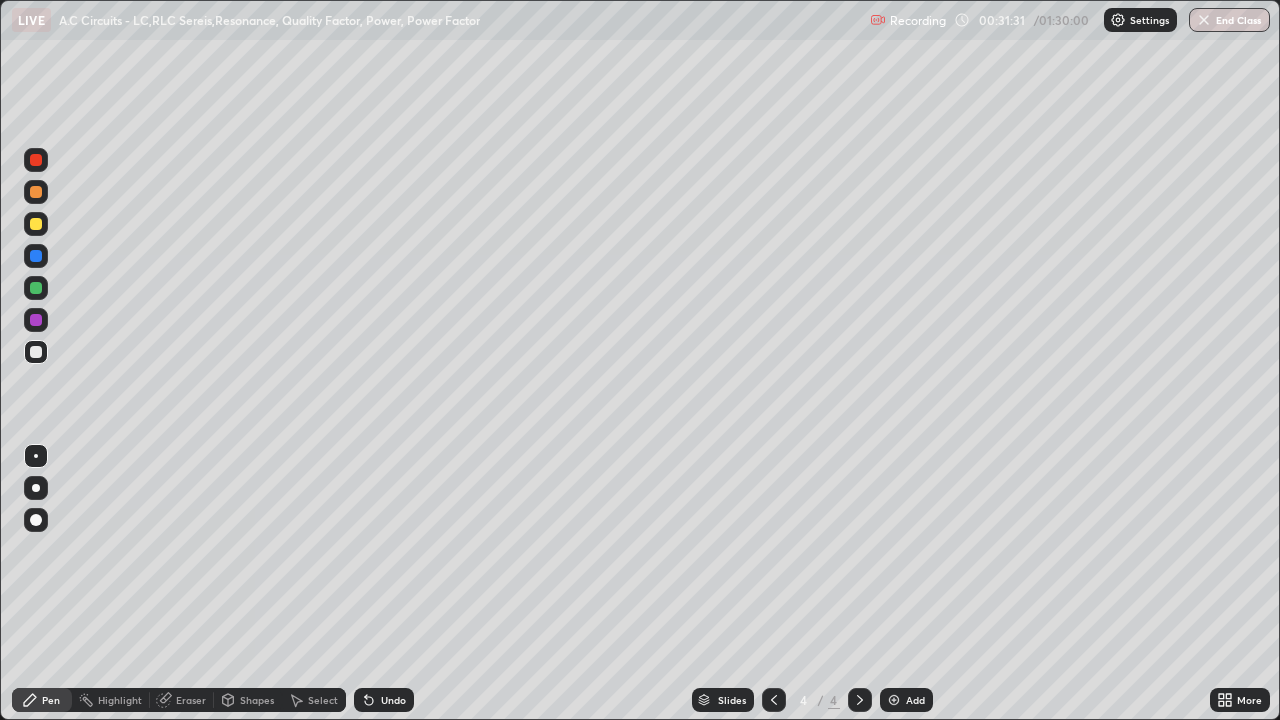 click at bounding box center [36, 224] 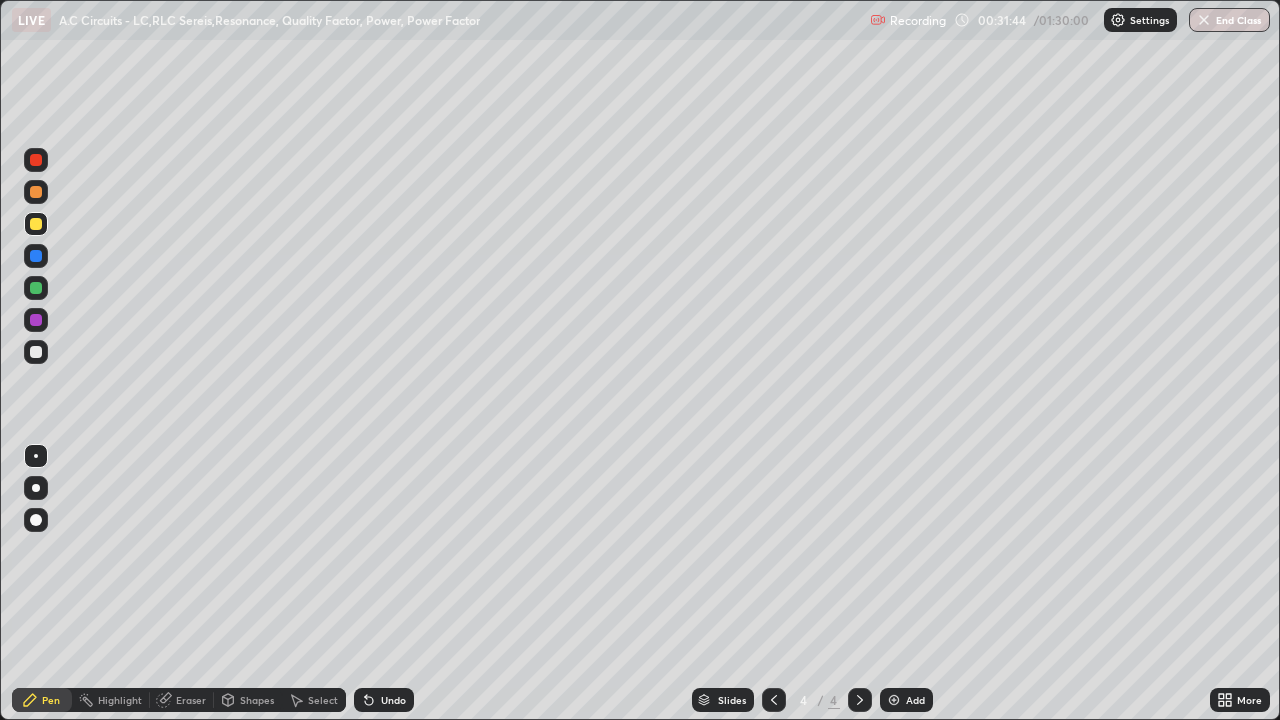 click on "Select" at bounding box center [323, 700] 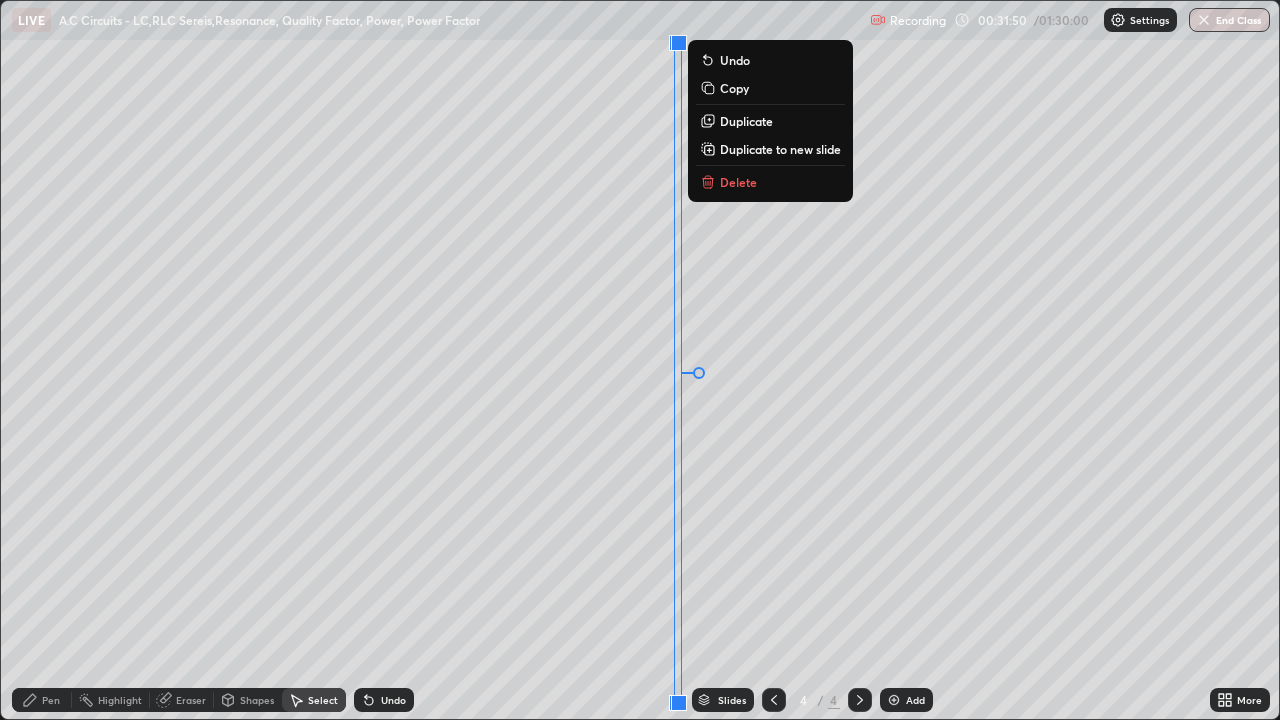 click on "Pen" at bounding box center (51, 700) 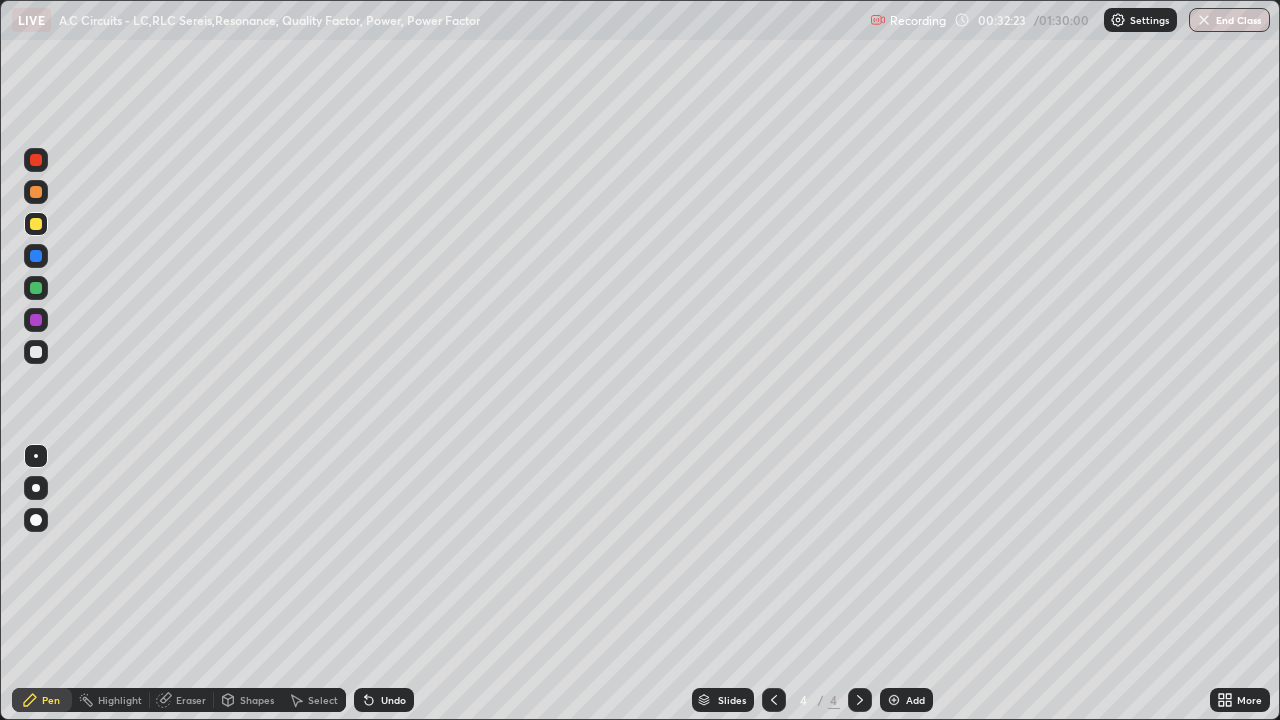 click on "Shapes" at bounding box center (257, 700) 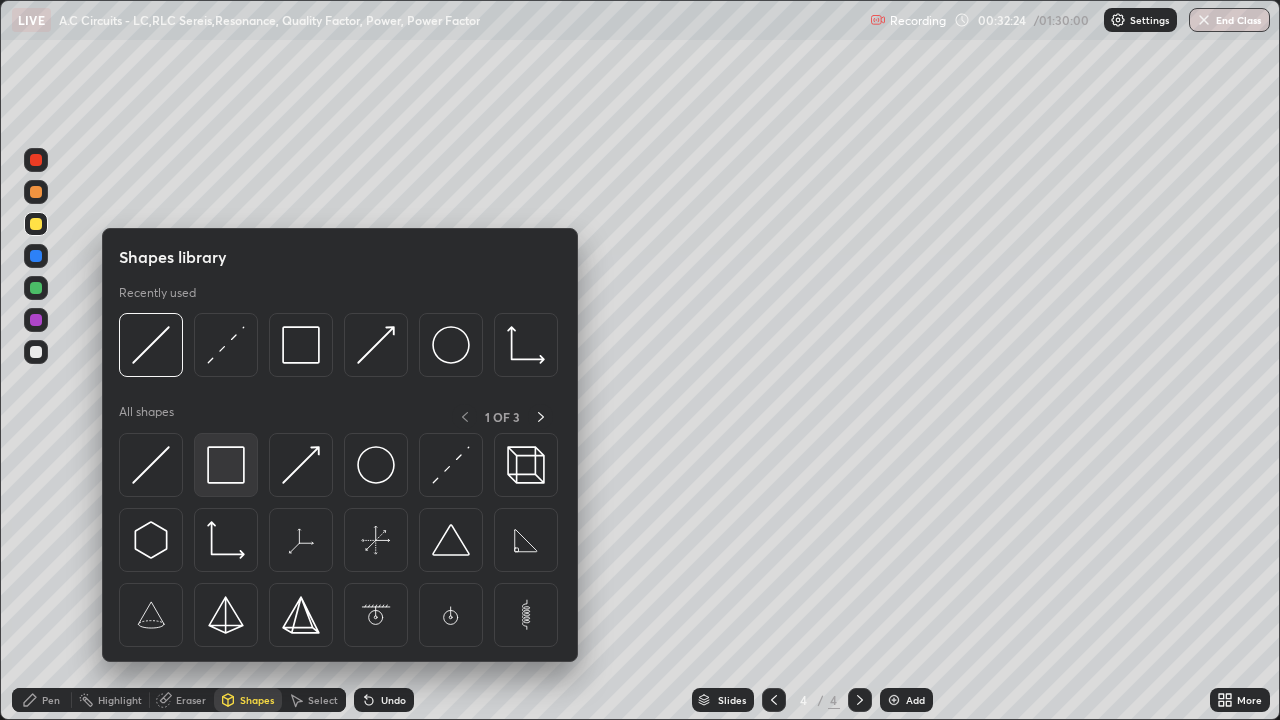 click at bounding box center (226, 465) 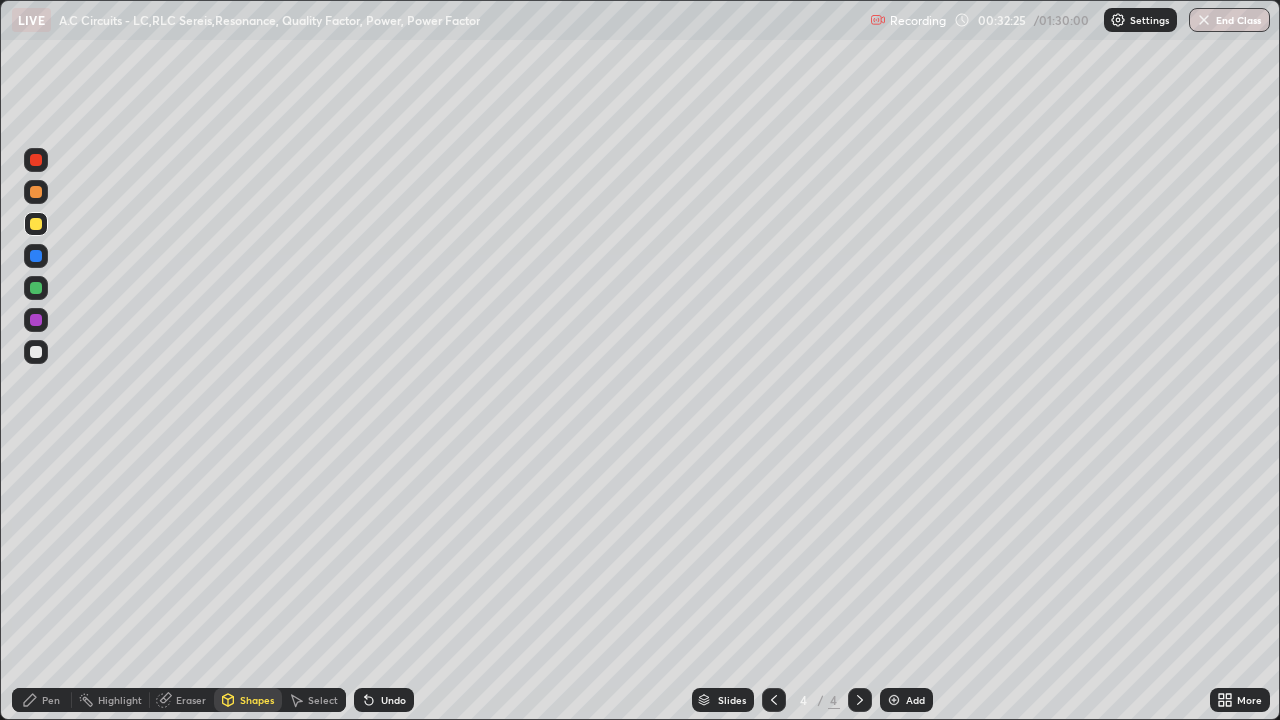 click at bounding box center [36, 256] 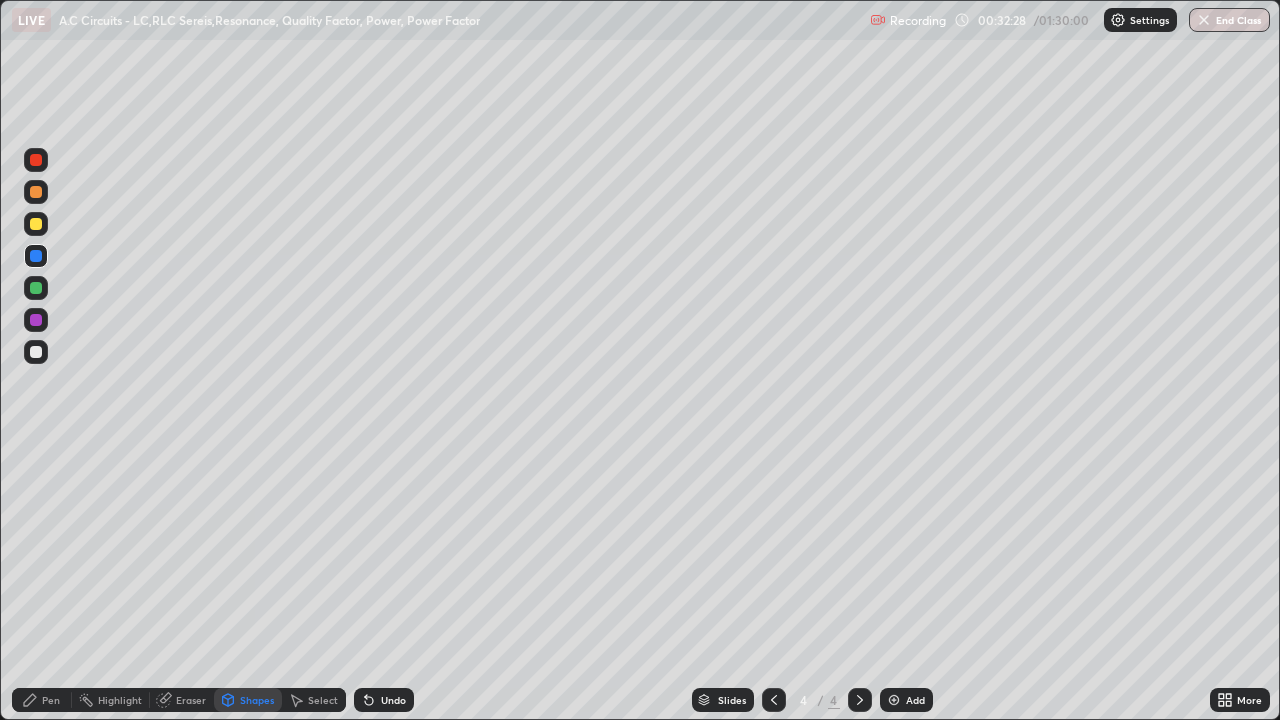 click at bounding box center [36, 288] 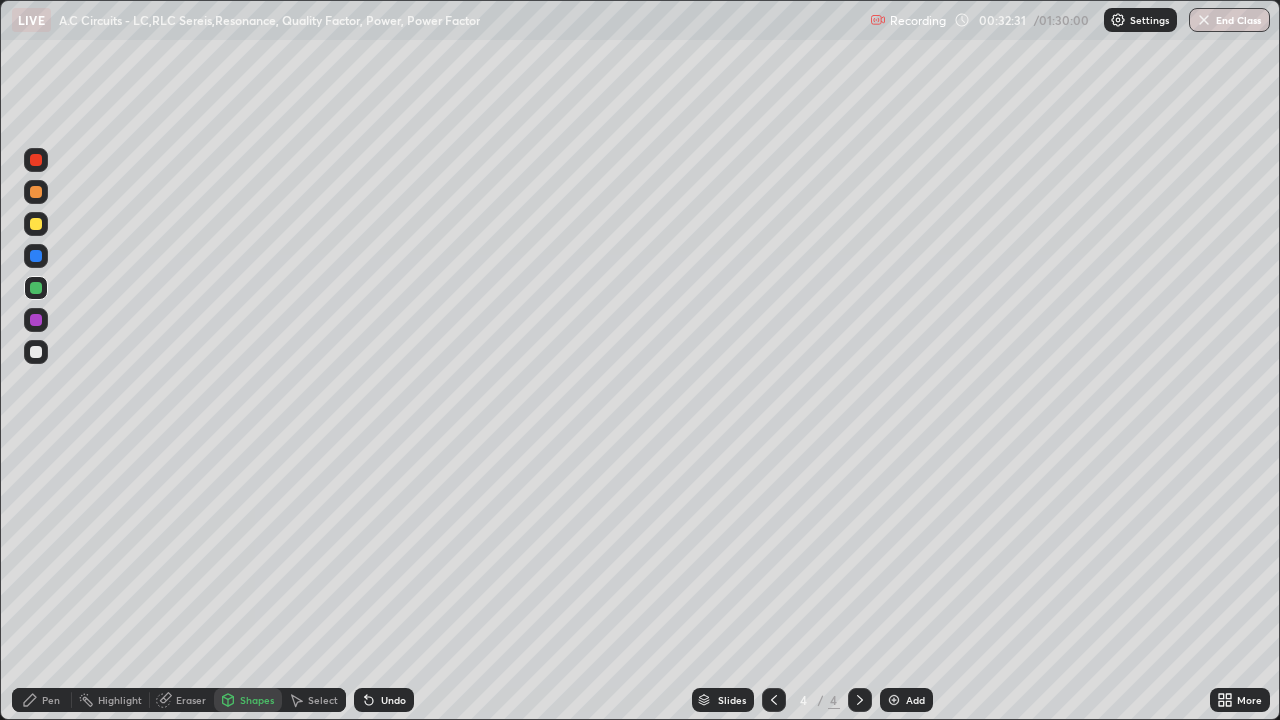 click on "Undo" at bounding box center (393, 700) 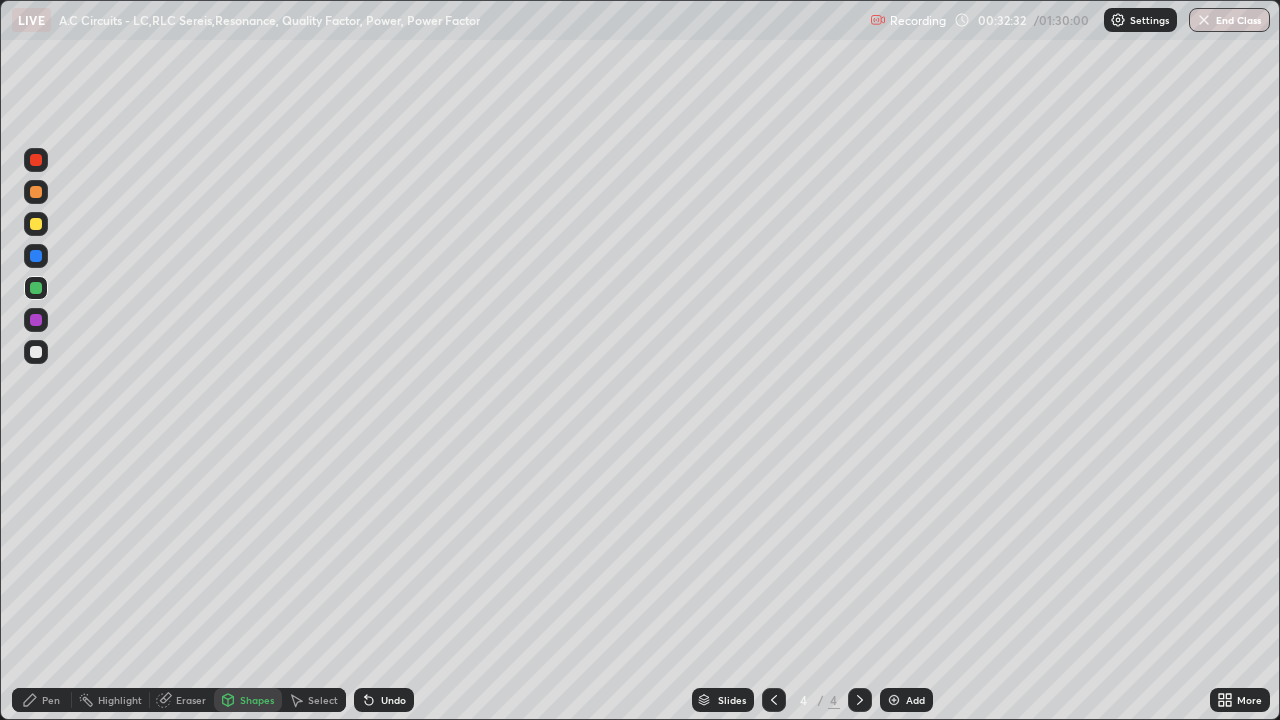 click on "Pen" at bounding box center [51, 700] 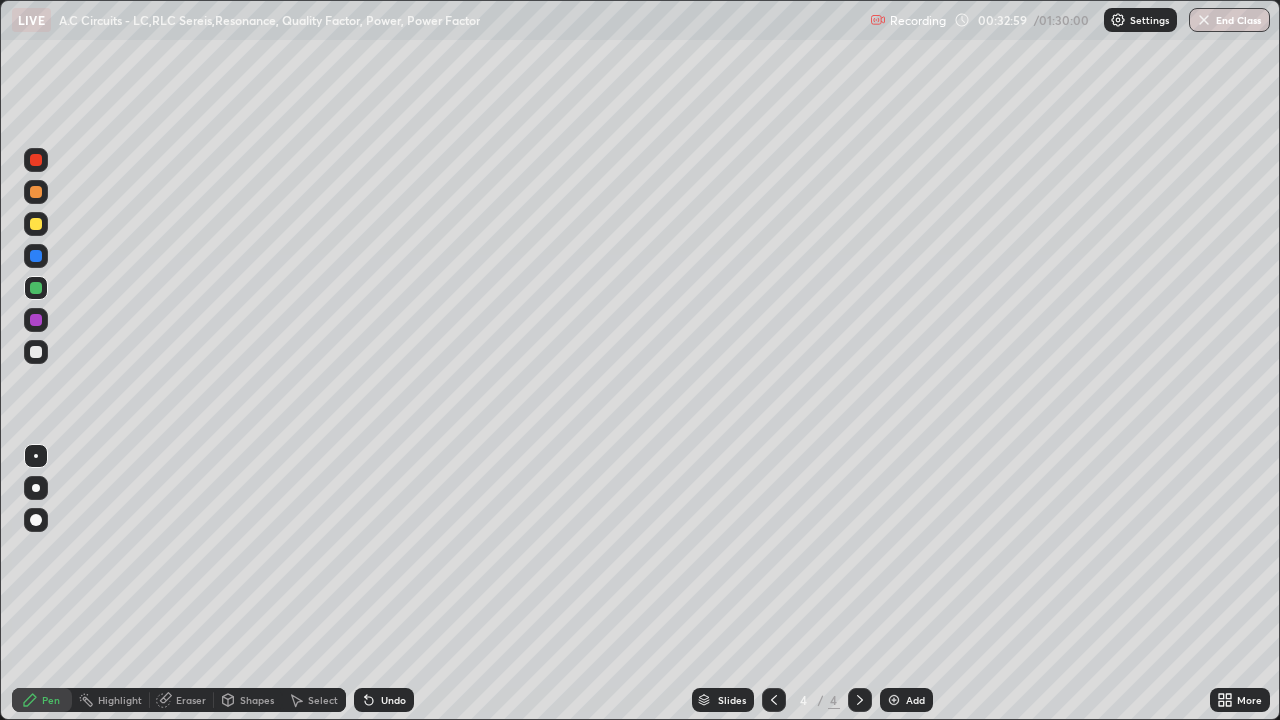 click on "Undo" at bounding box center (393, 700) 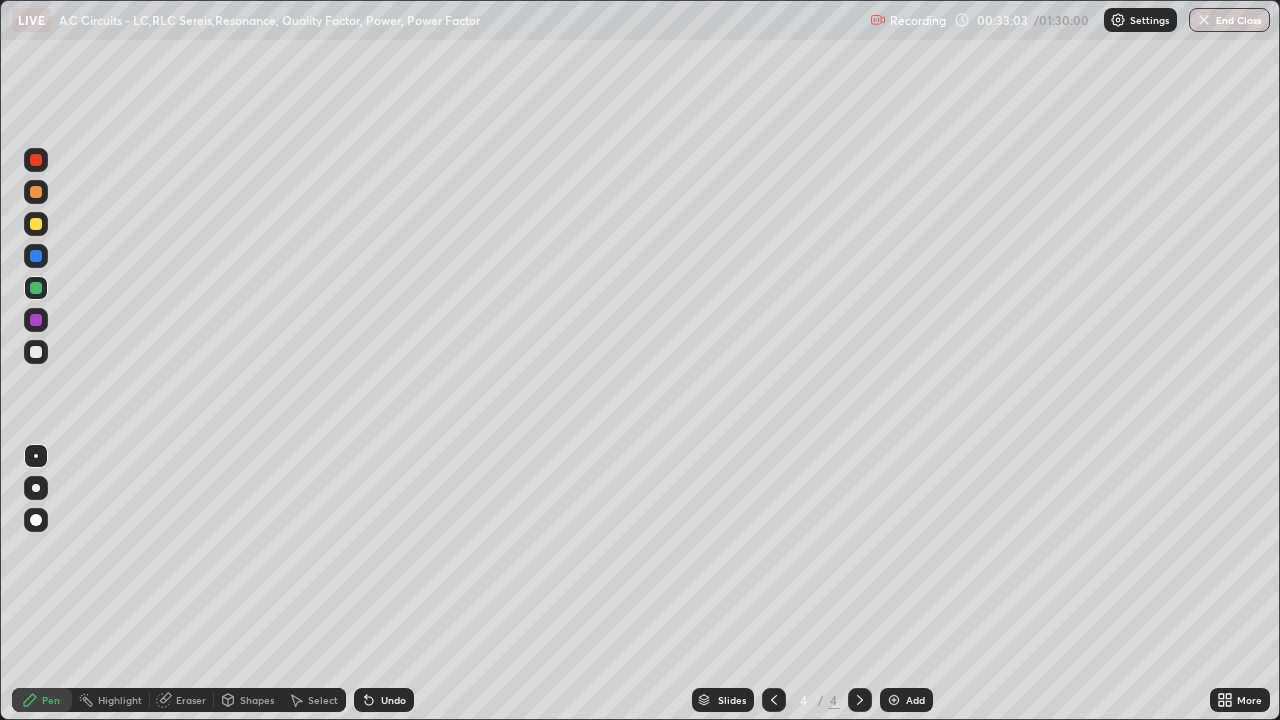 click at bounding box center (36, 352) 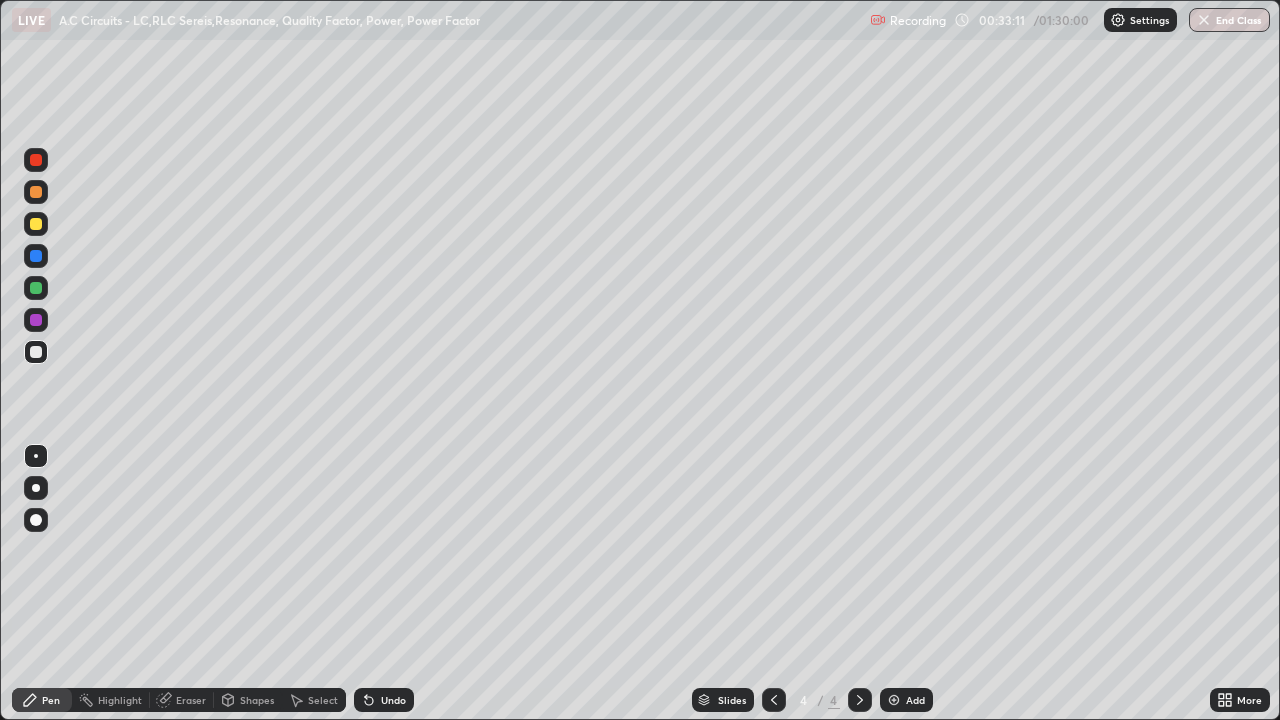 click at bounding box center [36, 224] 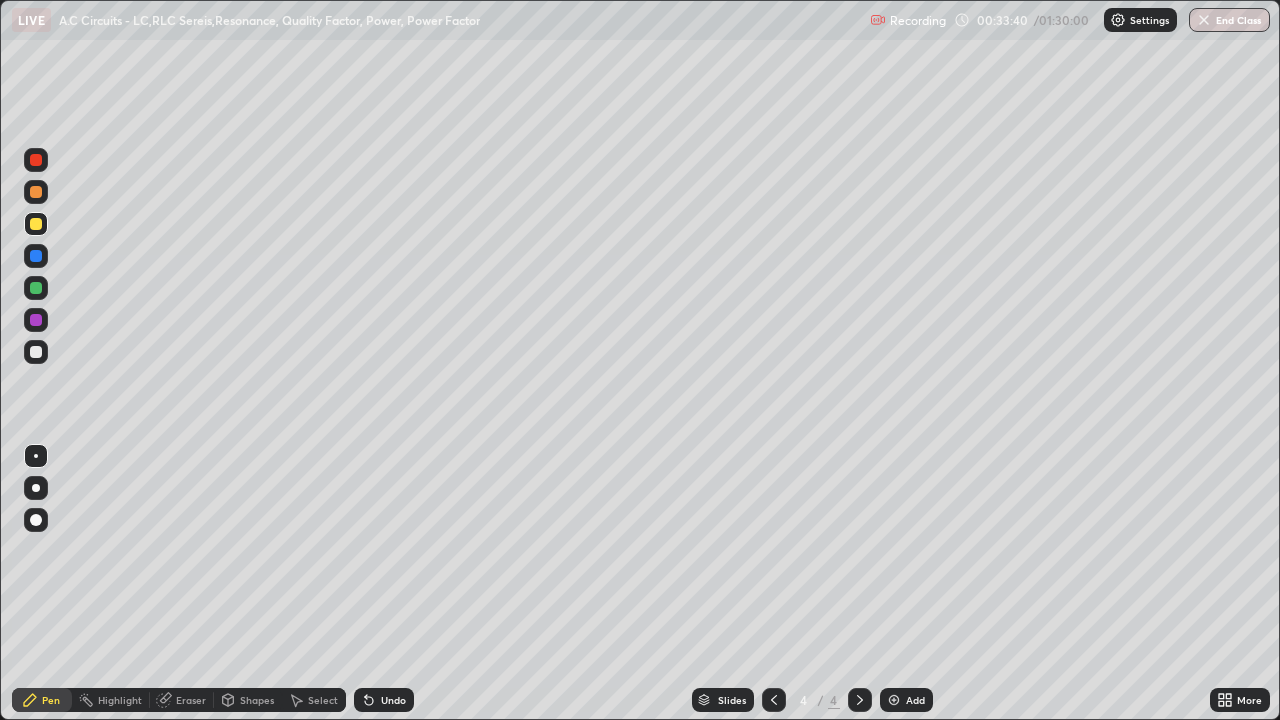 click at bounding box center (36, 352) 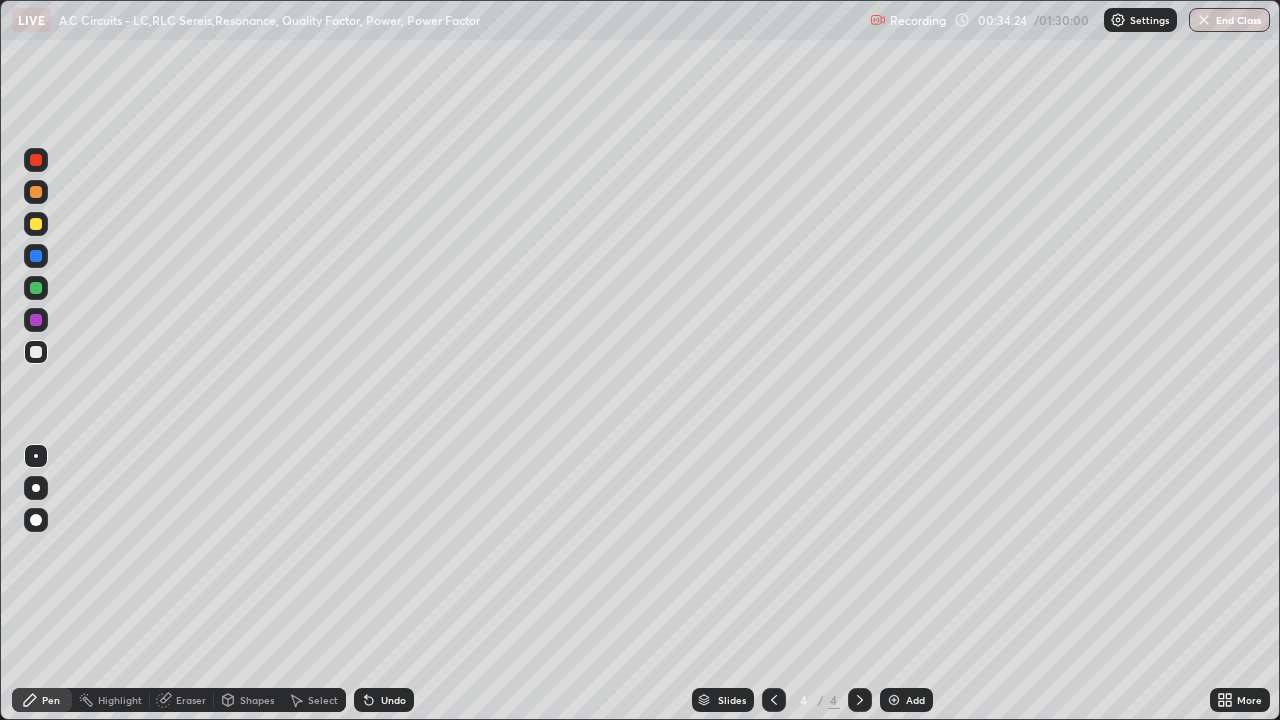 click at bounding box center [36, 288] 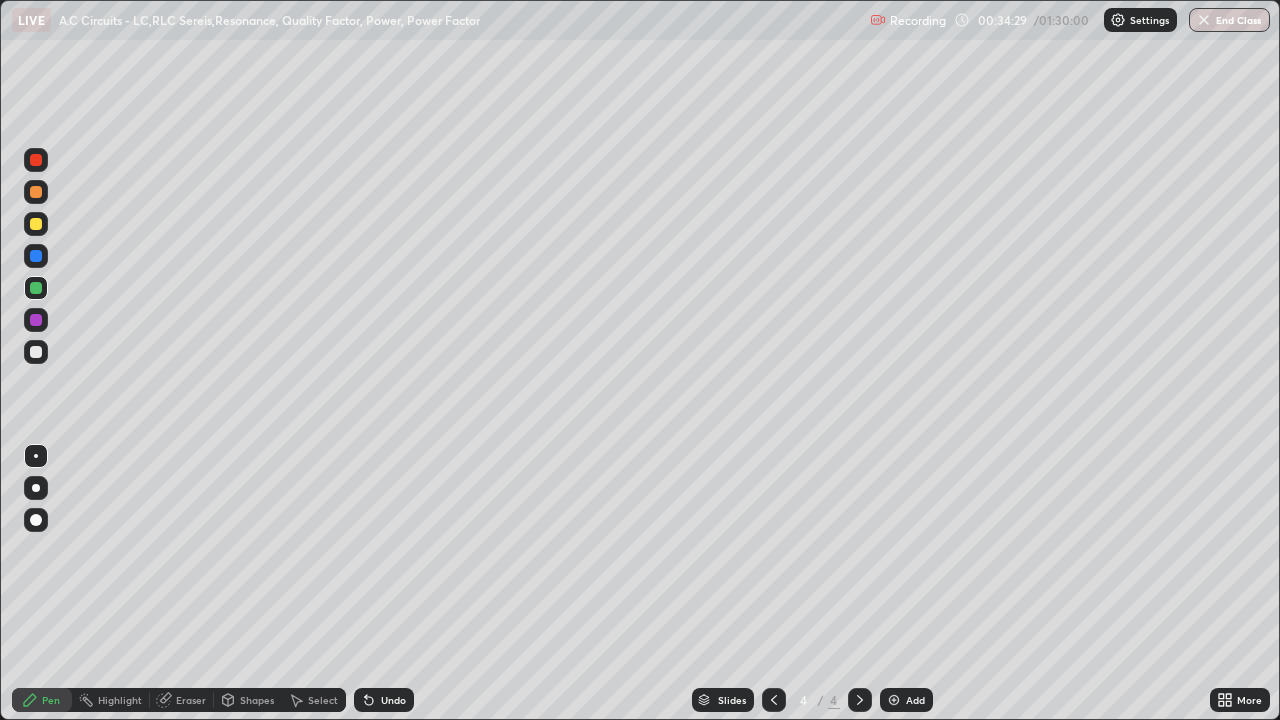 click at bounding box center [36, 352] 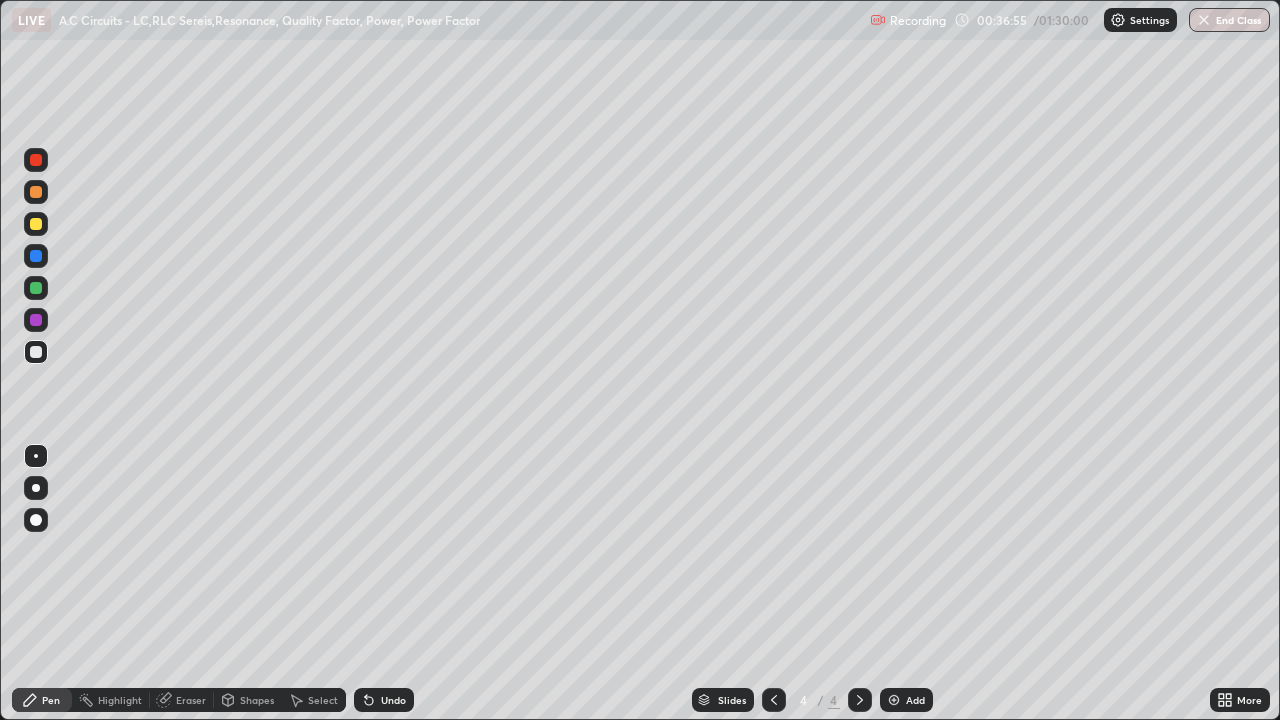 click at bounding box center (36, 288) 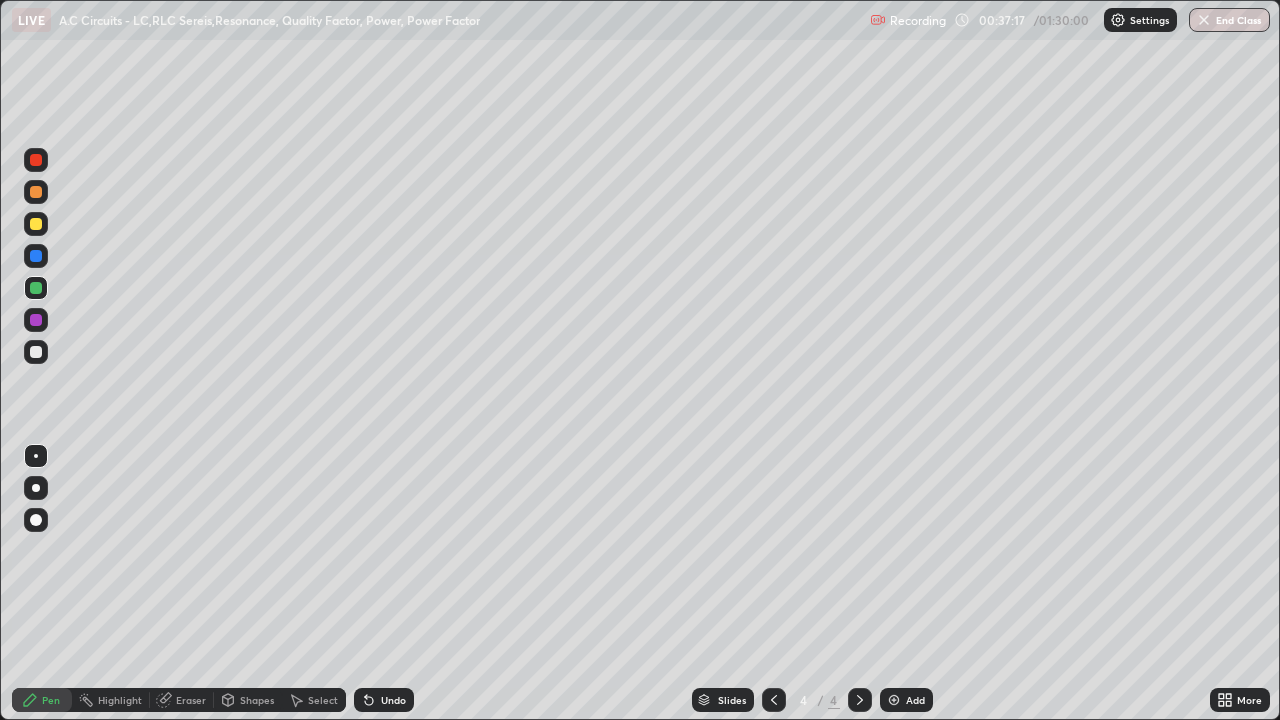 click on "Shapes" at bounding box center [257, 700] 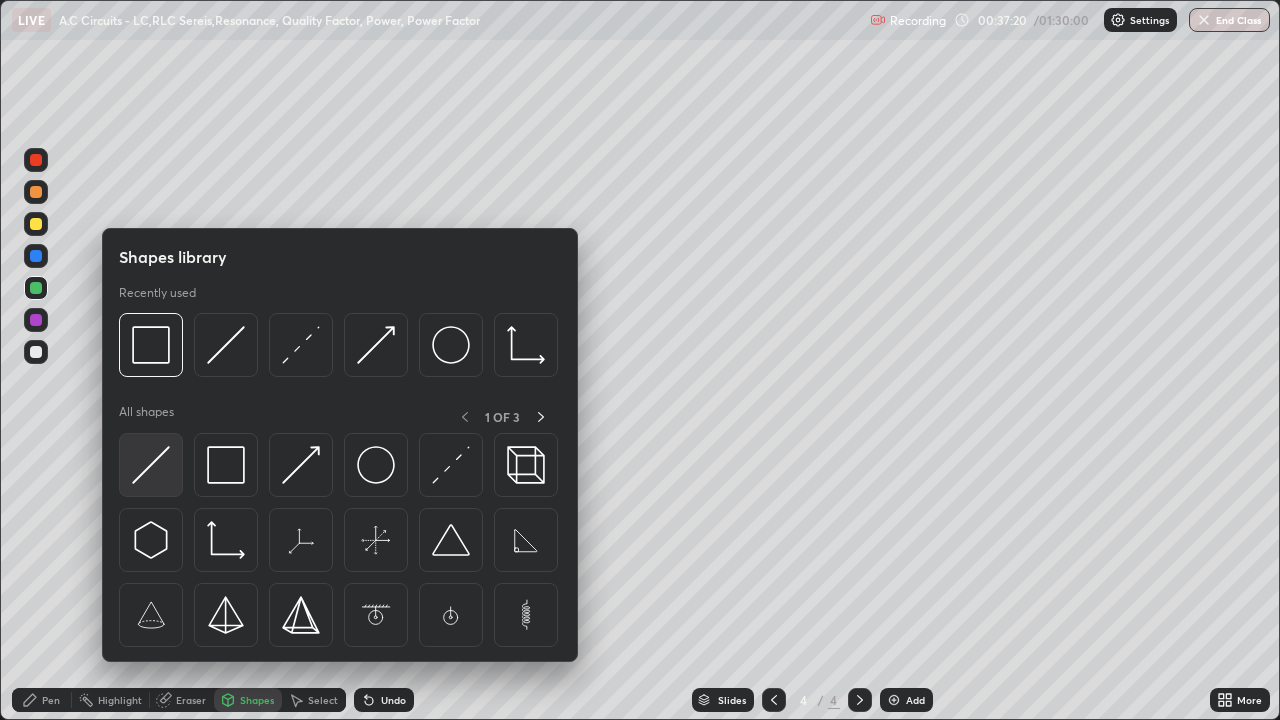 click at bounding box center (151, 465) 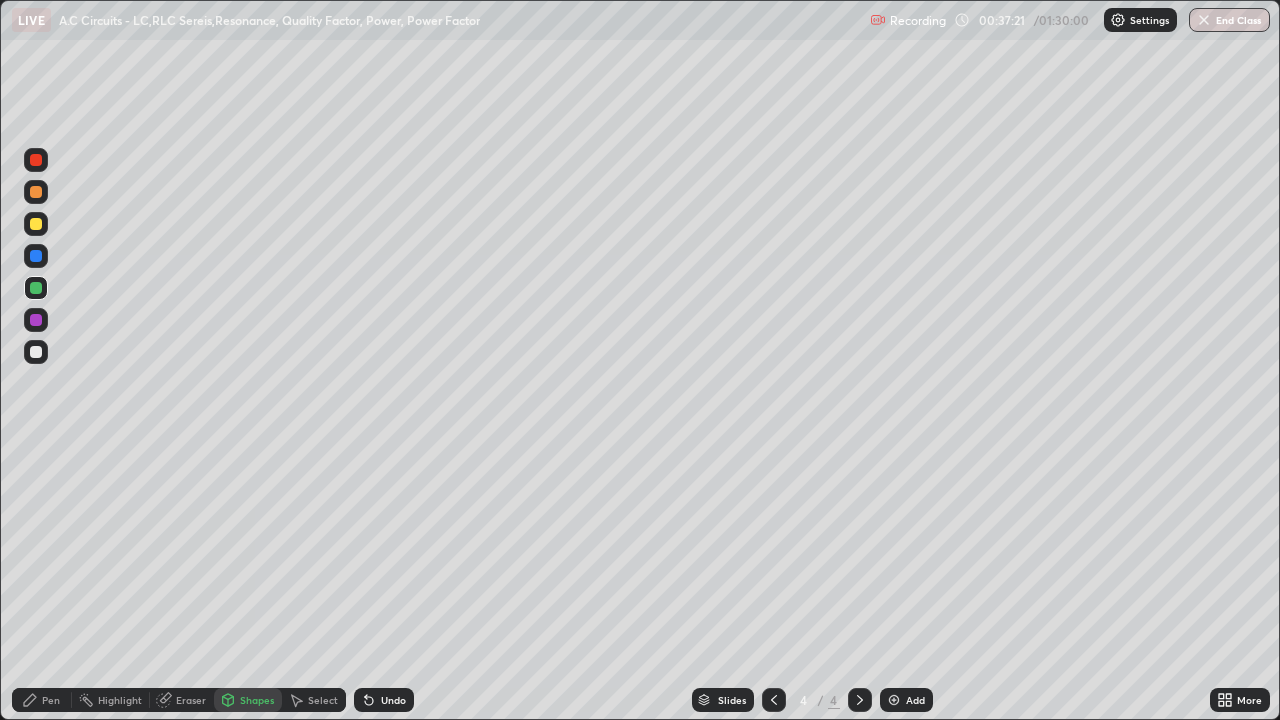 click at bounding box center (36, 288) 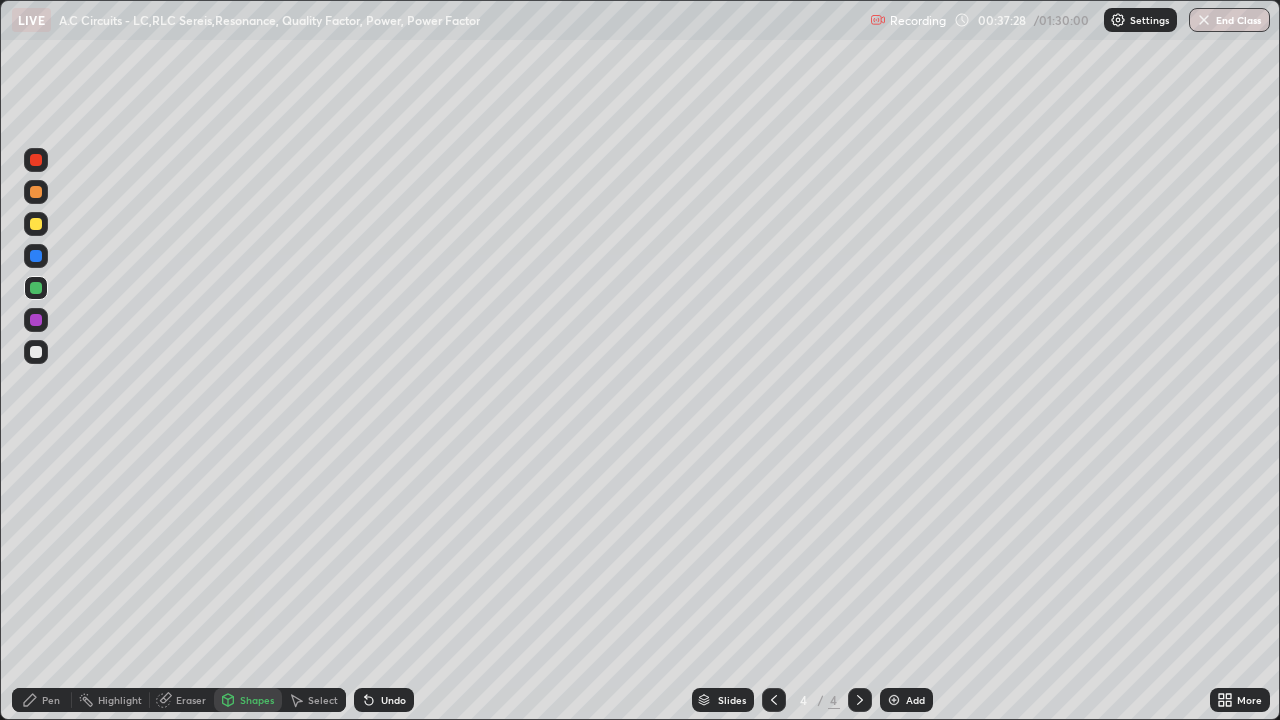 click on "Undo" at bounding box center (393, 700) 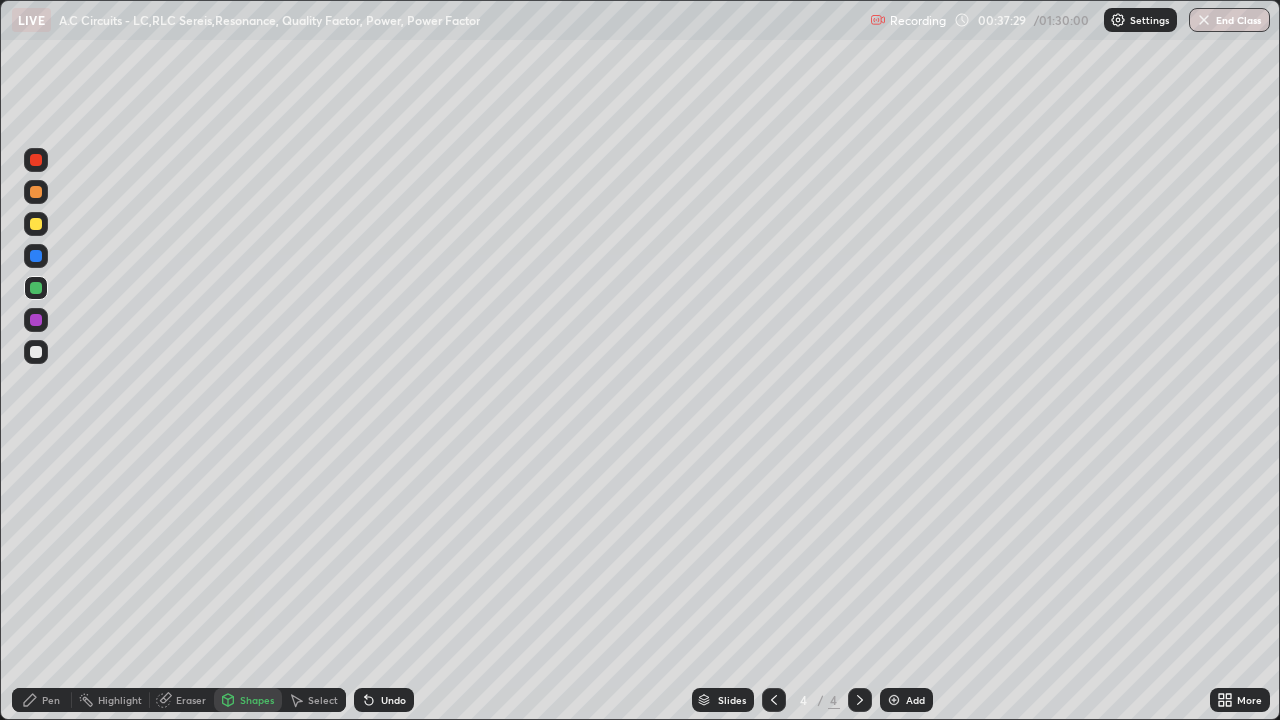click on "Undo" at bounding box center (393, 700) 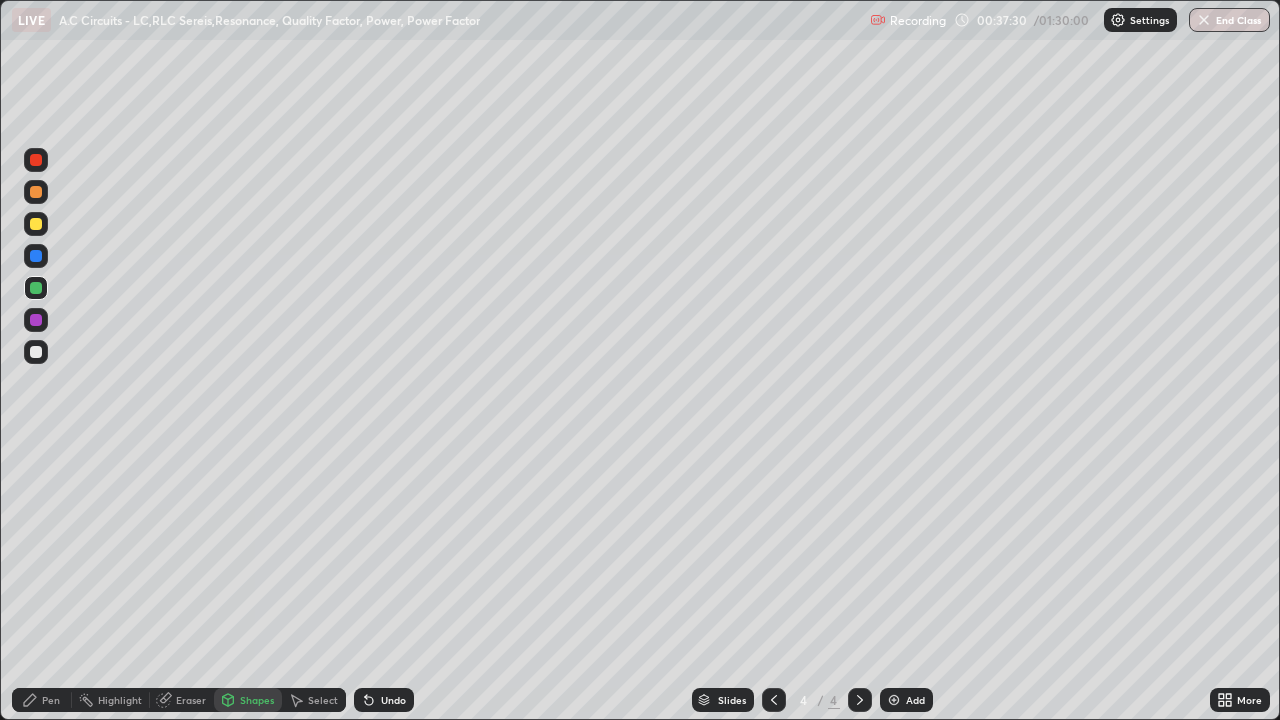 click on "Select" at bounding box center [323, 700] 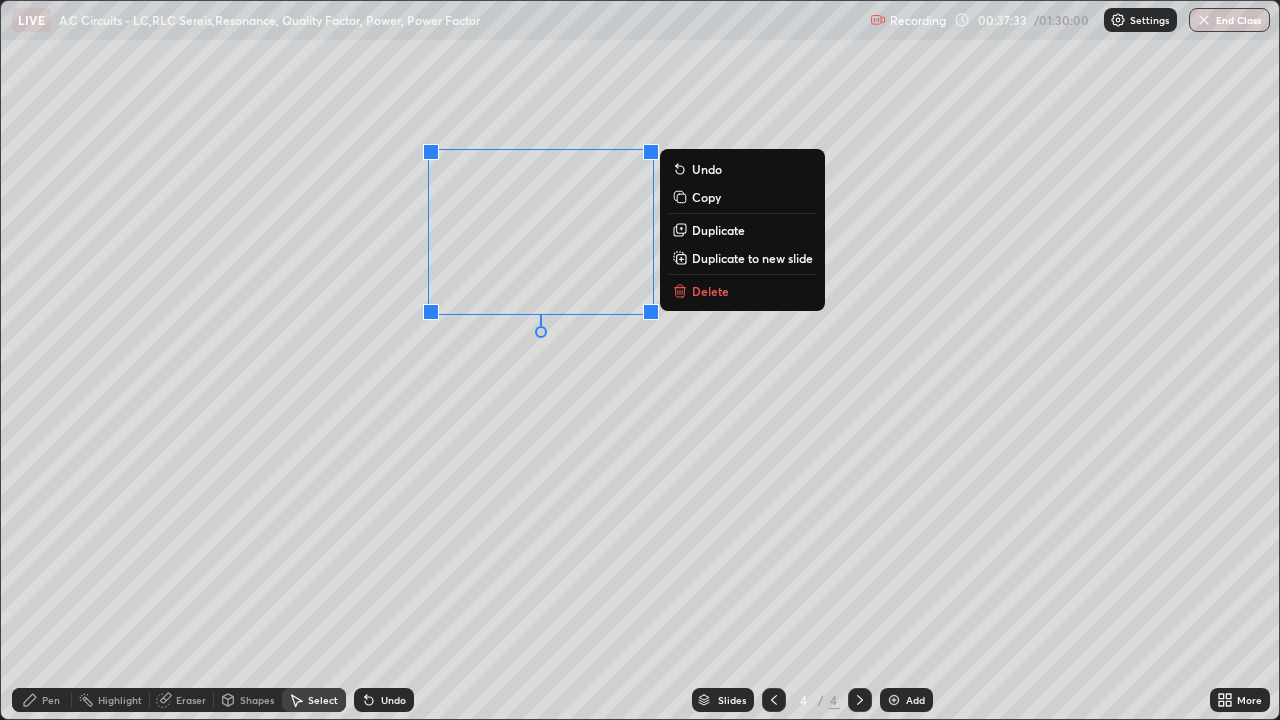 click on "Duplicate" at bounding box center [718, 230] 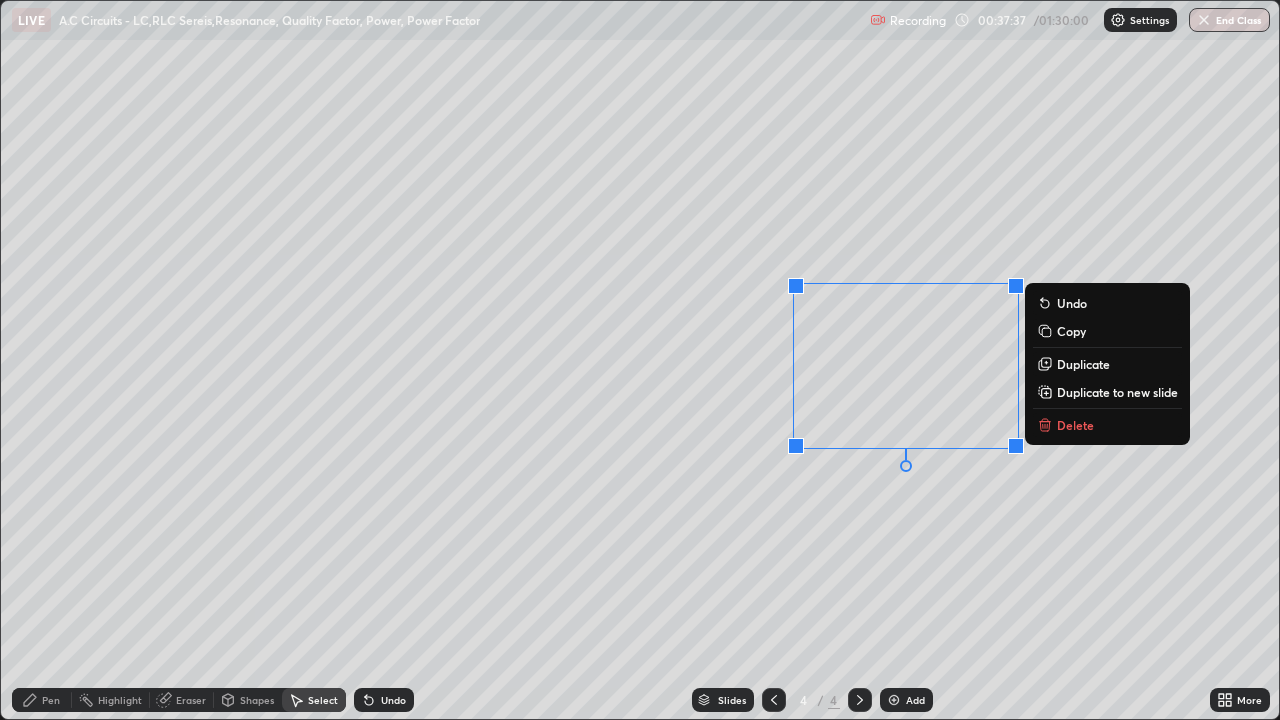click on "Pen" at bounding box center [51, 700] 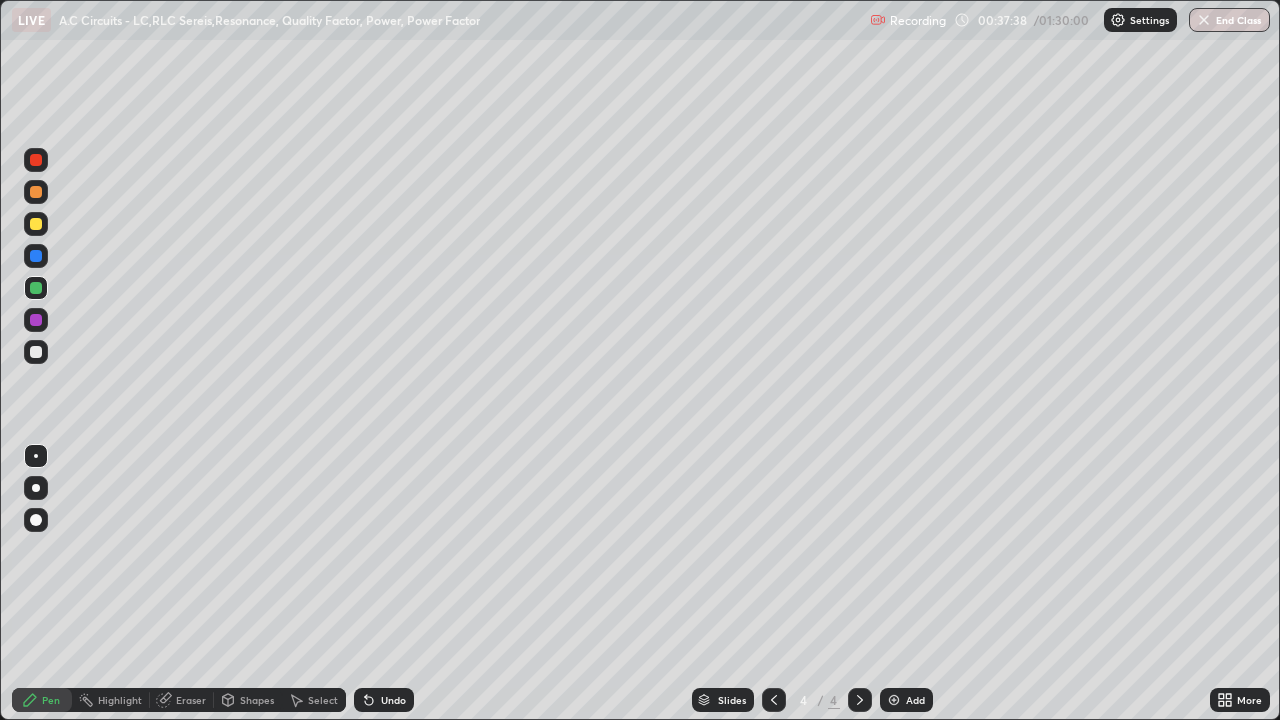 click at bounding box center [36, 352] 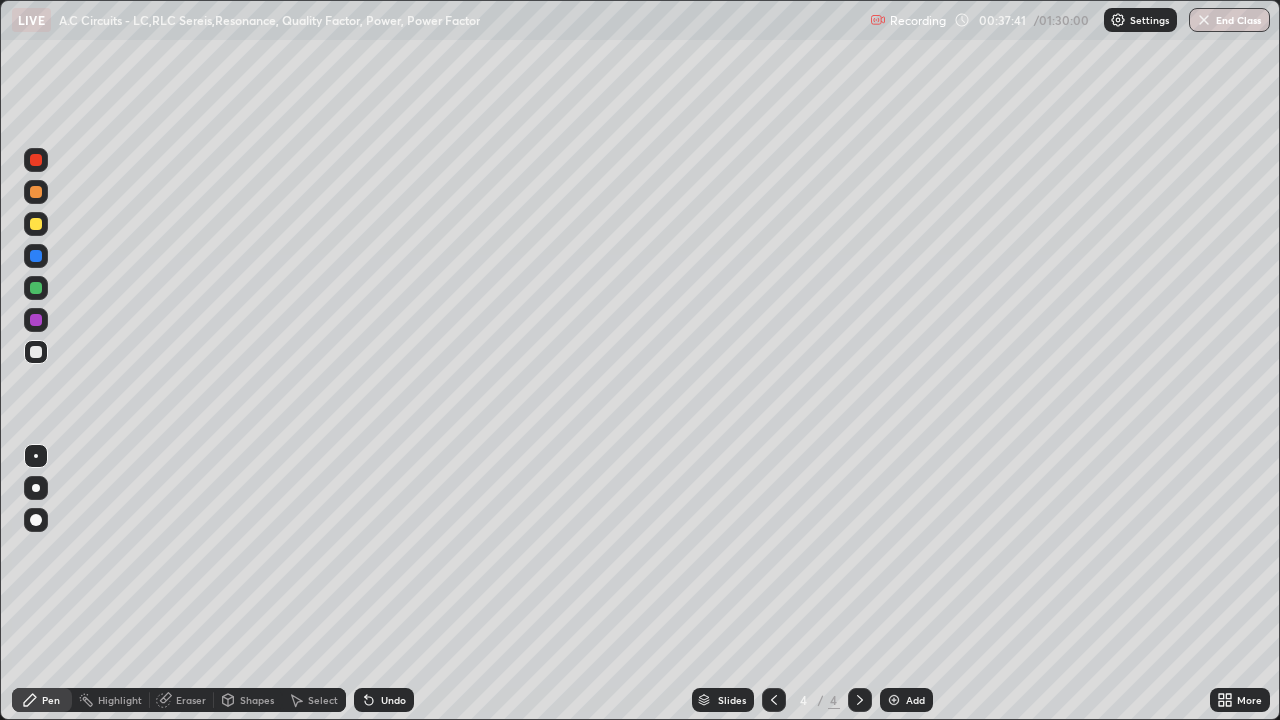 click at bounding box center [36, 224] 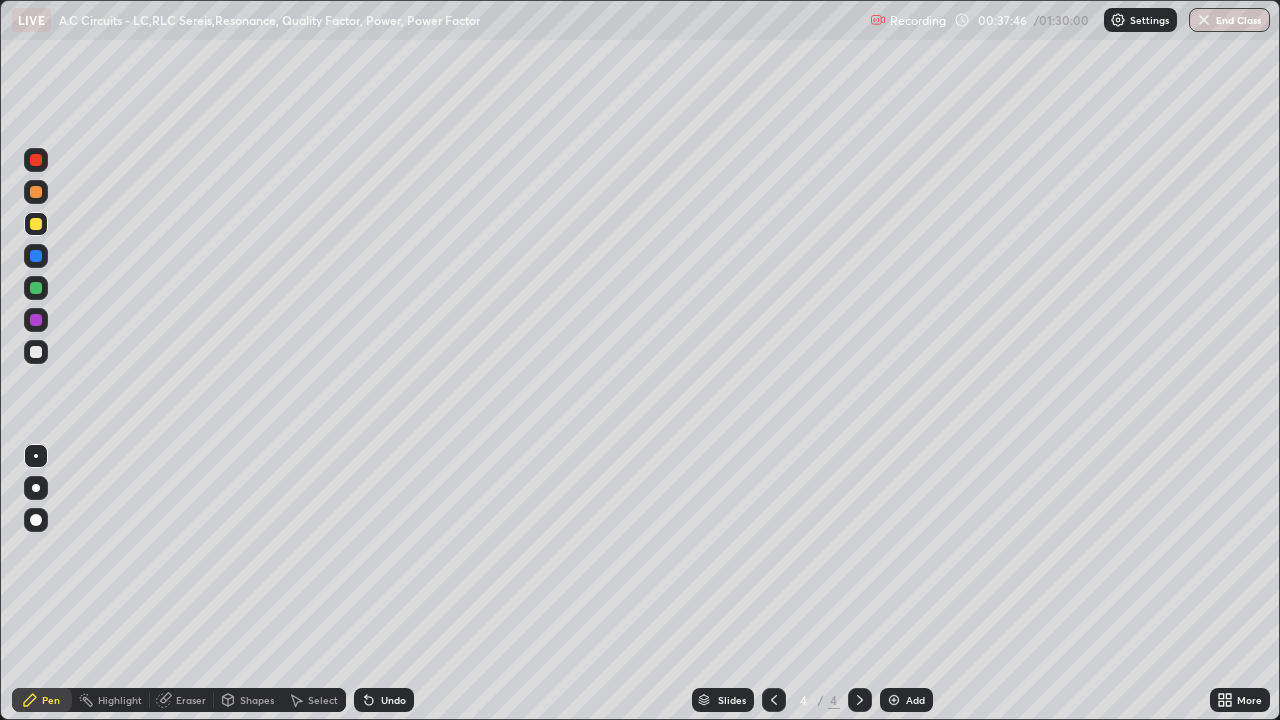 click at bounding box center [36, 288] 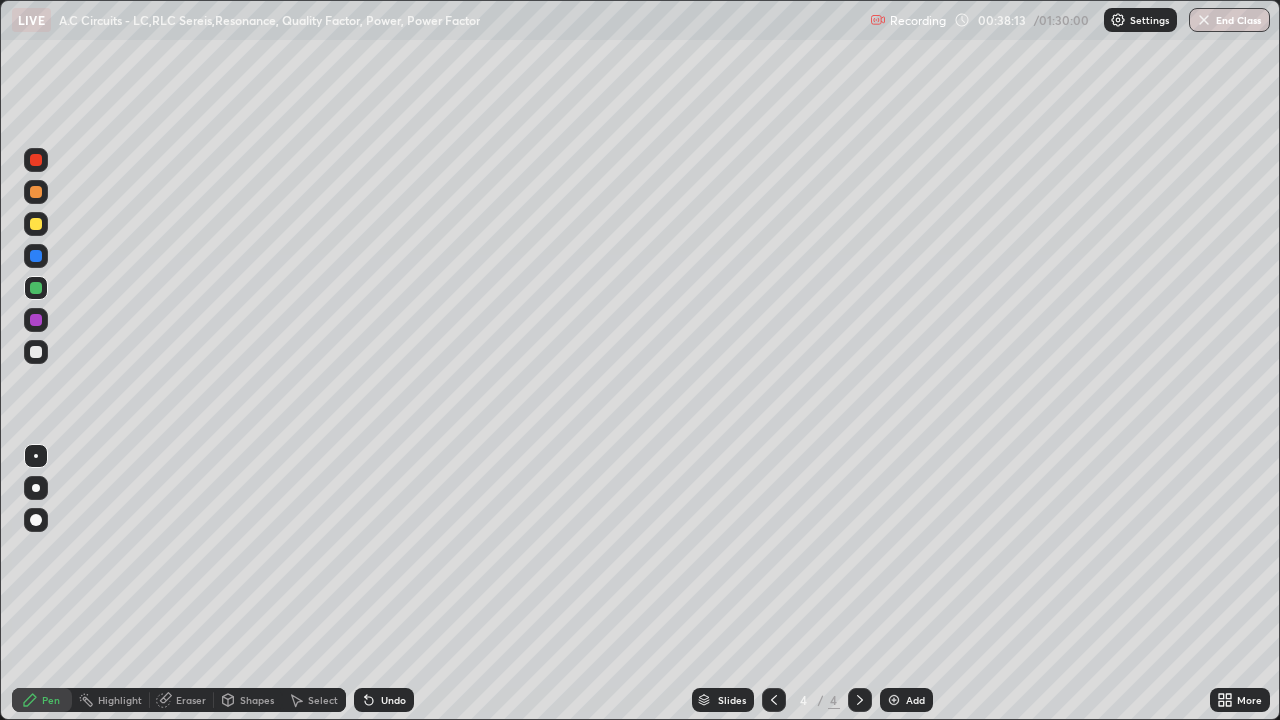 click at bounding box center [36, 352] 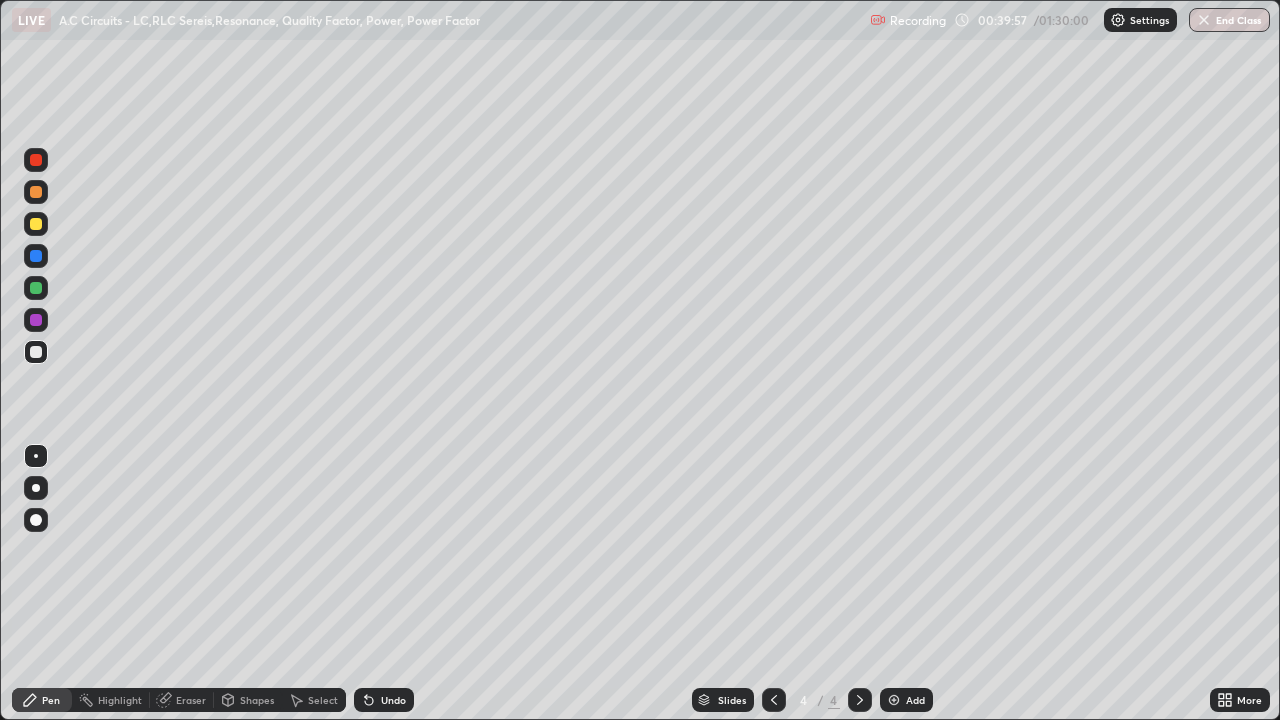 click at bounding box center (36, 224) 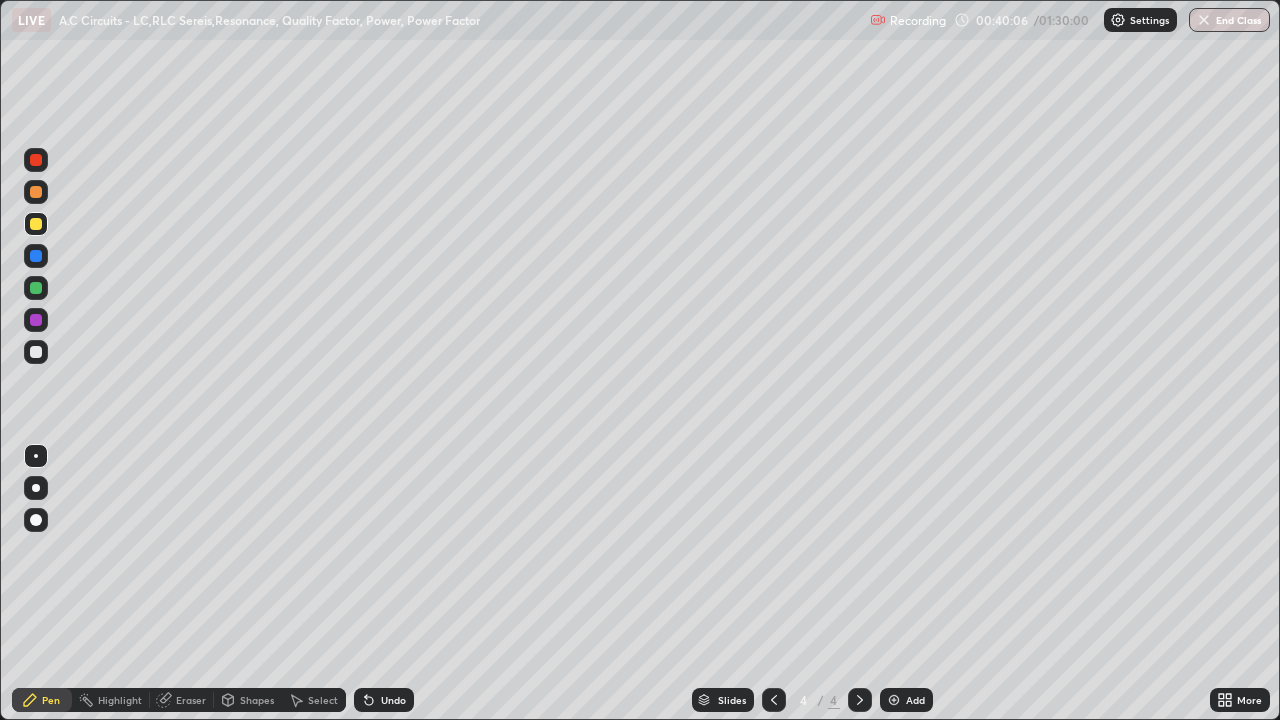 click on "Undo" at bounding box center [393, 700] 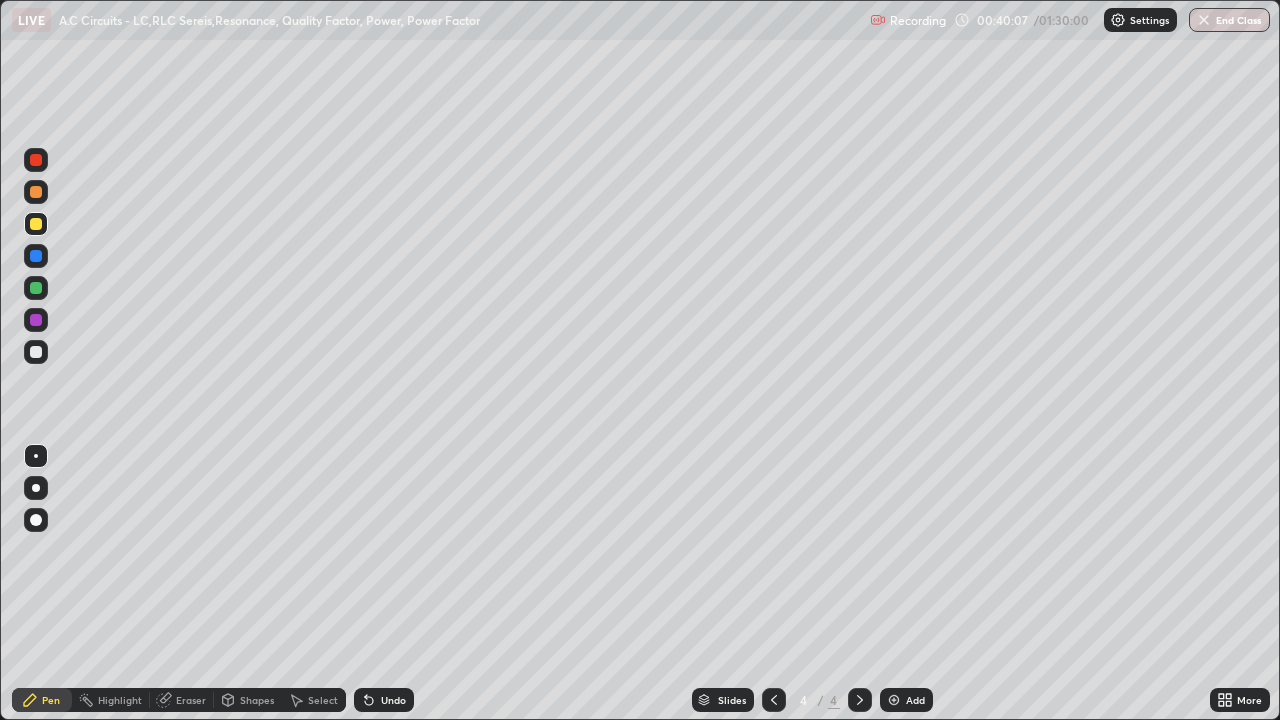 click on "Undo" at bounding box center [393, 700] 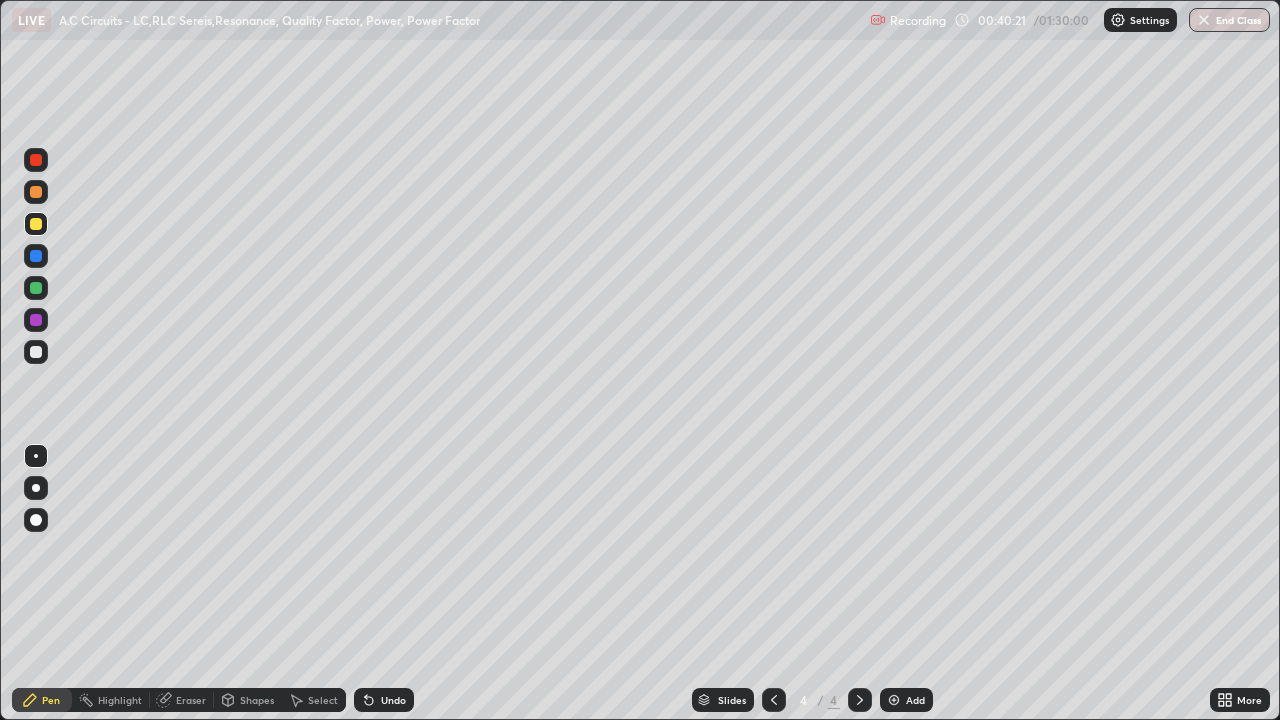 click at bounding box center [36, 352] 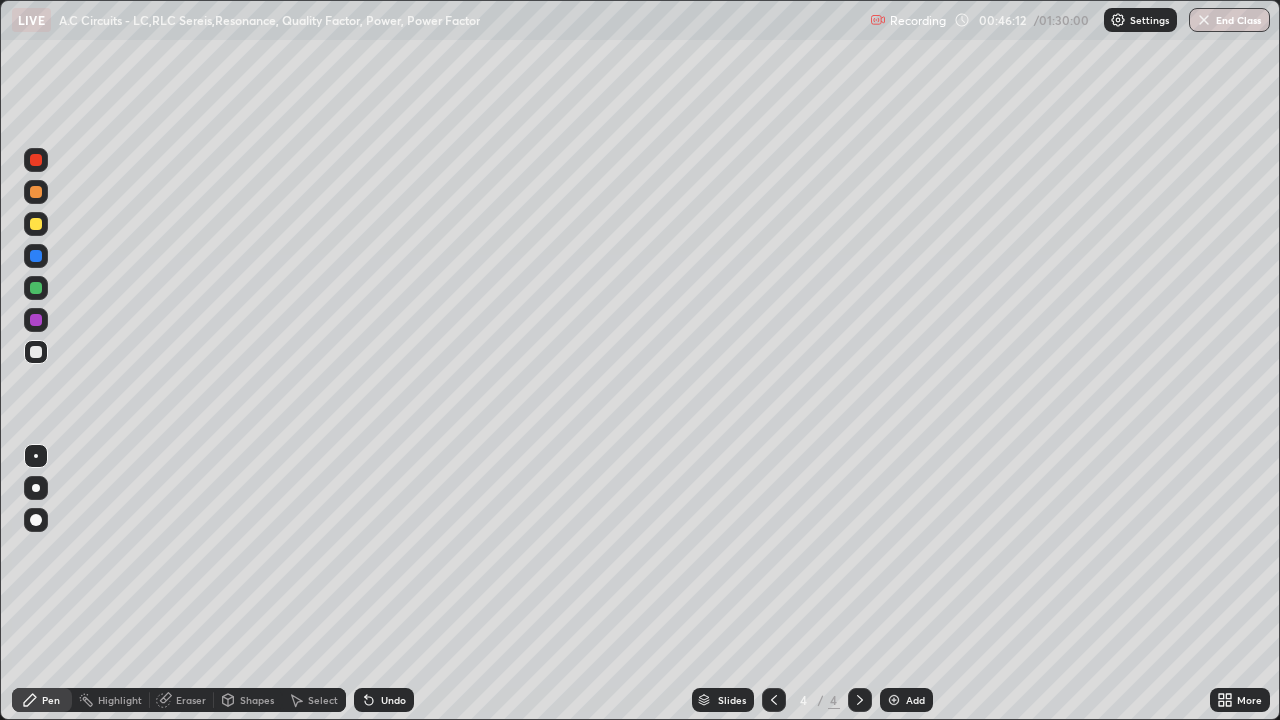 click at bounding box center (894, 700) 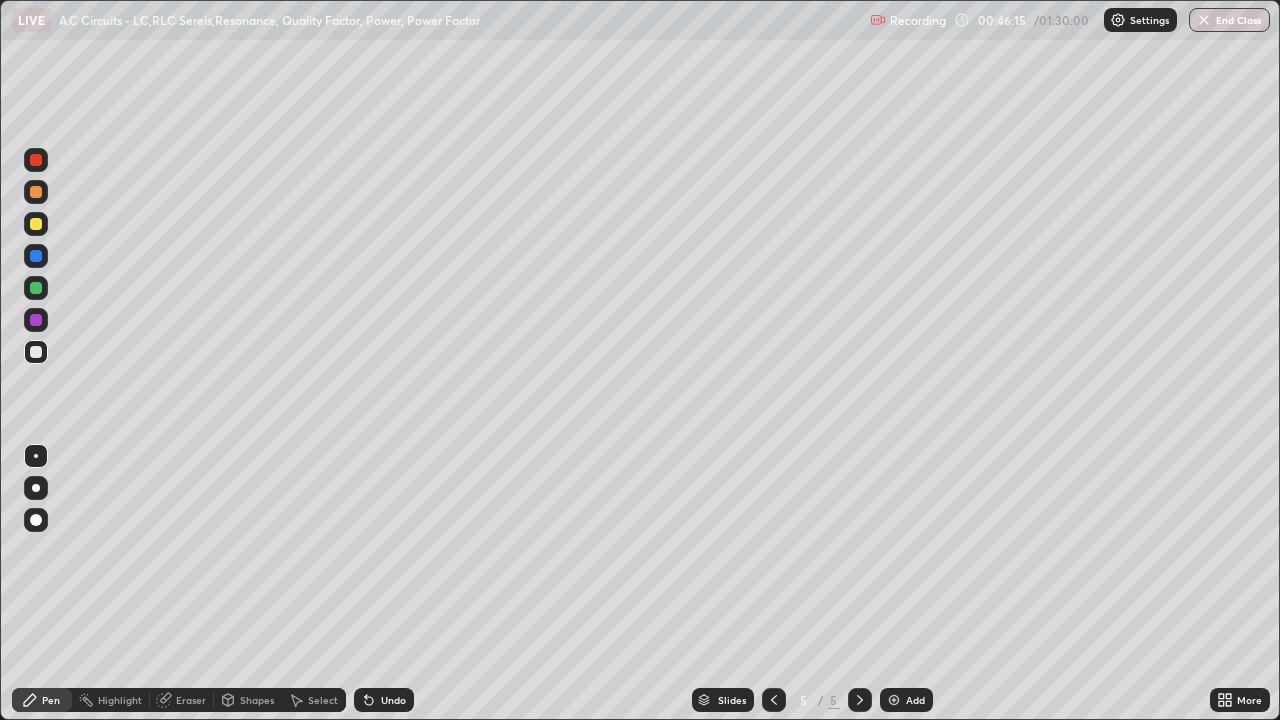 click at bounding box center [36, 224] 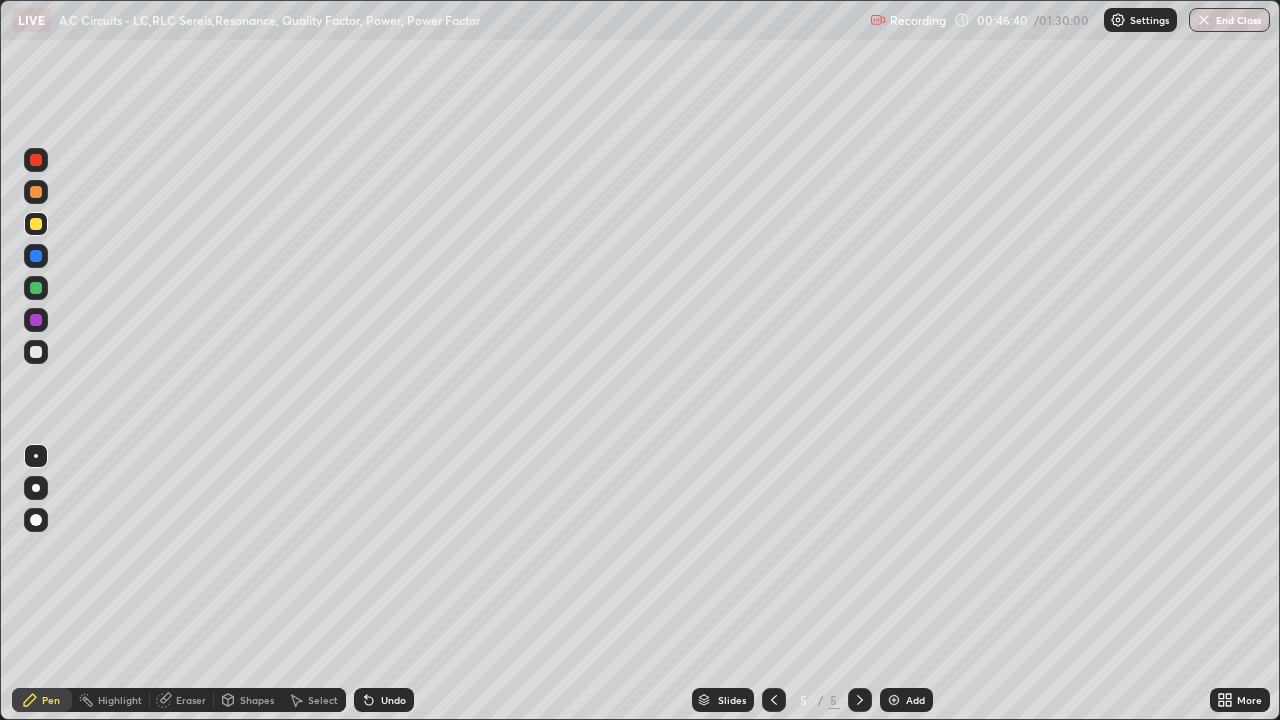 click at bounding box center [36, 352] 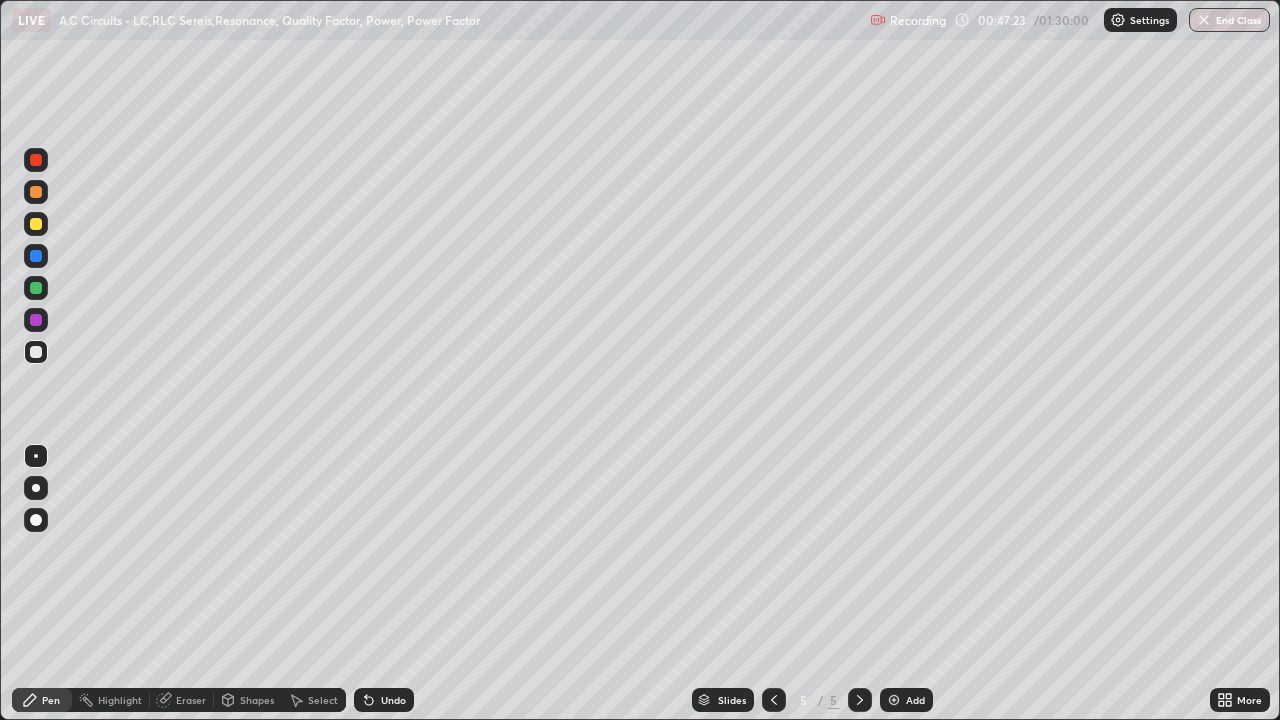 click at bounding box center (36, 288) 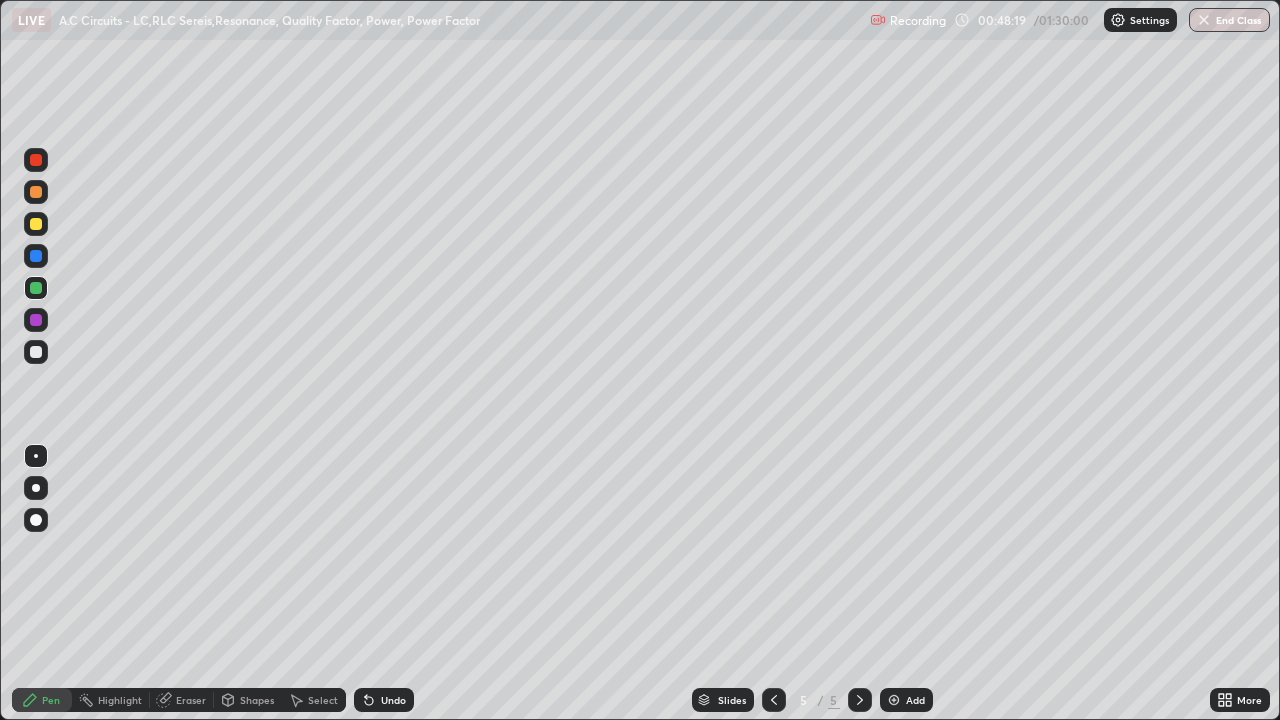 click on "Undo" at bounding box center (384, 700) 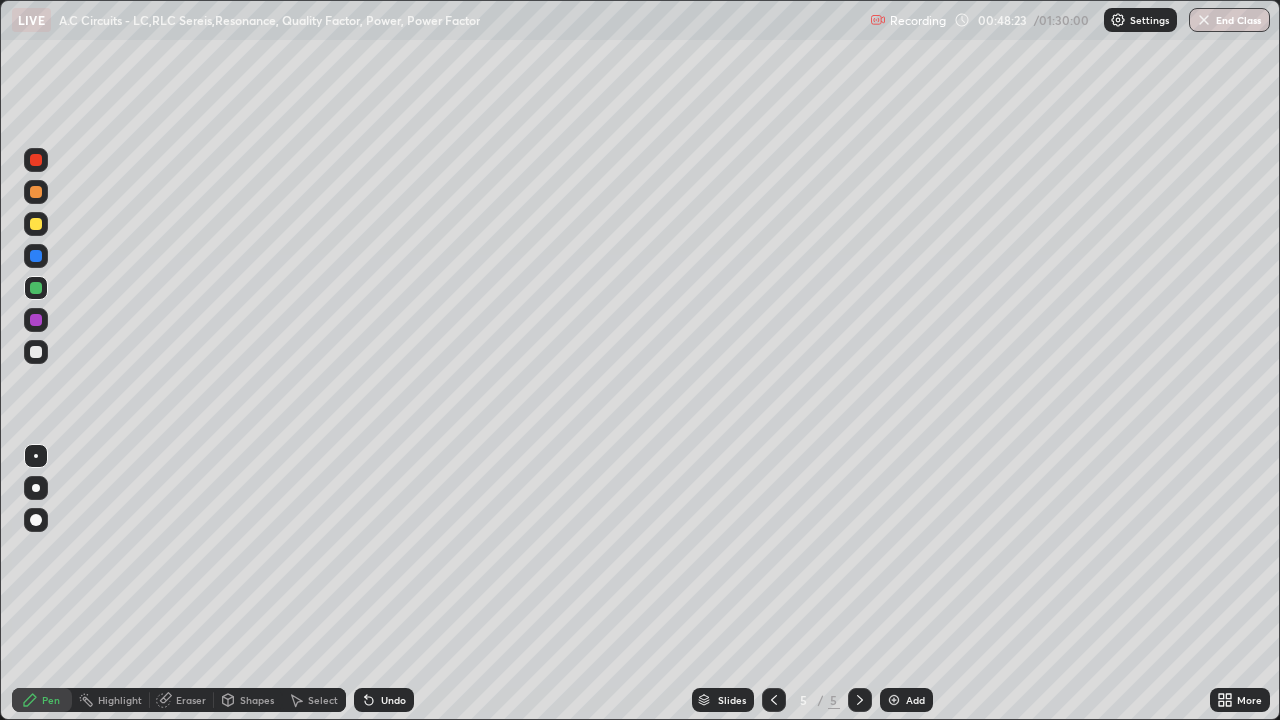 click at bounding box center [36, 352] 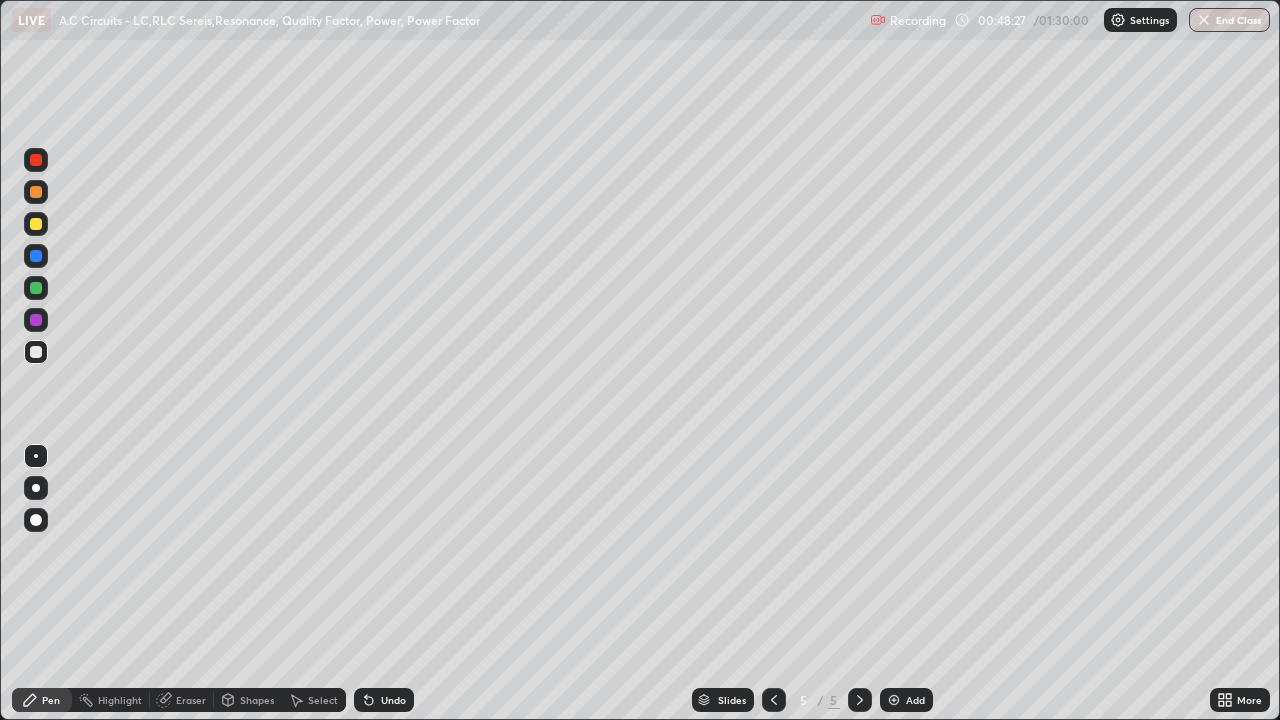 click at bounding box center (36, 288) 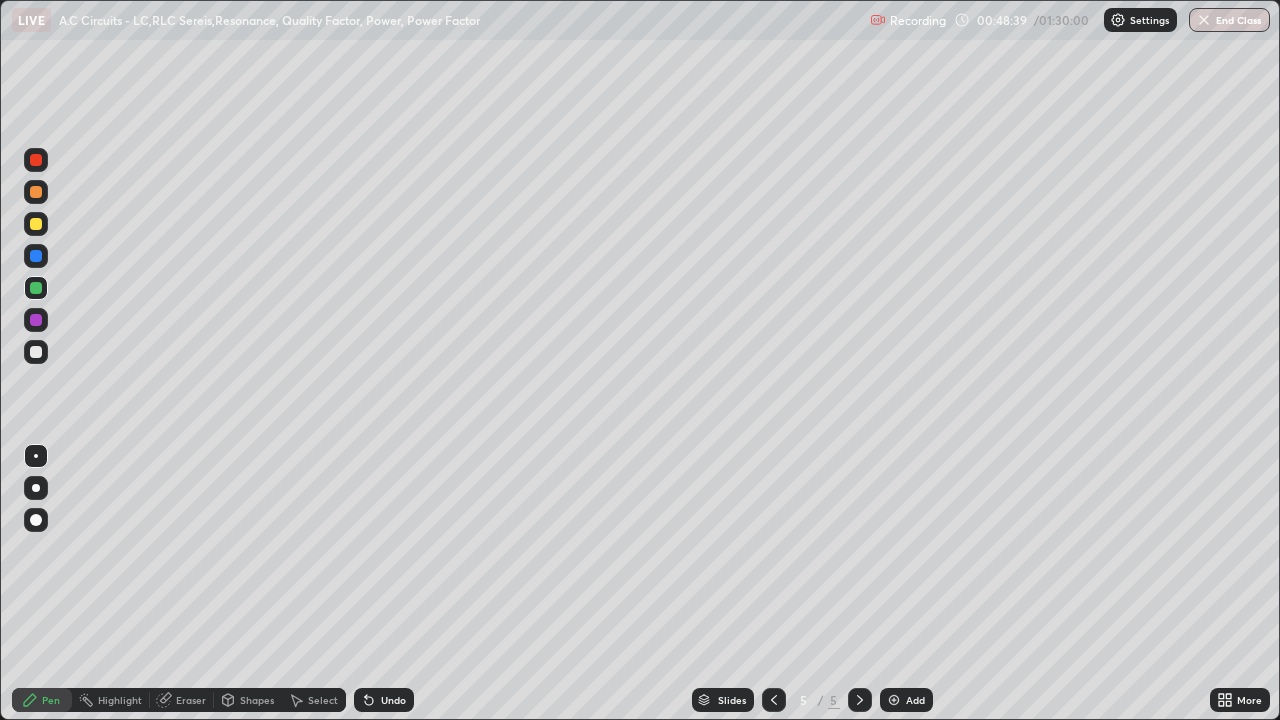 click on "Undo" at bounding box center (393, 700) 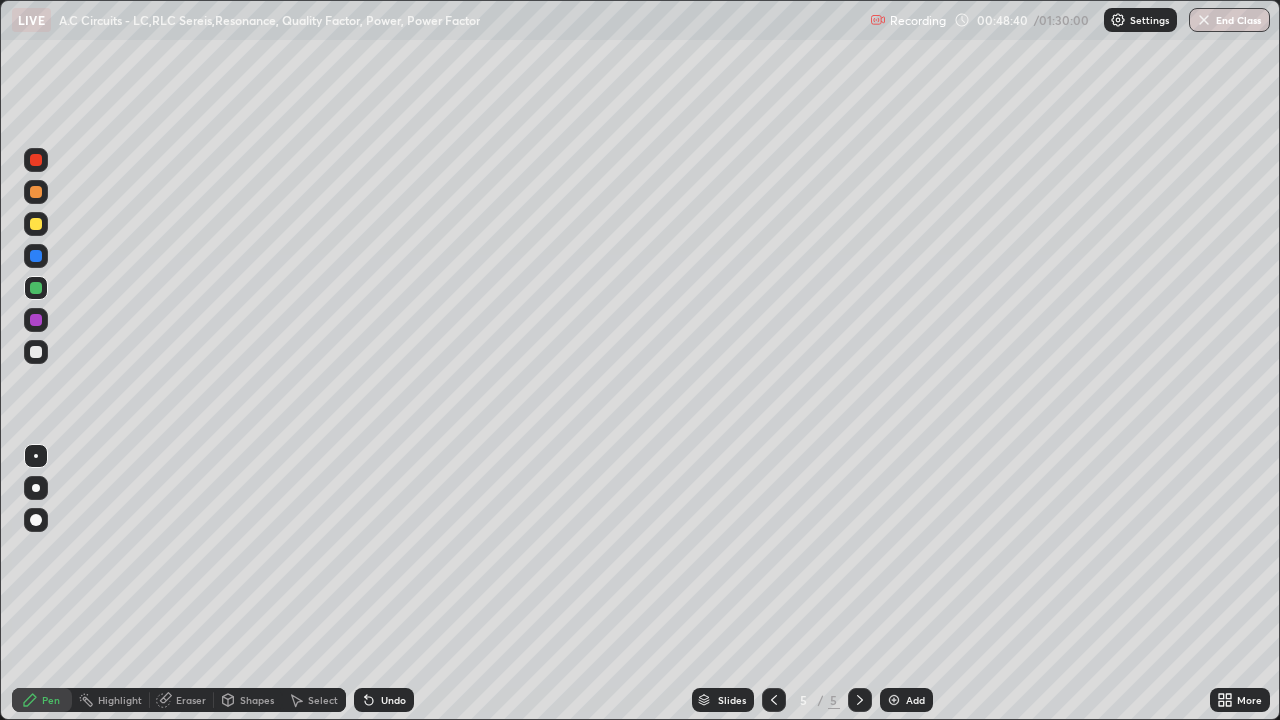 click on "Undo" at bounding box center (393, 700) 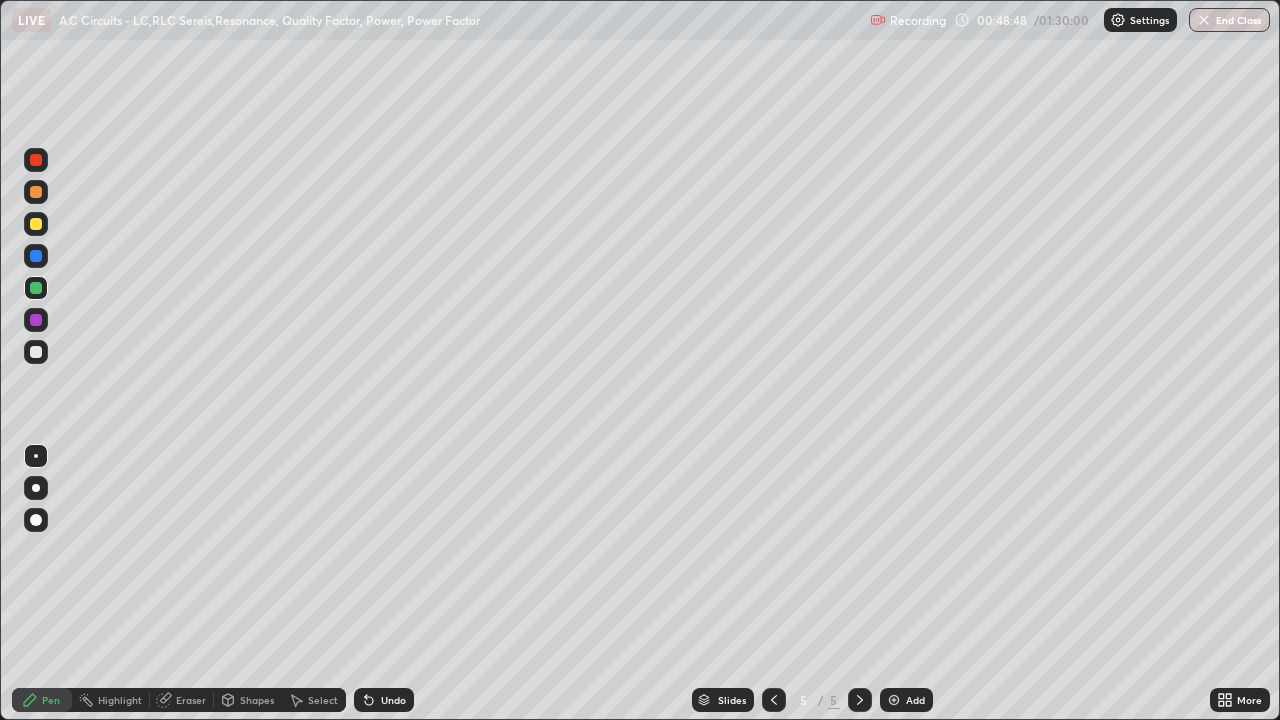click at bounding box center [36, 352] 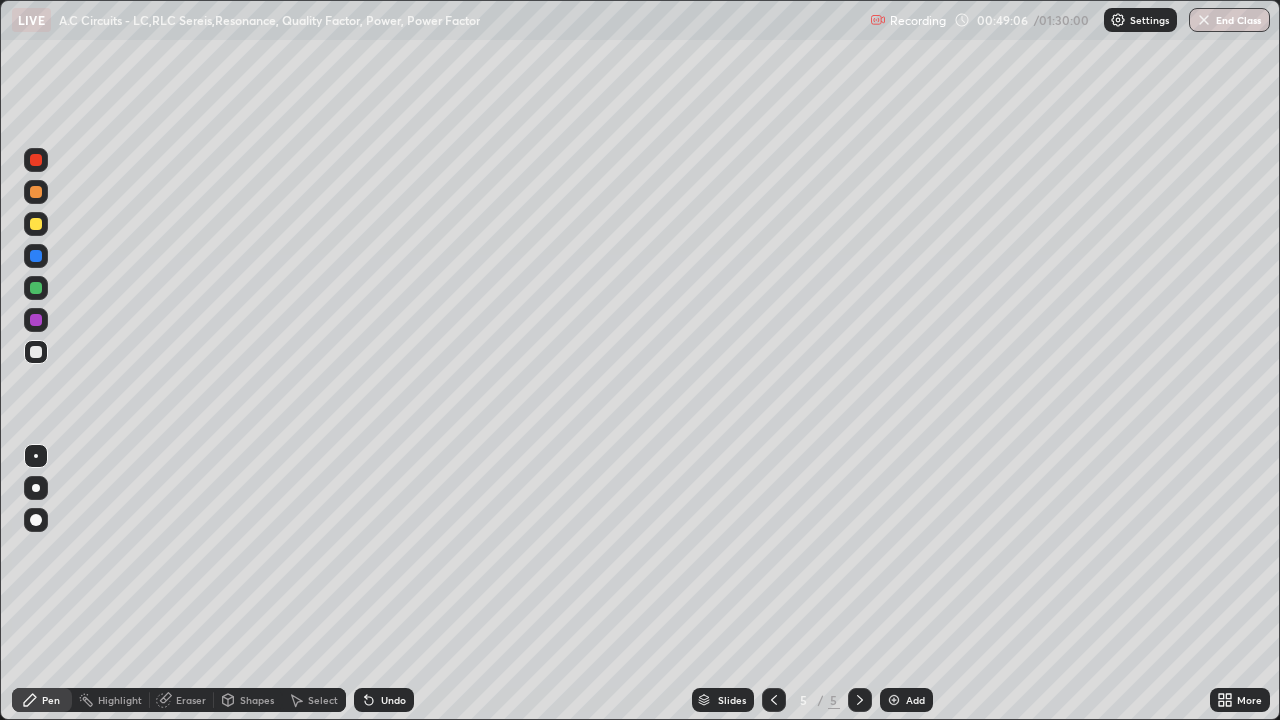 click at bounding box center [36, 288] 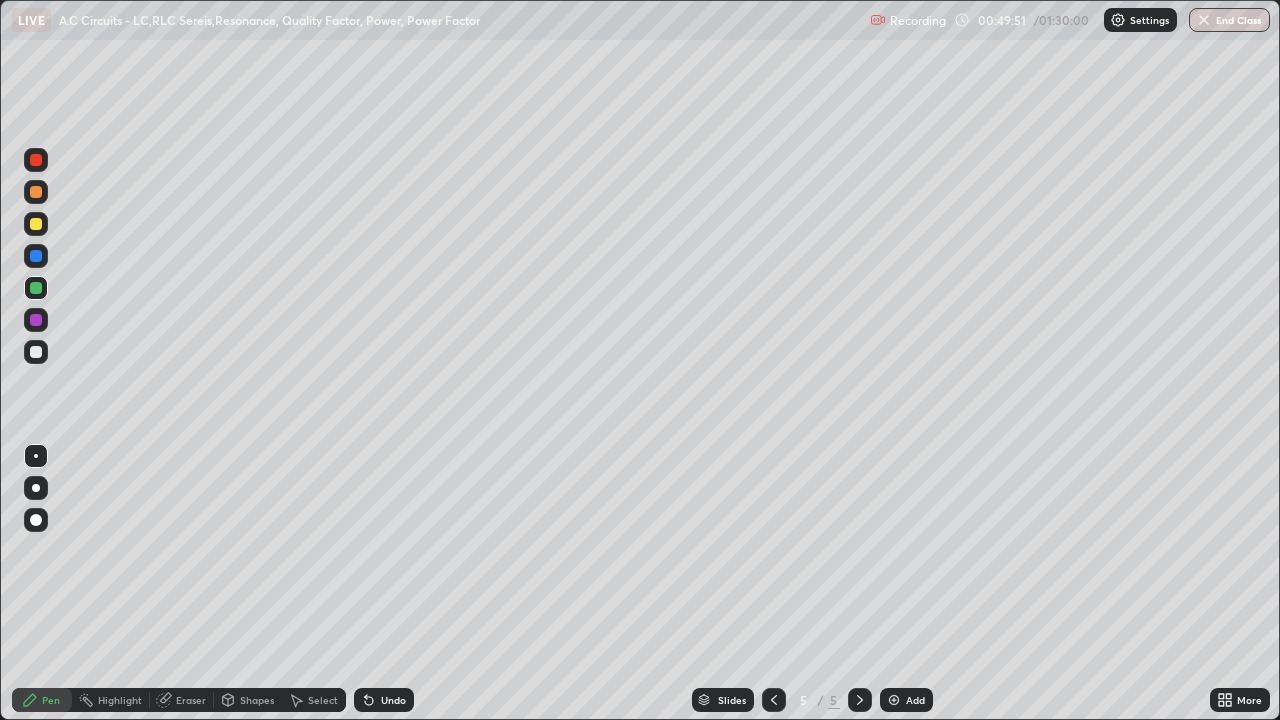 click at bounding box center (36, 224) 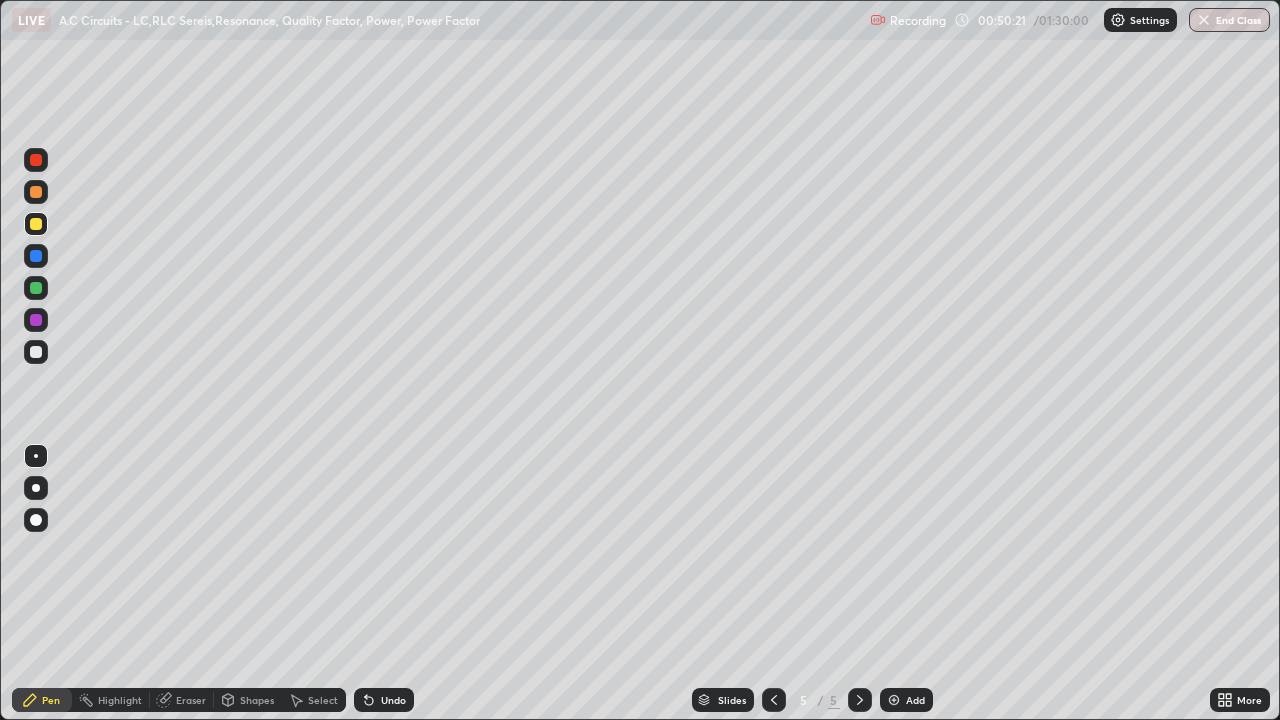 click 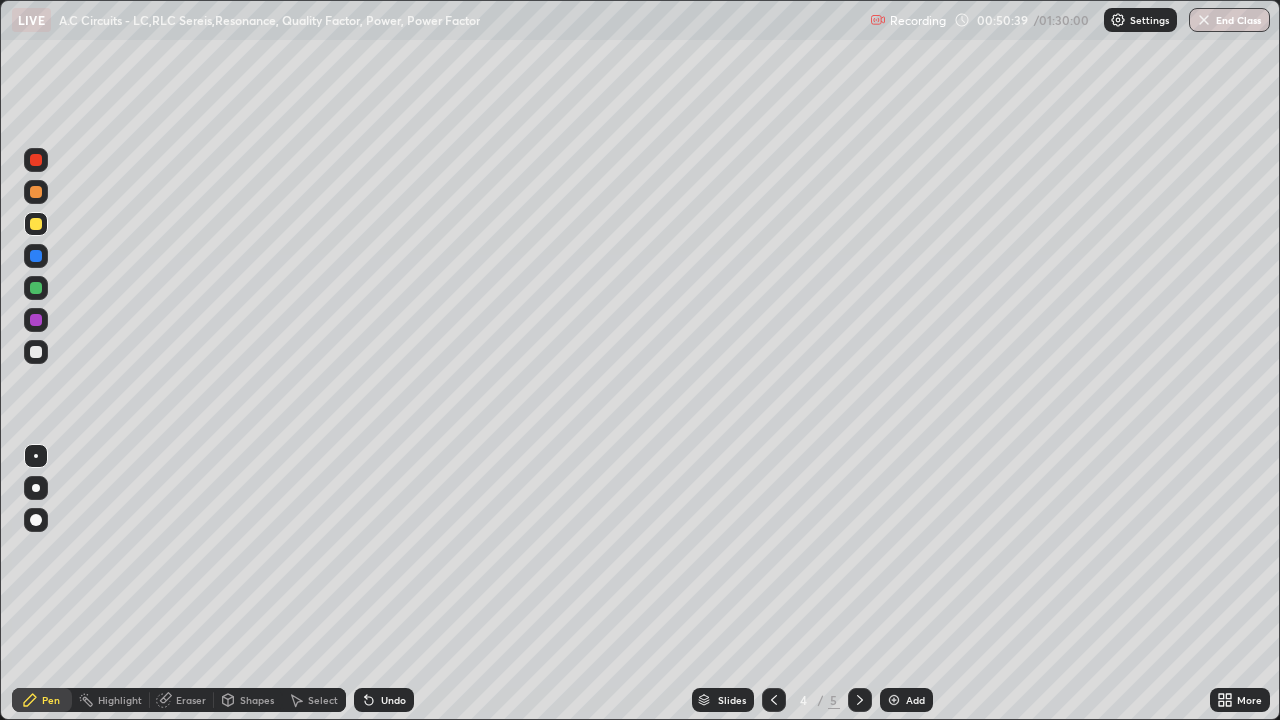 click 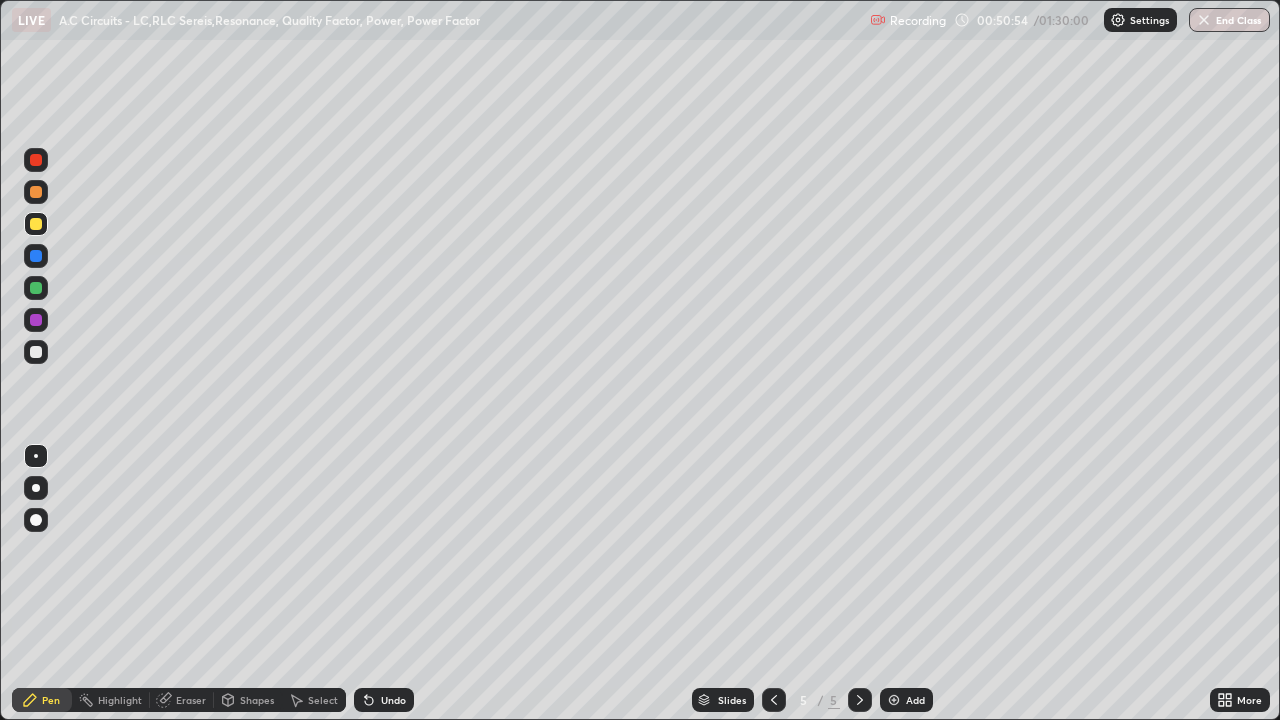 click at bounding box center (36, 352) 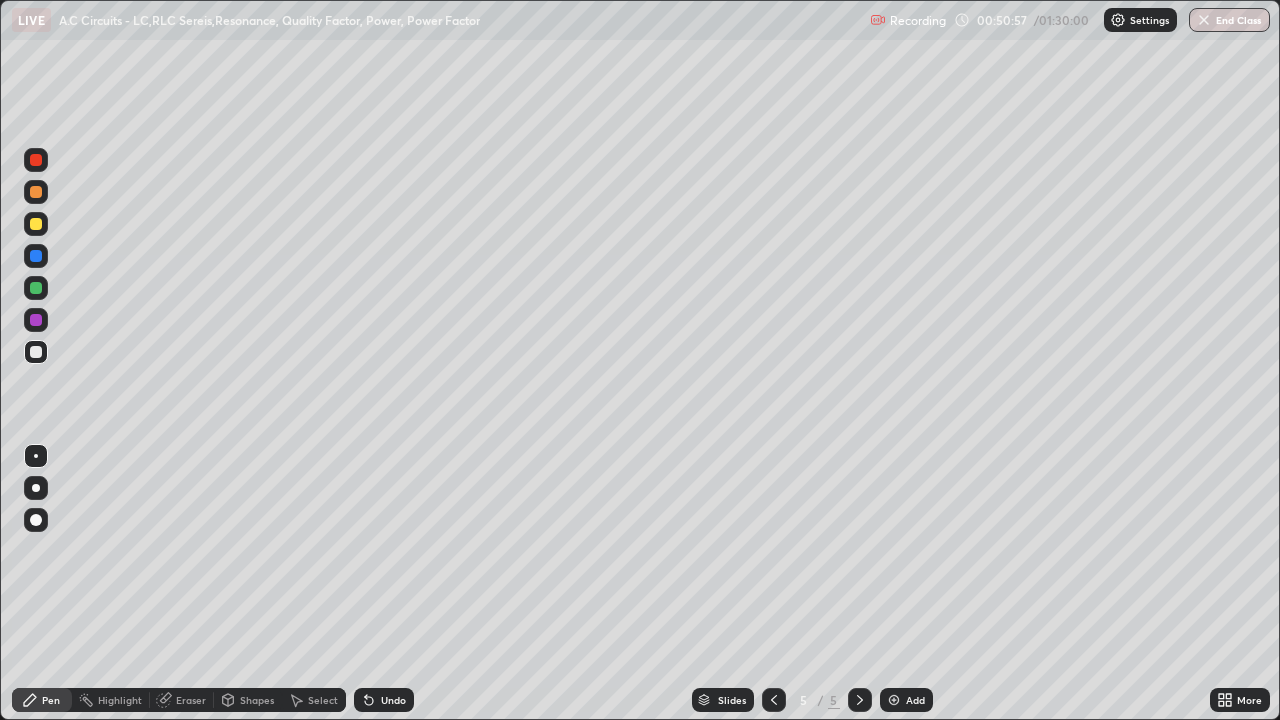 click on "Undo" at bounding box center (393, 700) 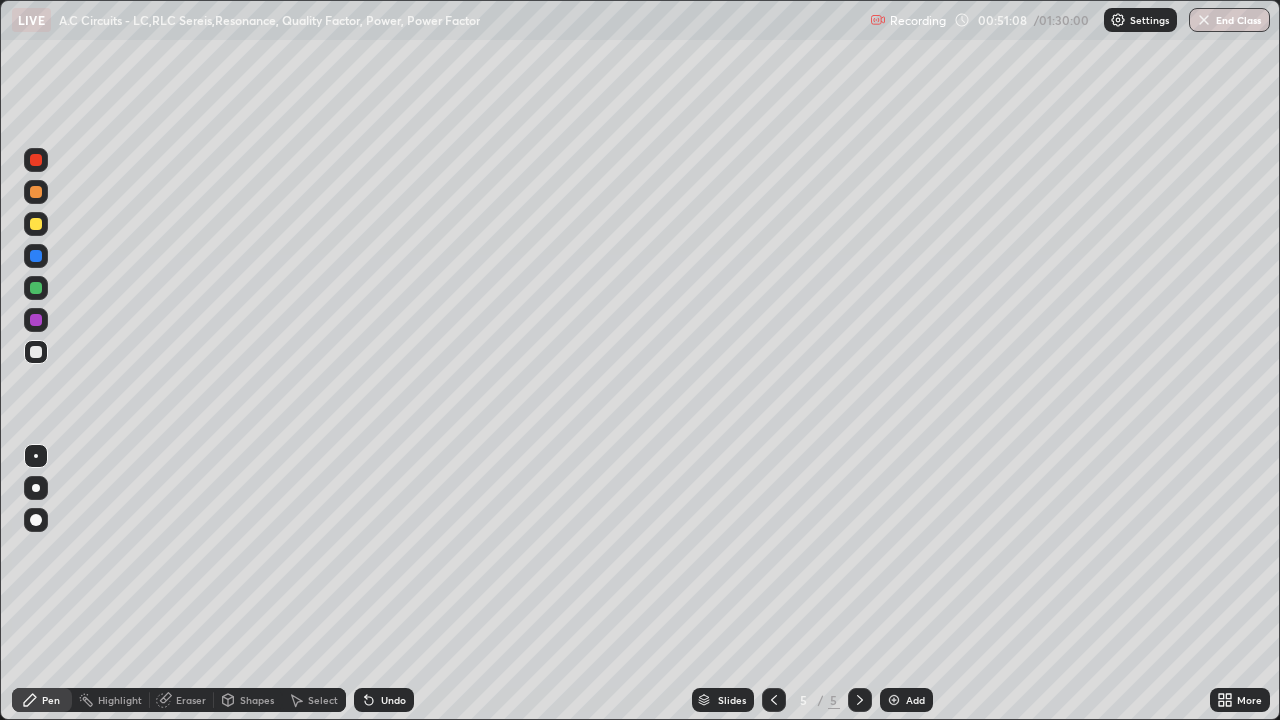 click at bounding box center (36, 288) 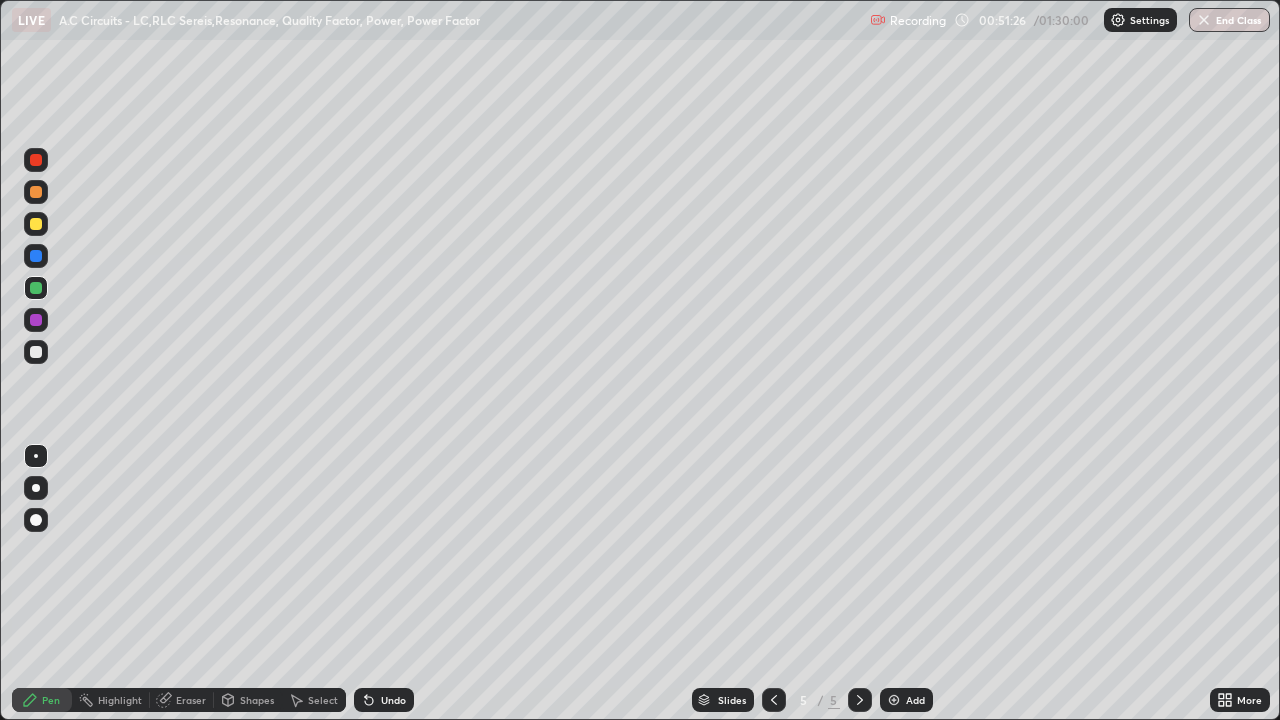 click on "Undo" at bounding box center [384, 700] 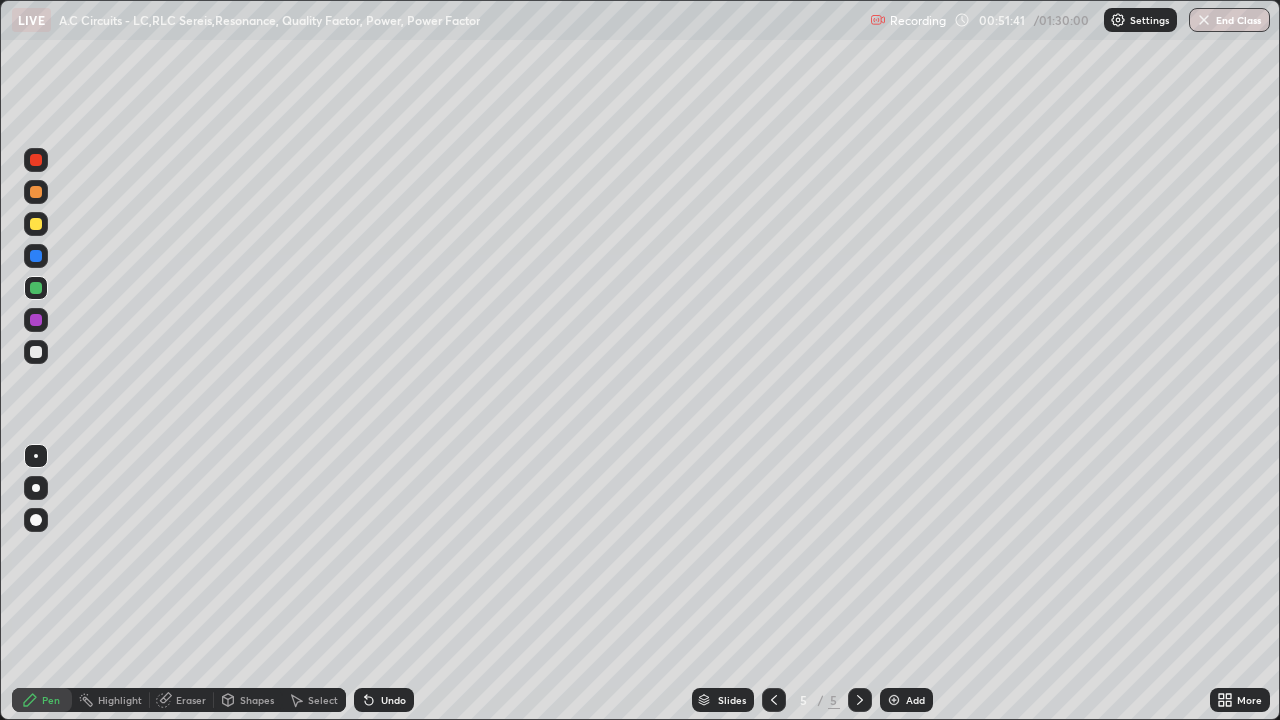 click on "Undo" at bounding box center (393, 700) 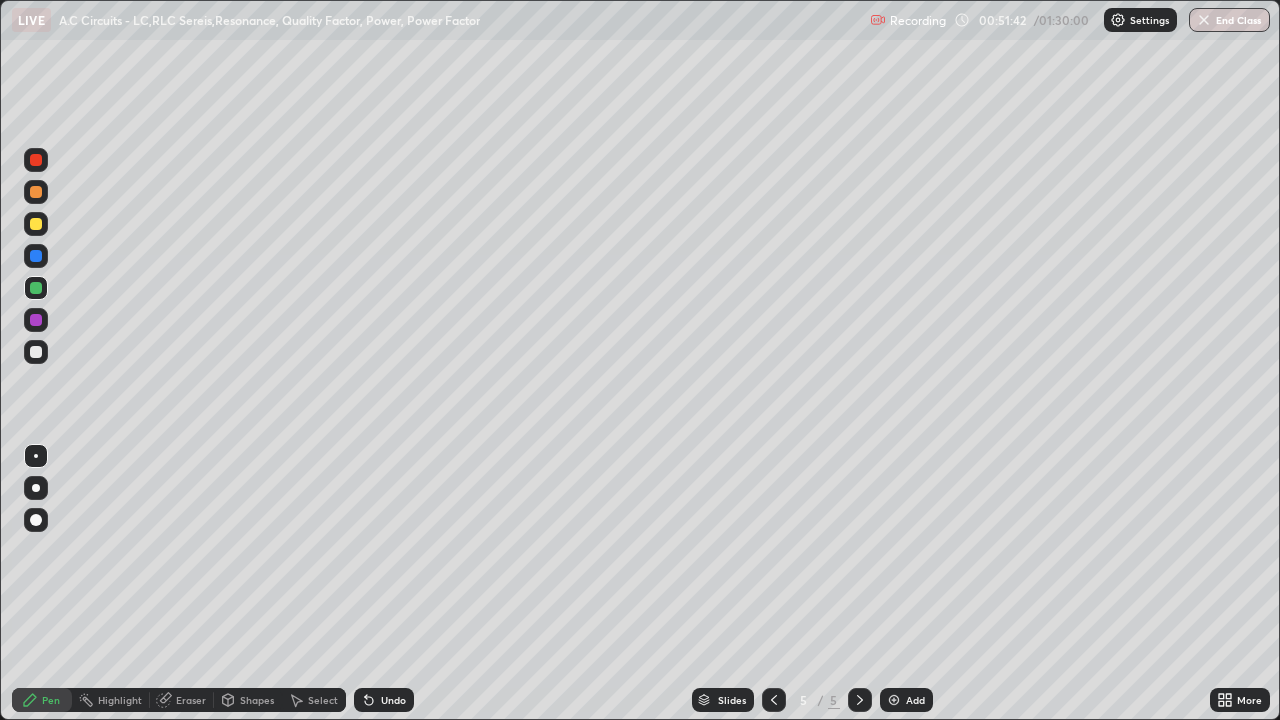 click on "Undo" at bounding box center (393, 700) 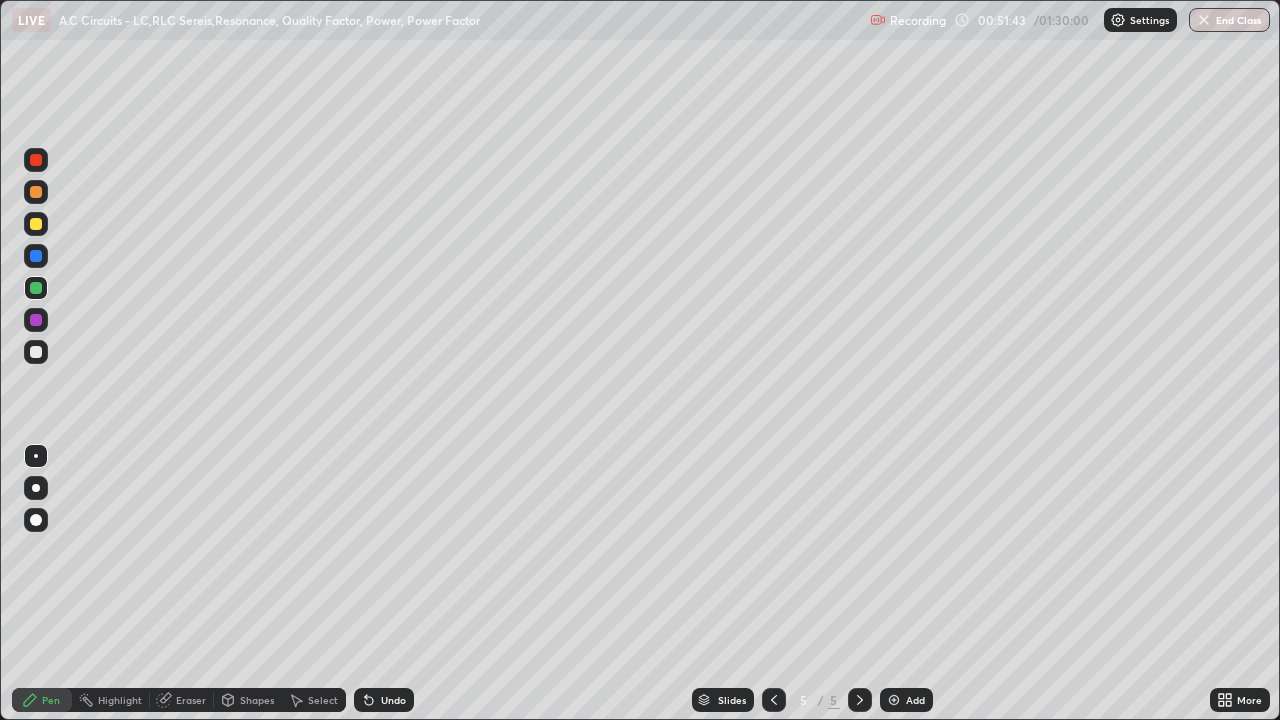 click 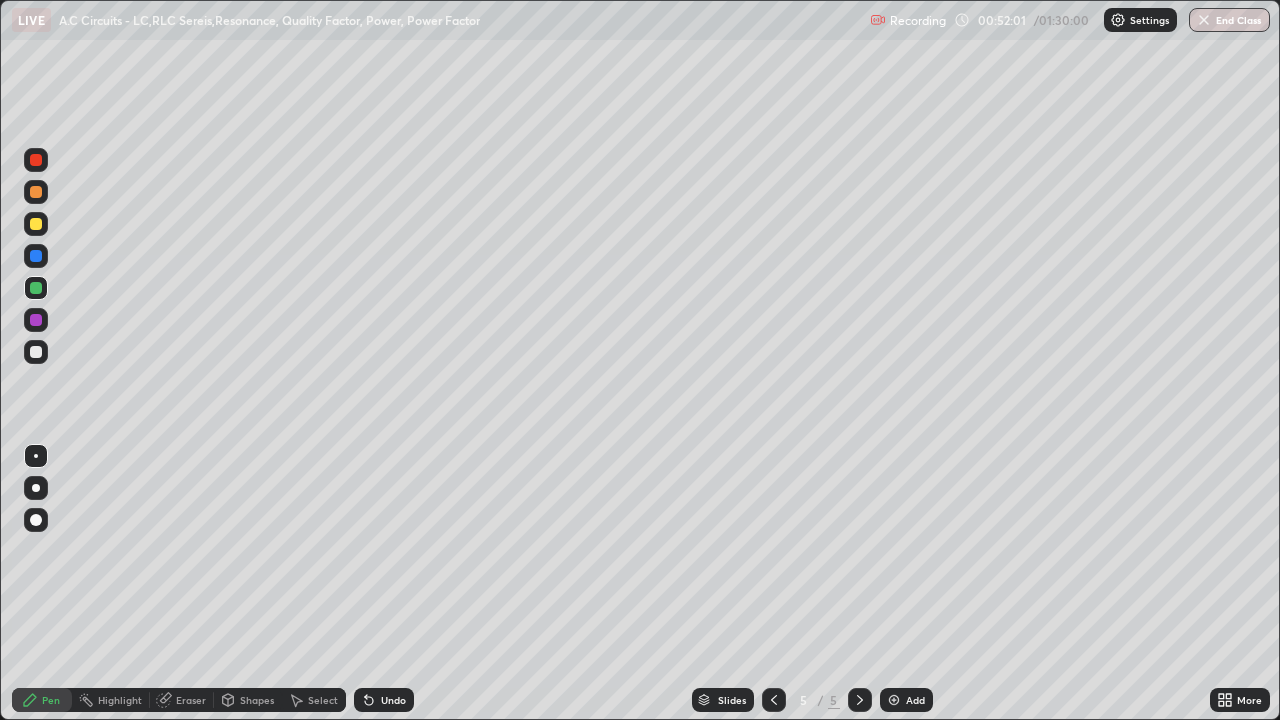 click at bounding box center [36, 352] 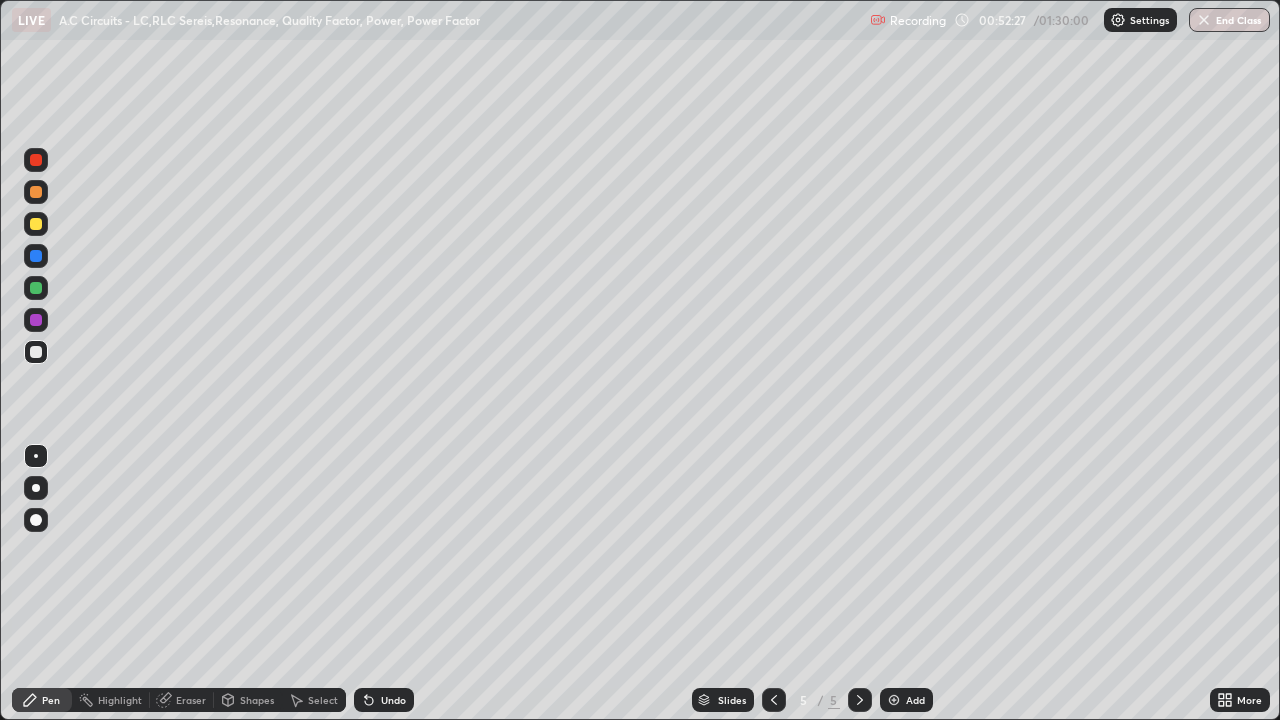 click at bounding box center [36, 288] 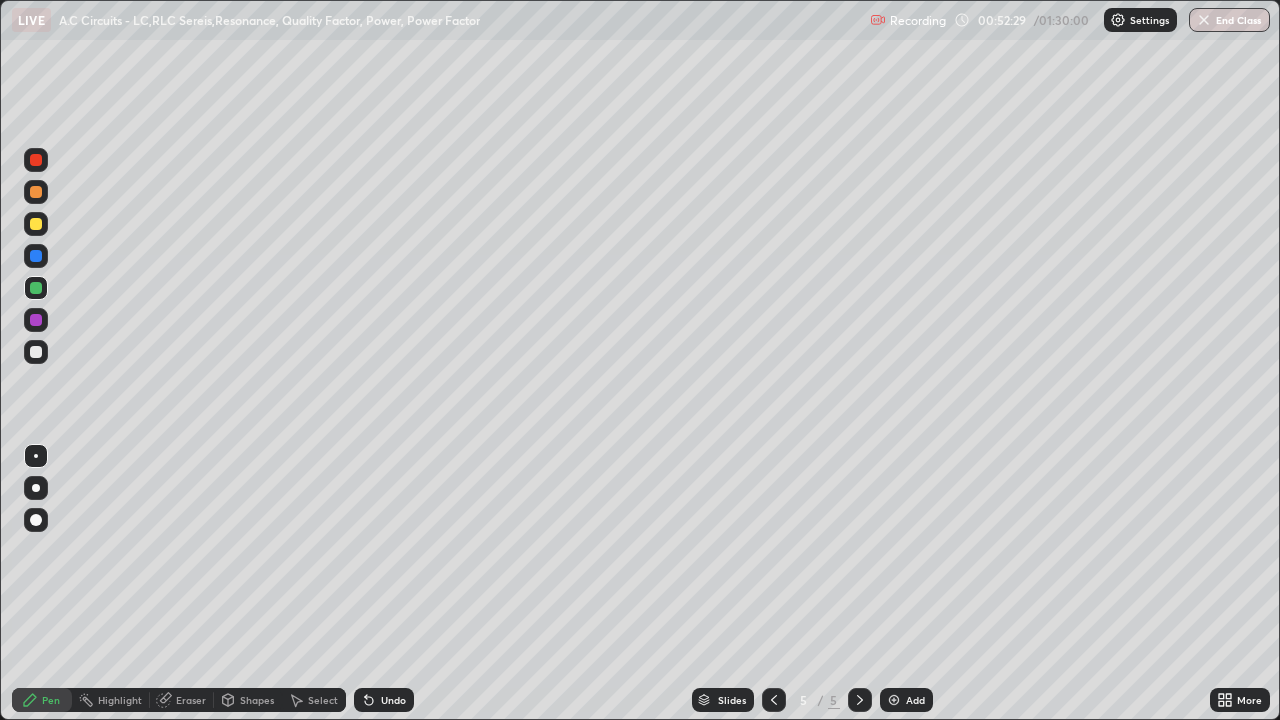click at bounding box center [36, 224] 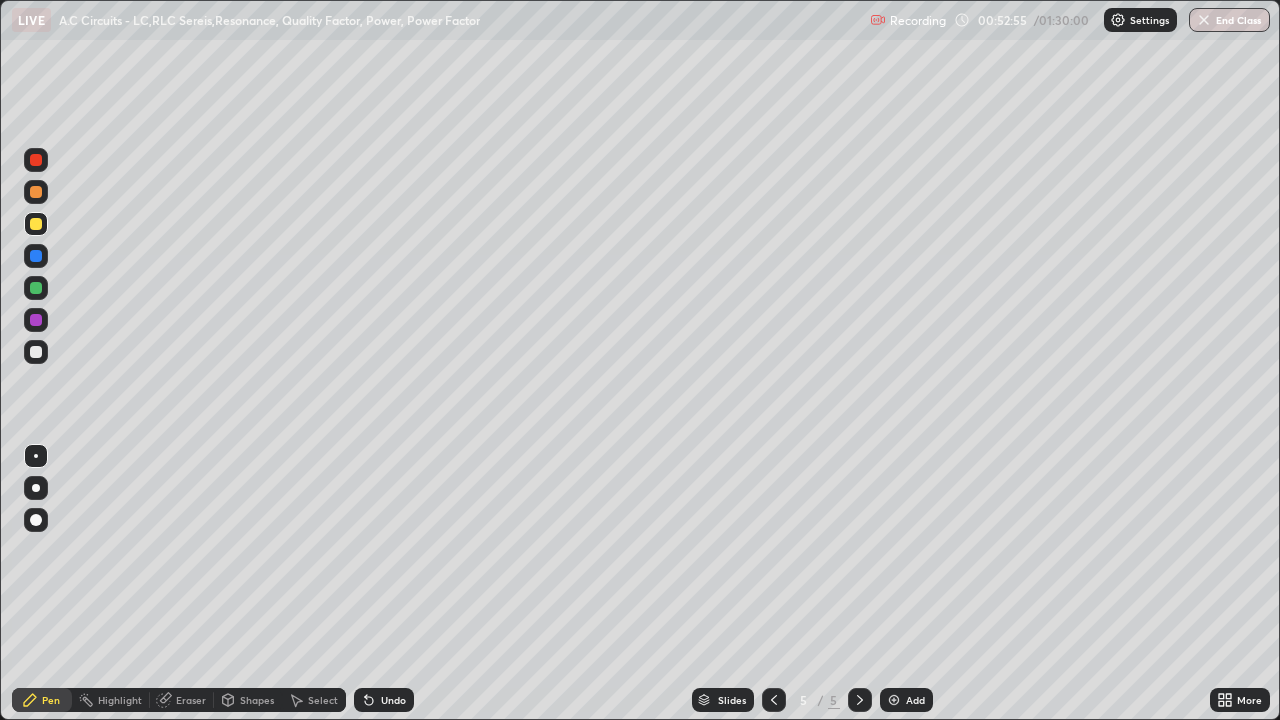 click on "Shapes" at bounding box center [257, 700] 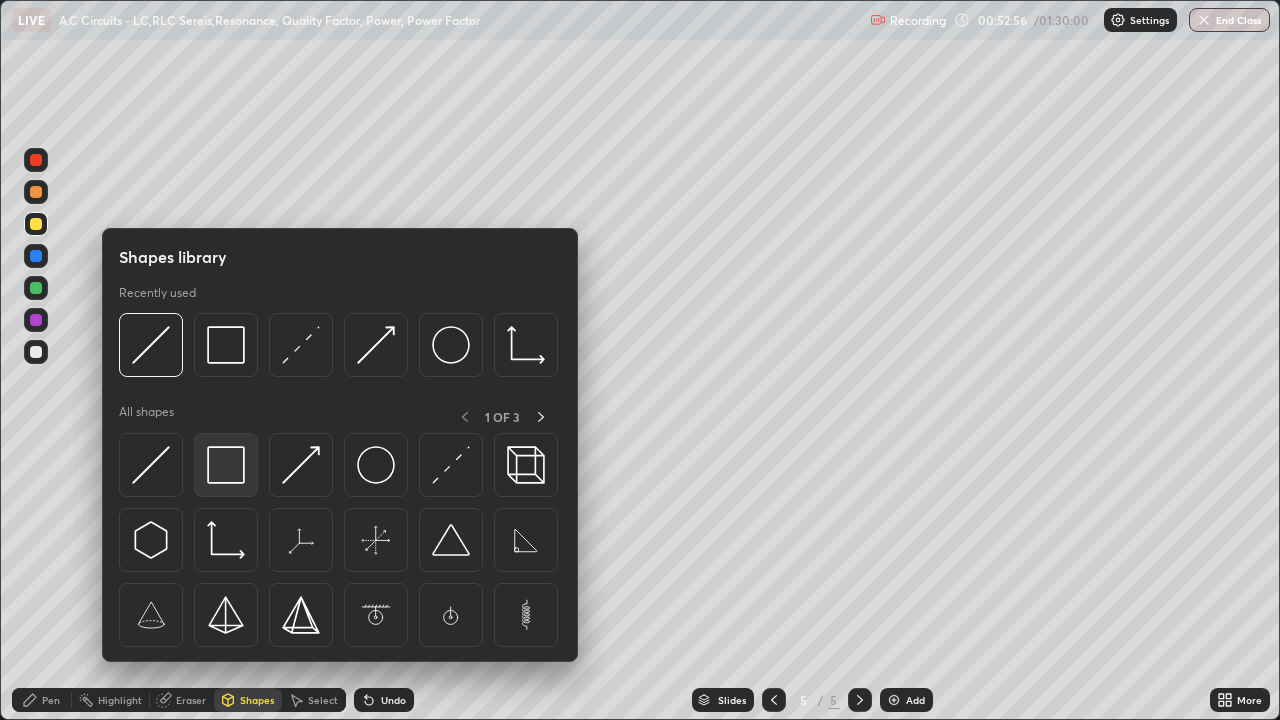 click at bounding box center (226, 465) 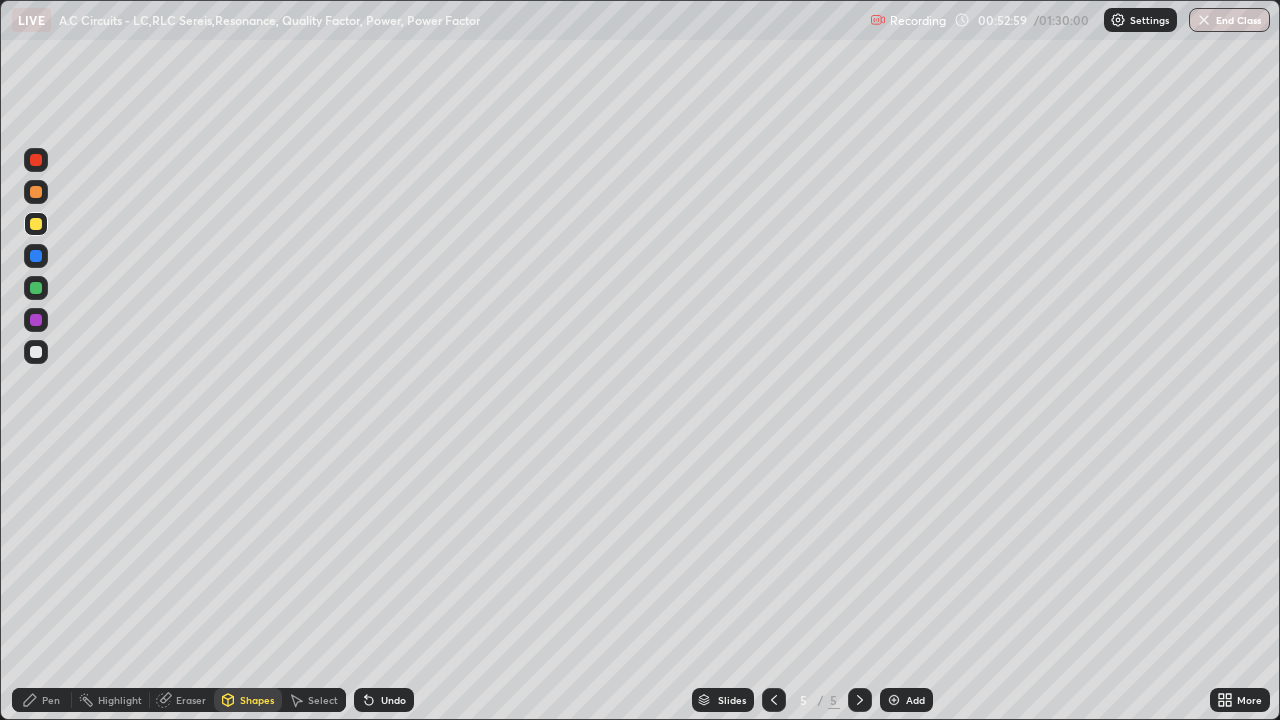 click 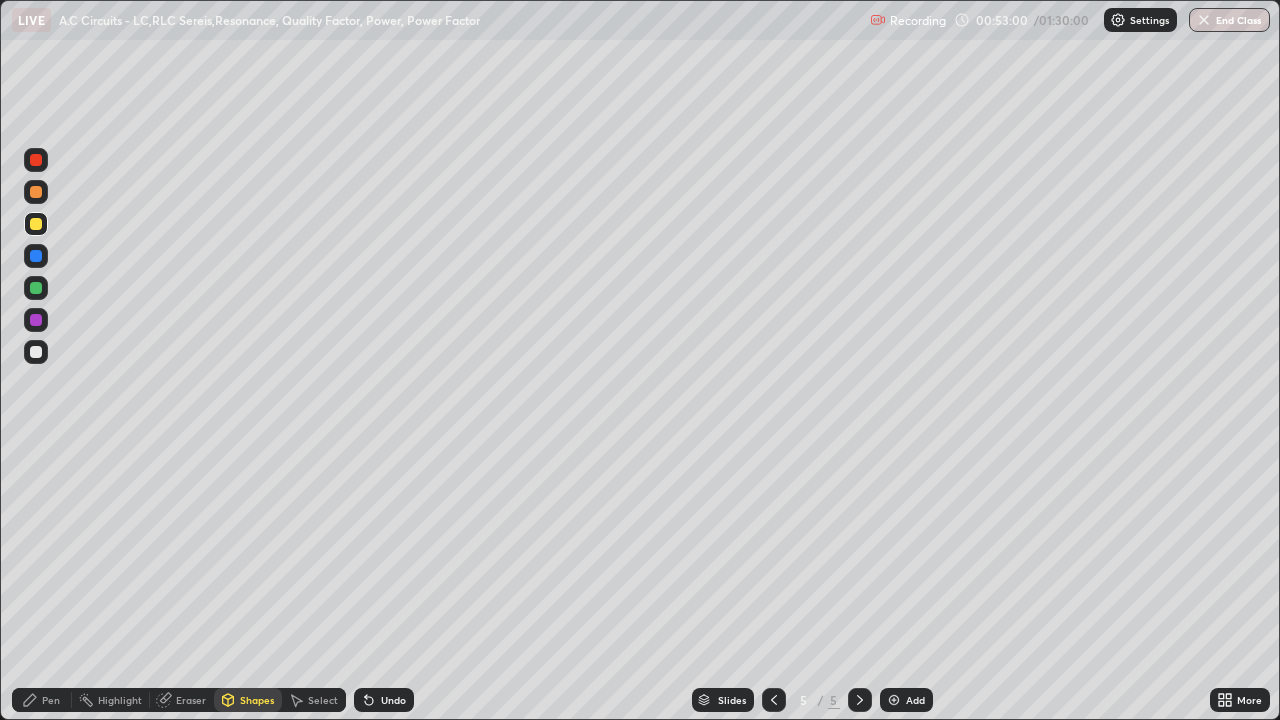click at bounding box center [36, 288] 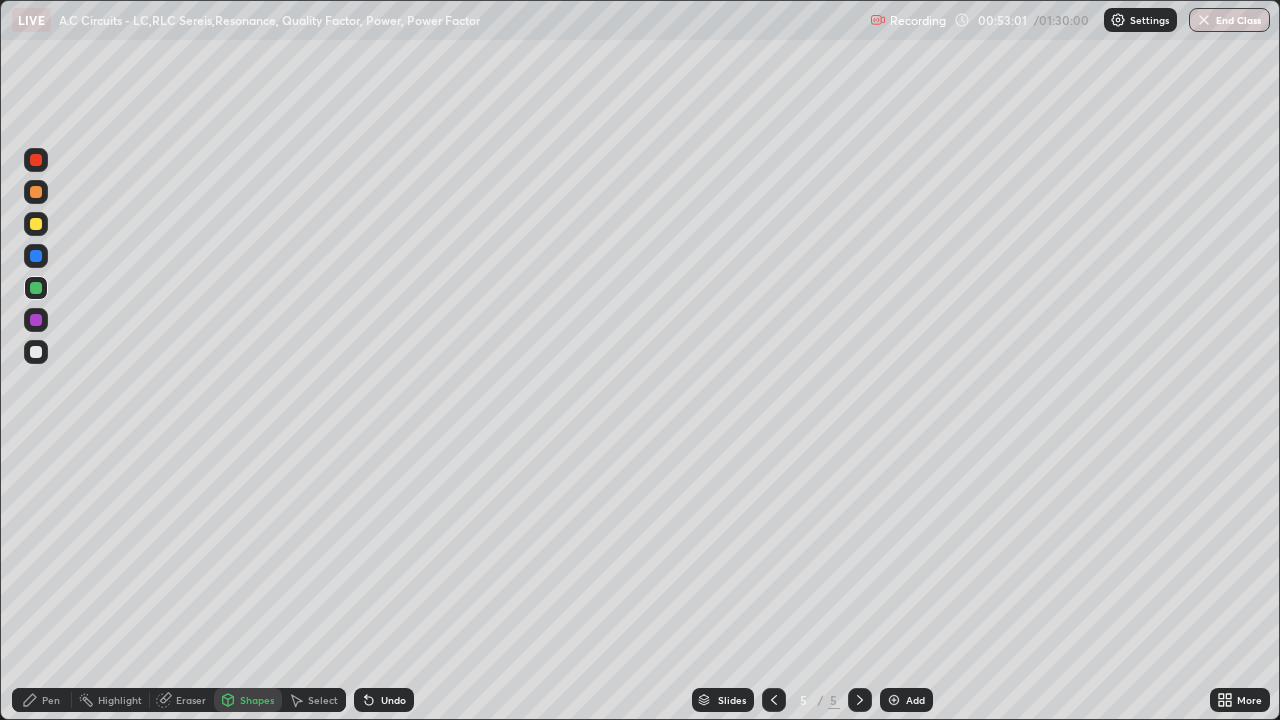 click at bounding box center (36, 256) 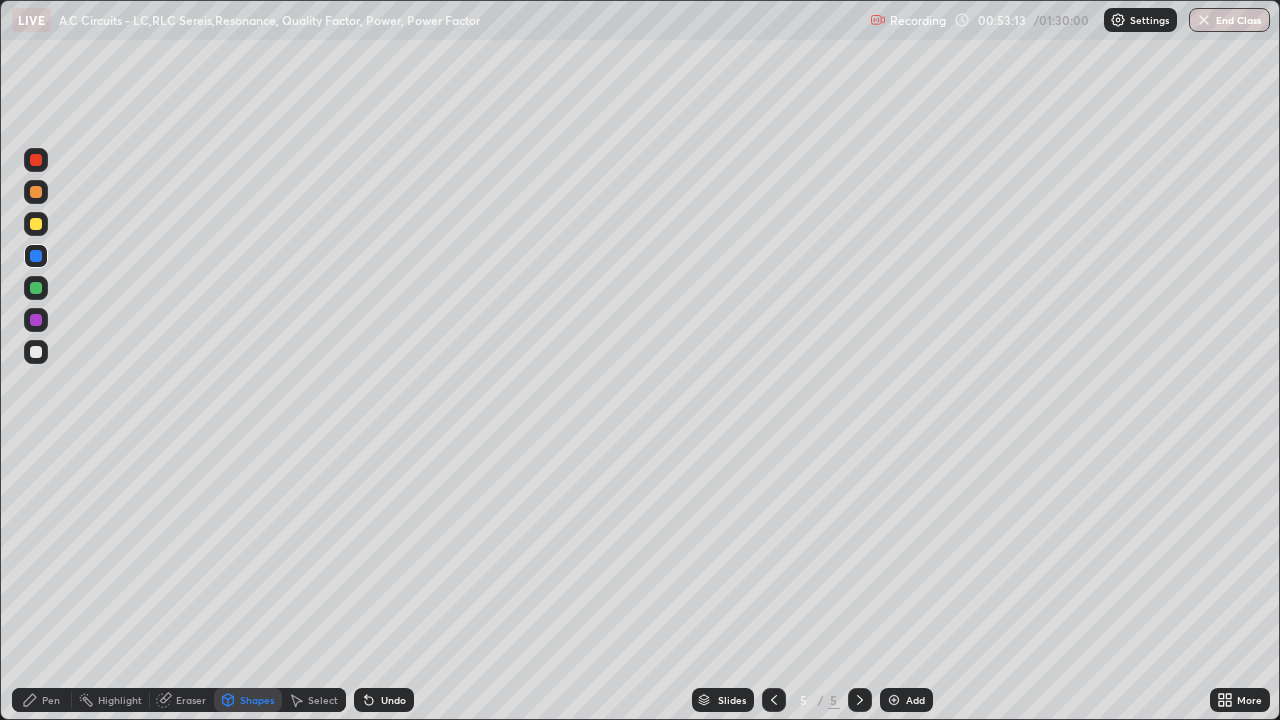 click on "Select" at bounding box center [314, 700] 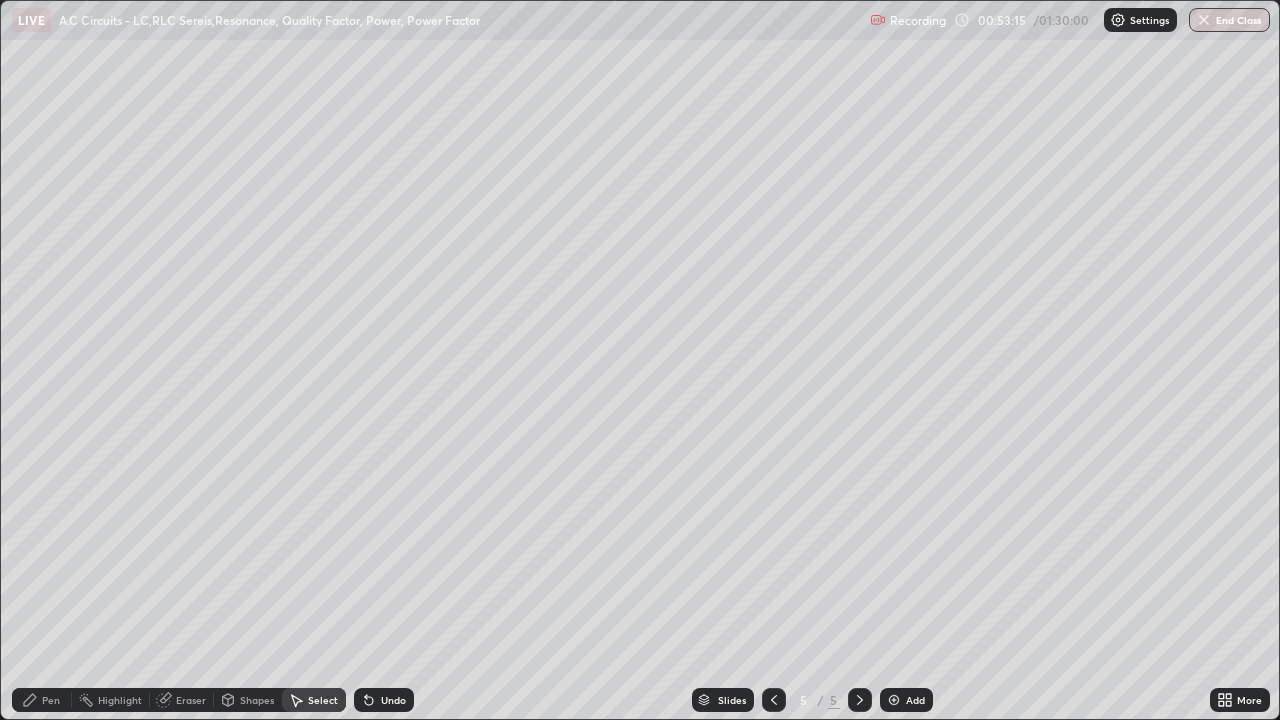 click on "Undo" at bounding box center [393, 700] 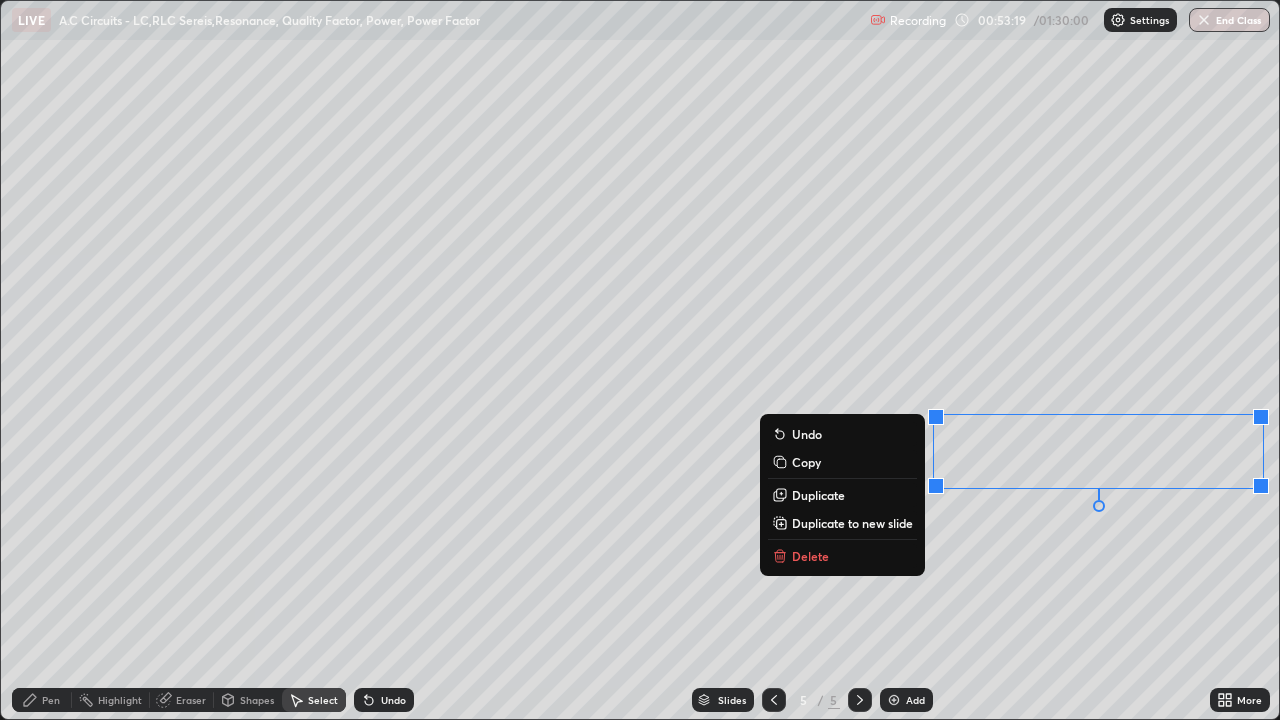 click on "0 ° Undo Copy Duplicate Duplicate to new slide Delete" at bounding box center [640, 360] 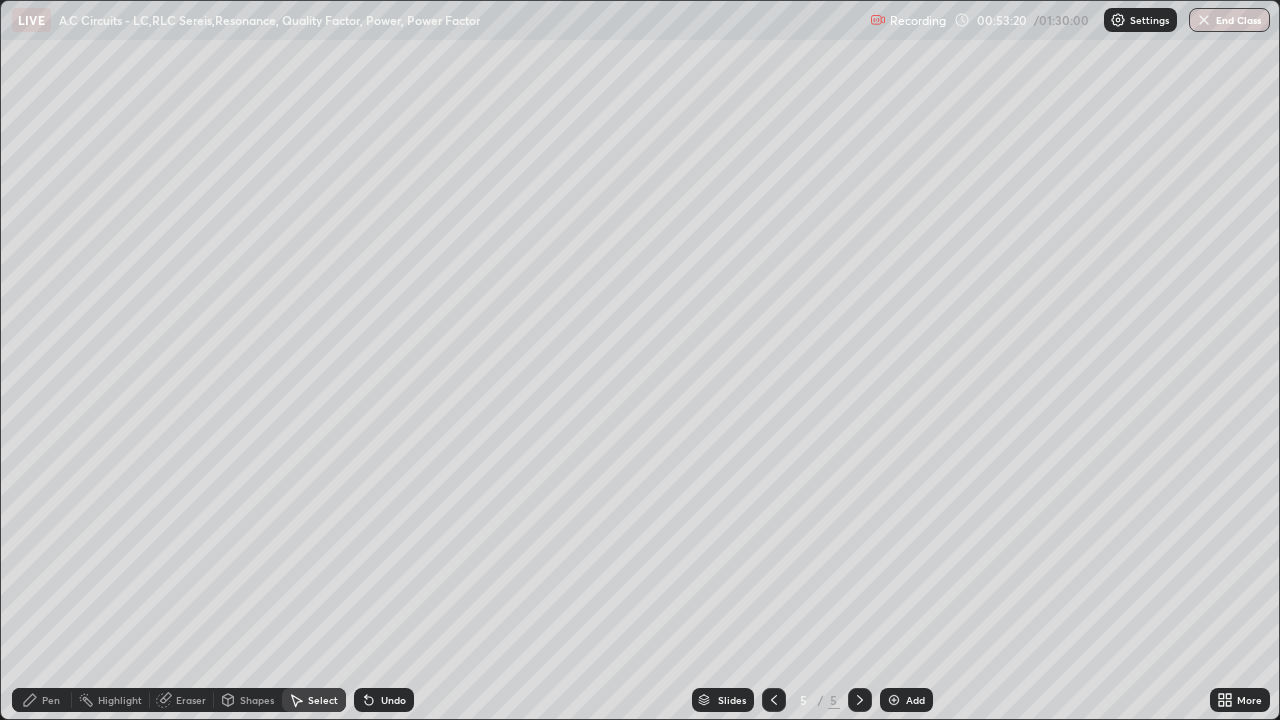 click on "Pen" at bounding box center [42, 700] 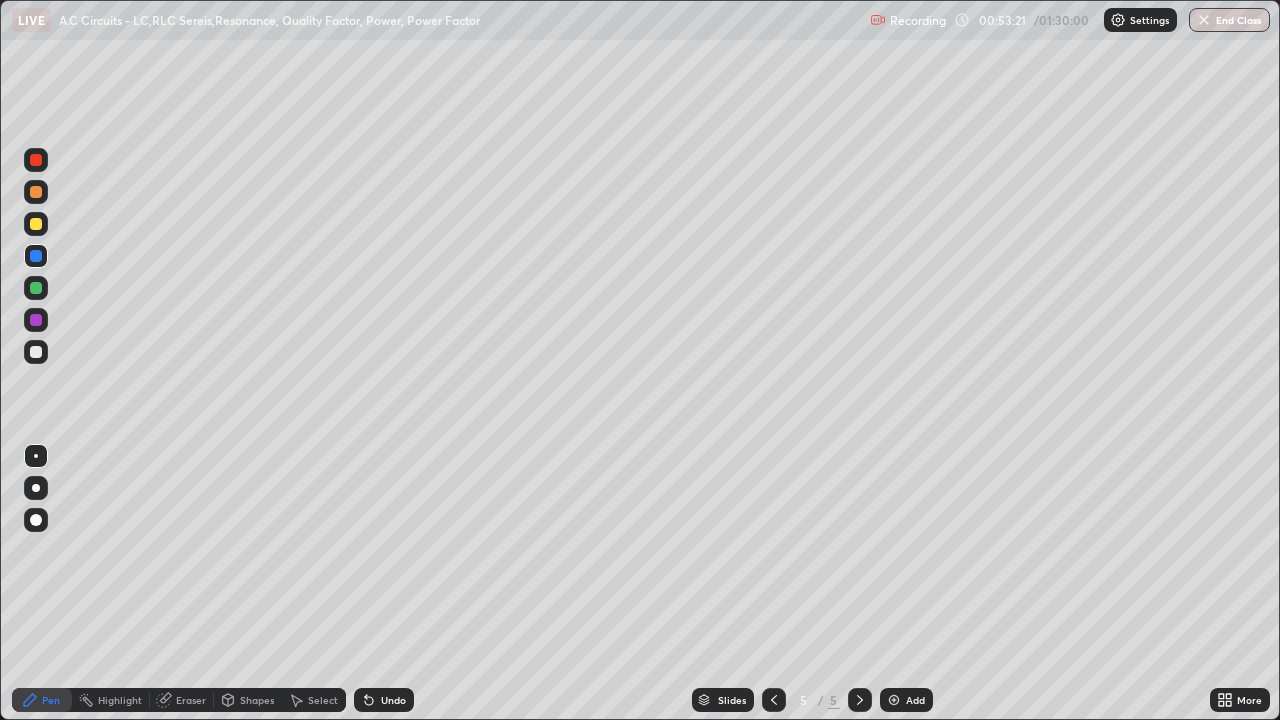 click at bounding box center (36, 256) 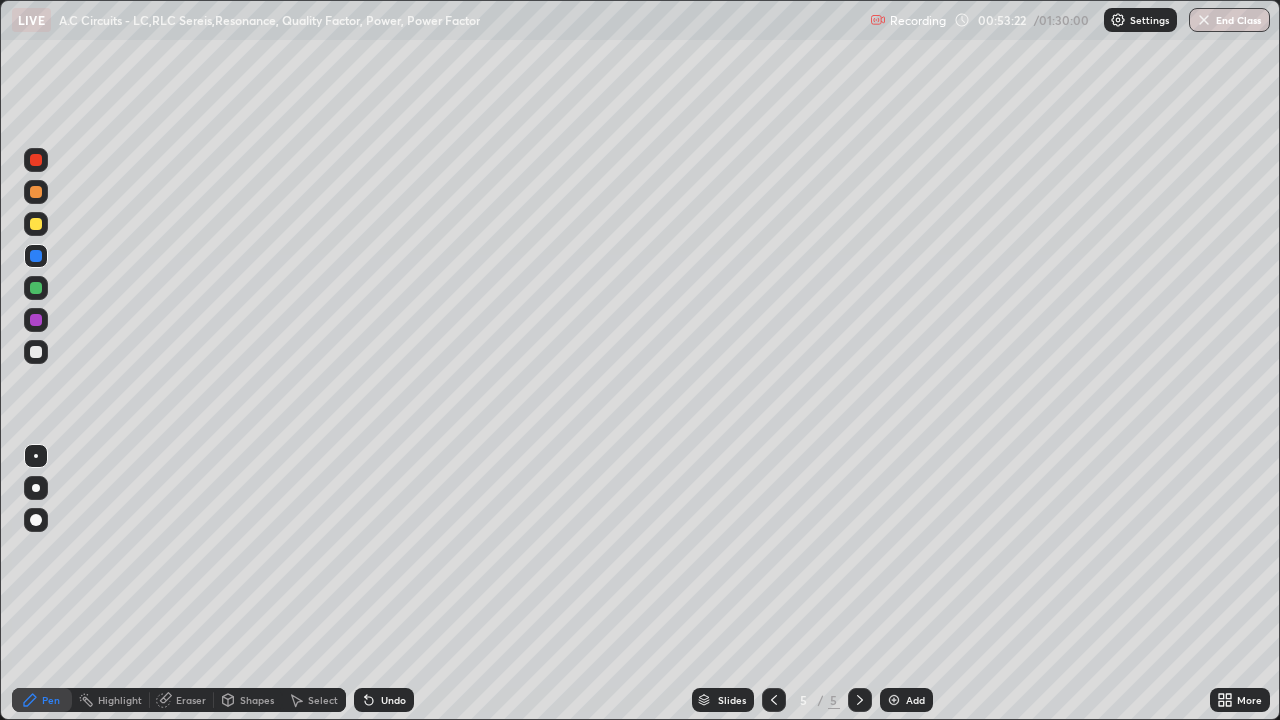 click on "Shapes" at bounding box center [257, 700] 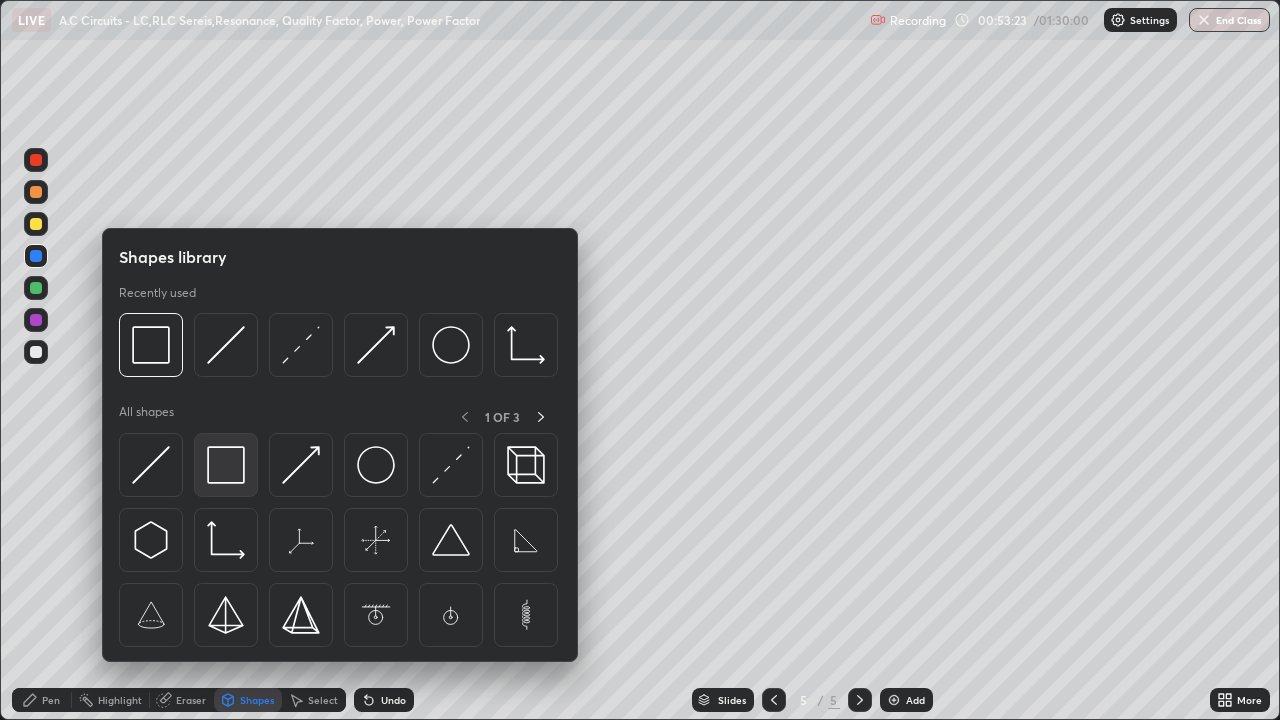 click at bounding box center (226, 465) 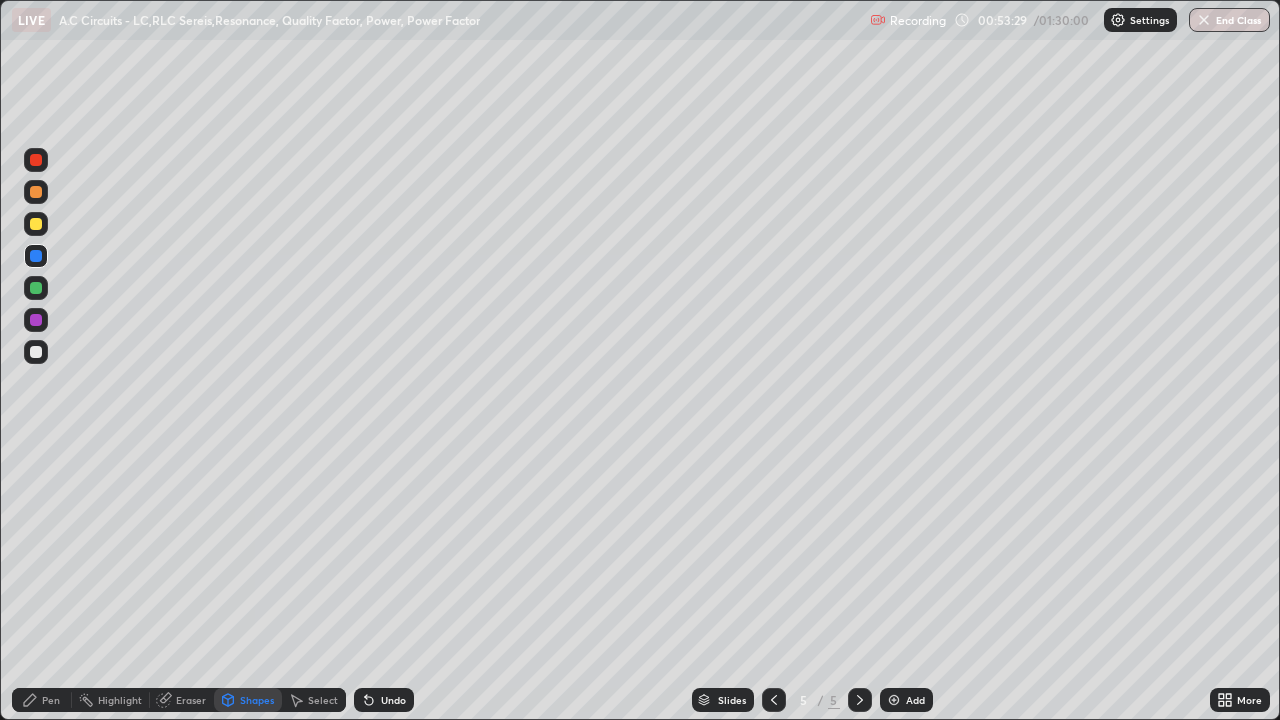 click on "Pen" at bounding box center [42, 700] 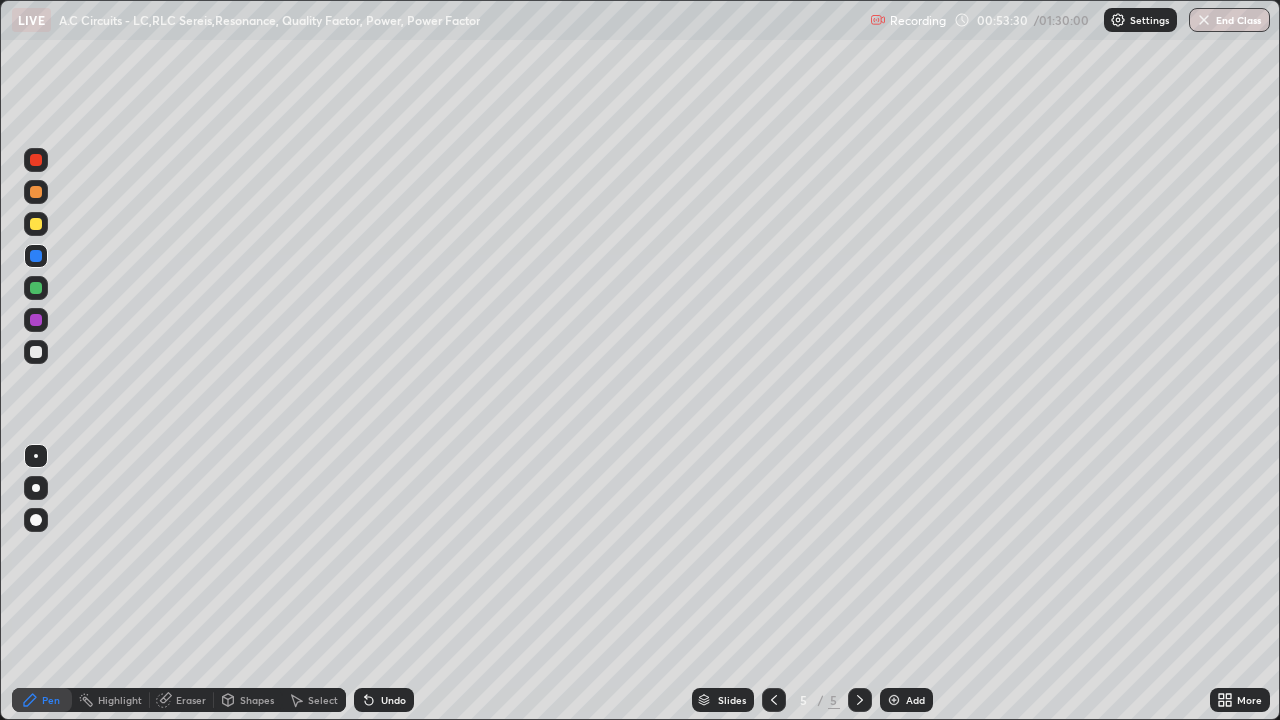 click at bounding box center (36, 352) 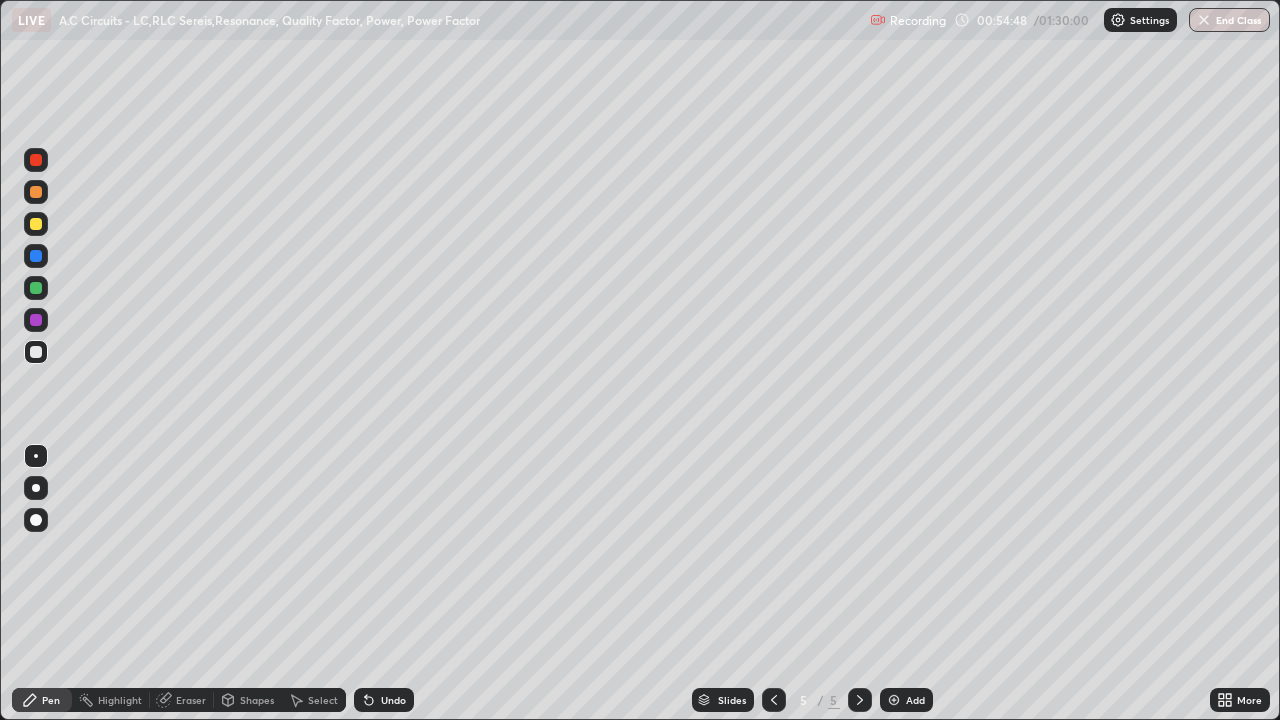 click at bounding box center [36, 288] 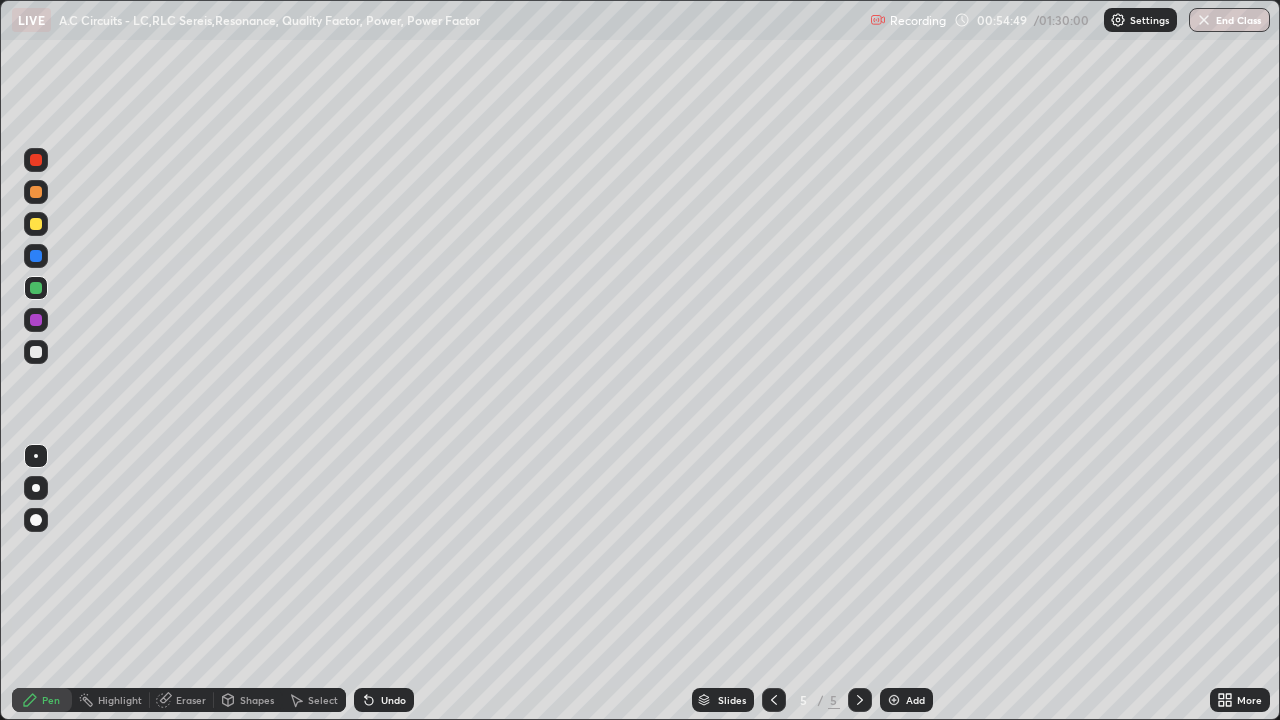 click at bounding box center (36, 352) 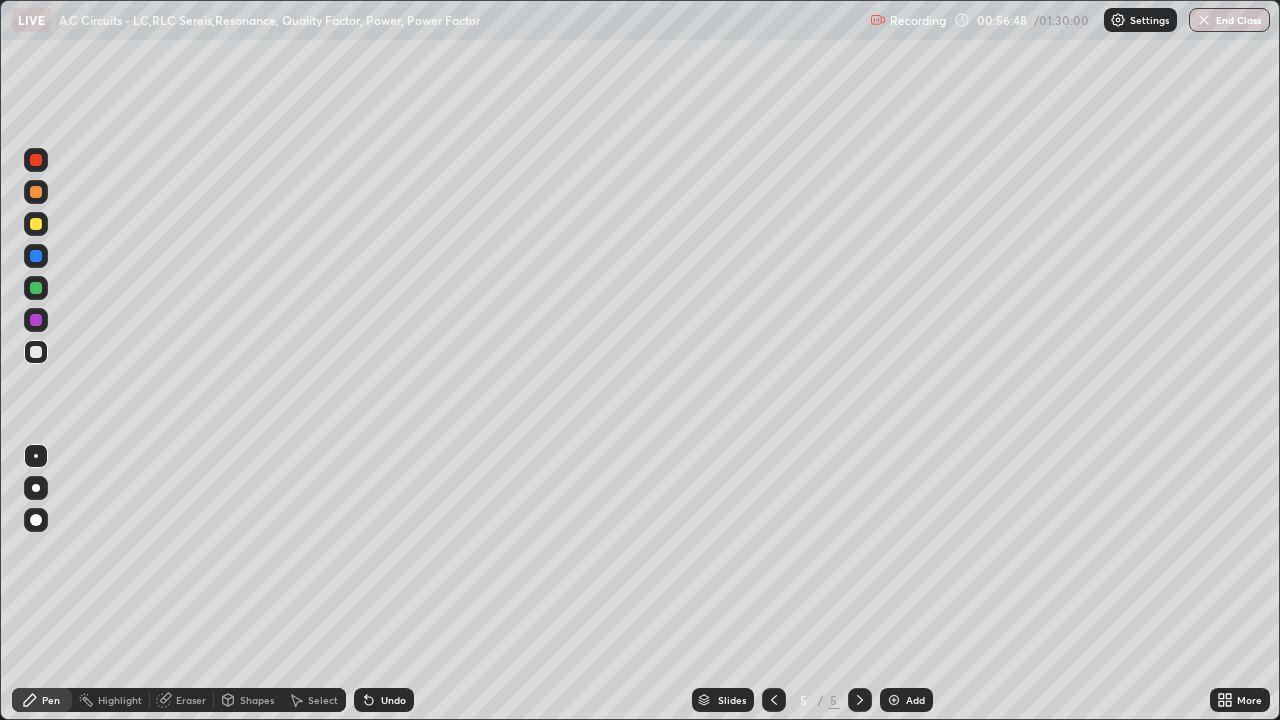 click on "Select" at bounding box center [323, 700] 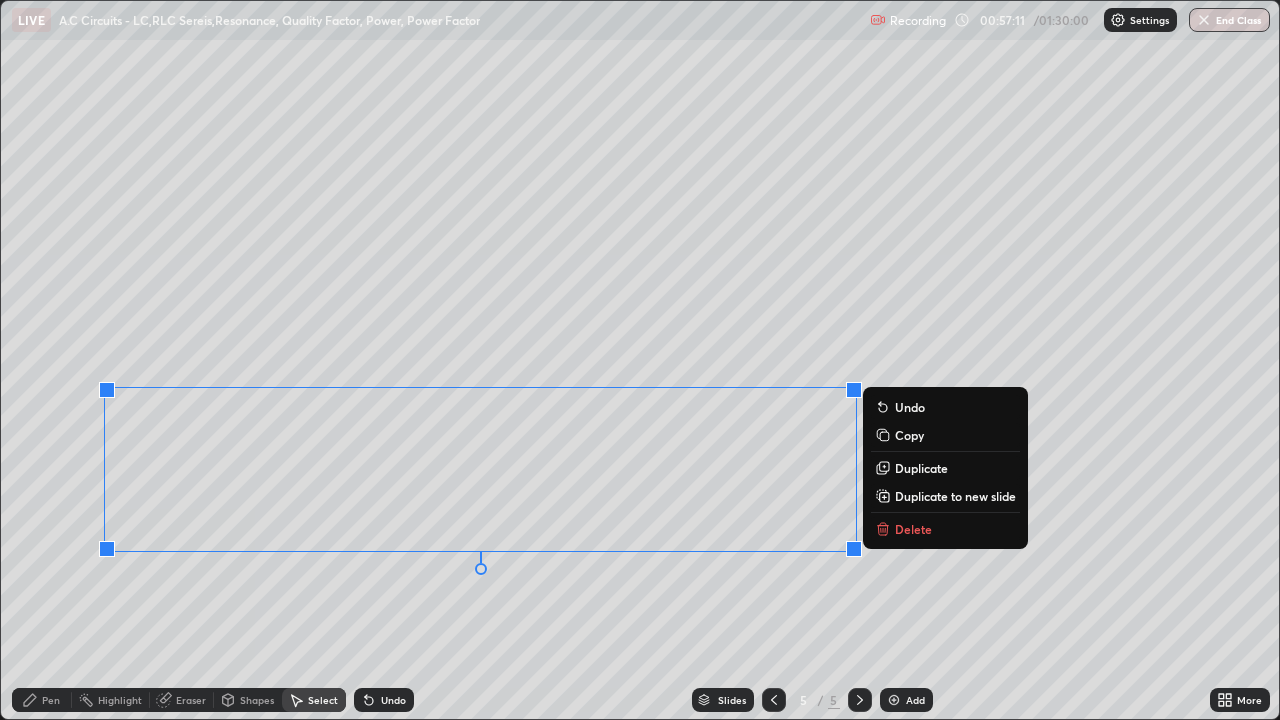 click on "Pen" at bounding box center (51, 700) 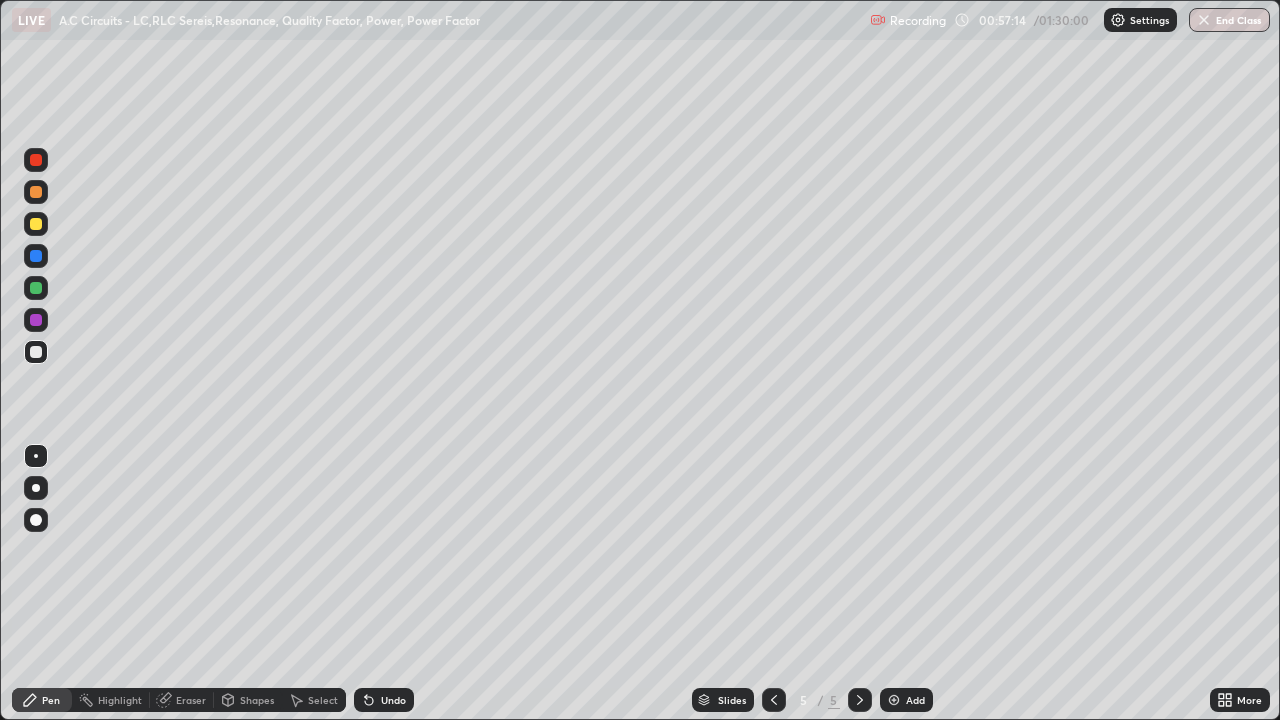 click on "Select" at bounding box center [323, 700] 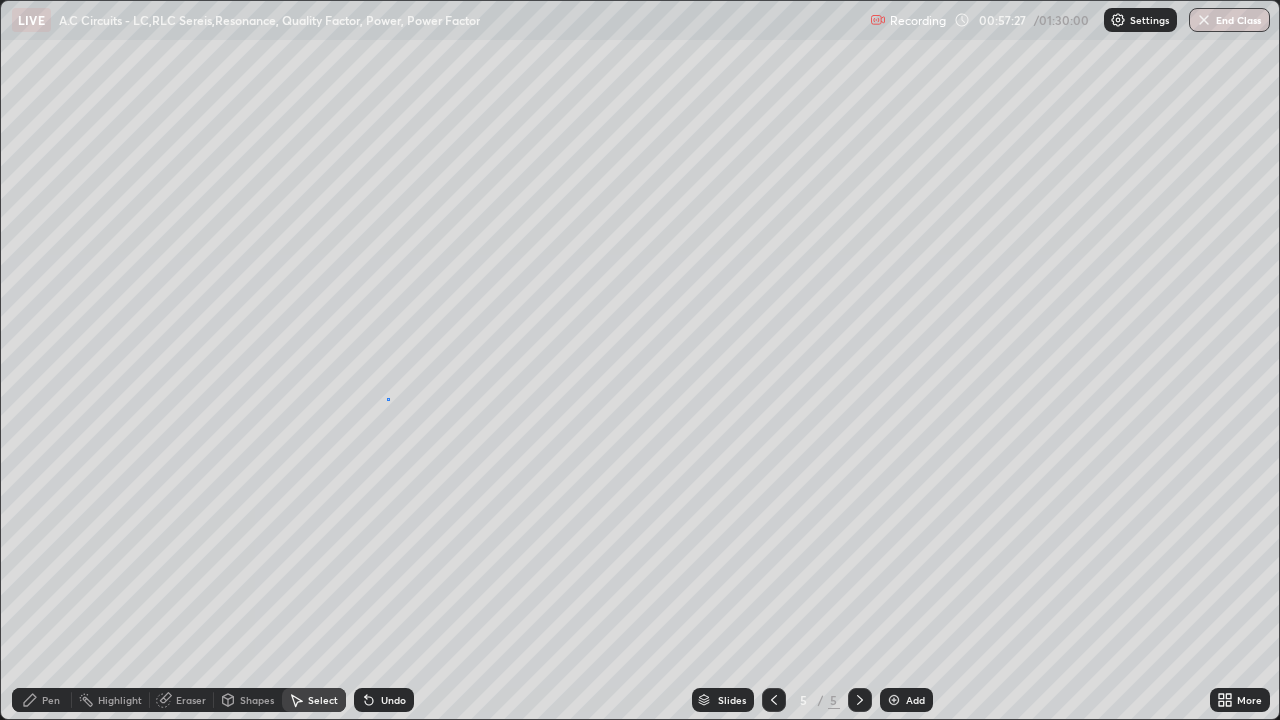 click on "0 ° Undo Copy Duplicate Duplicate to new slide Delete" at bounding box center (640, 360) 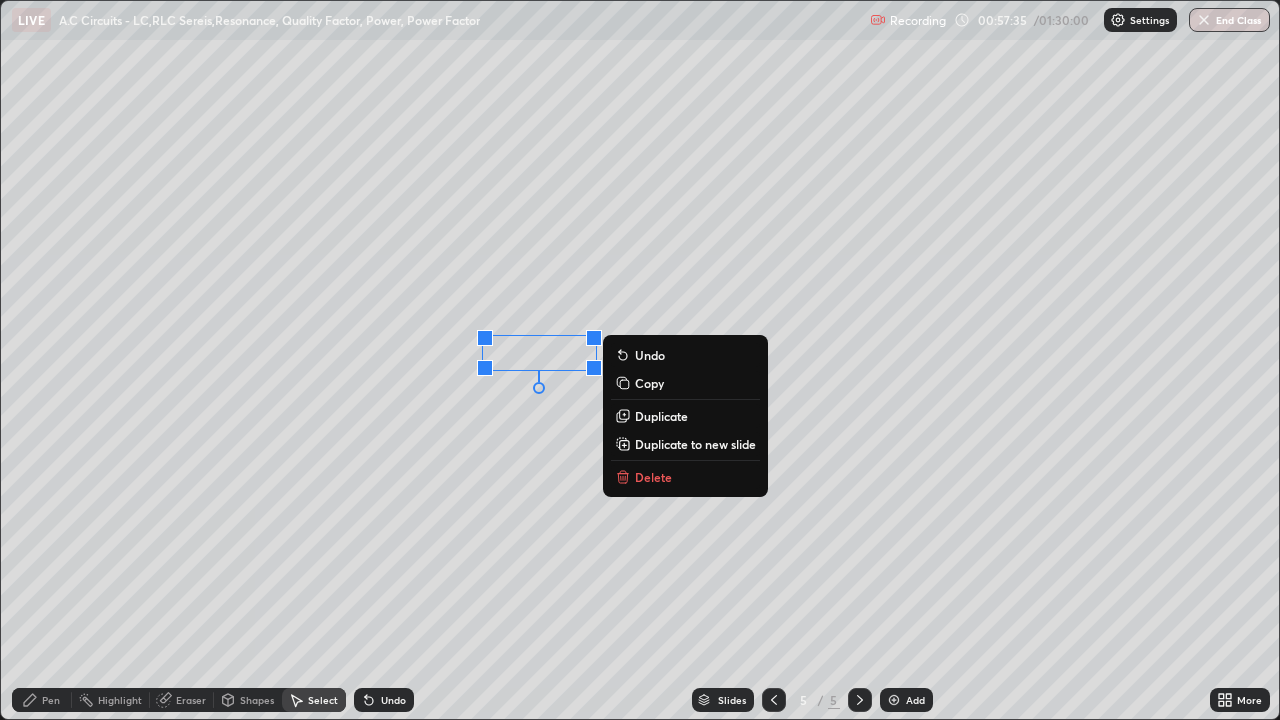 click on "0 ° Undo Copy Duplicate Duplicate to new slide Delete" at bounding box center [640, 360] 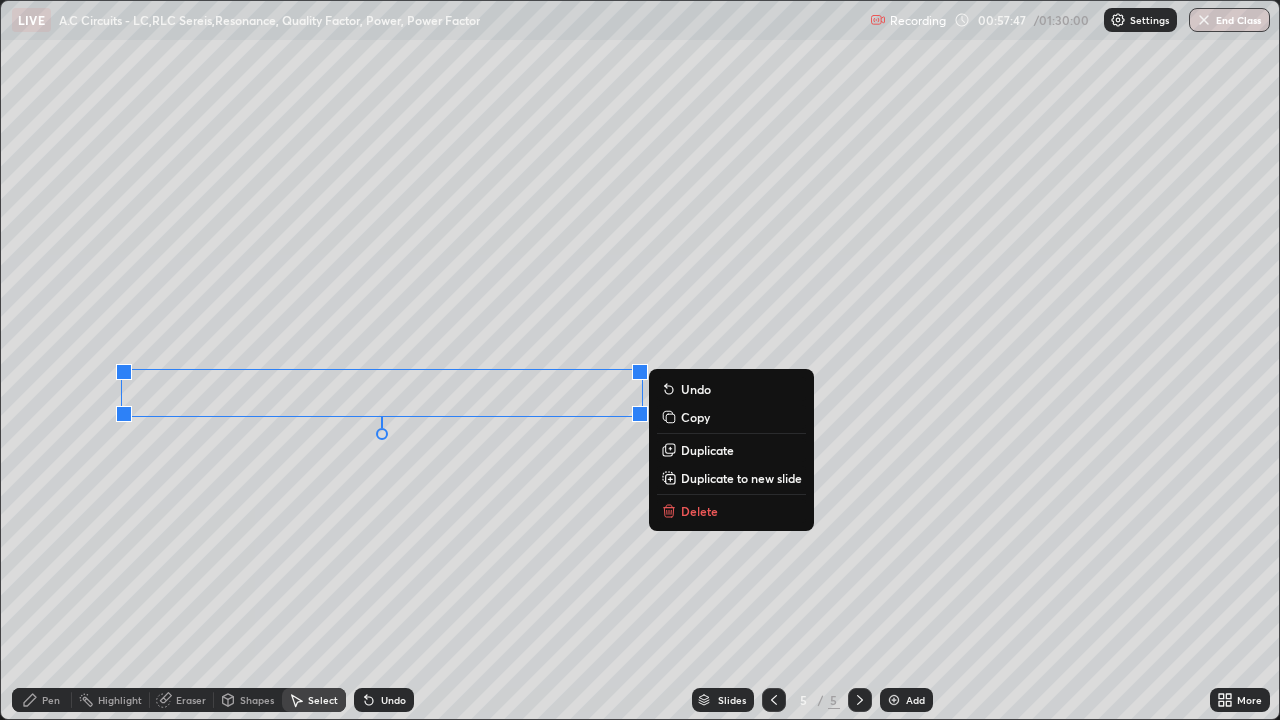click on "Eraser" at bounding box center (191, 700) 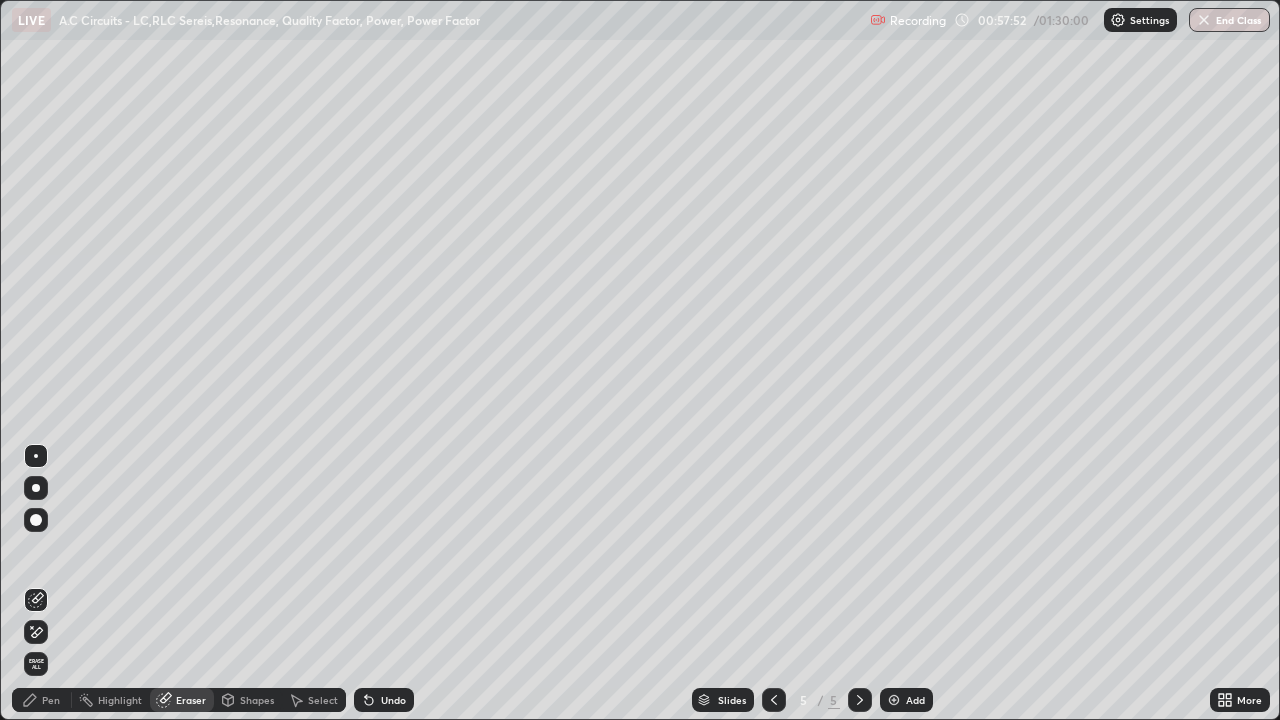 click on "Pen" at bounding box center (51, 700) 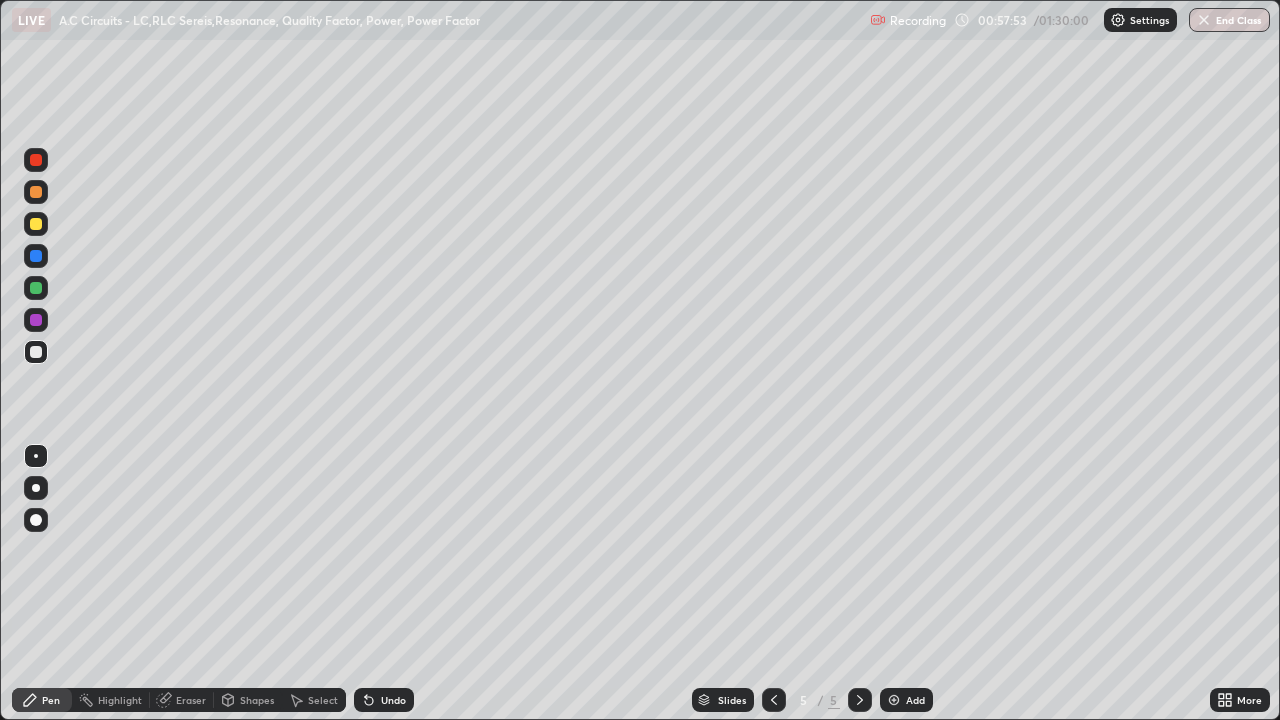 click at bounding box center (36, 288) 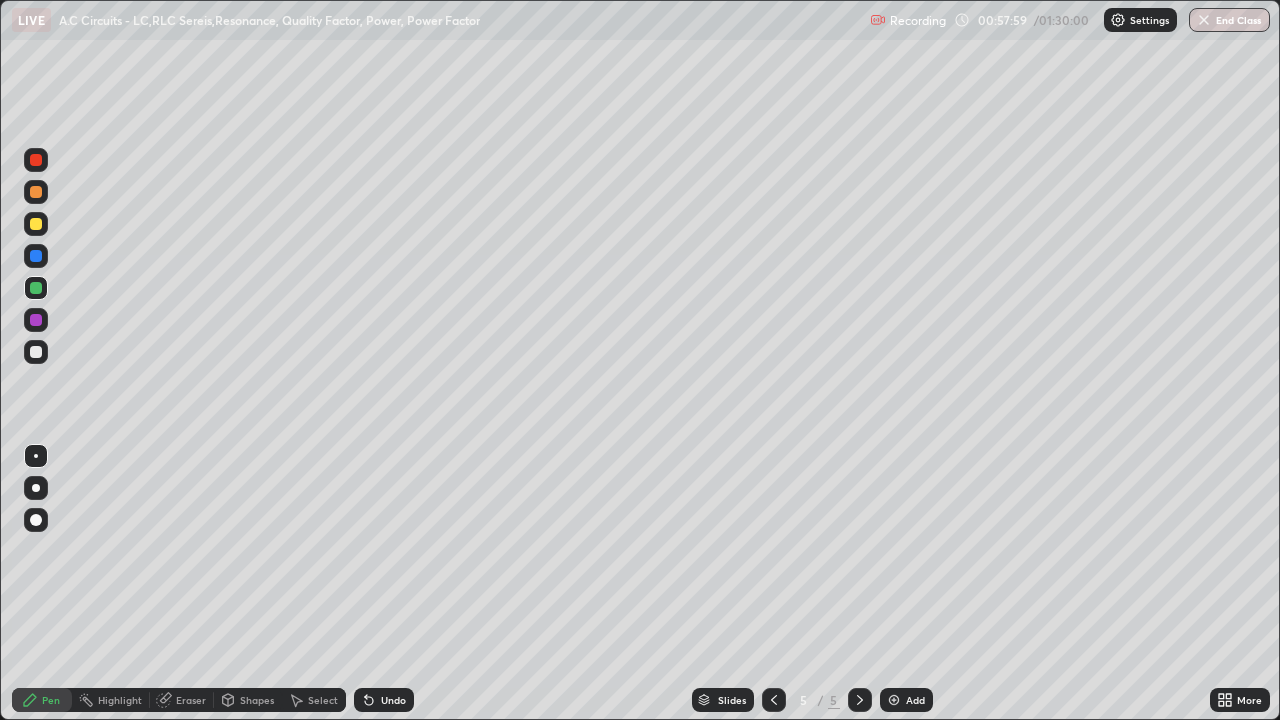 click on "Select" at bounding box center (323, 700) 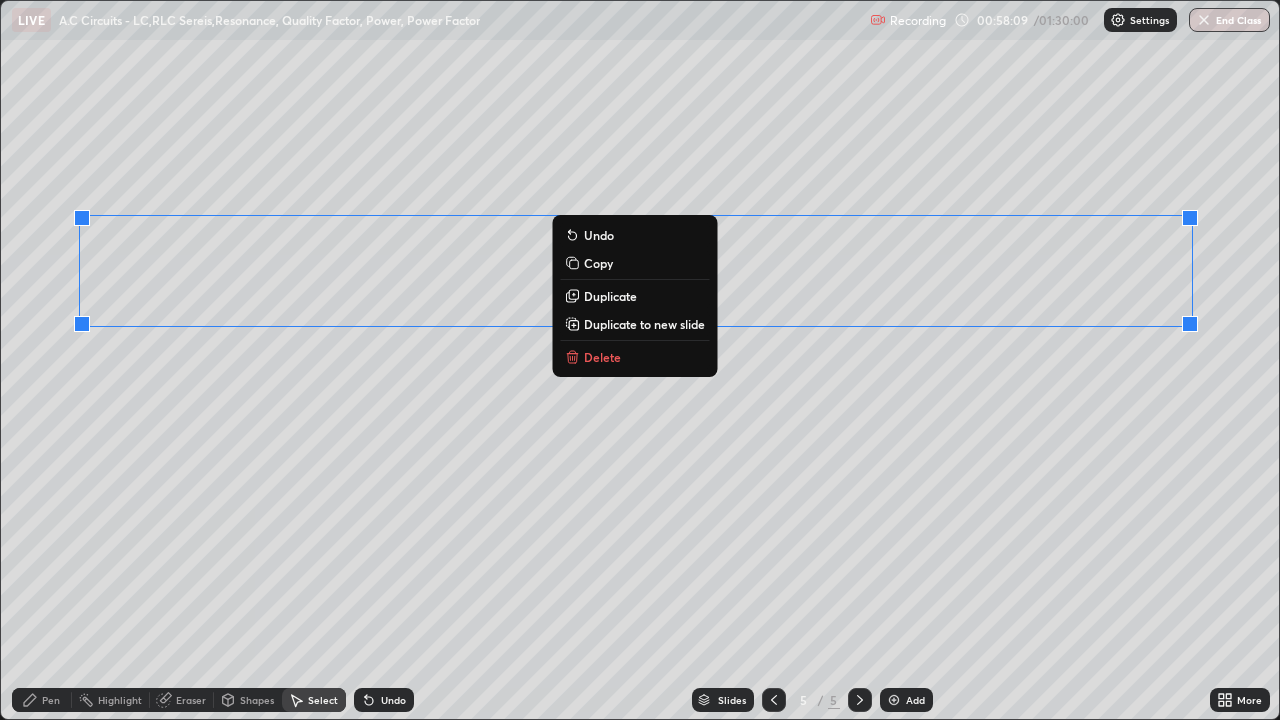 click on "0 ° Undo Copy Duplicate Duplicate to new slide Delete" at bounding box center [640, 360] 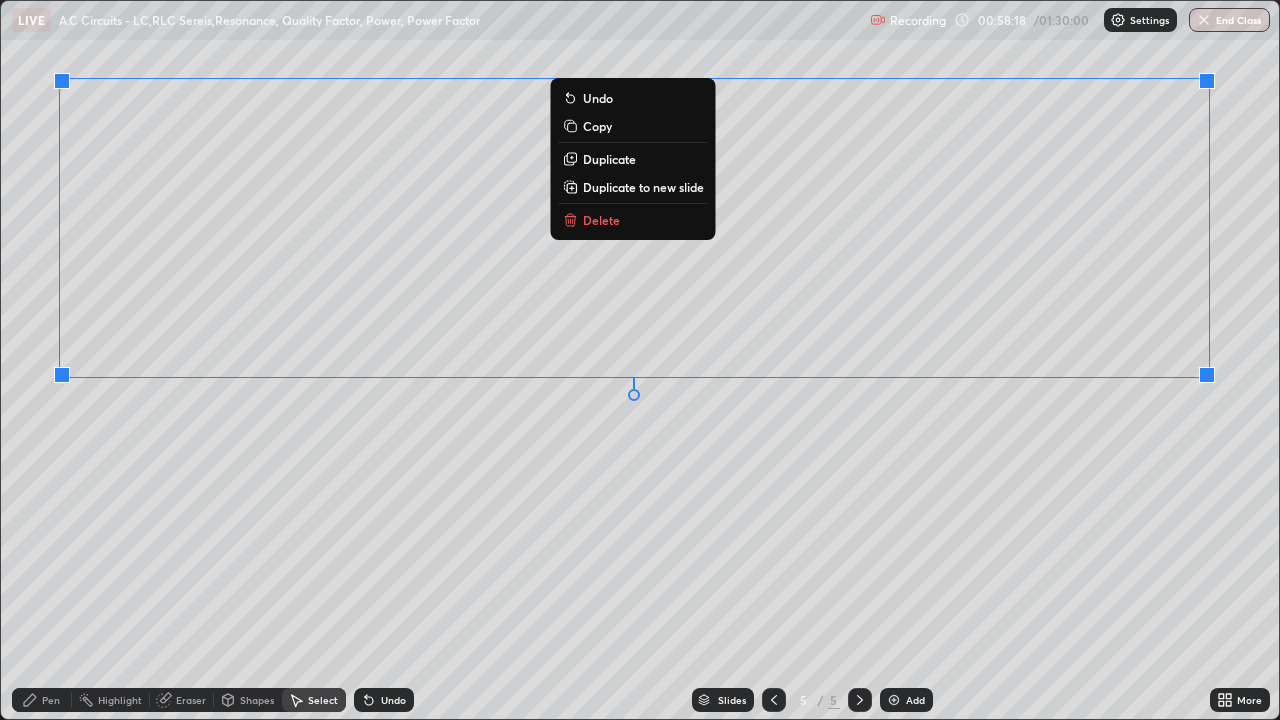 click on "0 ° Undo Copy Duplicate Duplicate to new slide Delete" at bounding box center [640, 360] 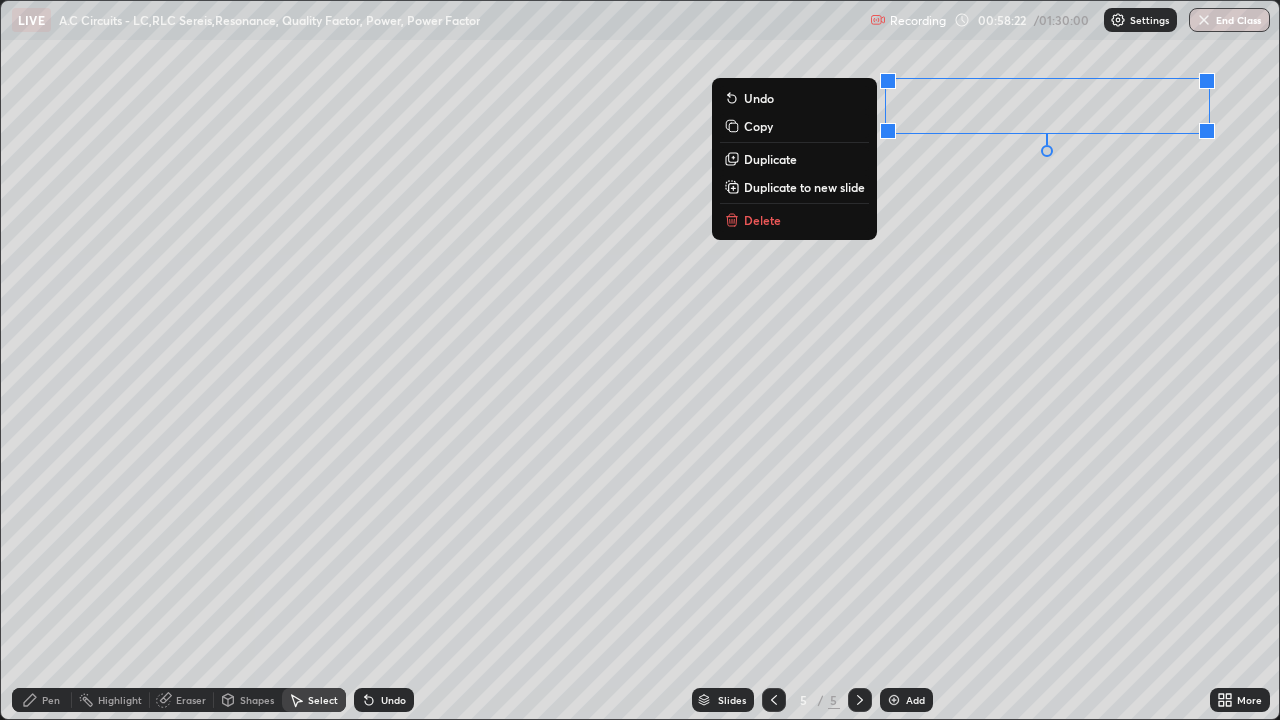 click on "Delete" at bounding box center (762, 220) 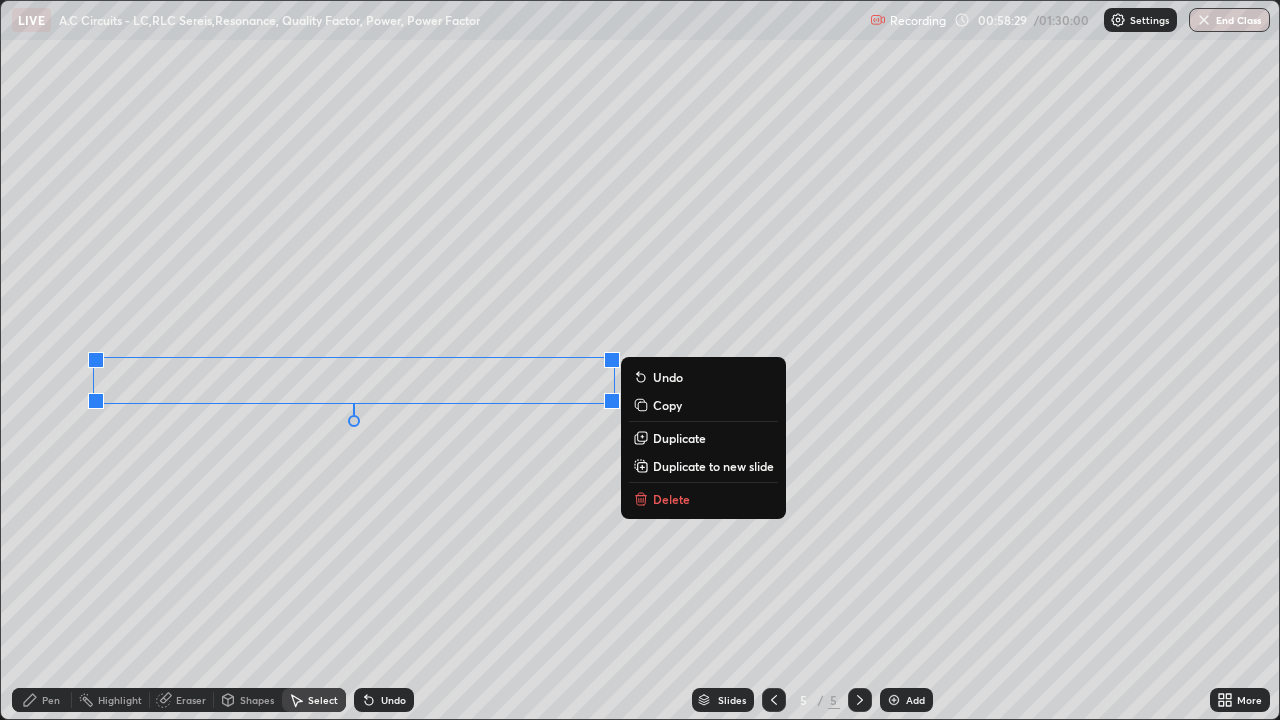 click on "Pen" at bounding box center [51, 700] 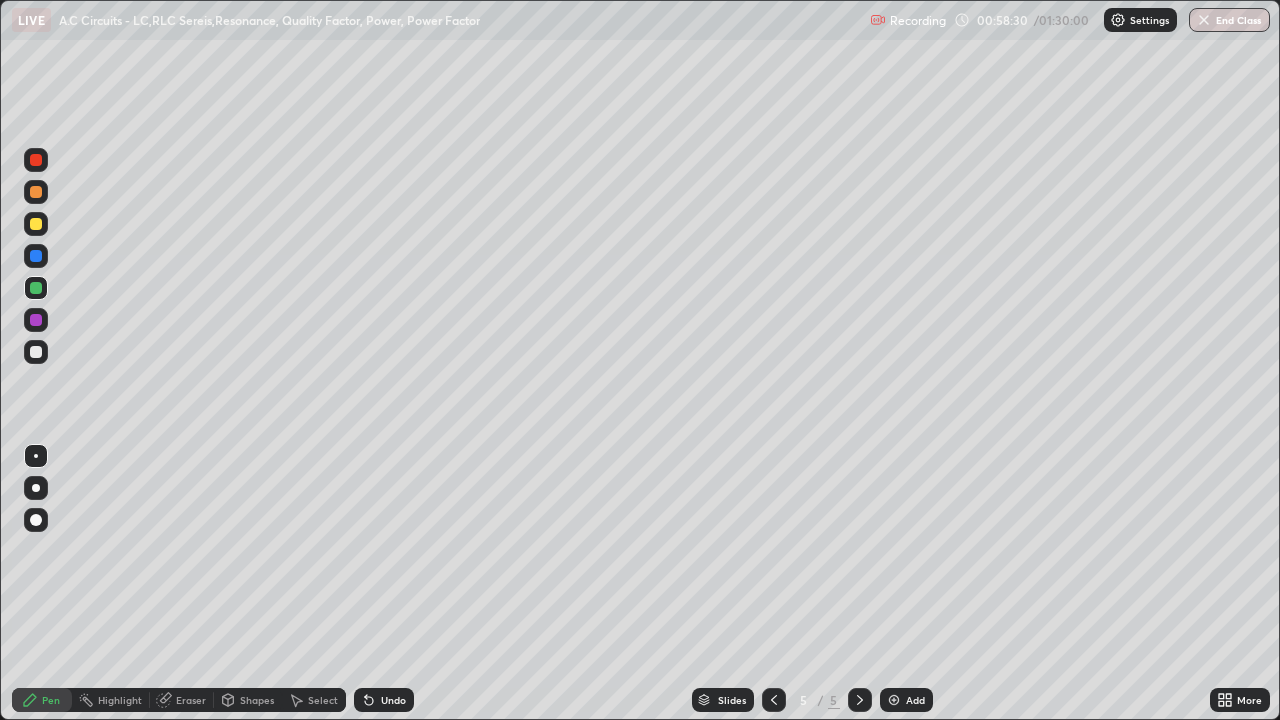 click at bounding box center (36, 288) 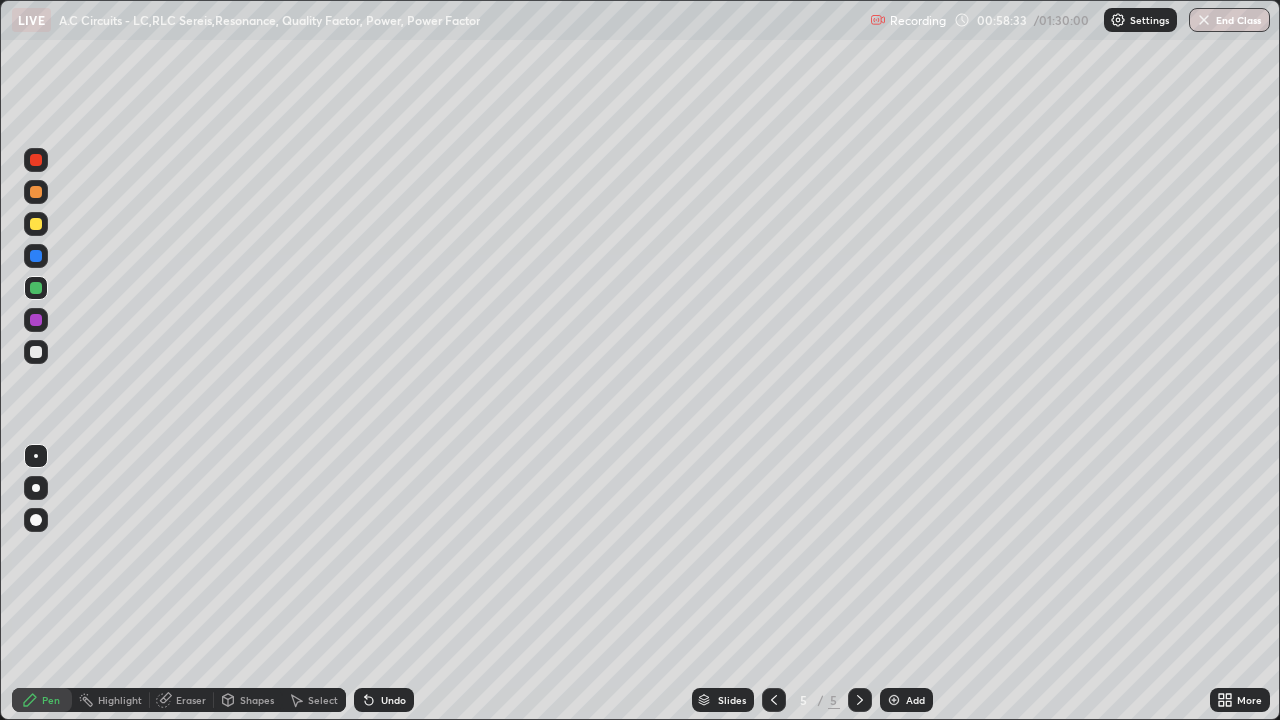 click on "Select" at bounding box center [323, 700] 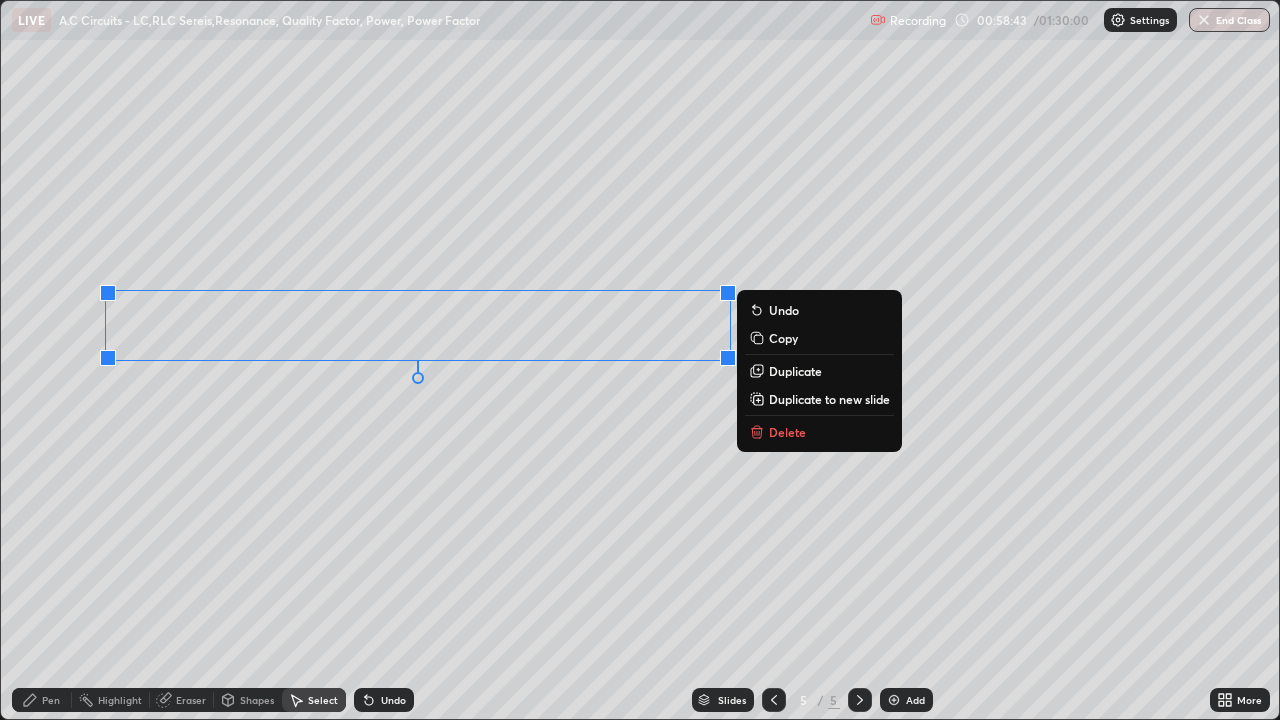 click on "0 ° Undo Copy Duplicate Duplicate to new slide Delete" at bounding box center (640, 360) 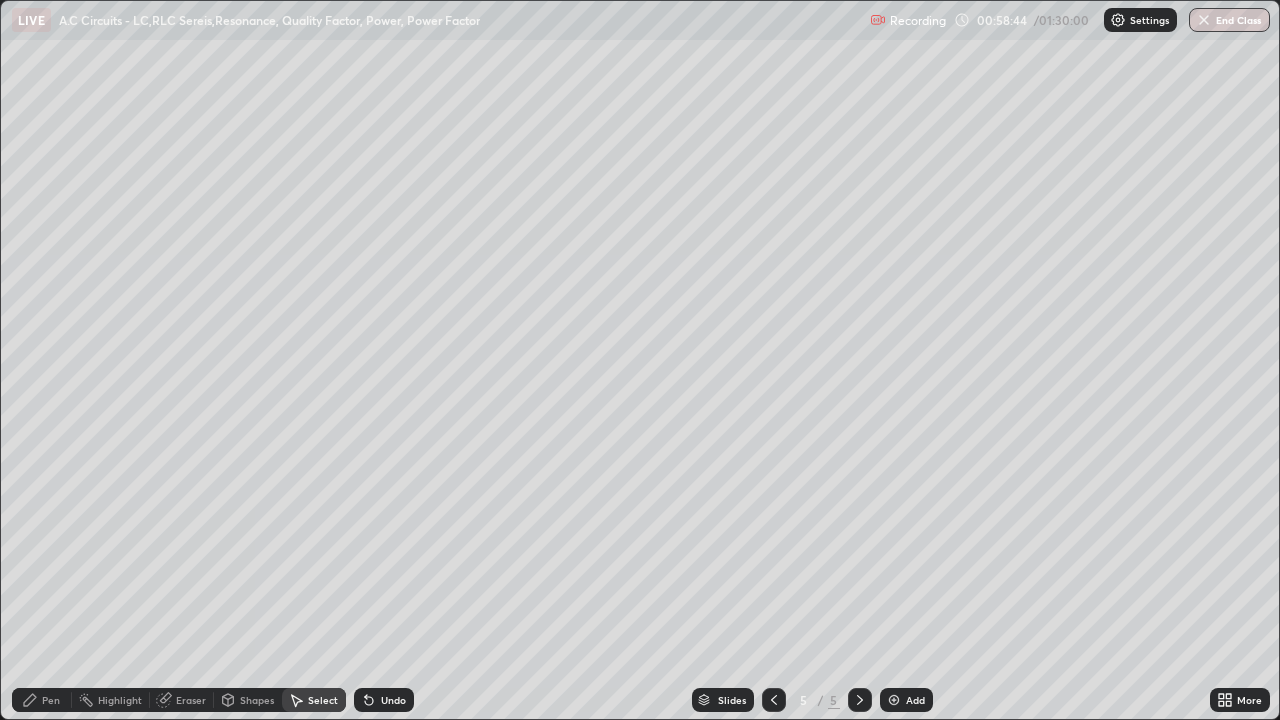 click on "Eraser" at bounding box center (191, 700) 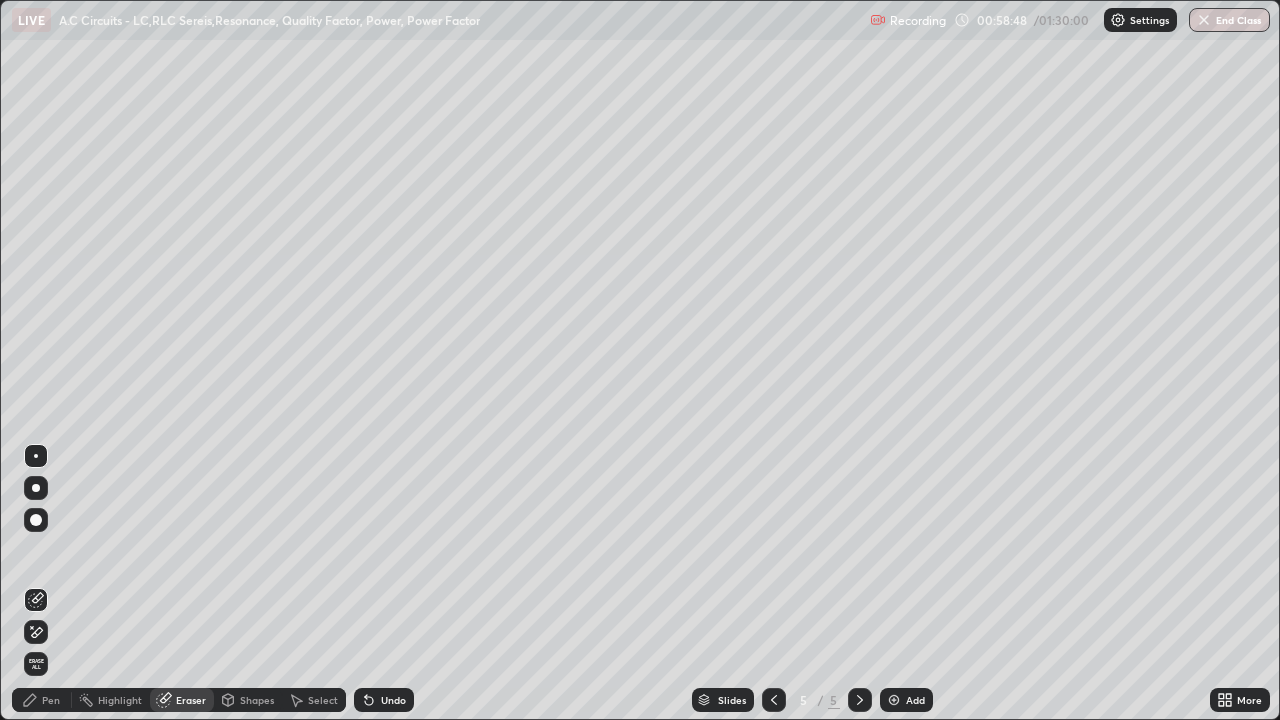 click on "Pen" at bounding box center [51, 700] 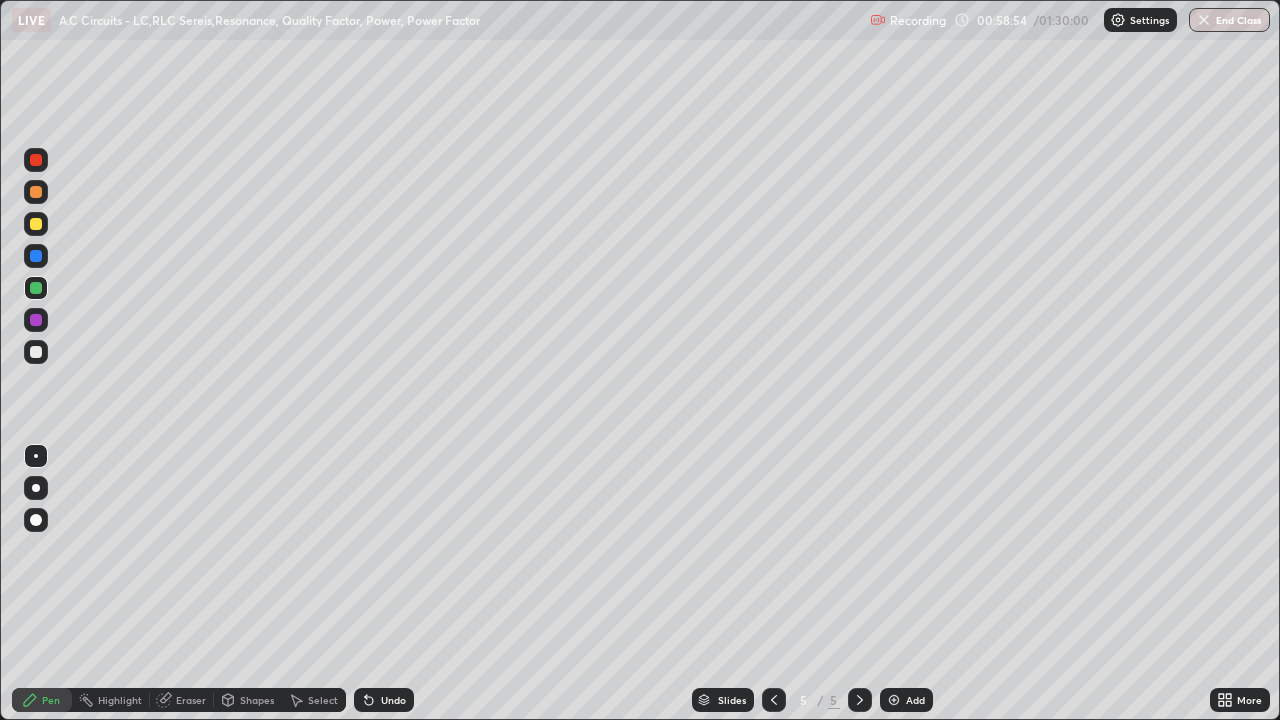 click on "Eraser" at bounding box center (191, 700) 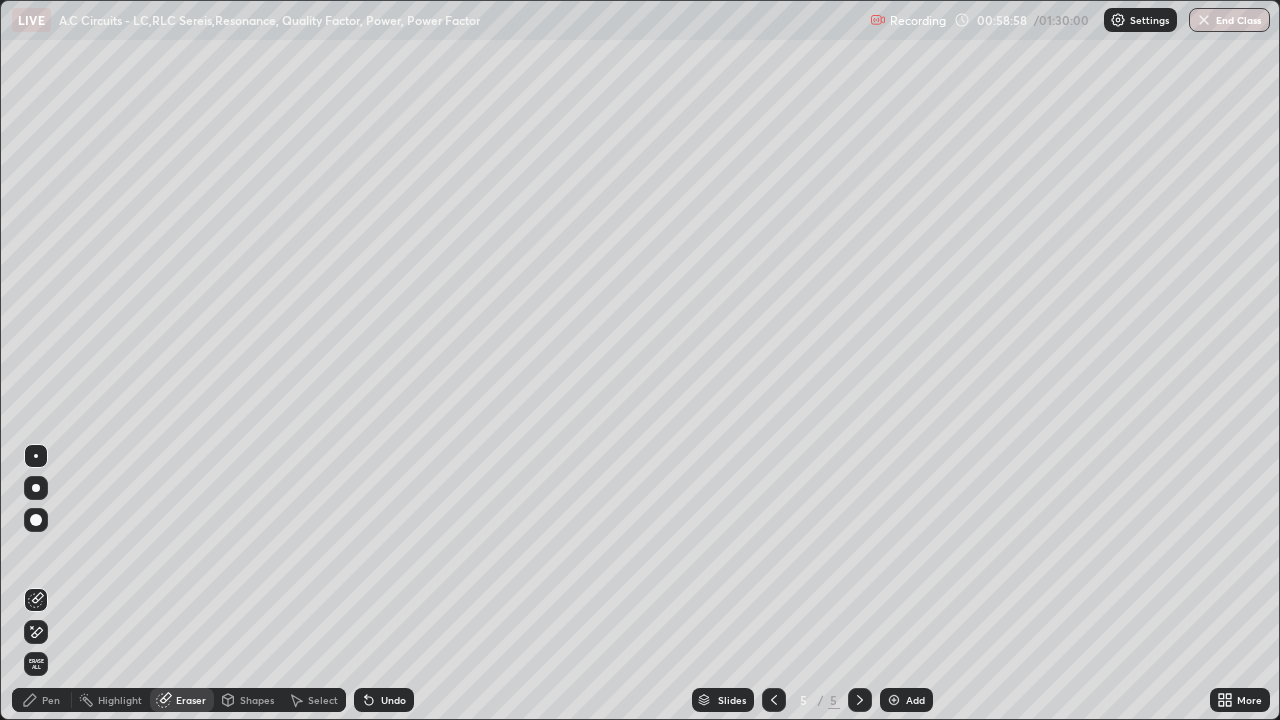click on "Shapes" at bounding box center (257, 700) 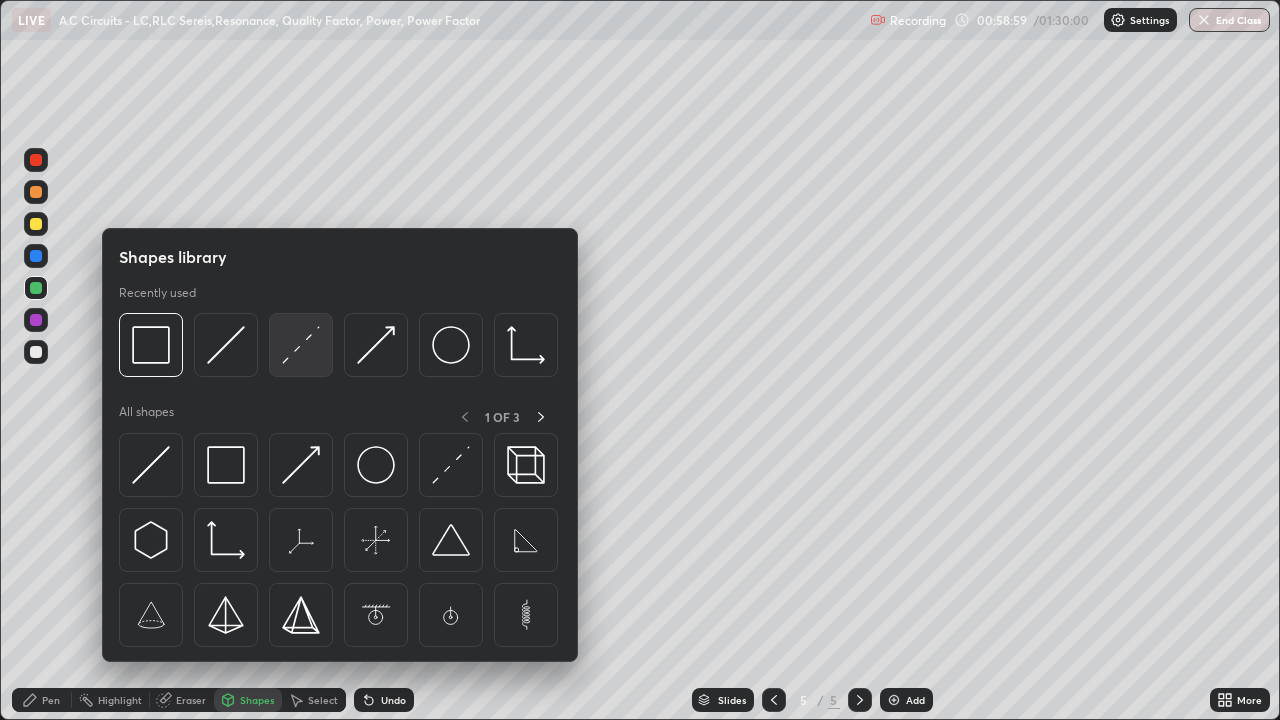 click at bounding box center [301, 345] 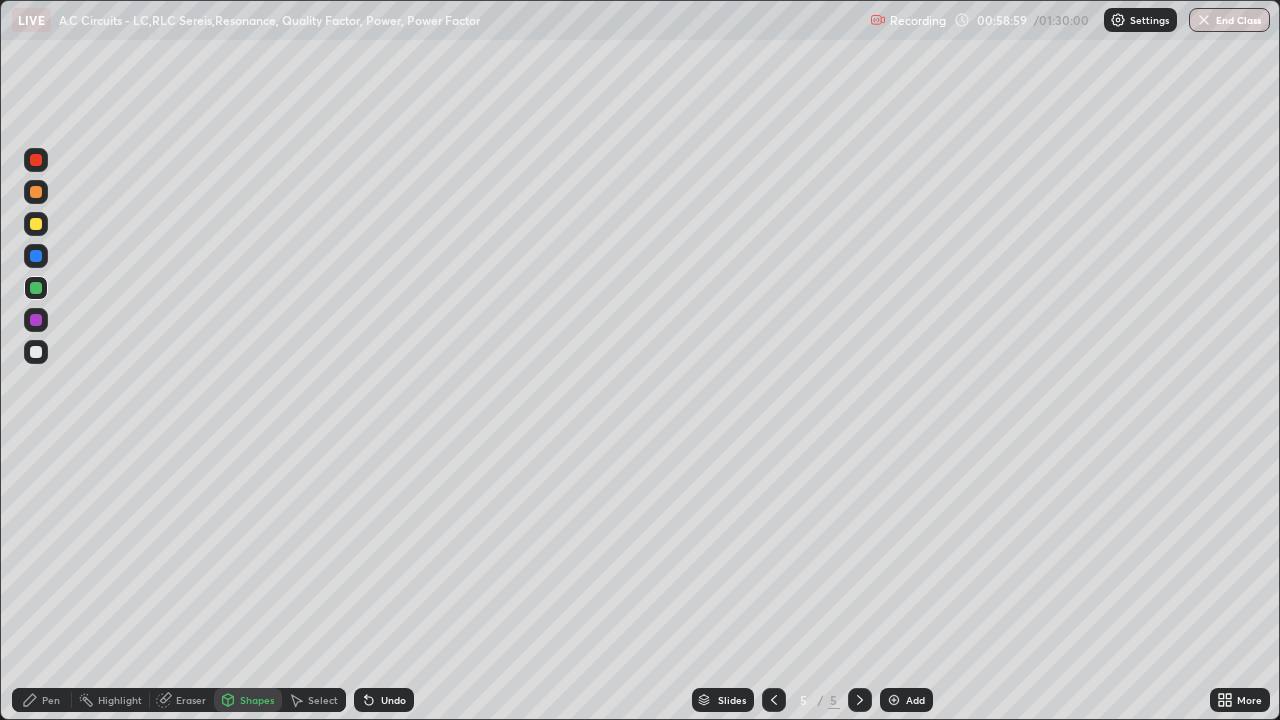 click at bounding box center [36, 192] 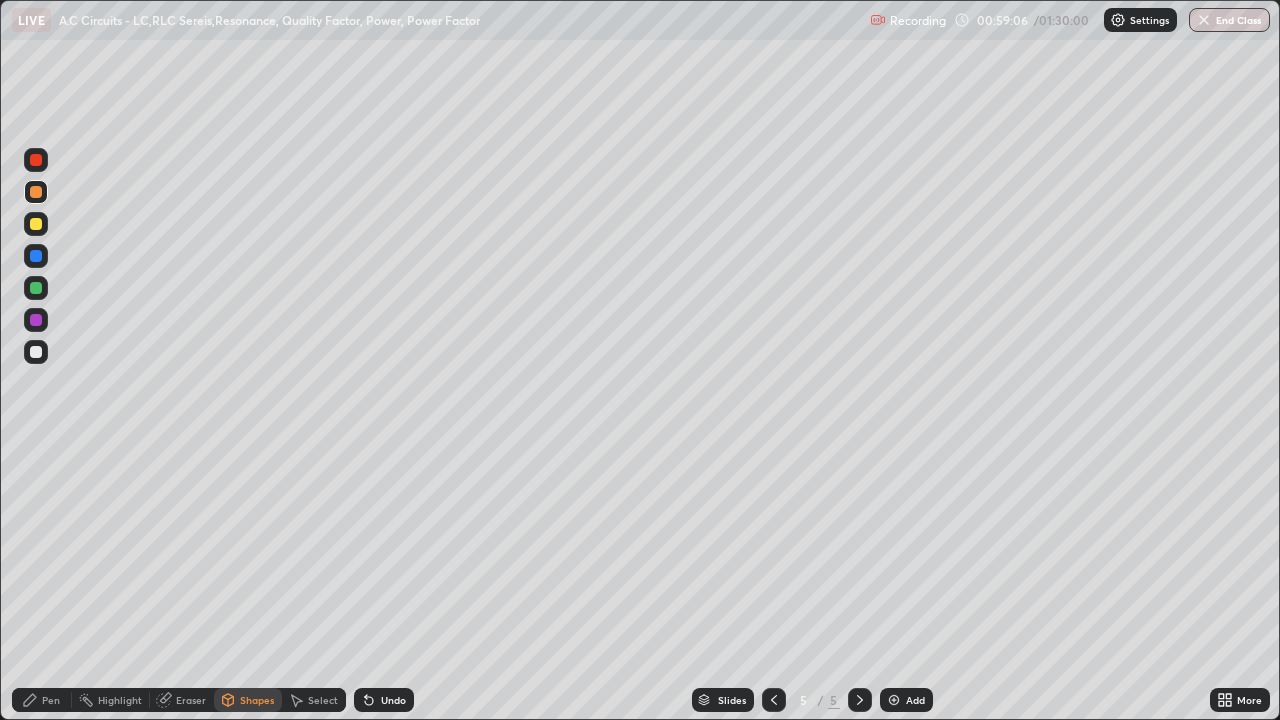 click on "Pen" at bounding box center (42, 700) 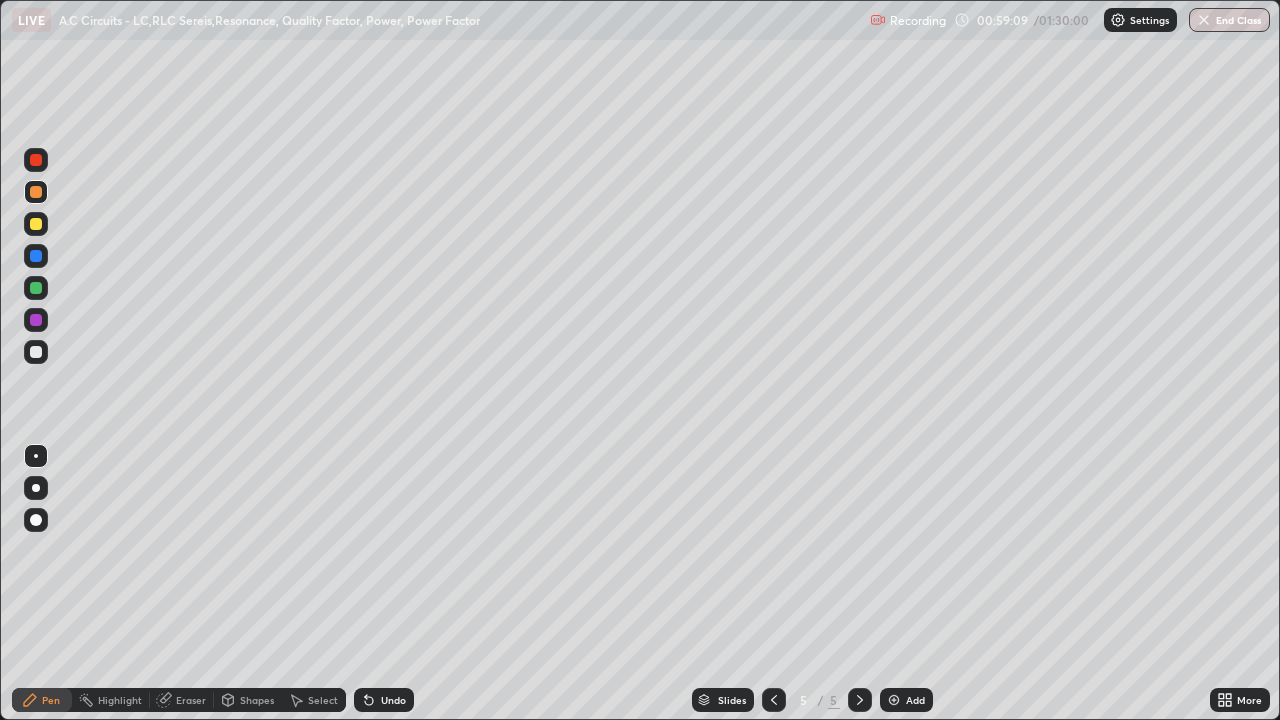 click on "Shapes" at bounding box center (257, 700) 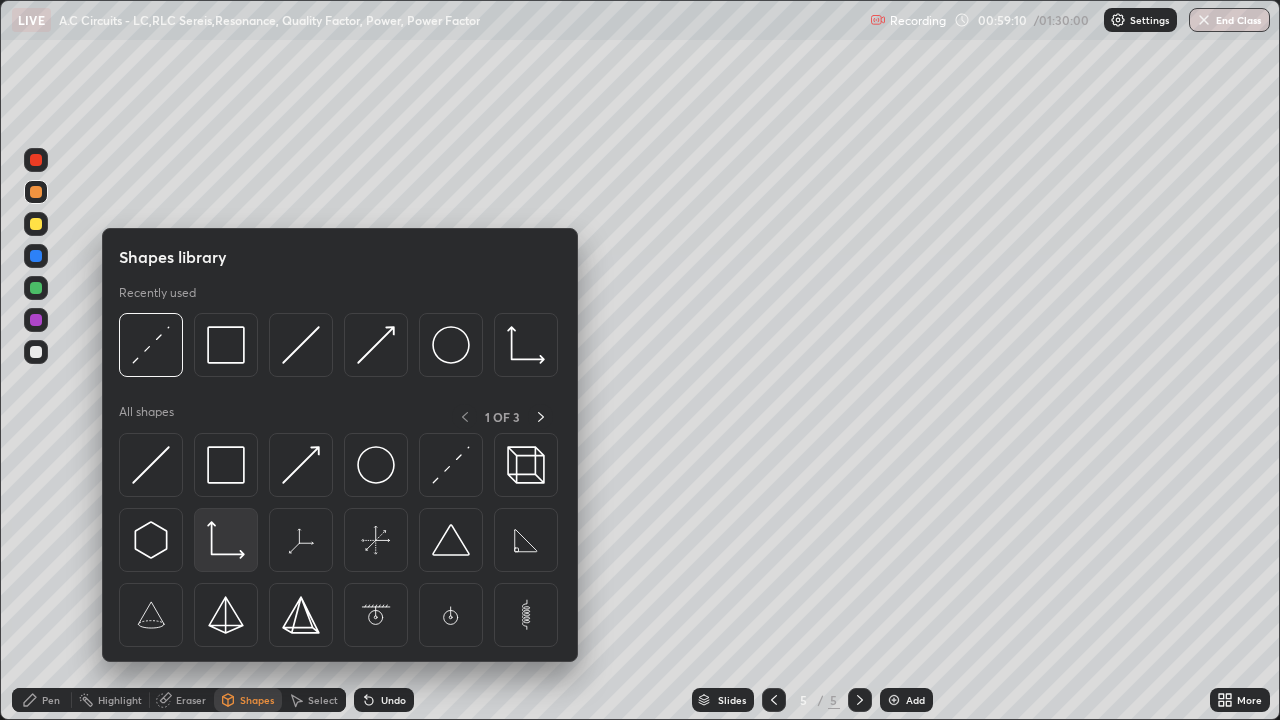 click at bounding box center [226, 540] 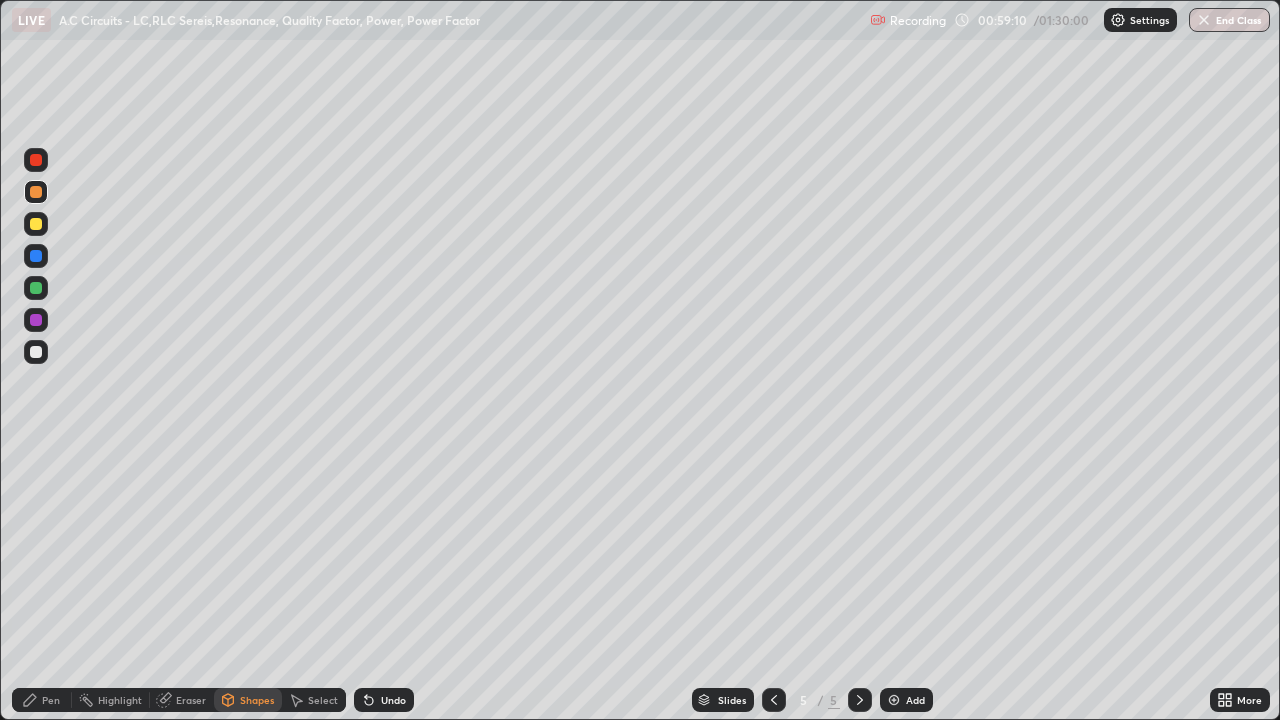 click at bounding box center [36, 256] 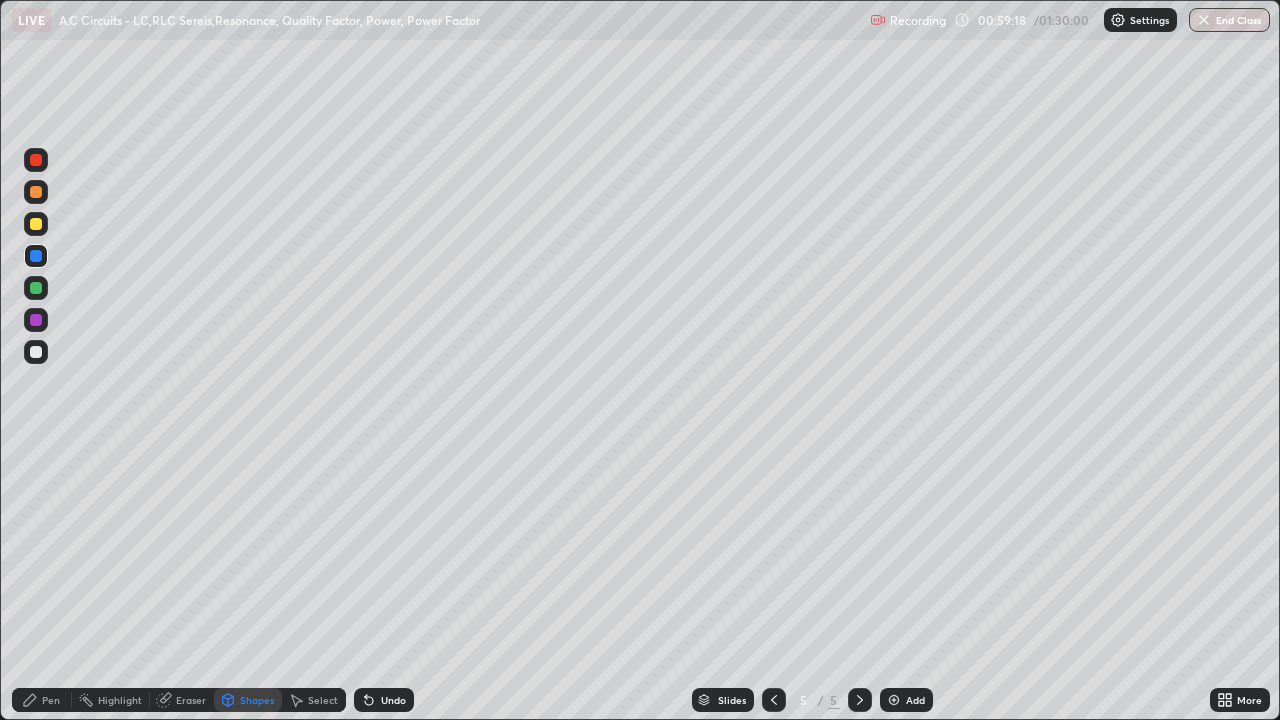 click on "Pen" at bounding box center [42, 700] 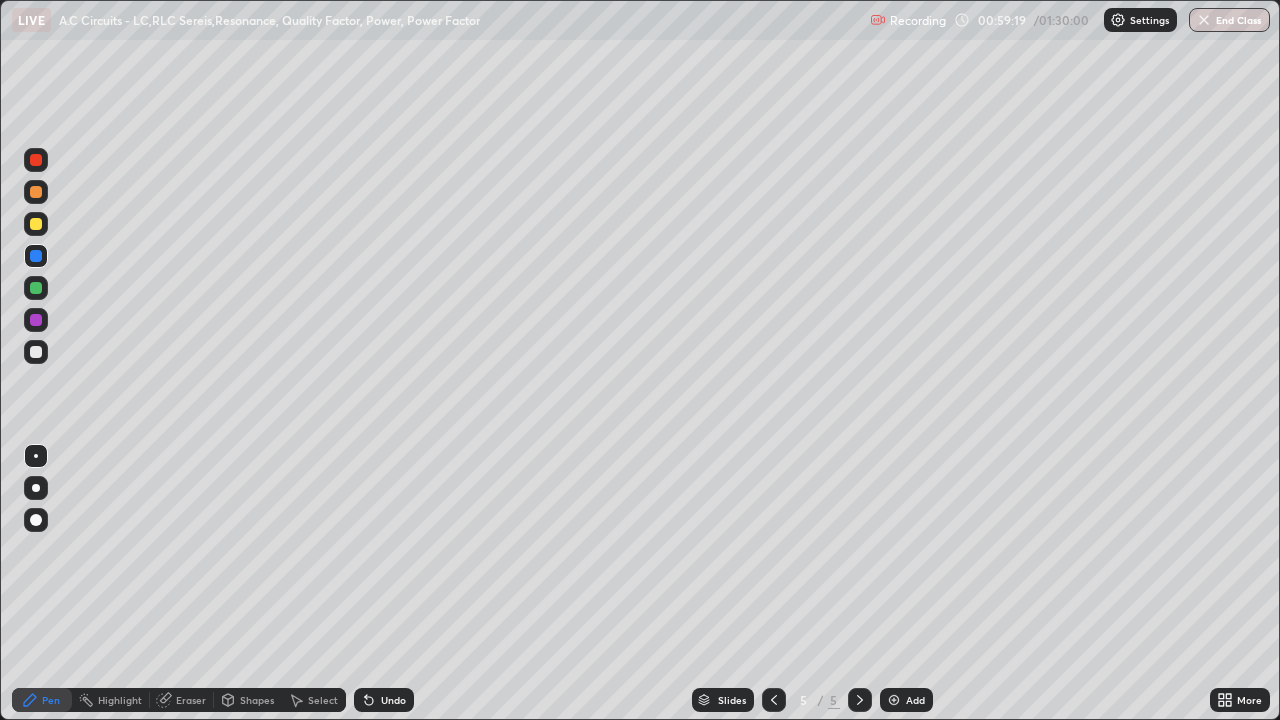 click at bounding box center (36, 352) 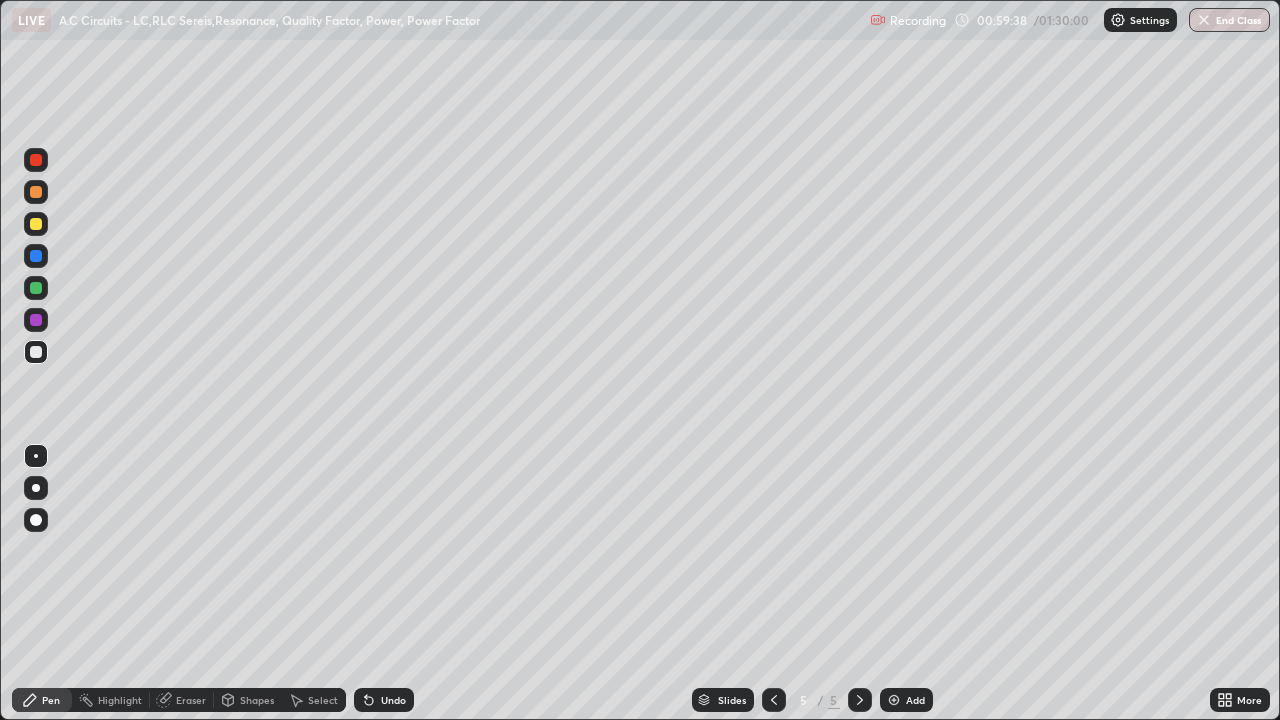 click at bounding box center (36, 224) 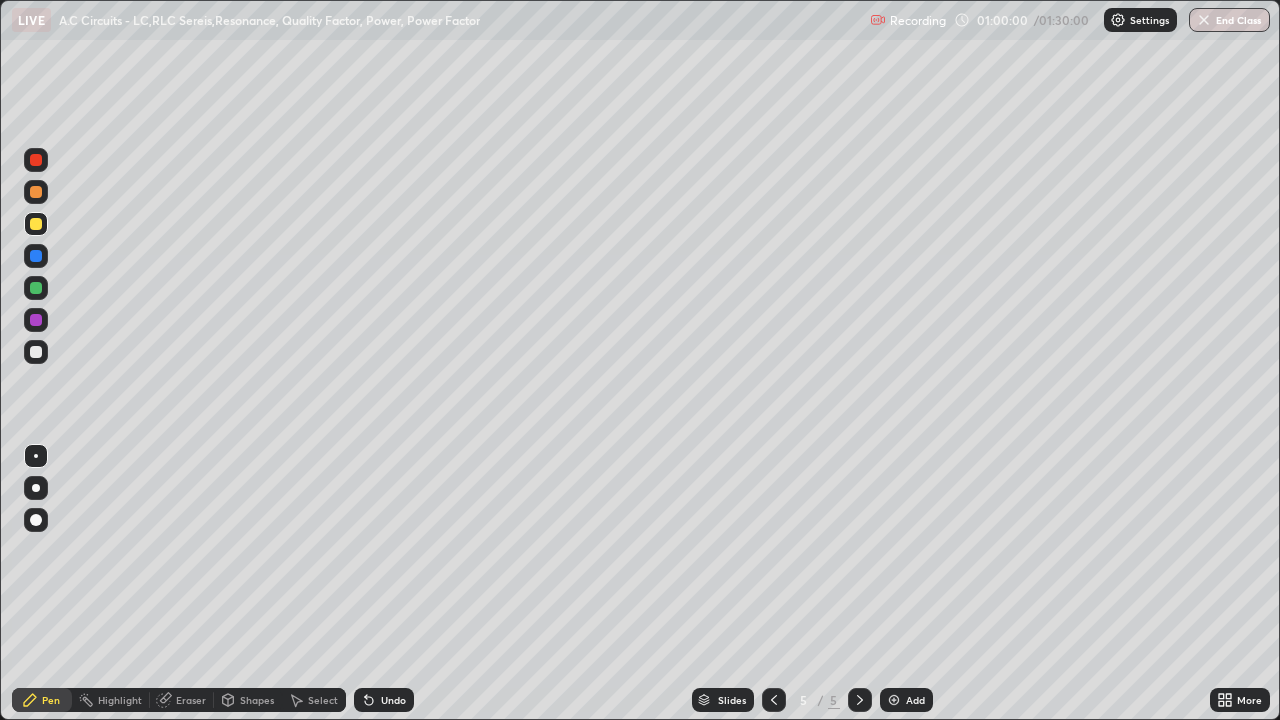 click at bounding box center (36, 352) 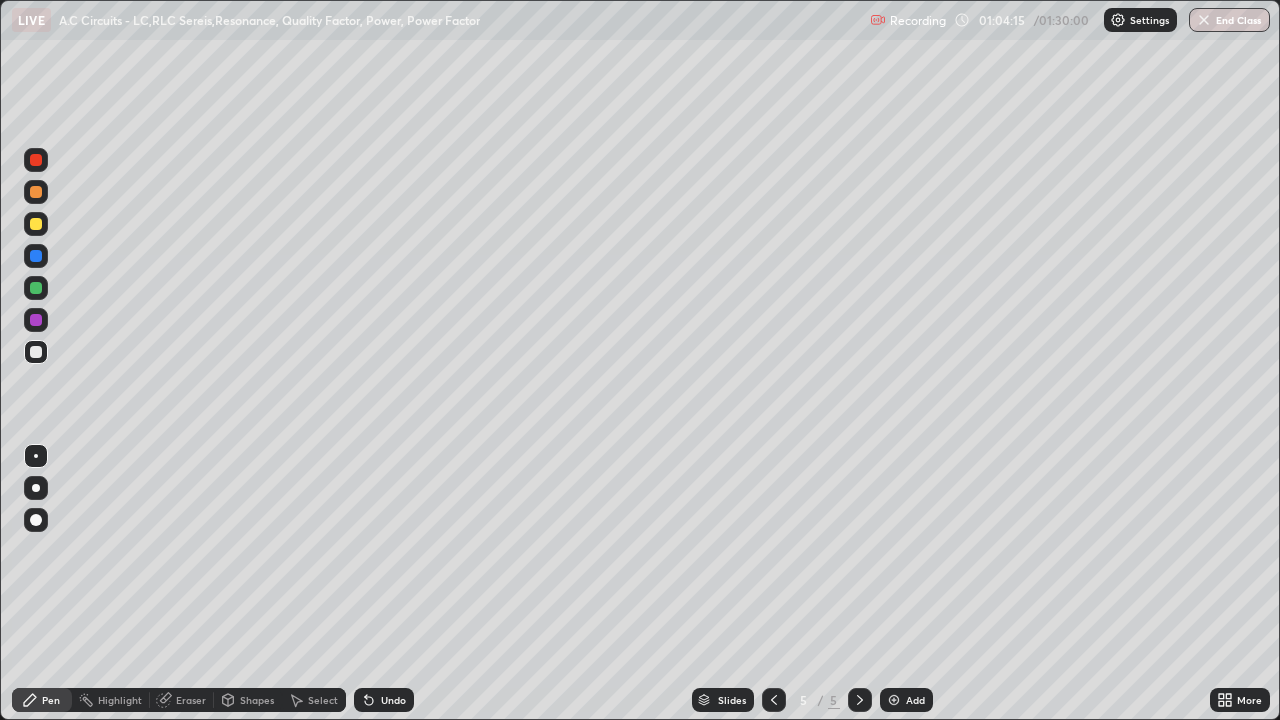 click at bounding box center [894, 700] 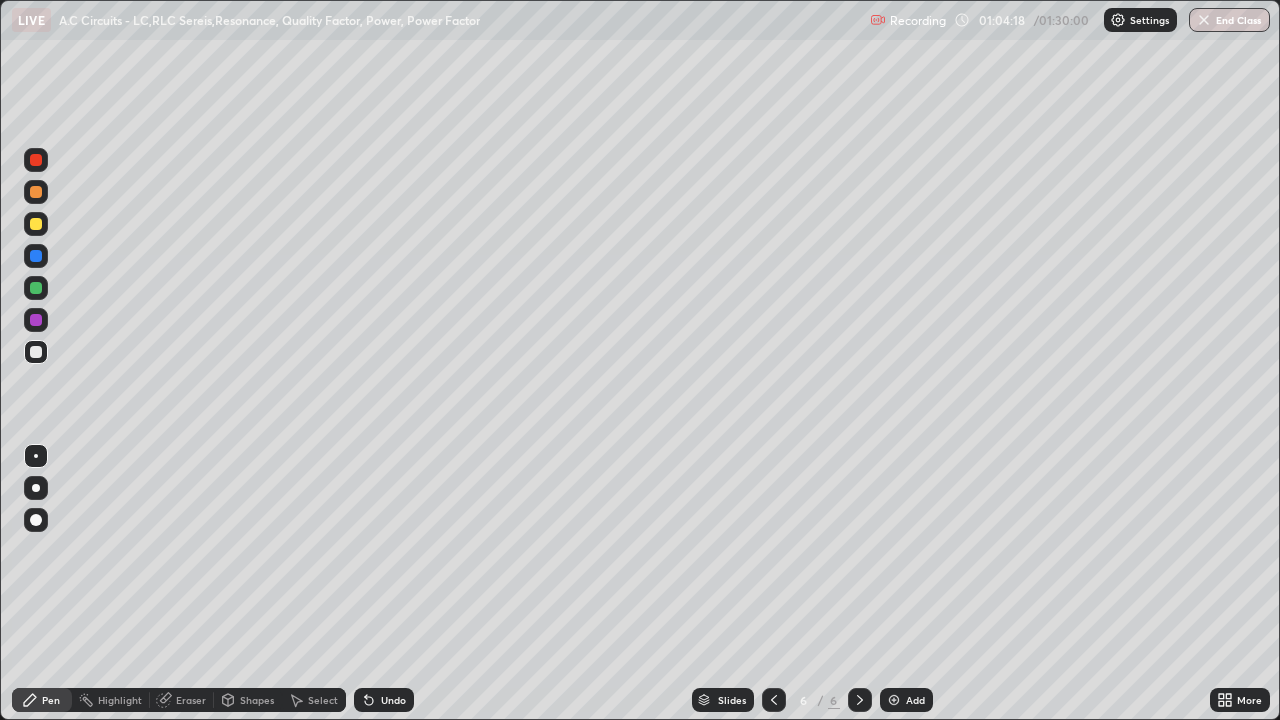 click at bounding box center (36, 224) 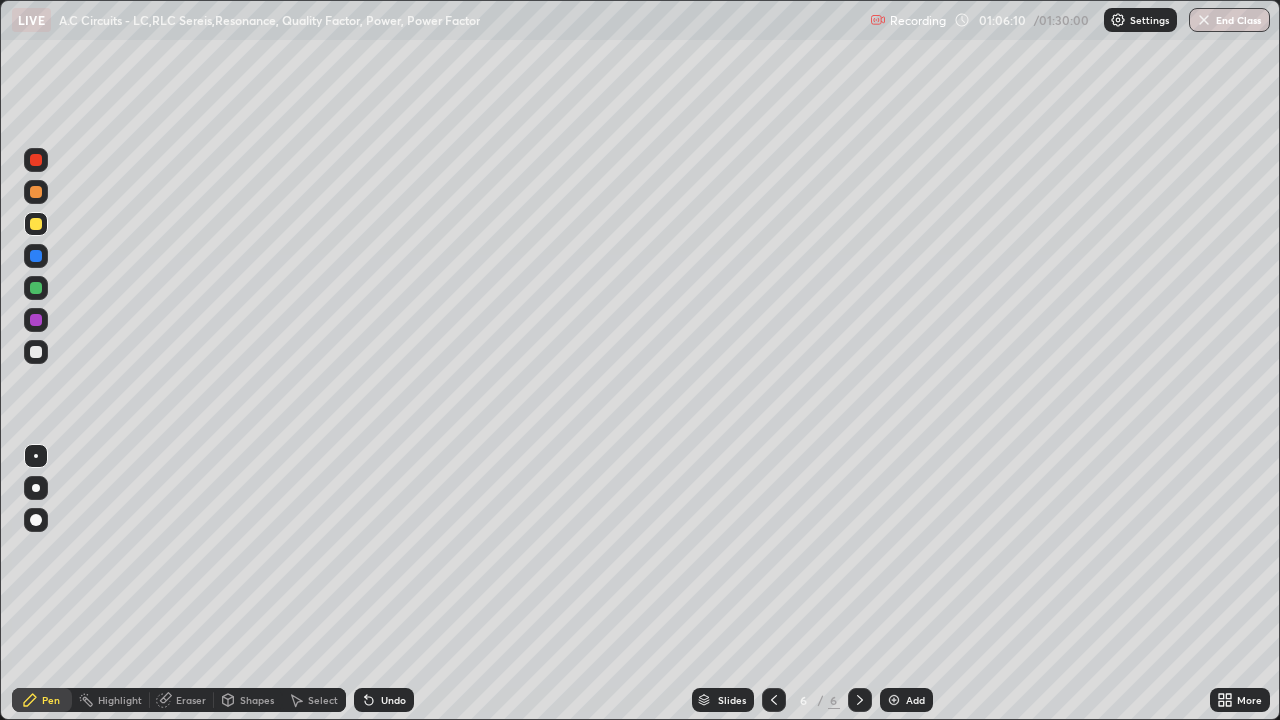 click at bounding box center (36, 352) 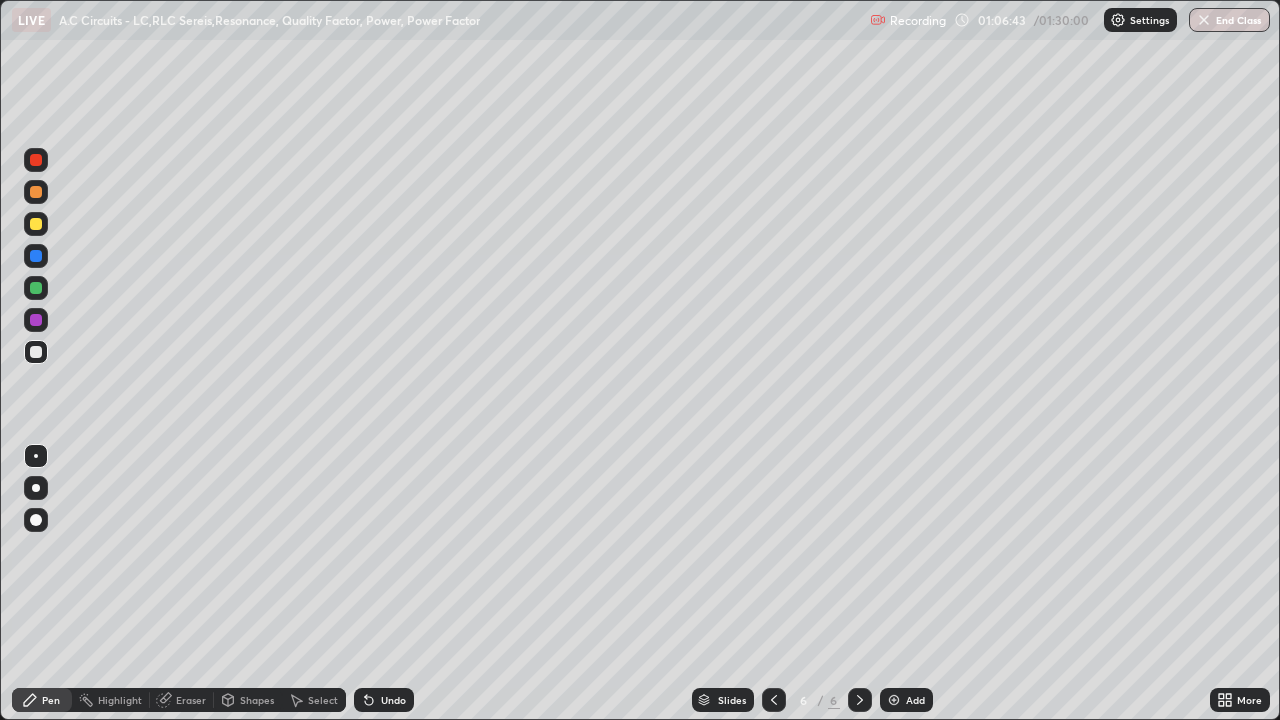 click at bounding box center [36, 288] 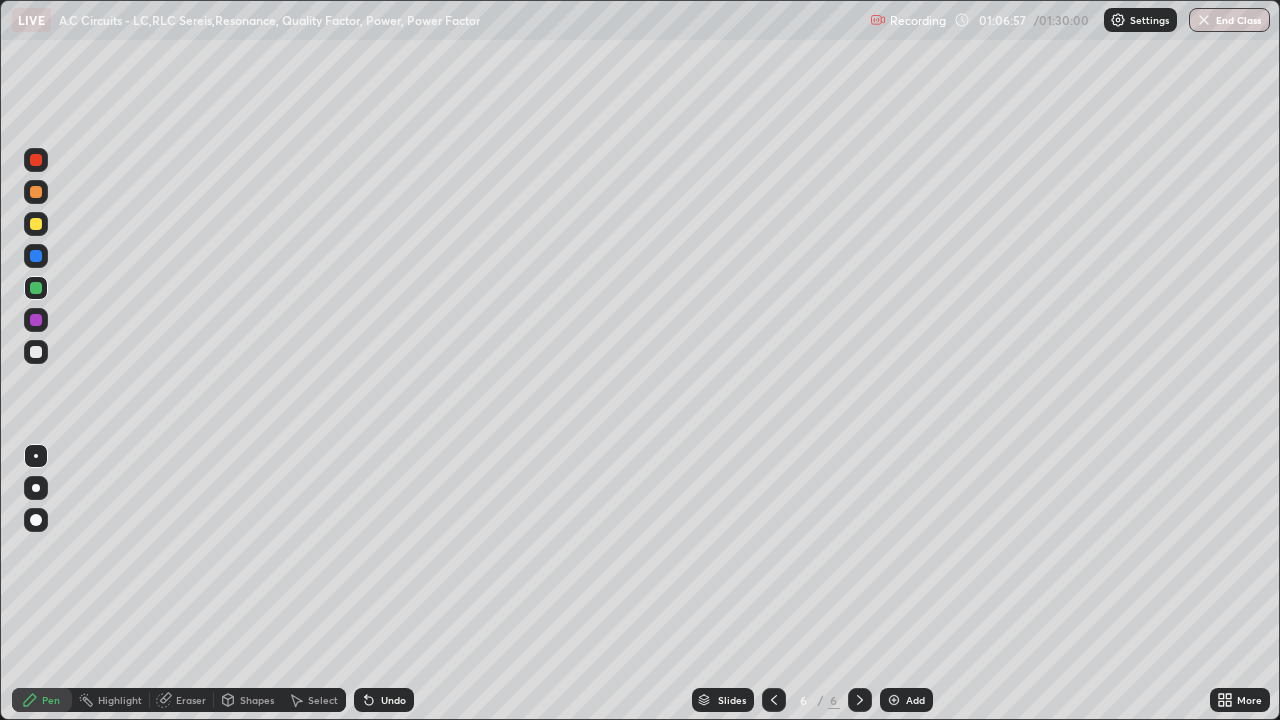 click at bounding box center [36, 224] 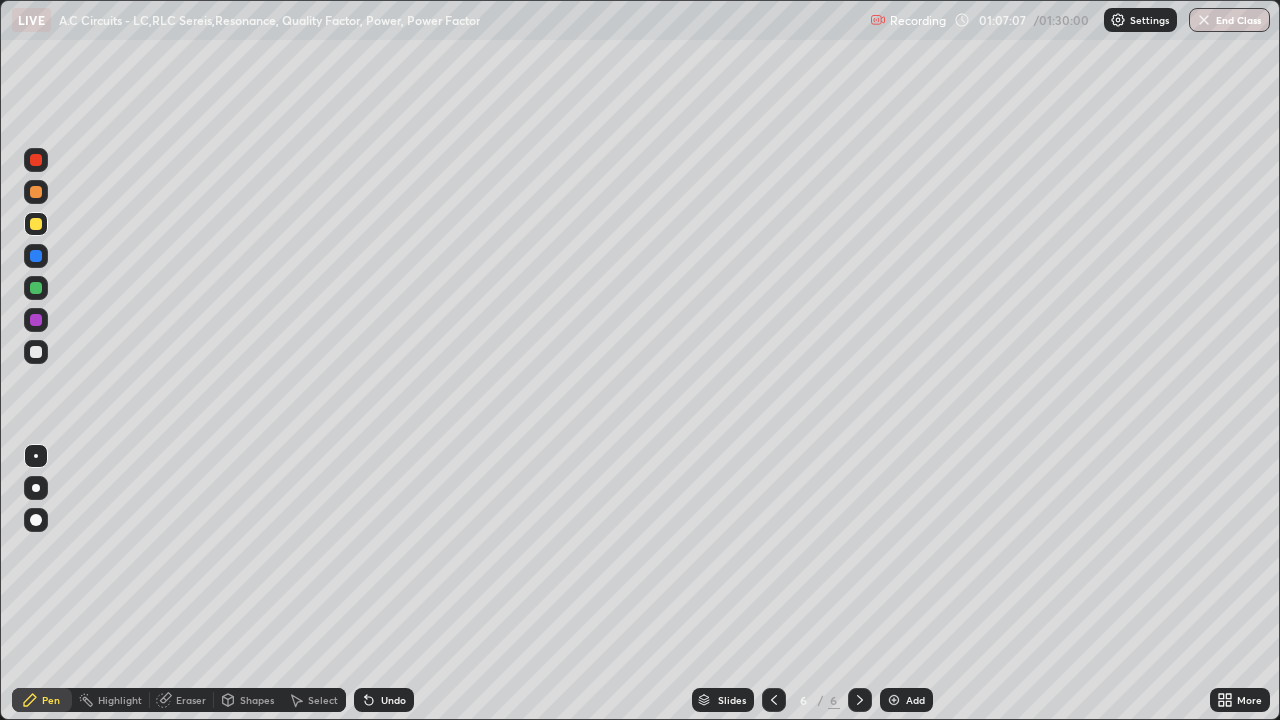 click on "Select" at bounding box center (323, 700) 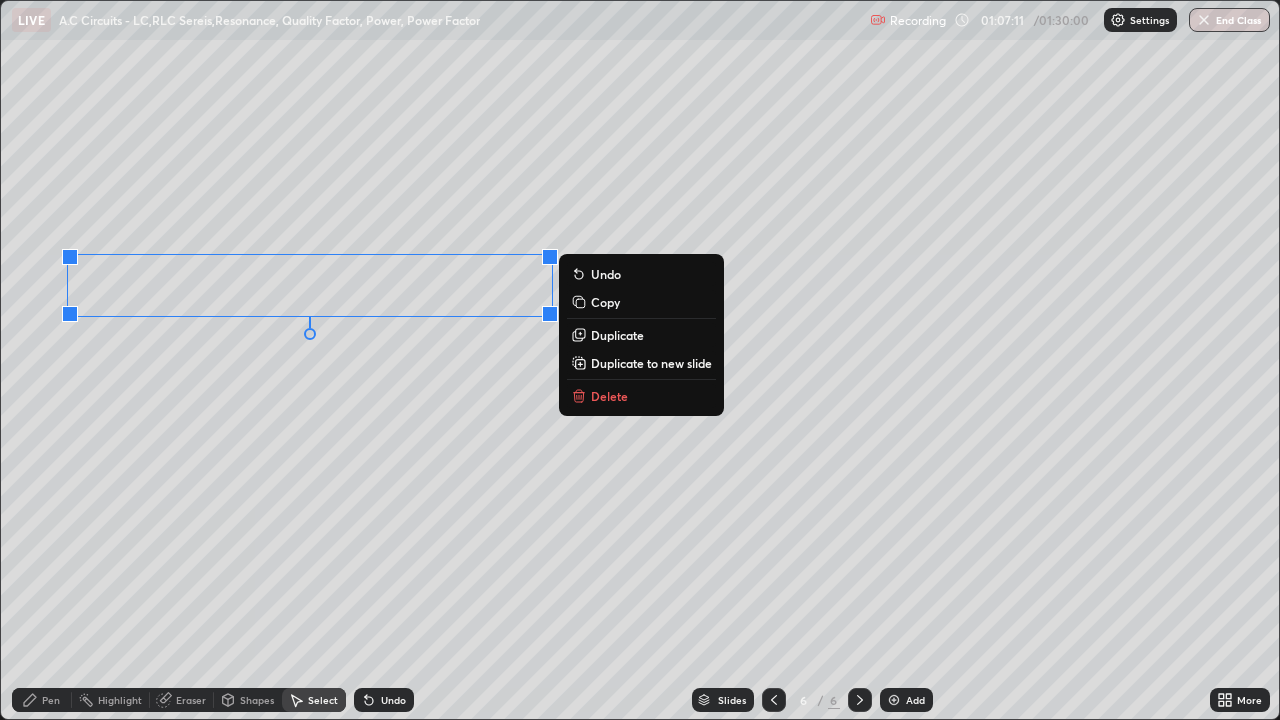 click on "0 ° Undo Copy Duplicate Duplicate to new slide Delete" at bounding box center [640, 360] 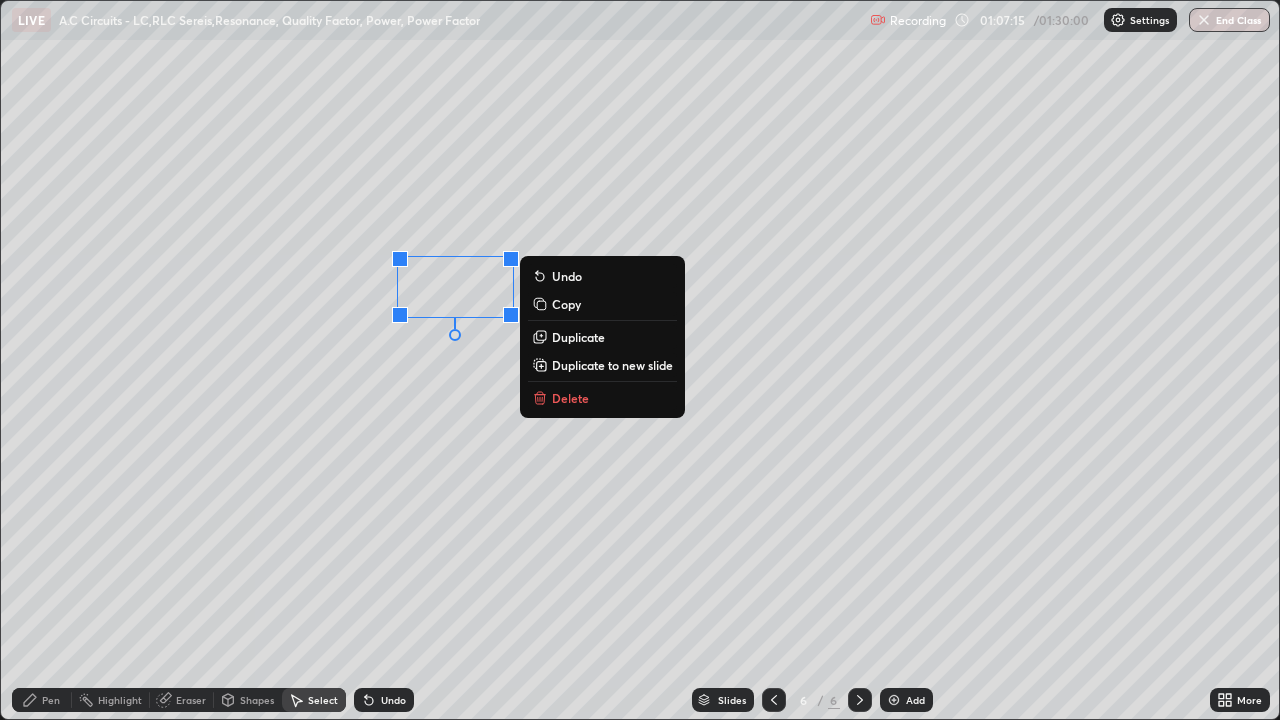 click on "Pen" at bounding box center (51, 700) 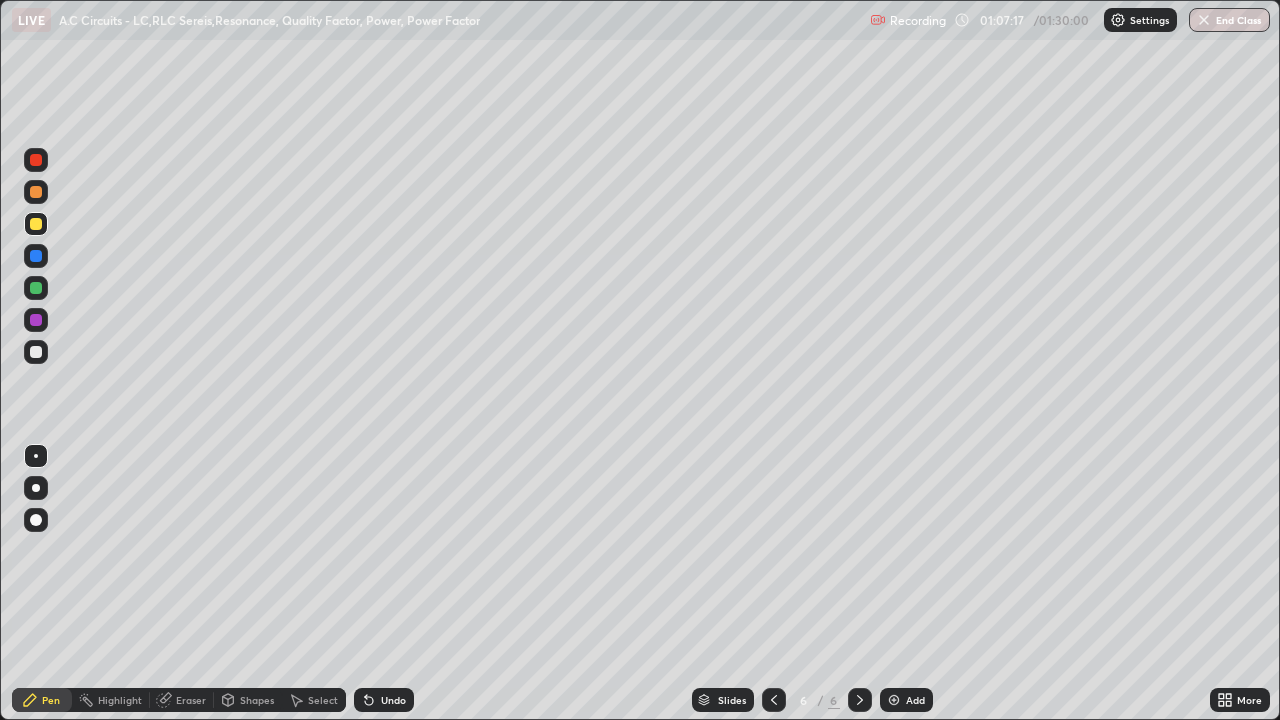 click at bounding box center [36, 224] 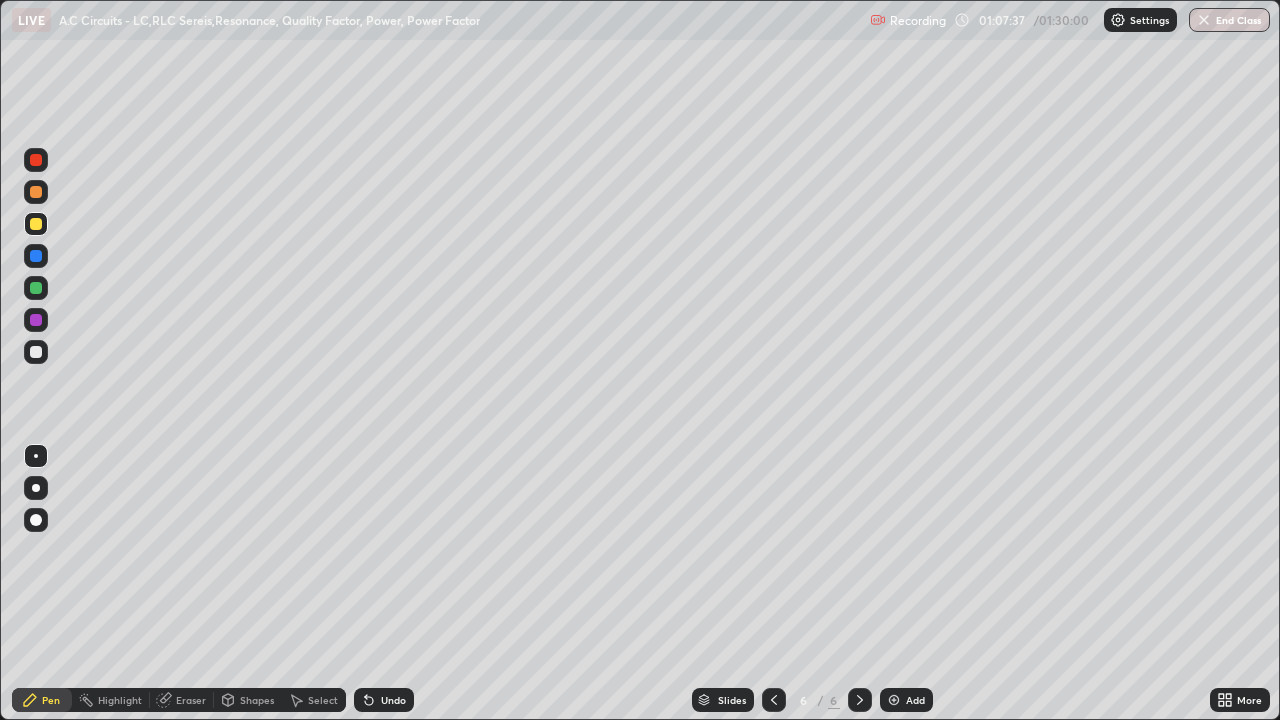 click at bounding box center (36, 288) 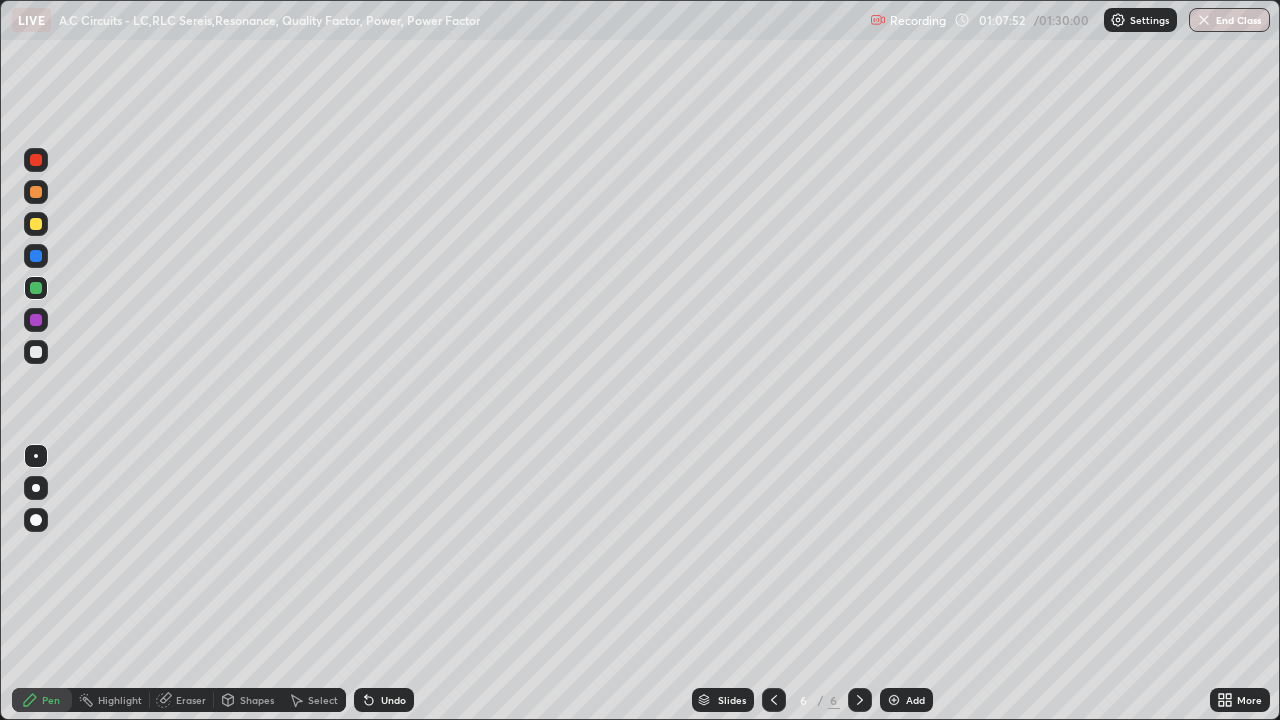 click at bounding box center (36, 224) 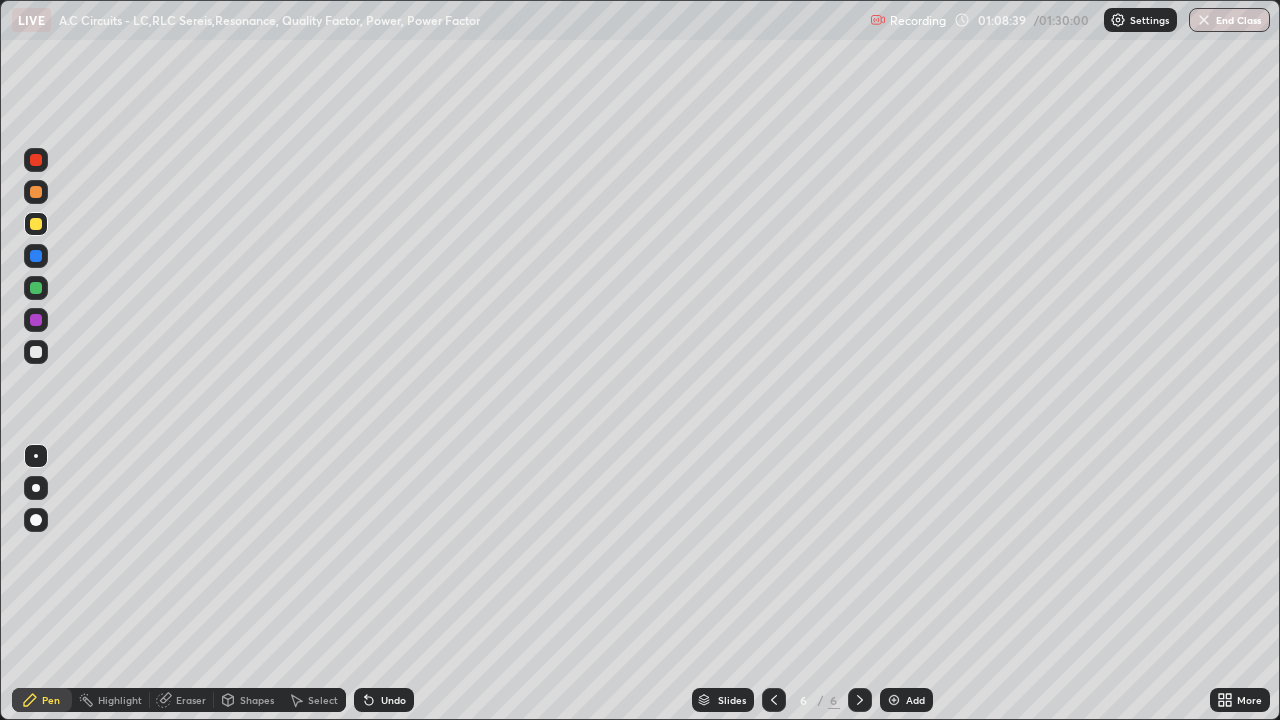click on "Select" at bounding box center [323, 700] 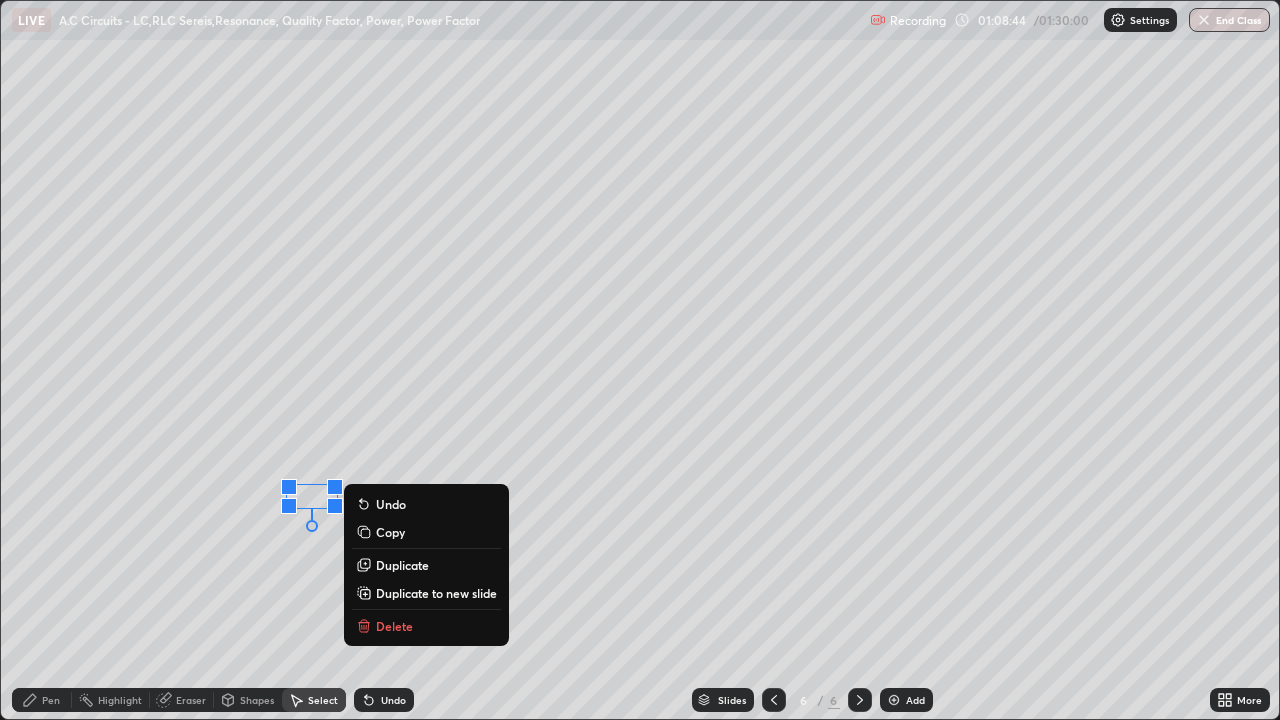 click on "Pen" at bounding box center (51, 700) 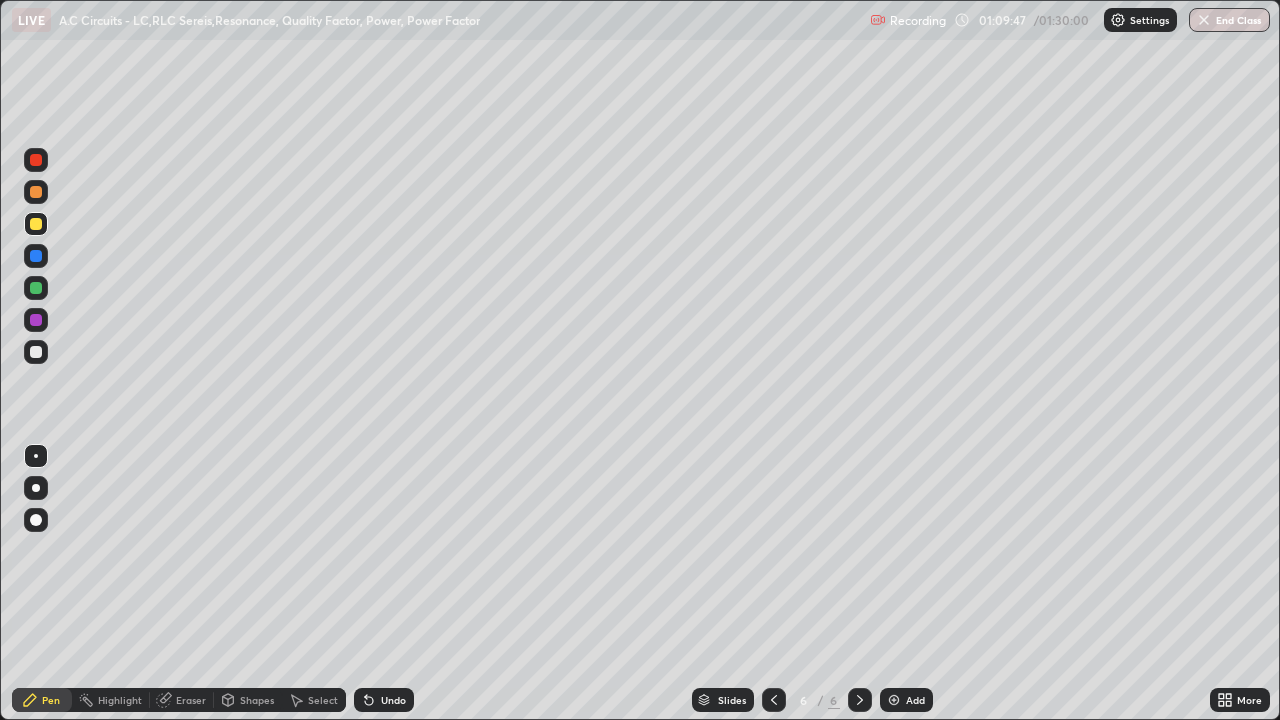 click at bounding box center [36, 352] 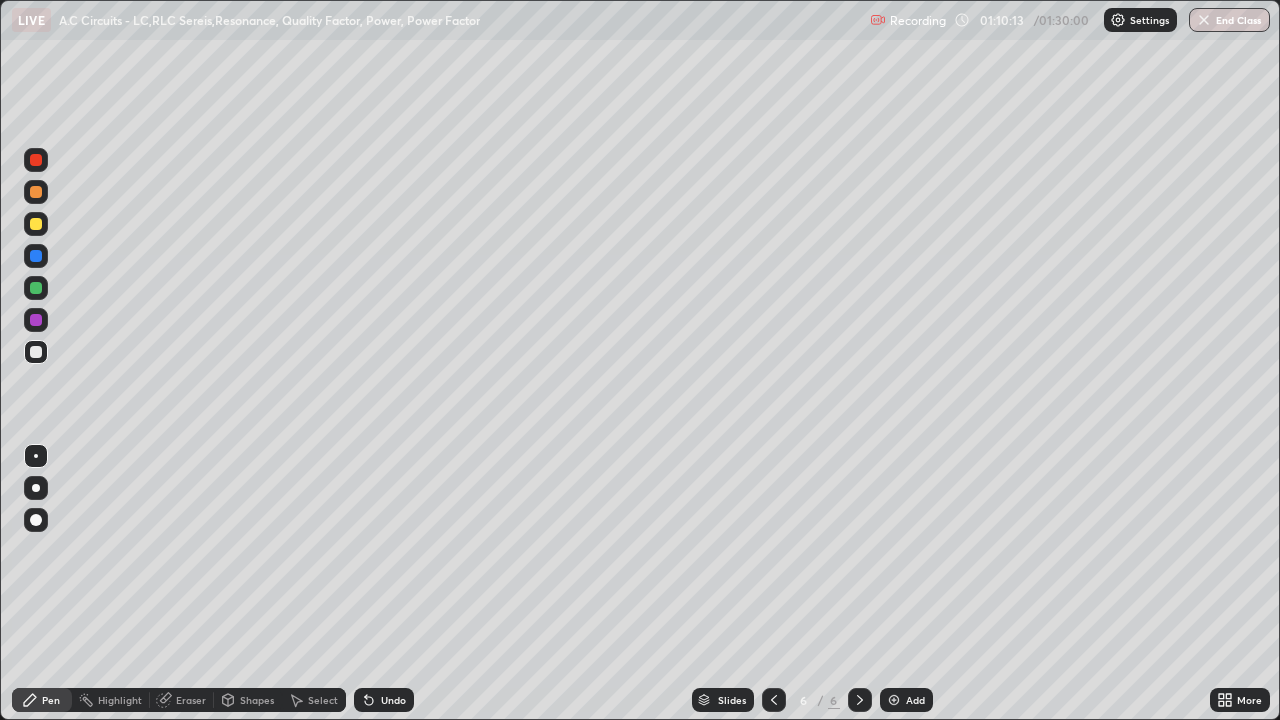 click on "Select" at bounding box center (323, 700) 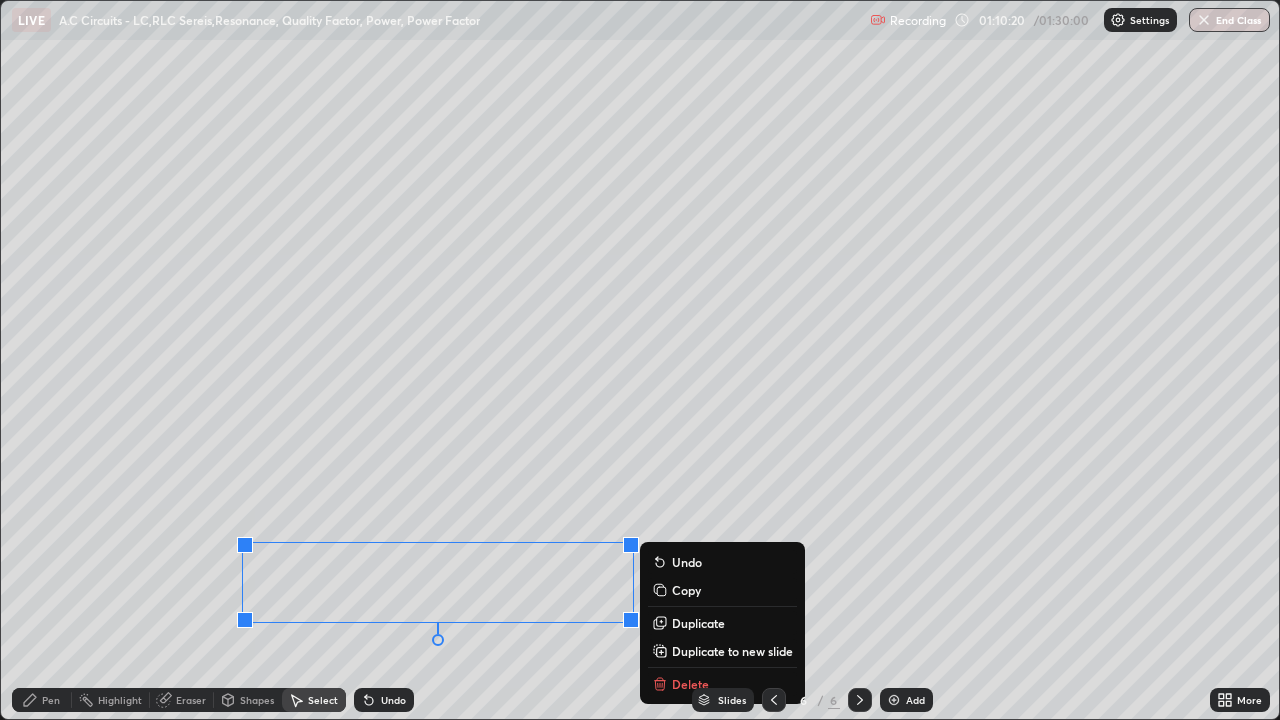 click on "Eraser" at bounding box center [191, 700] 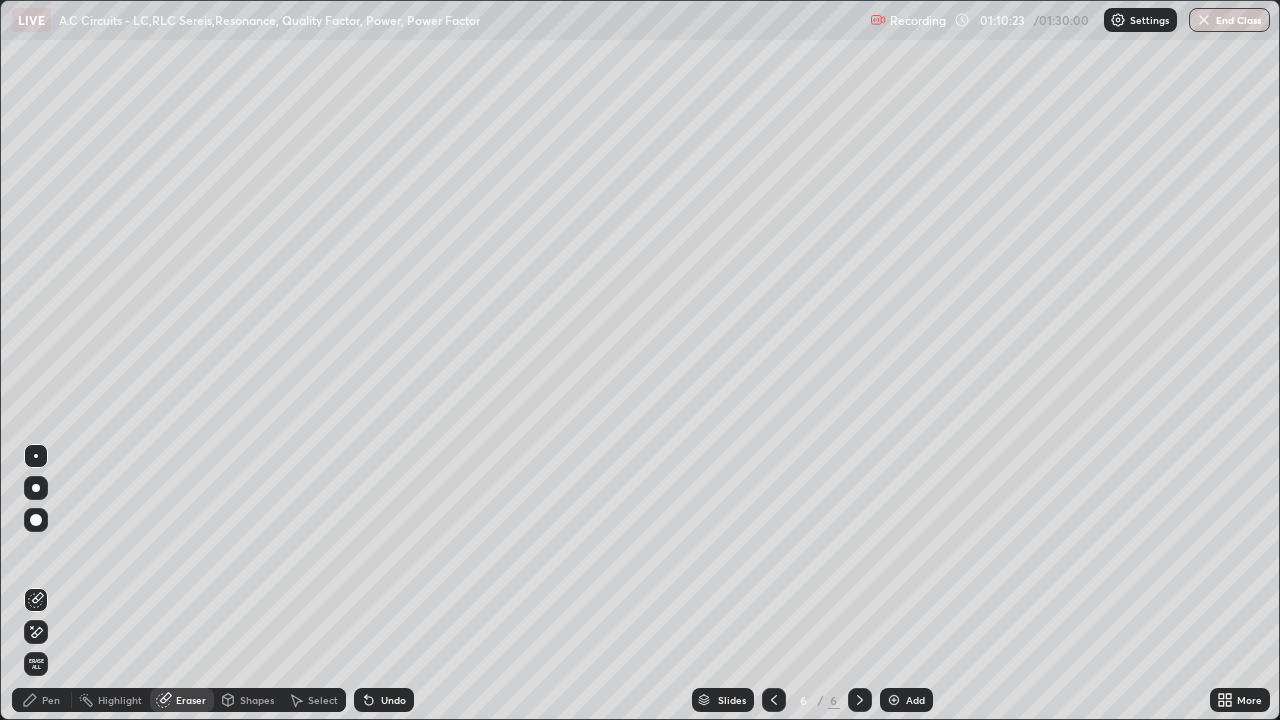 click on "Pen" at bounding box center [42, 700] 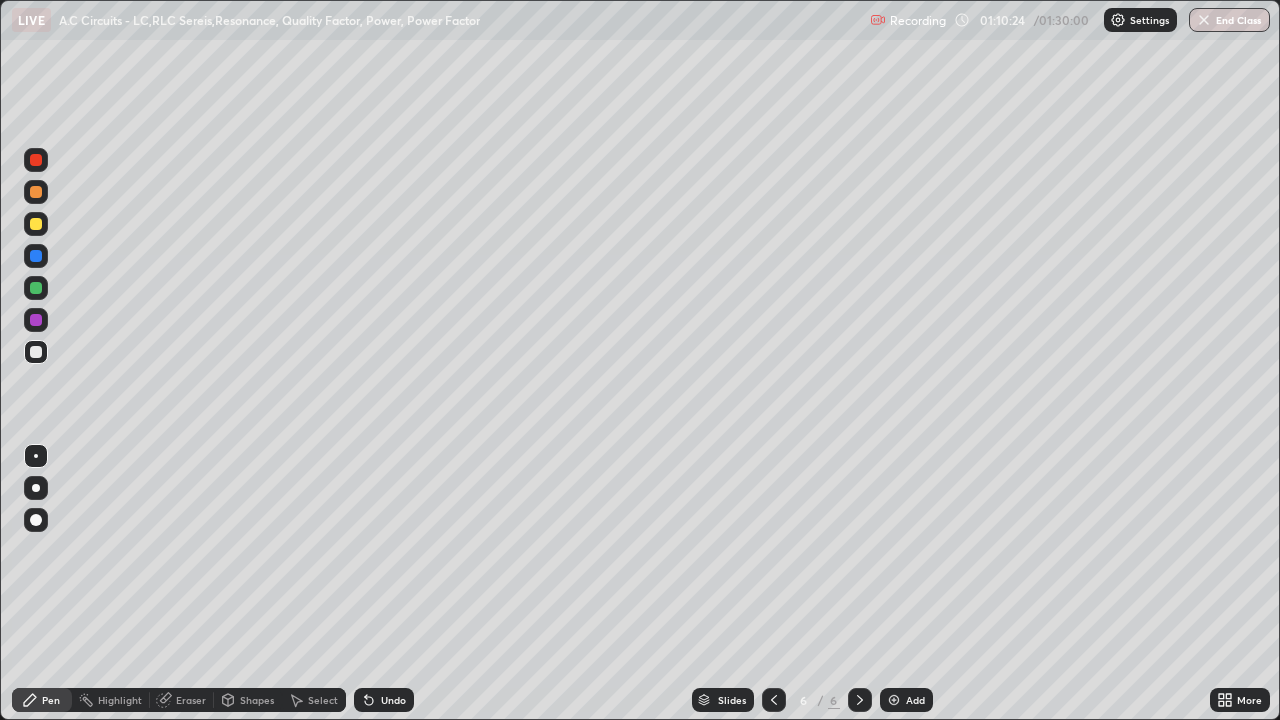 click at bounding box center (36, 224) 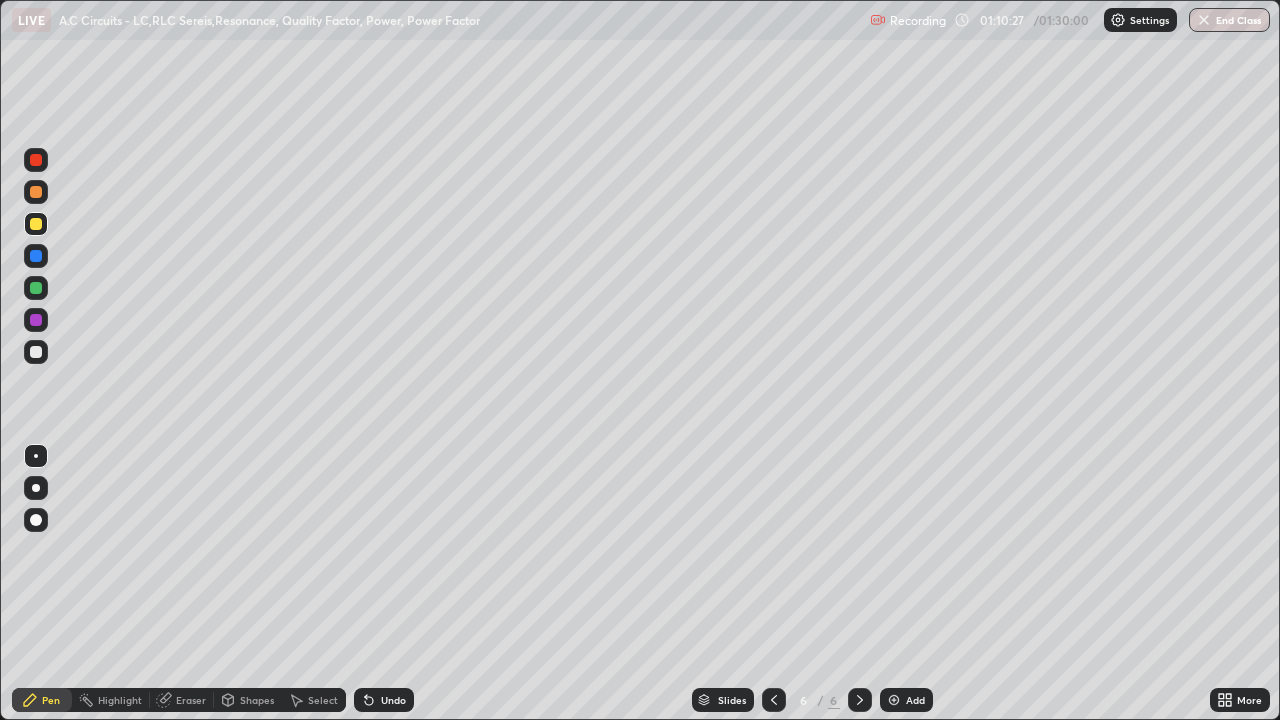 click at bounding box center (36, 352) 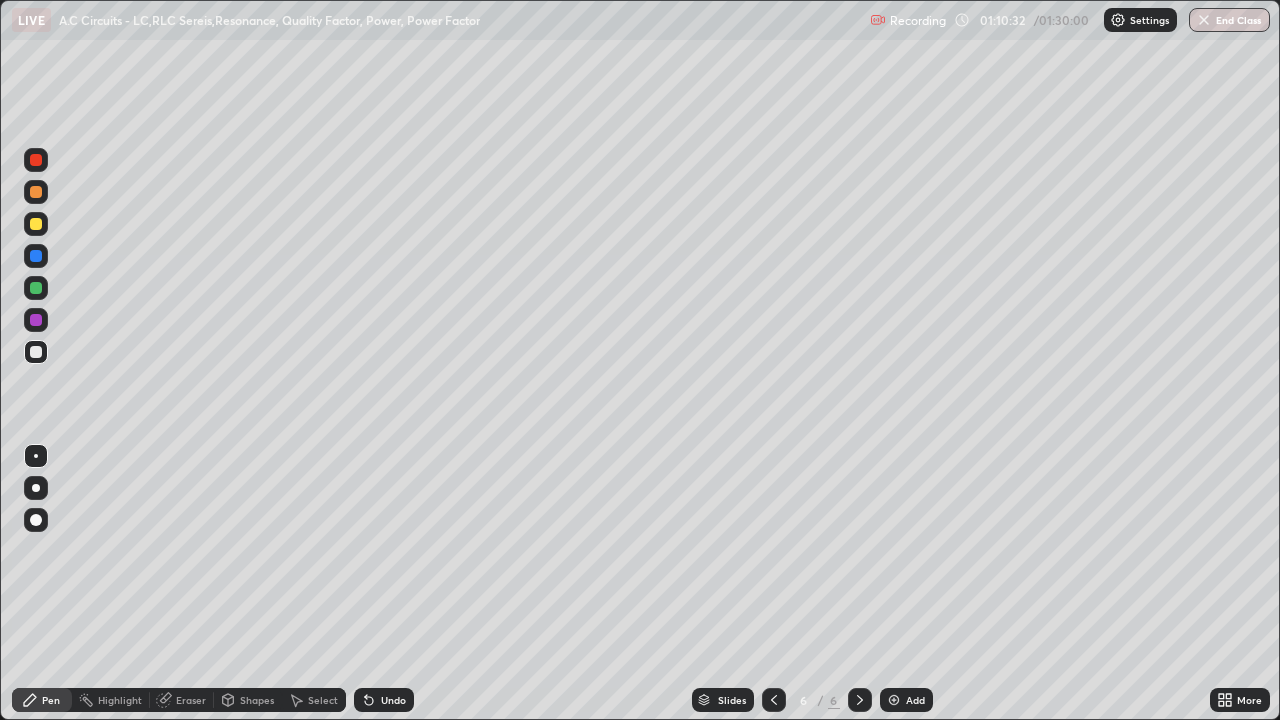 click on "Shapes" at bounding box center (257, 700) 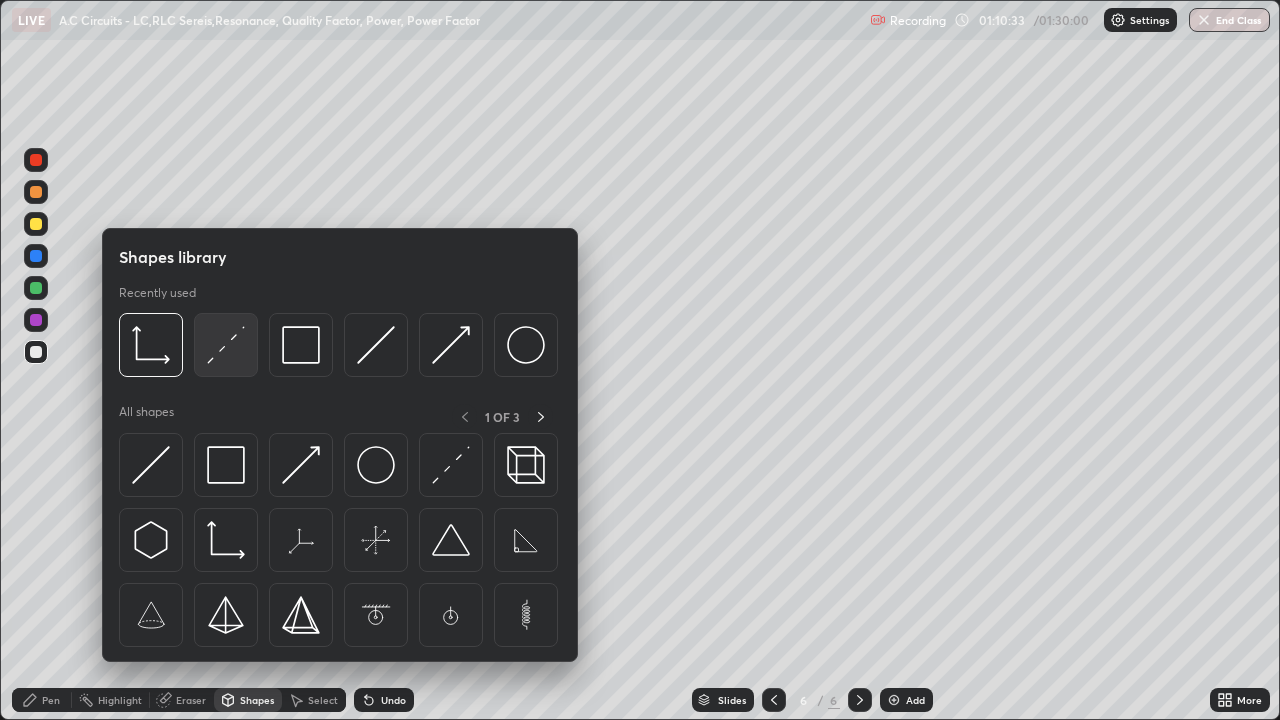 click at bounding box center [226, 345] 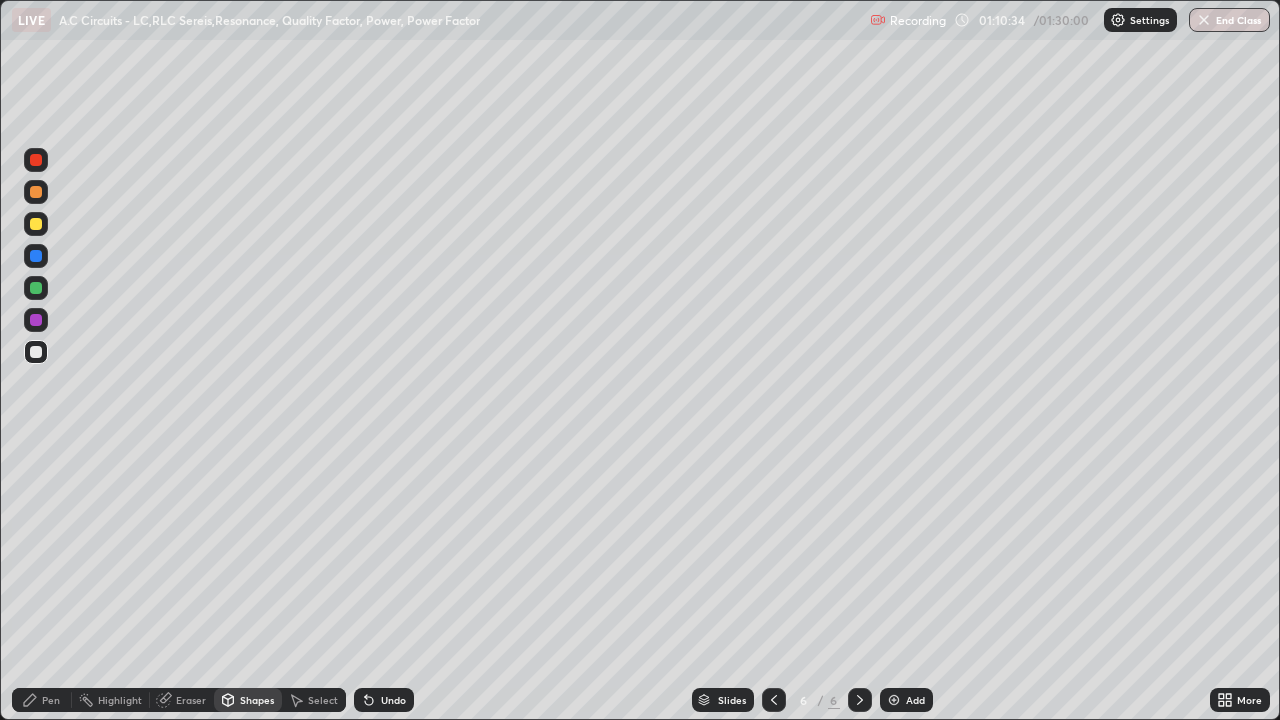 click at bounding box center (36, 192) 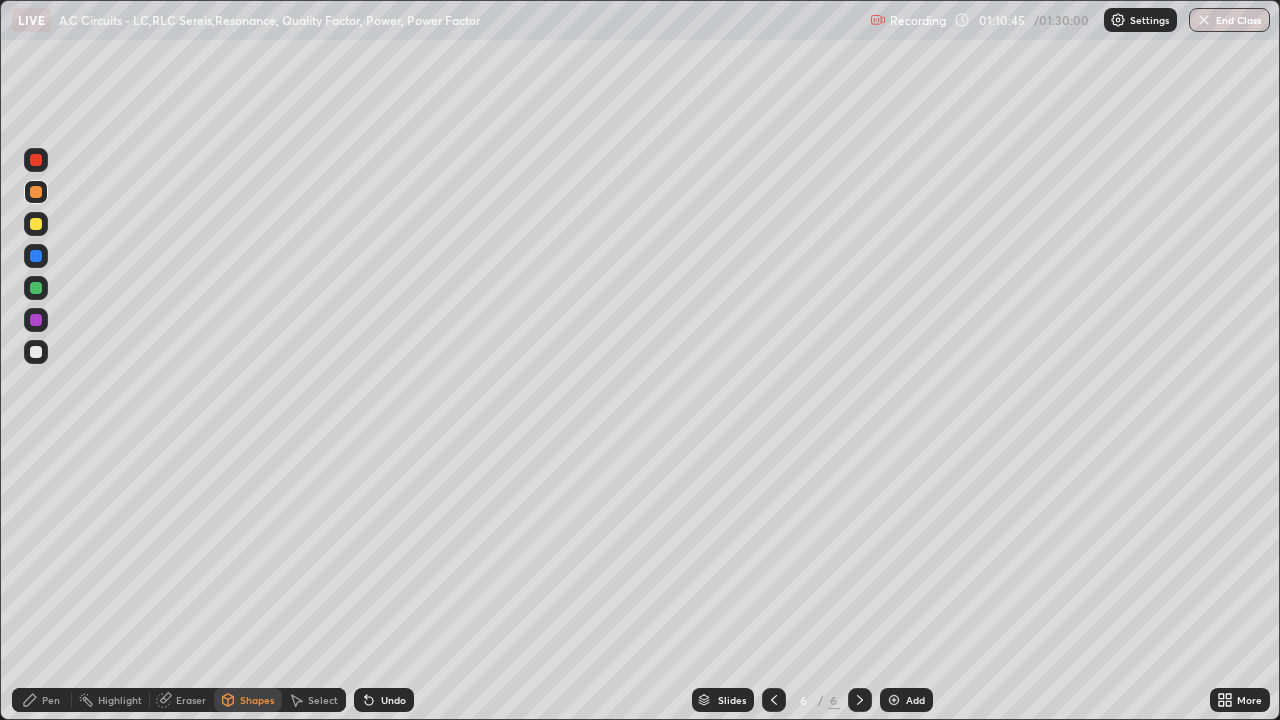 click on "Pen" at bounding box center [51, 700] 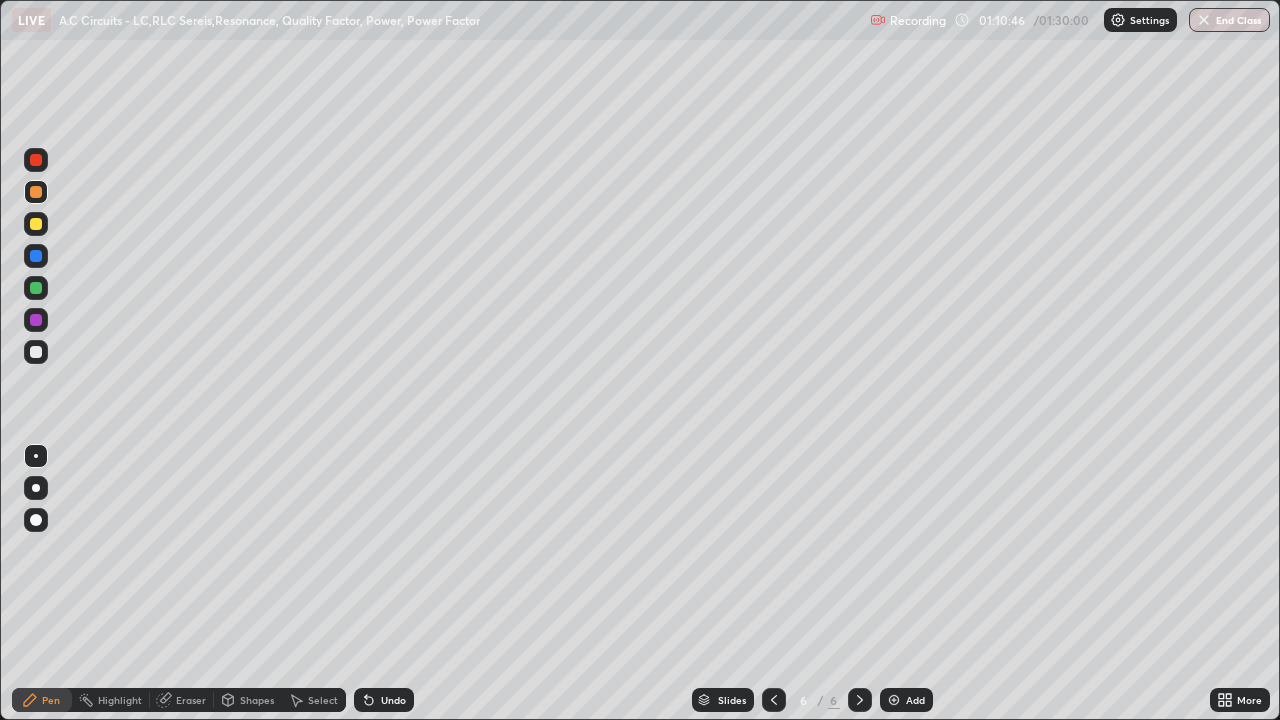 click at bounding box center (36, 352) 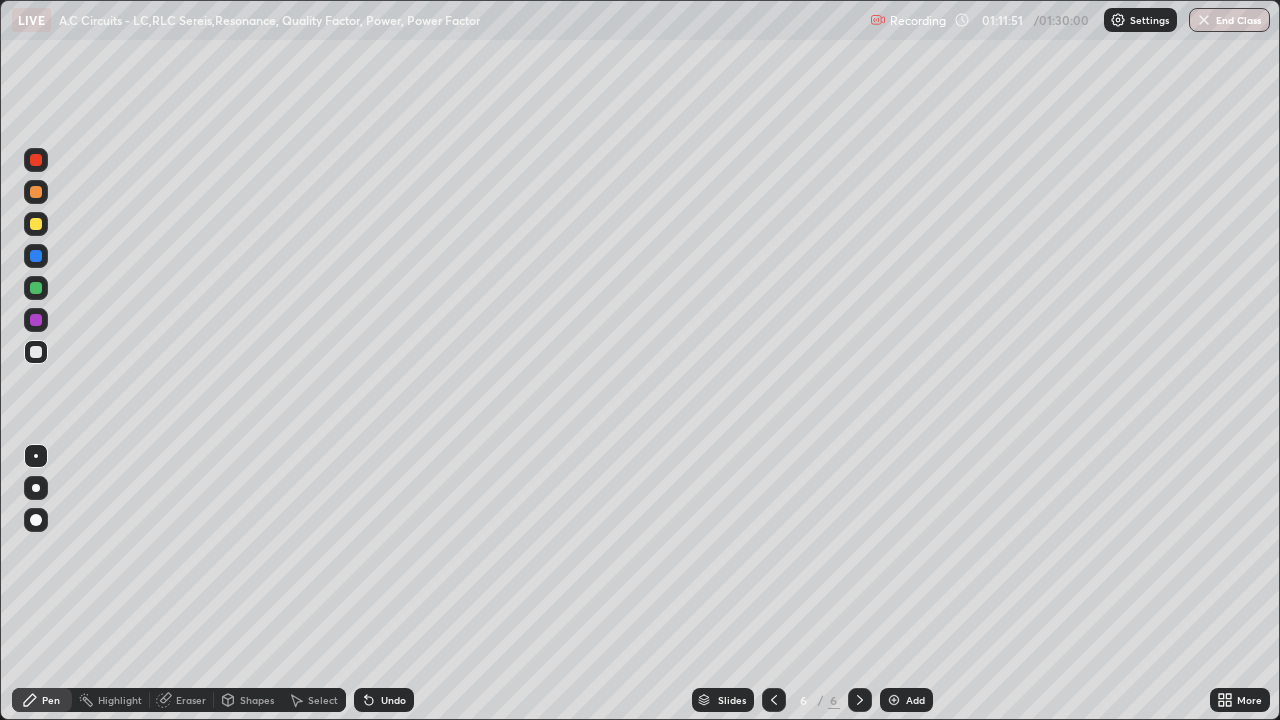 click at bounding box center [36, 224] 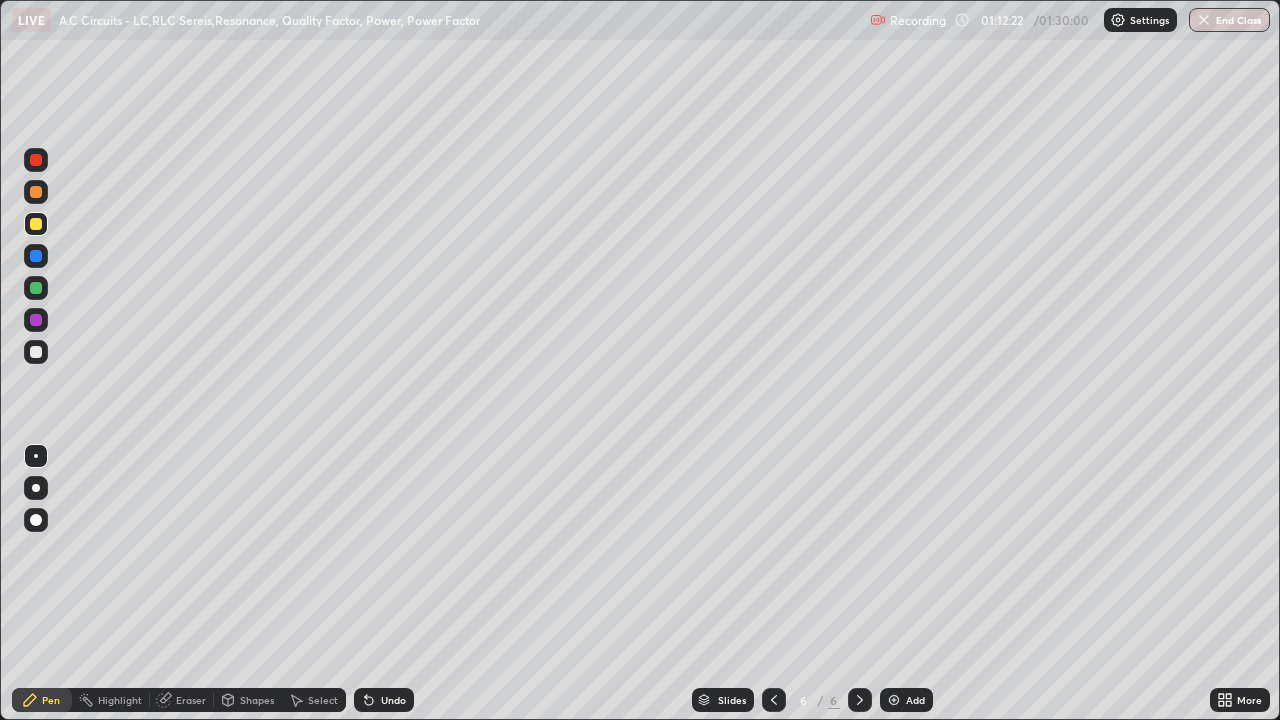 click on "Select" at bounding box center (314, 700) 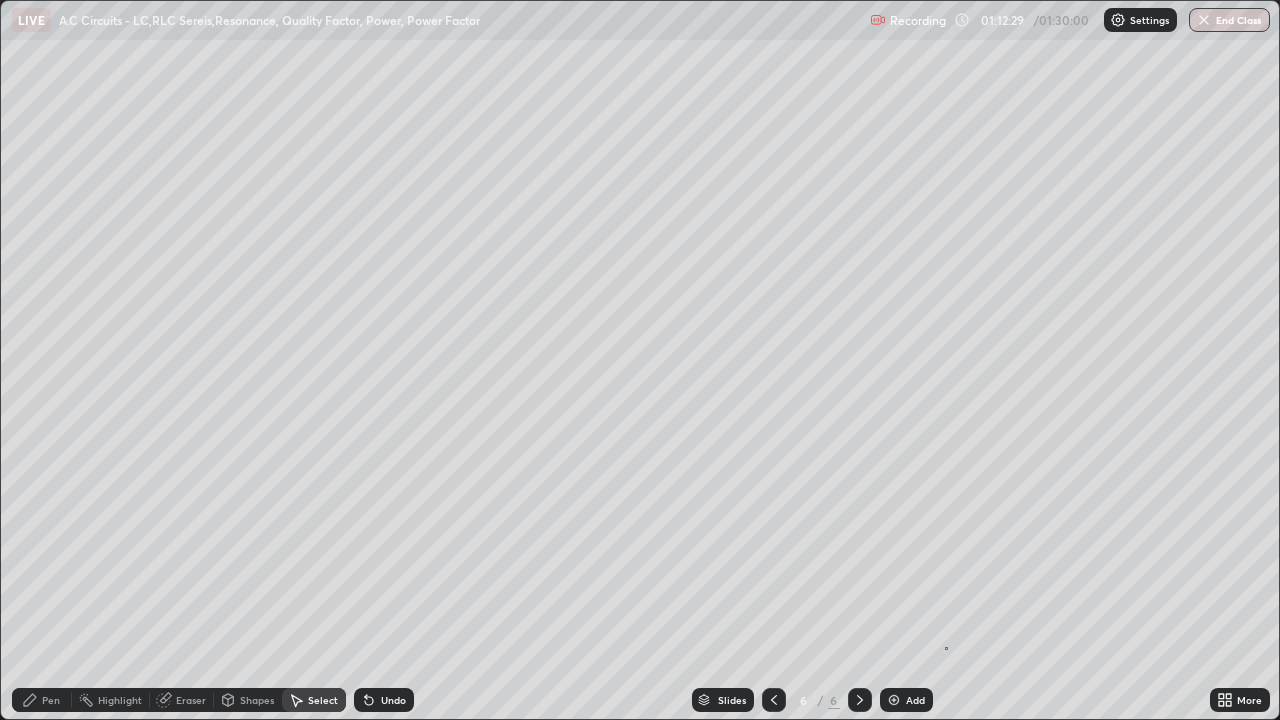 click on "0 ° Undo Copy Duplicate Duplicate to new slide Delete" at bounding box center (640, 360) 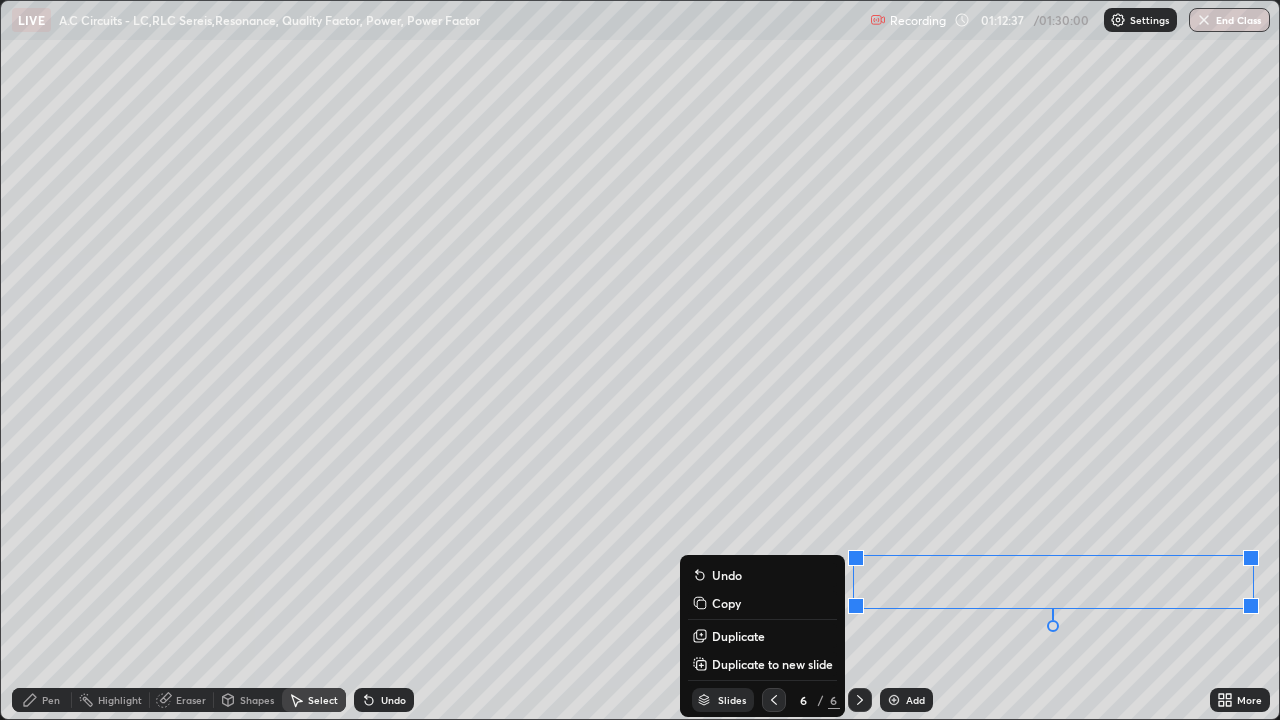 click on "0 ° Undo Copy Duplicate Duplicate to new slide Delete" at bounding box center (640, 360) 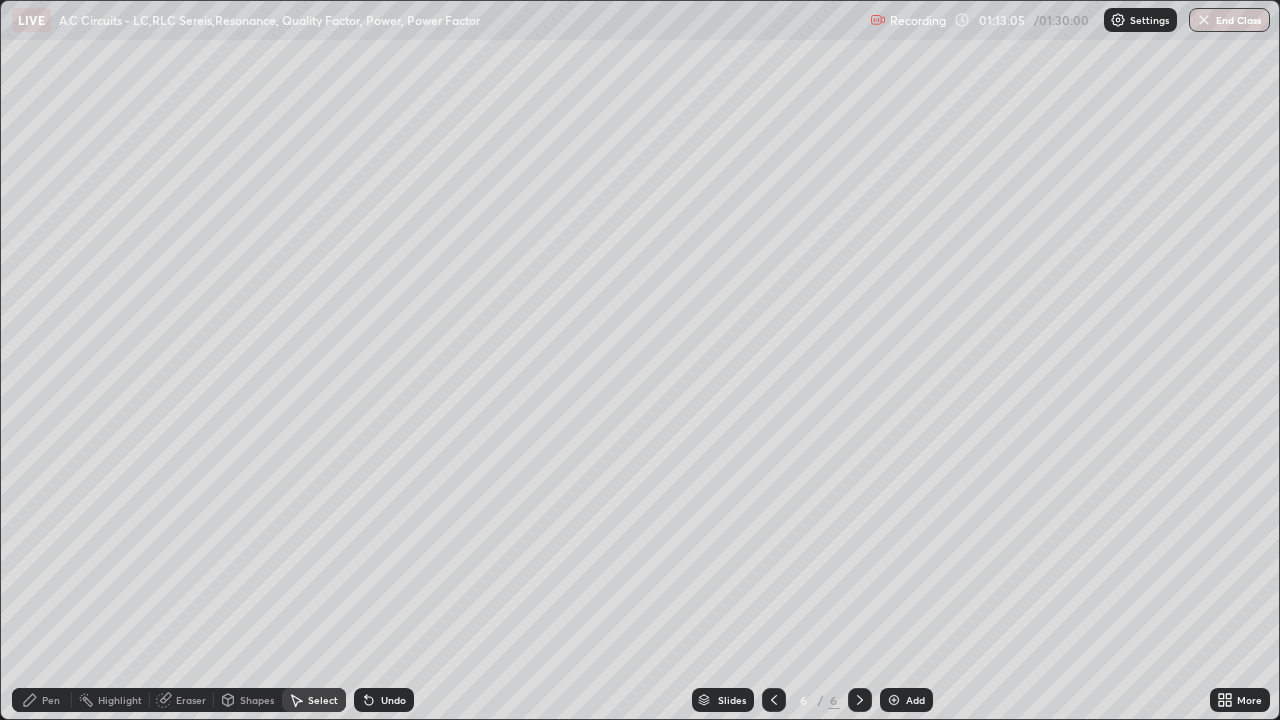 click on "Pen" at bounding box center [51, 700] 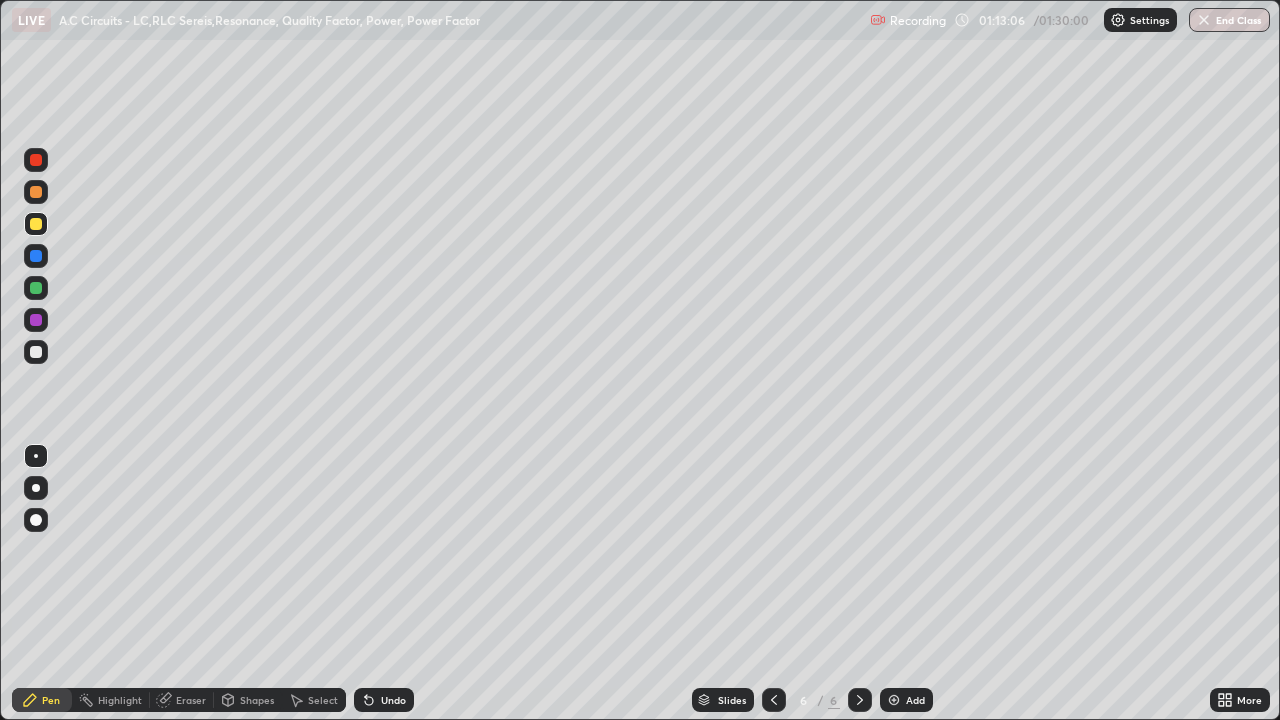 click at bounding box center (36, 224) 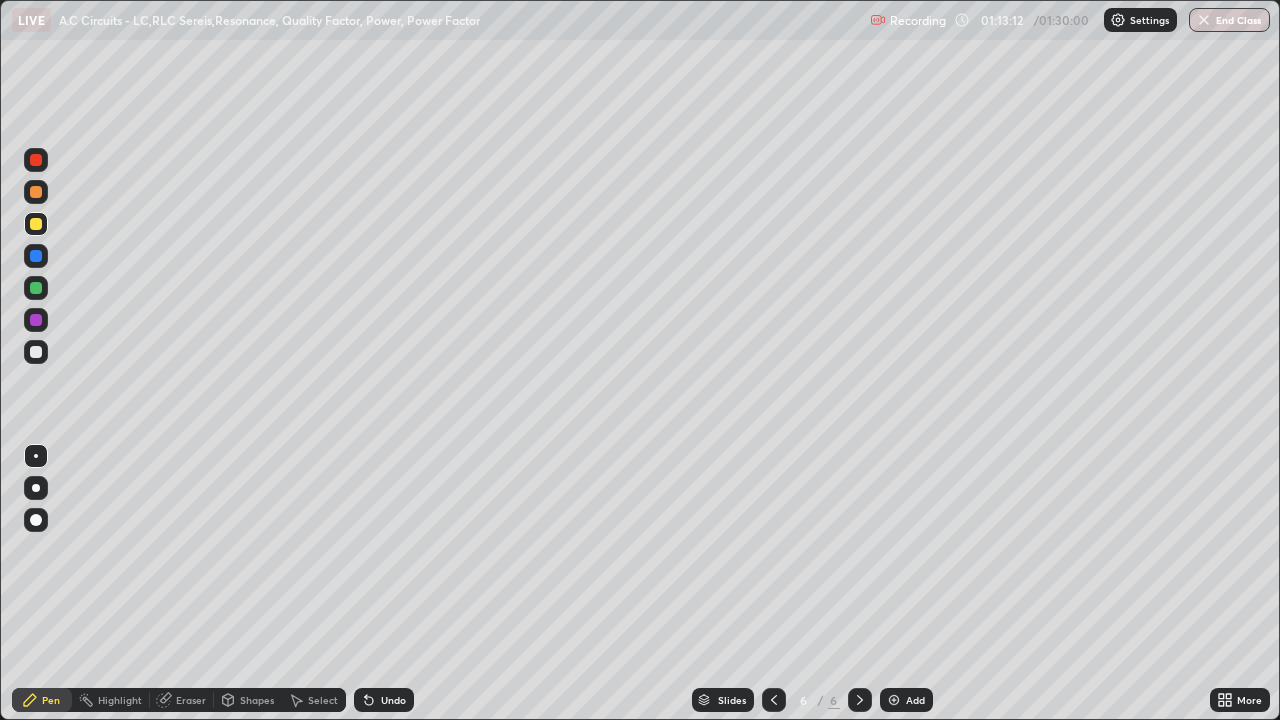 click at bounding box center [36, 352] 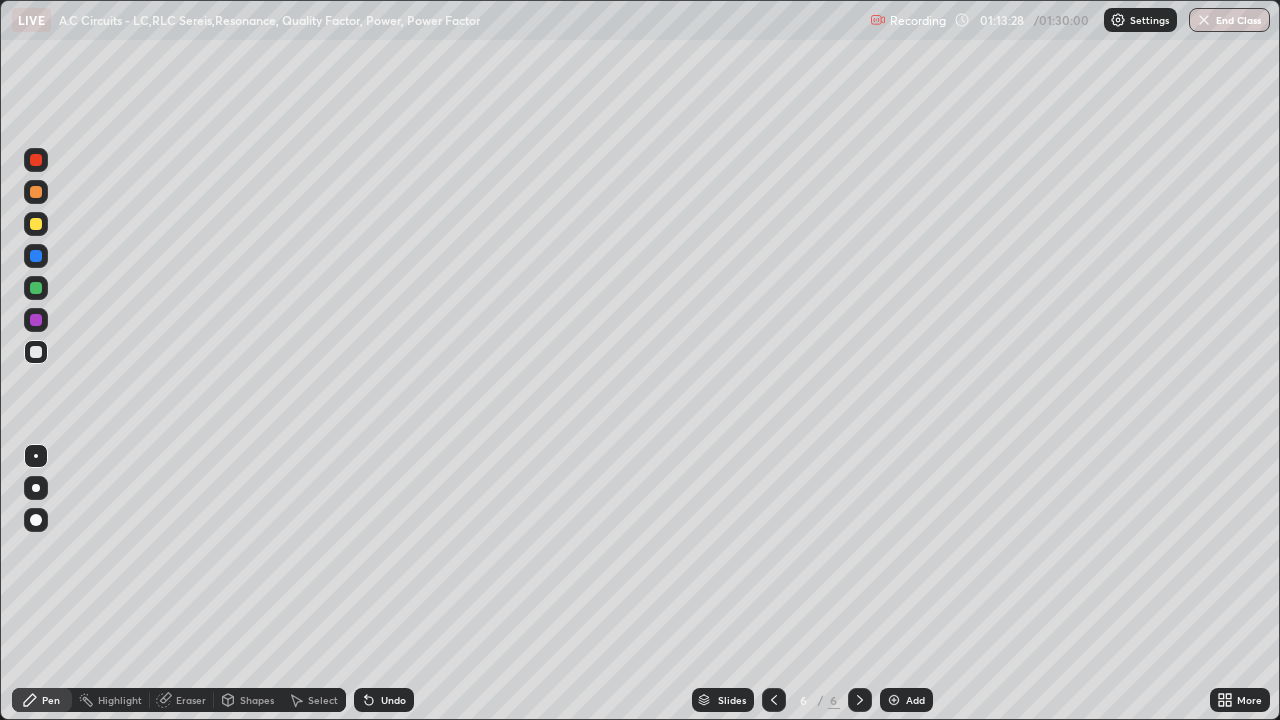 click on "Select" at bounding box center [323, 700] 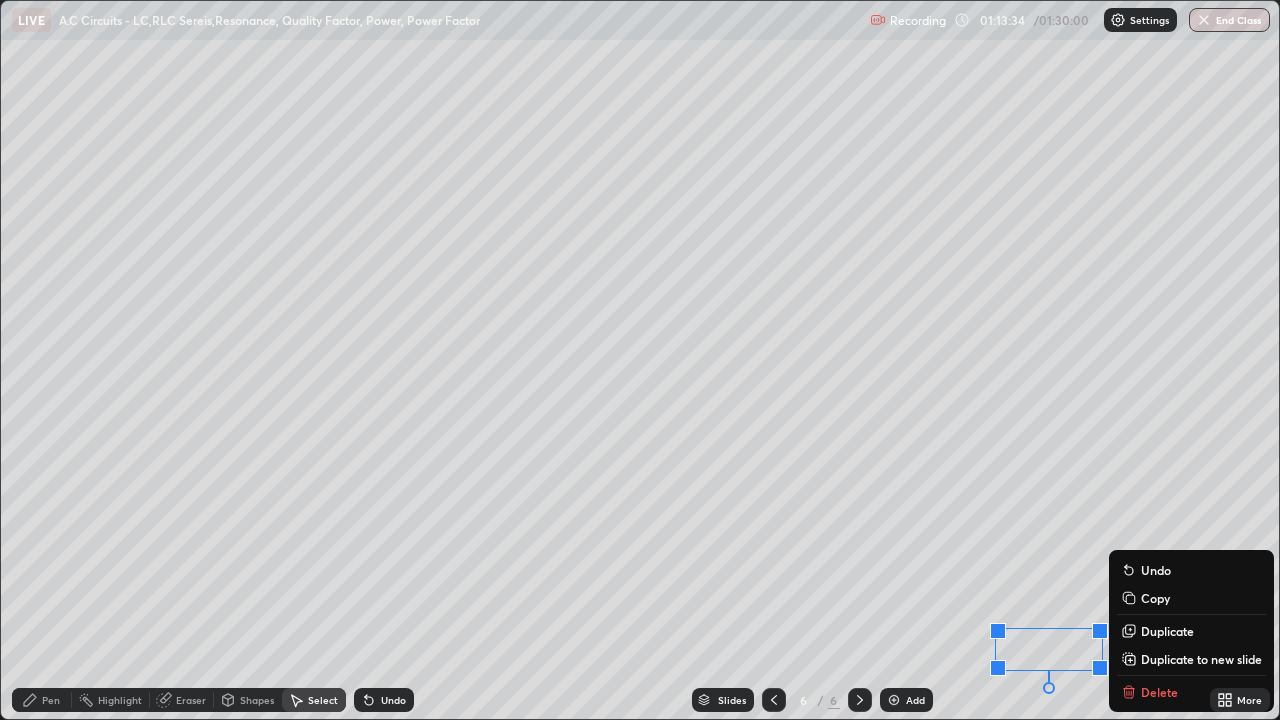 click on "Eraser" at bounding box center [191, 700] 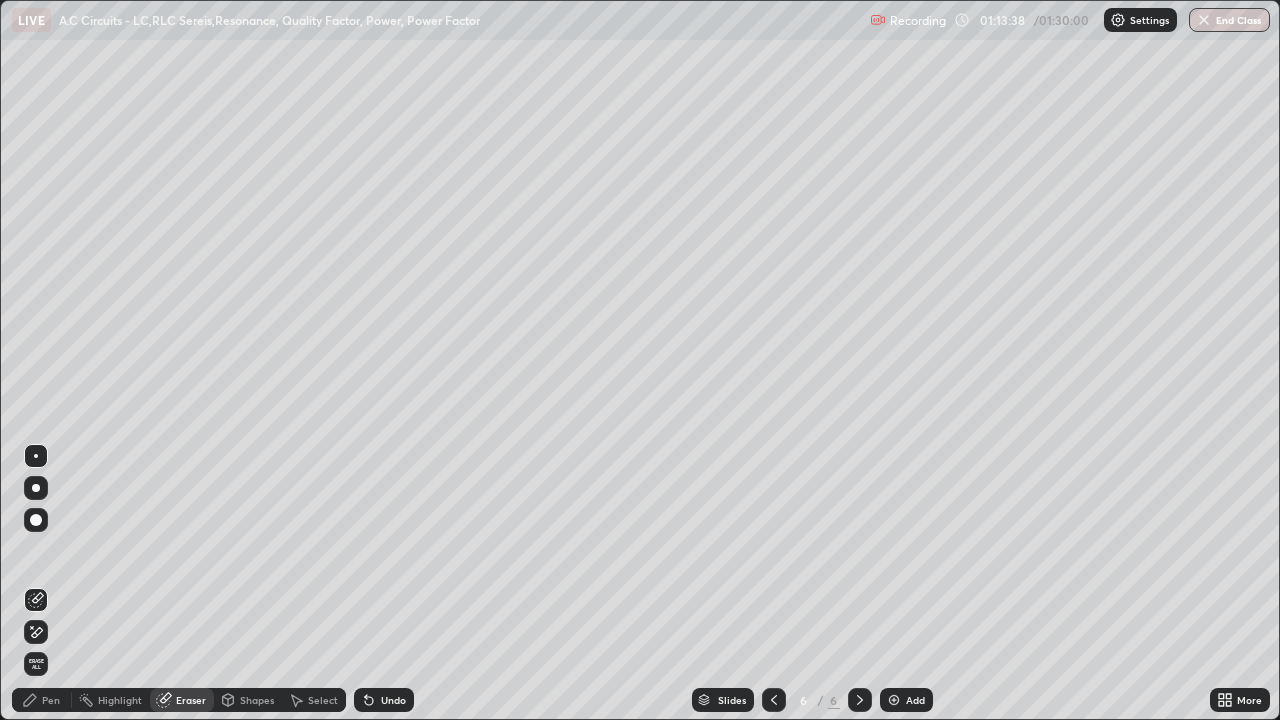 click on "Pen" at bounding box center (51, 700) 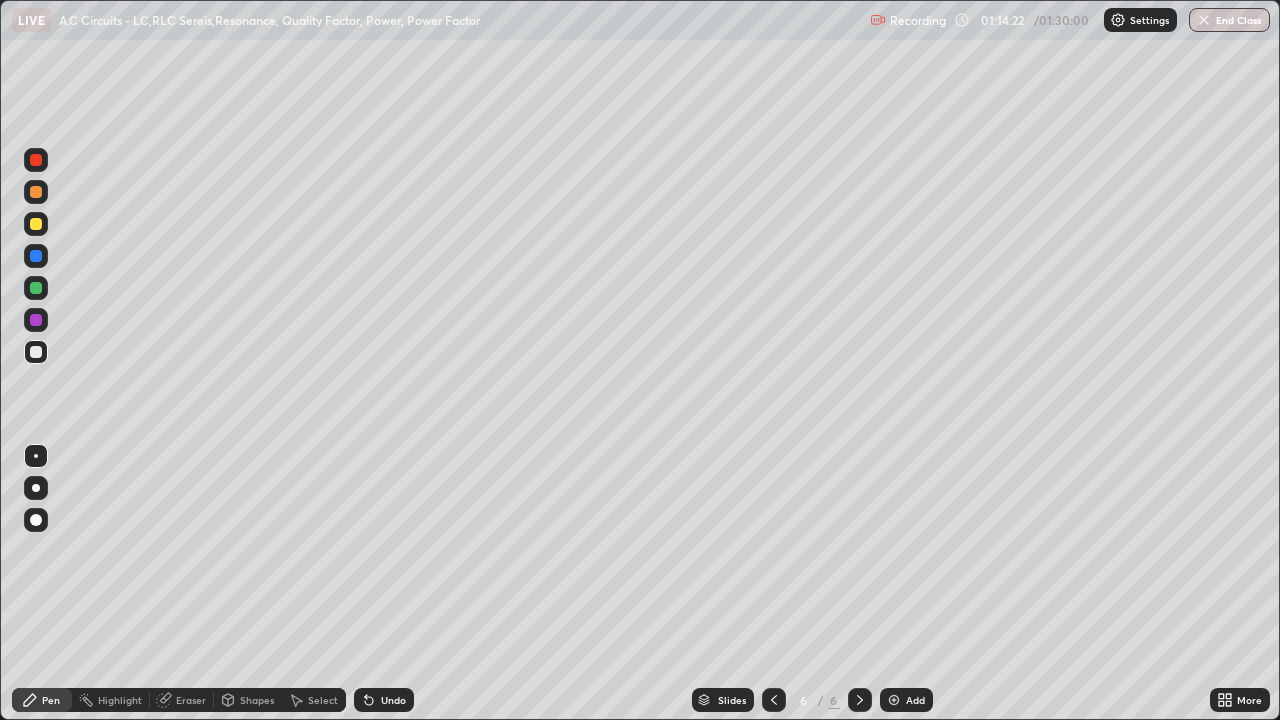 click on "Eraser" at bounding box center [191, 700] 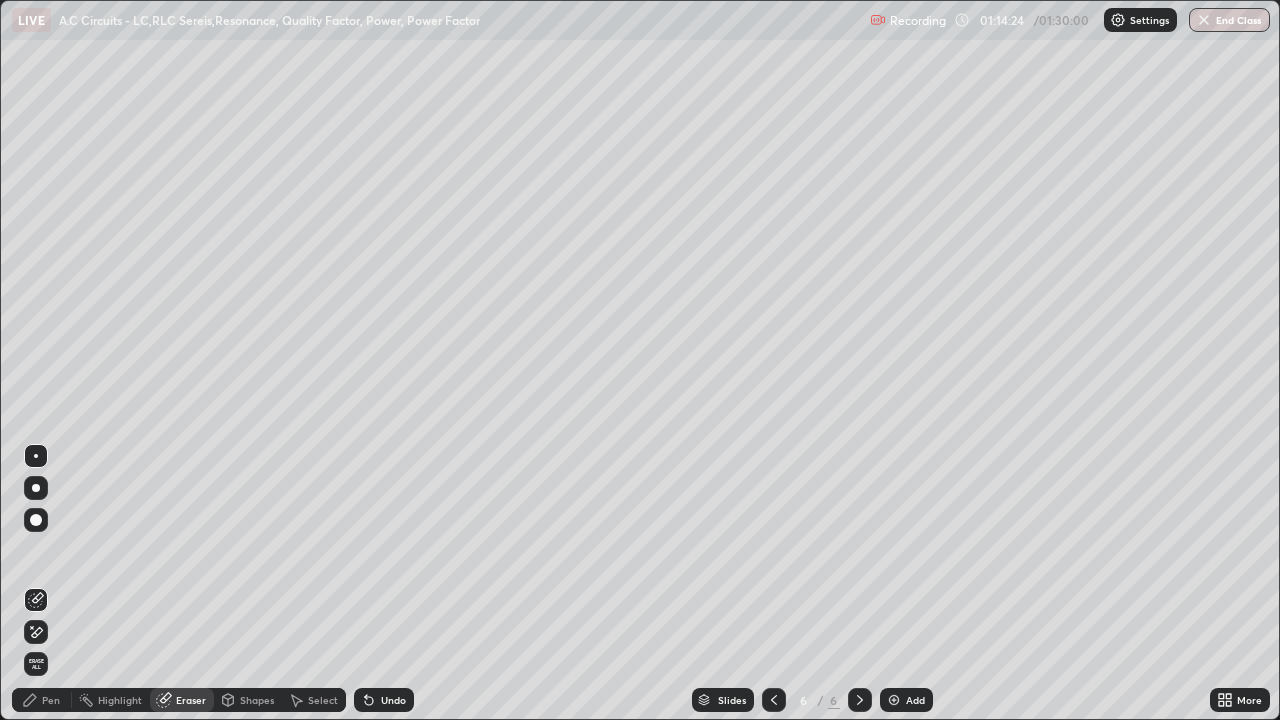 click on "Pen" at bounding box center (42, 700) 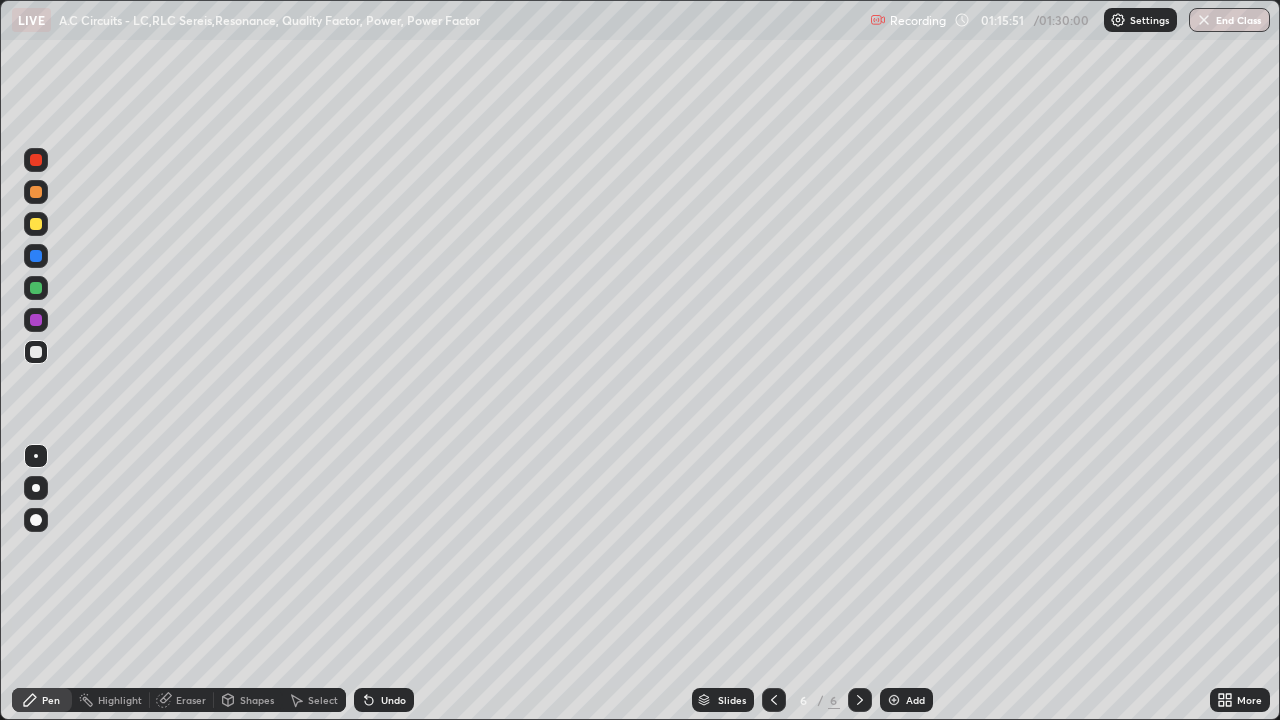 click at bounding box center [36, 288] 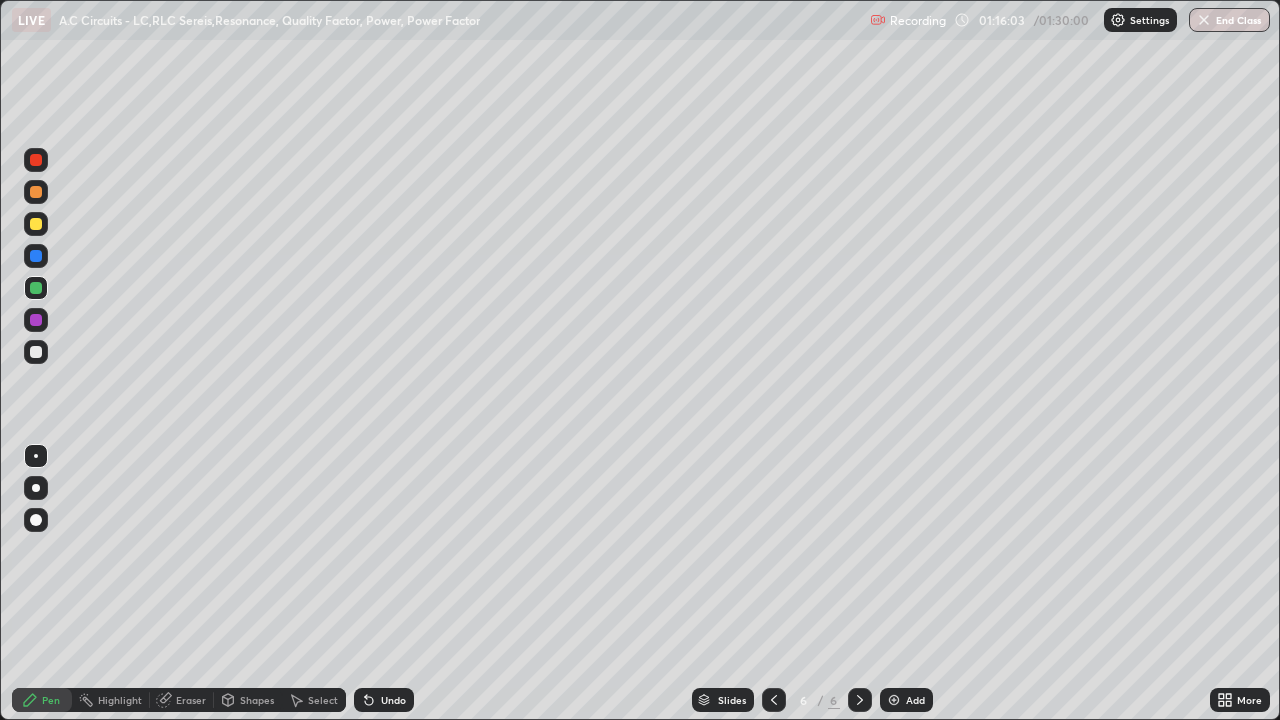 click at bounding box center [36, 320] 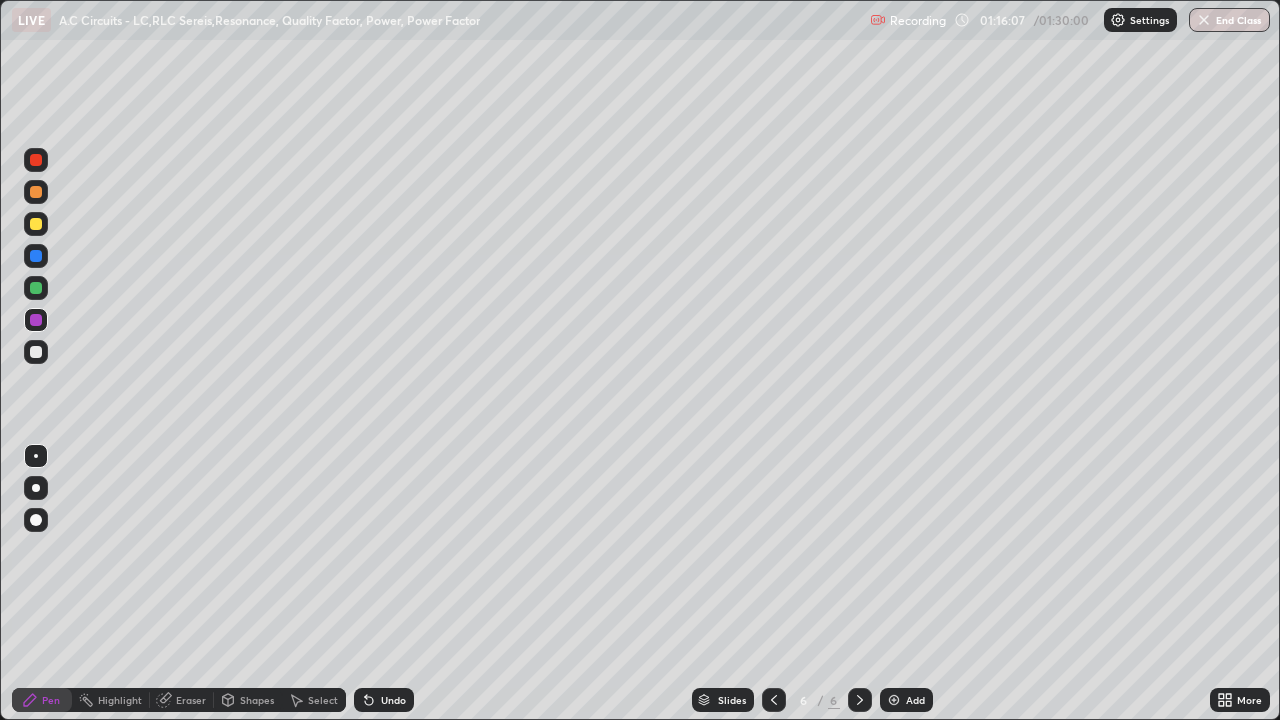 click at bounding box center [36, 352] 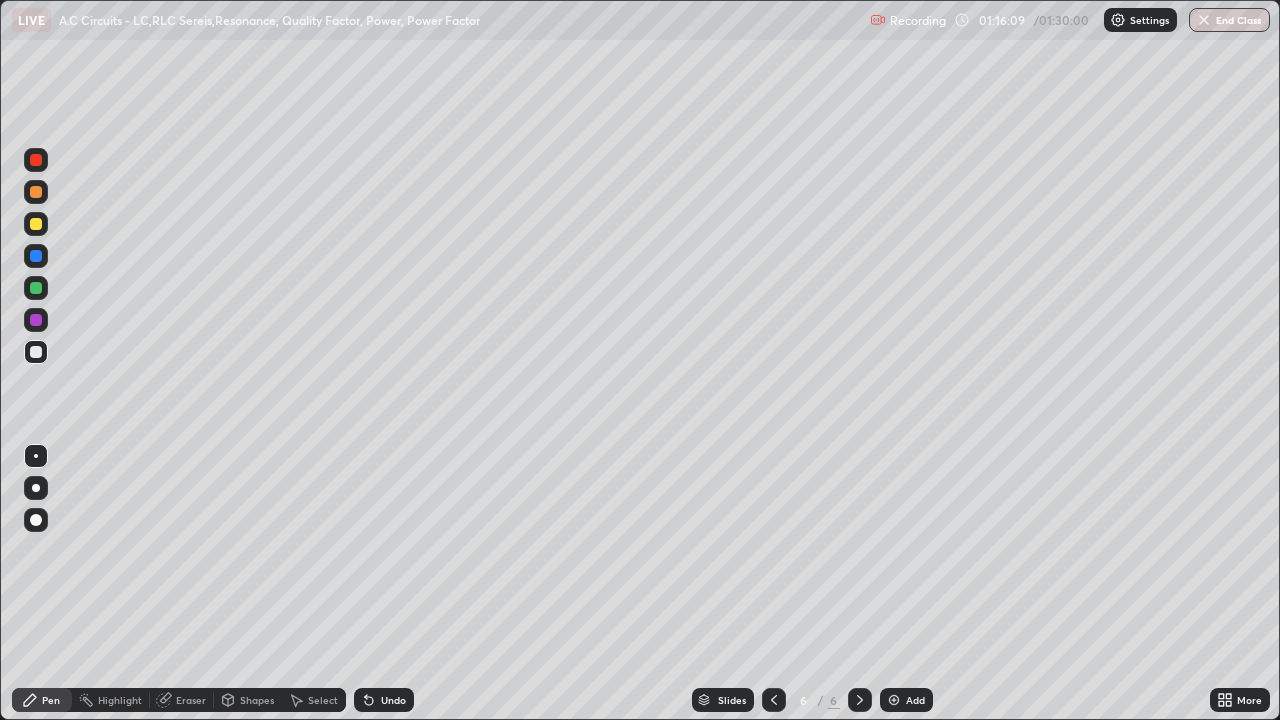 click at bounding box center (36, 224) 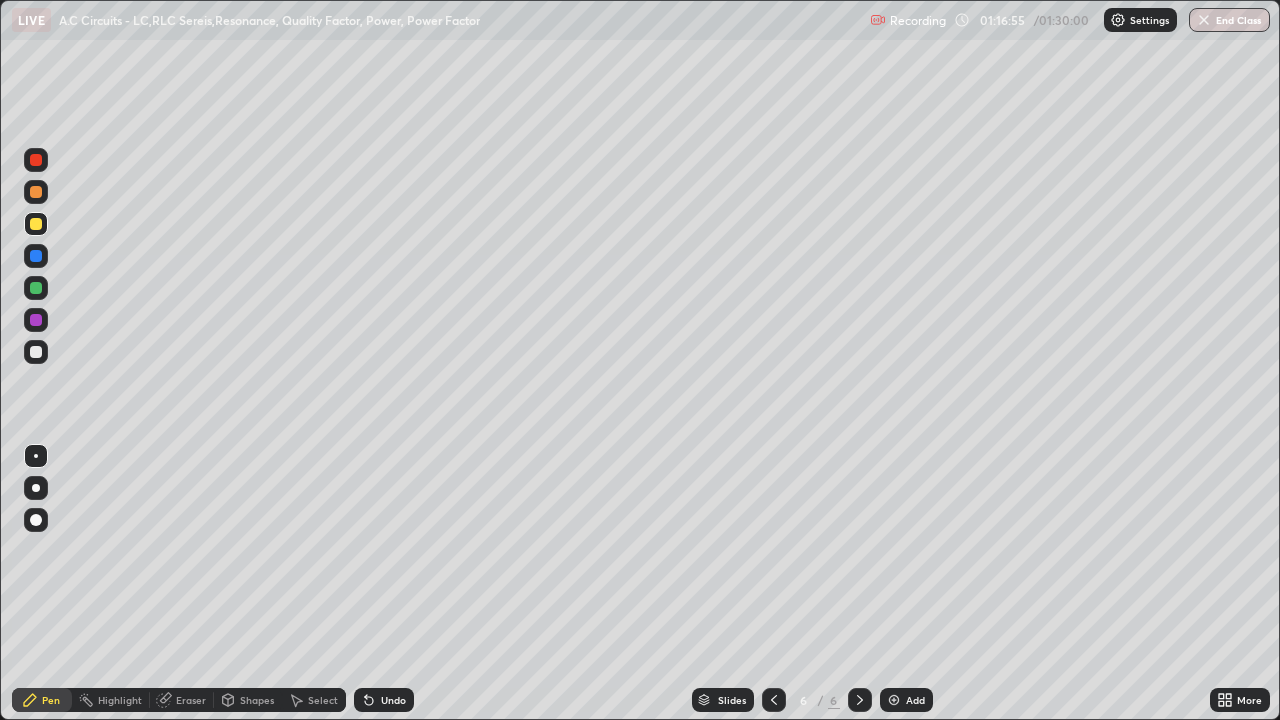 click on "Select" at bounding box center [323, 700] 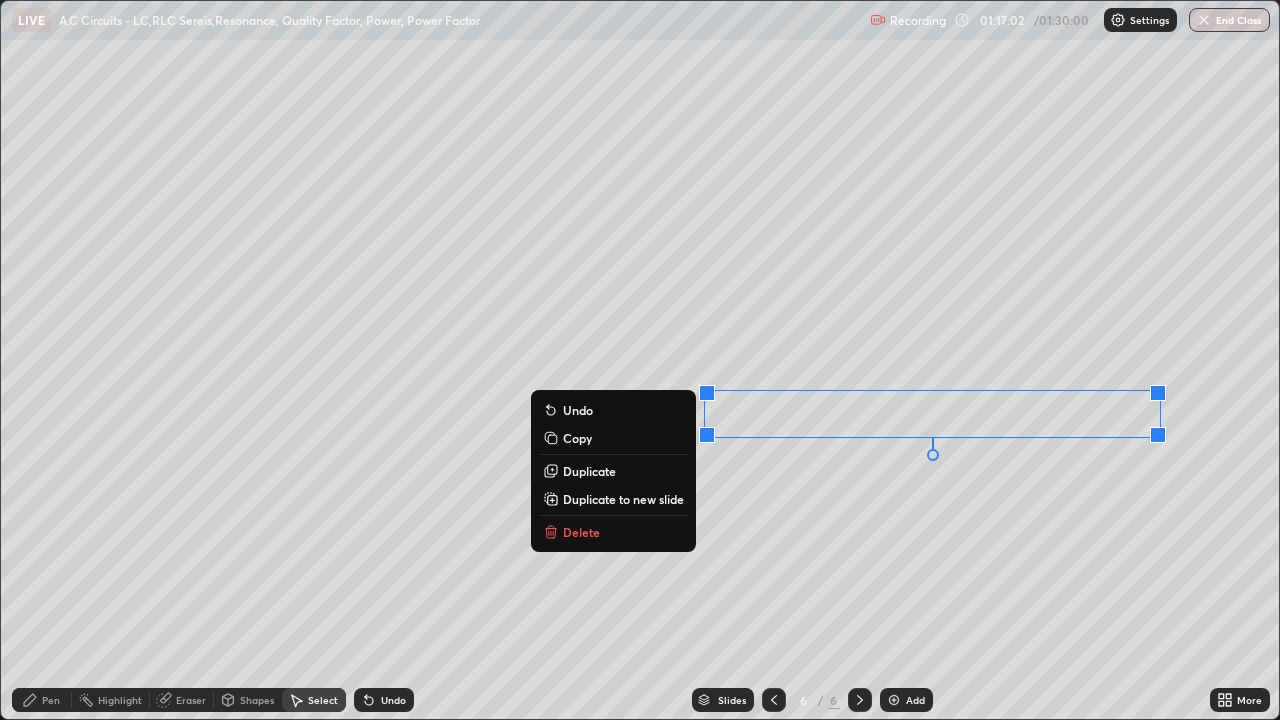 click on "Eraser" at bounding box center (182, 700) 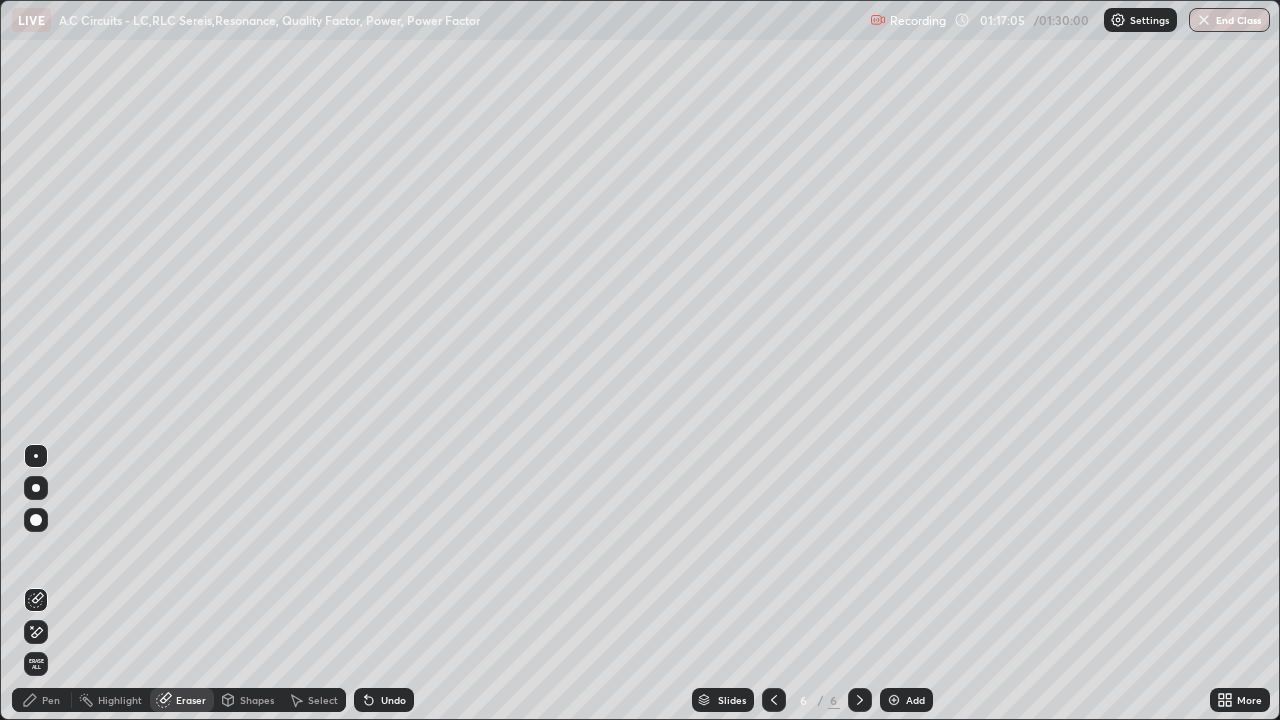 click on "Pen" at bounding box center [42, 700] 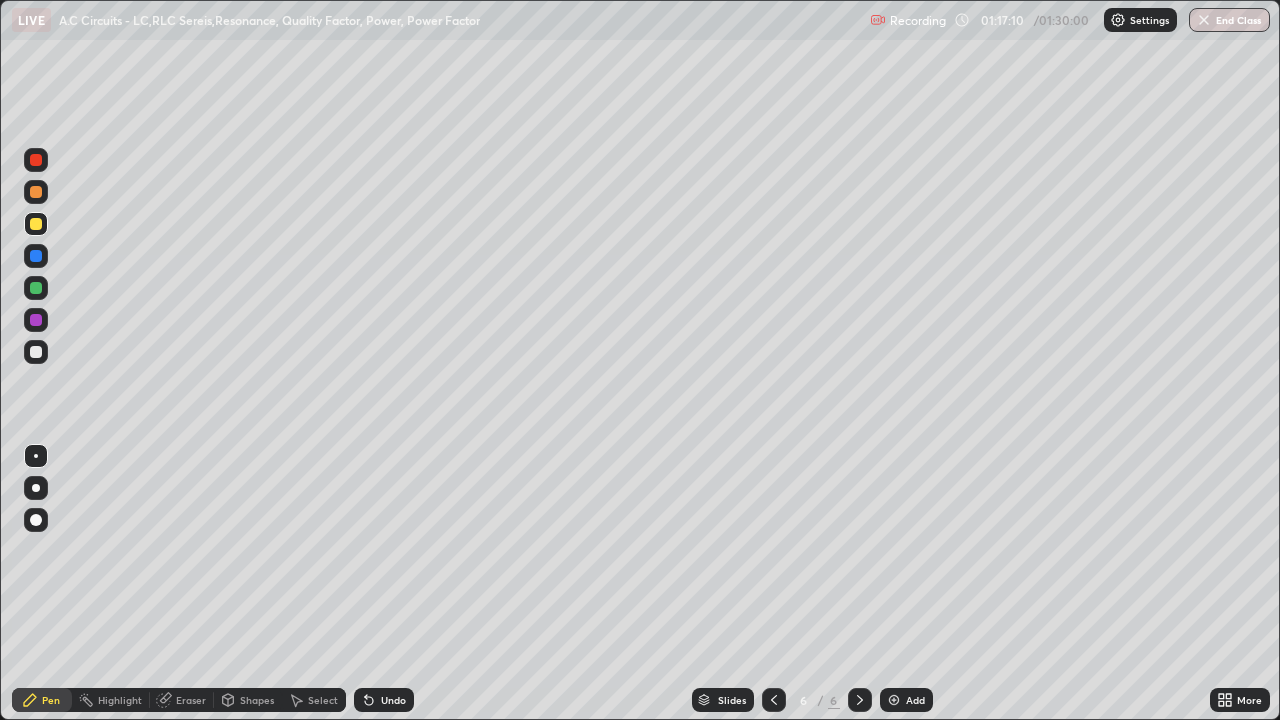 click on "Shapes" at bounding box center (257, 700) 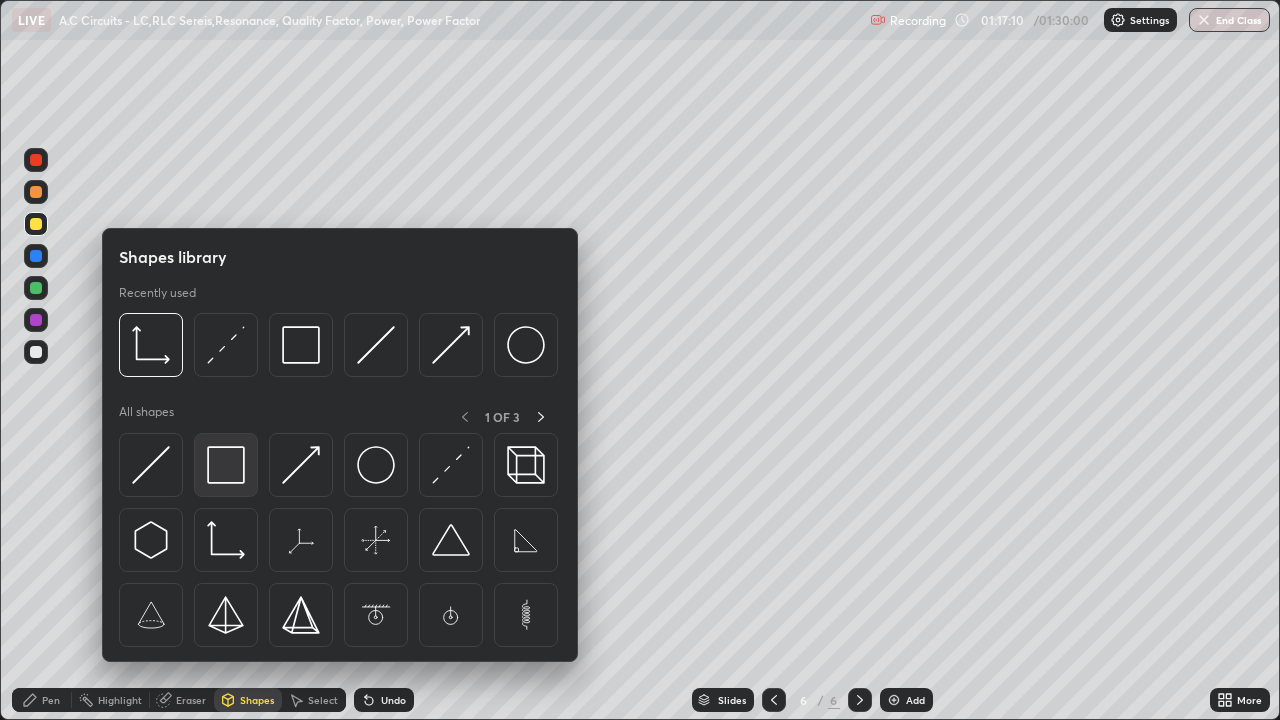 click at bounding box center [226, 465] 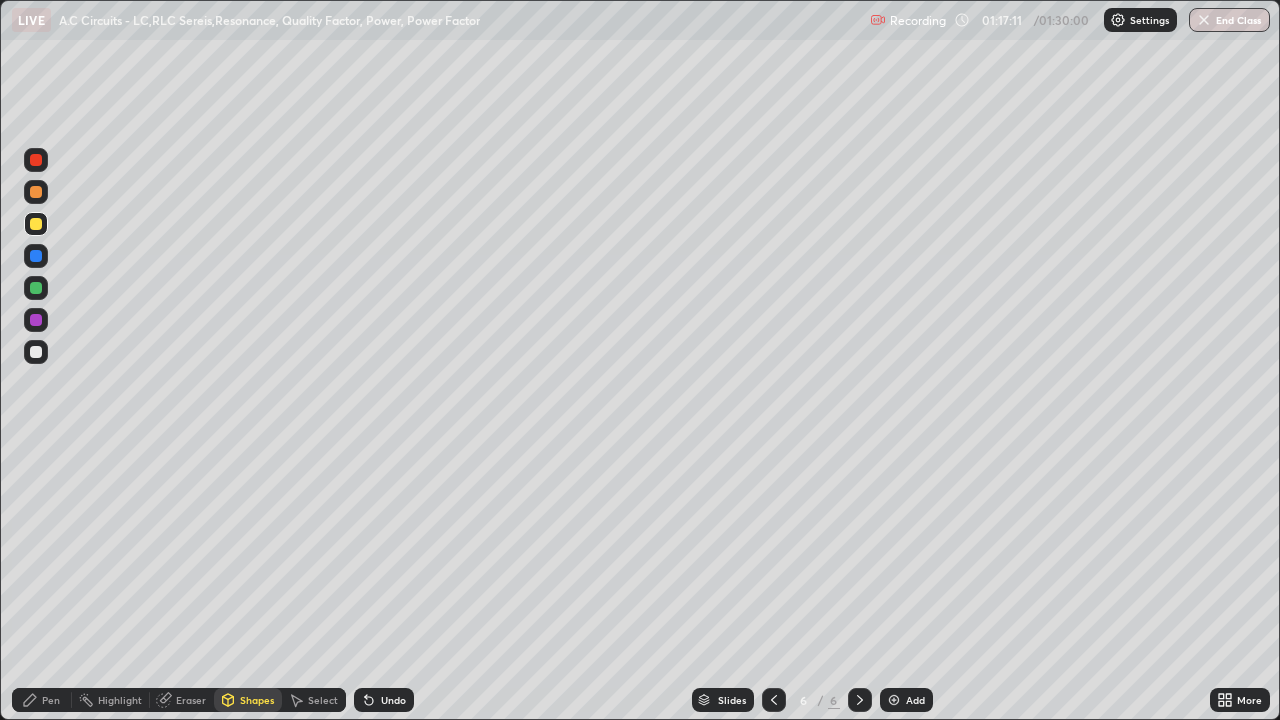 click at bounding box center (36, 256) 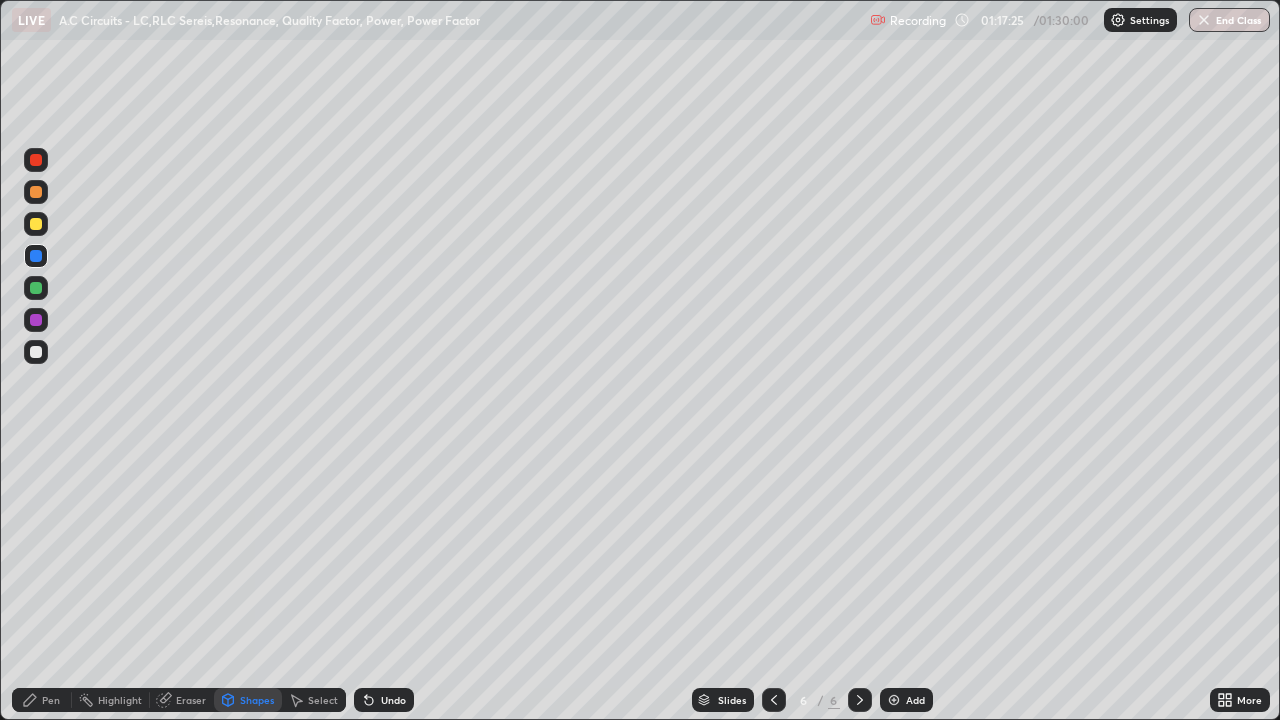 click on "Pen" at bounding box center [51, 700] 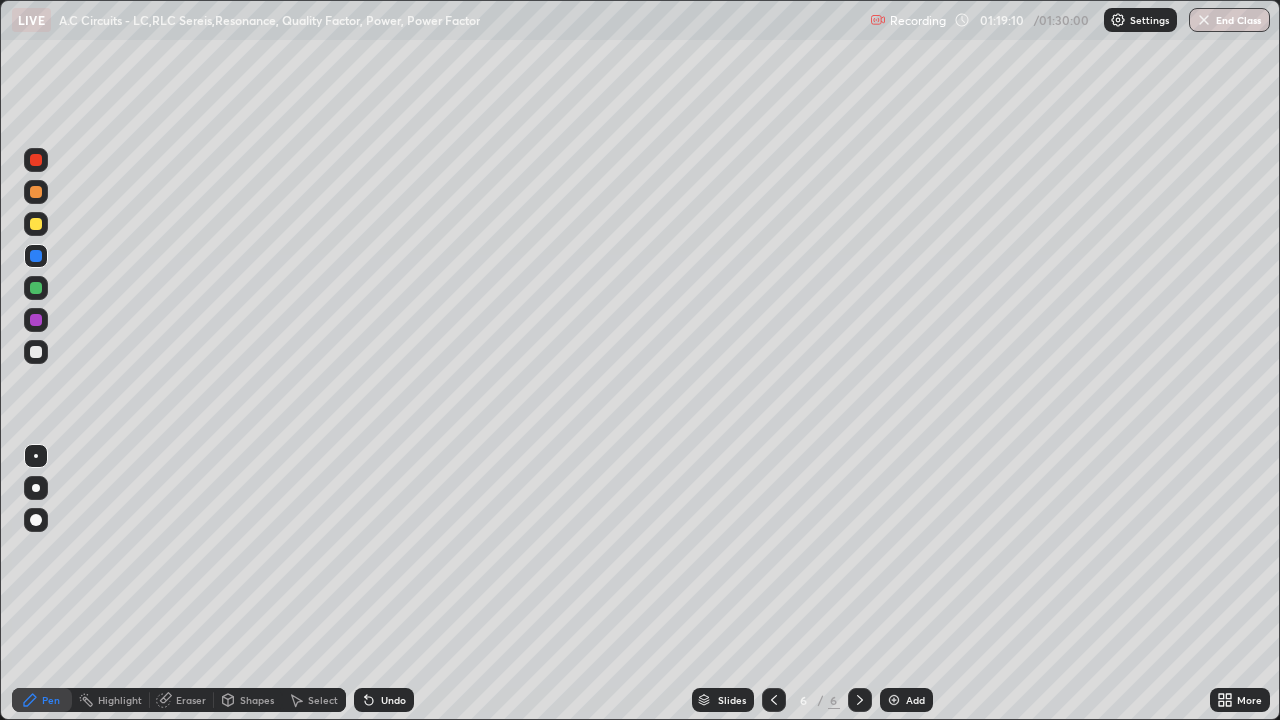 click on "Select" at bounding box center [323, 700] 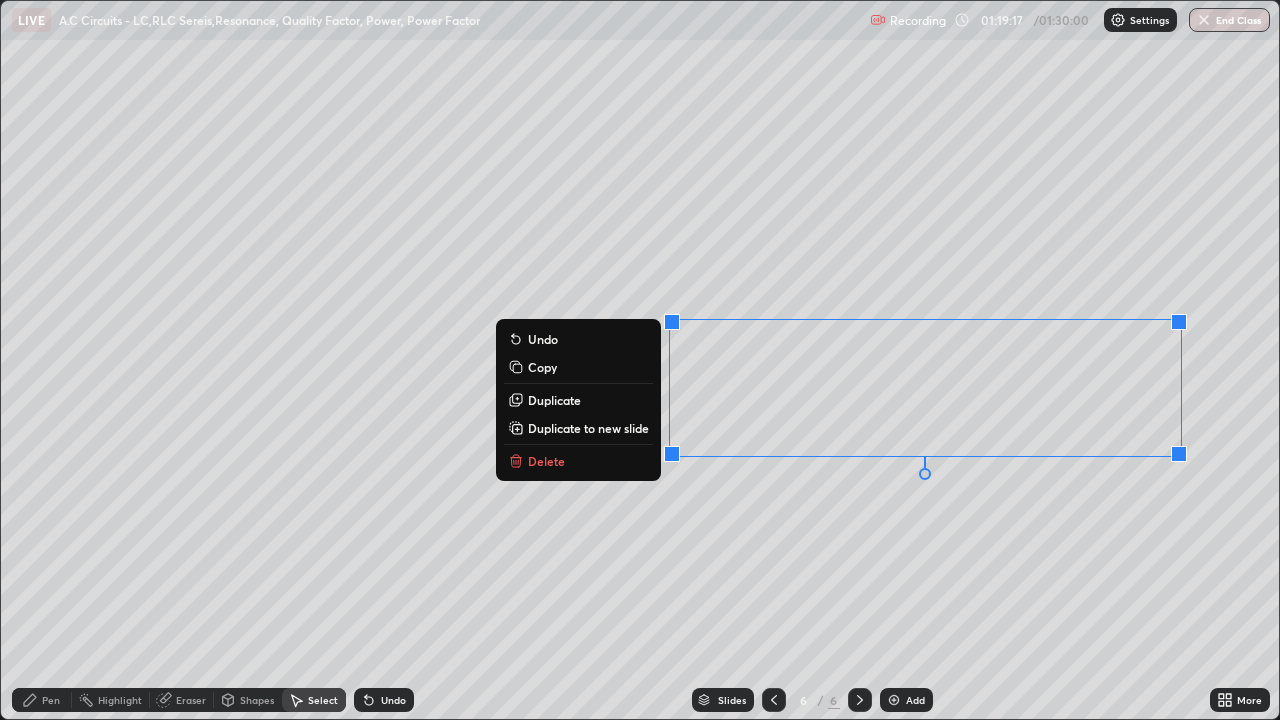 click on "Duplicate to new slide" at bounding box center (588, 428) 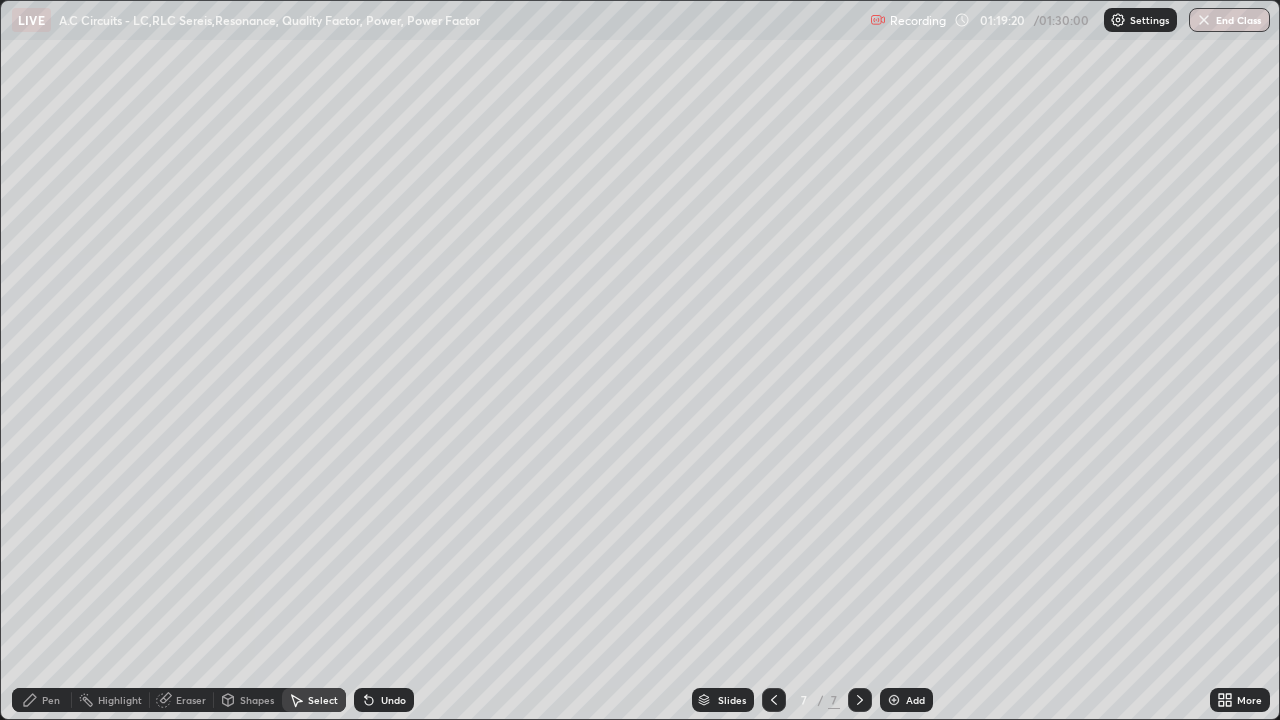 click on "Pen" at bounding box center (51, 700) 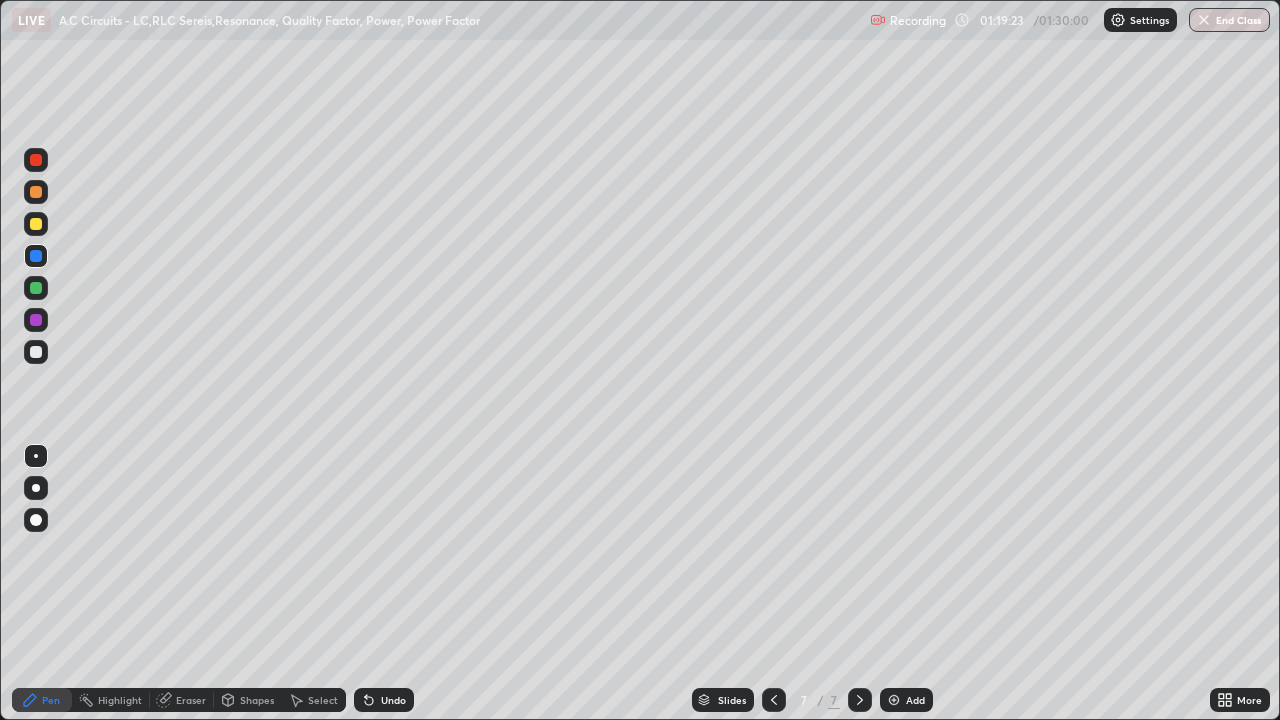 click at bounding box center [36, 224] 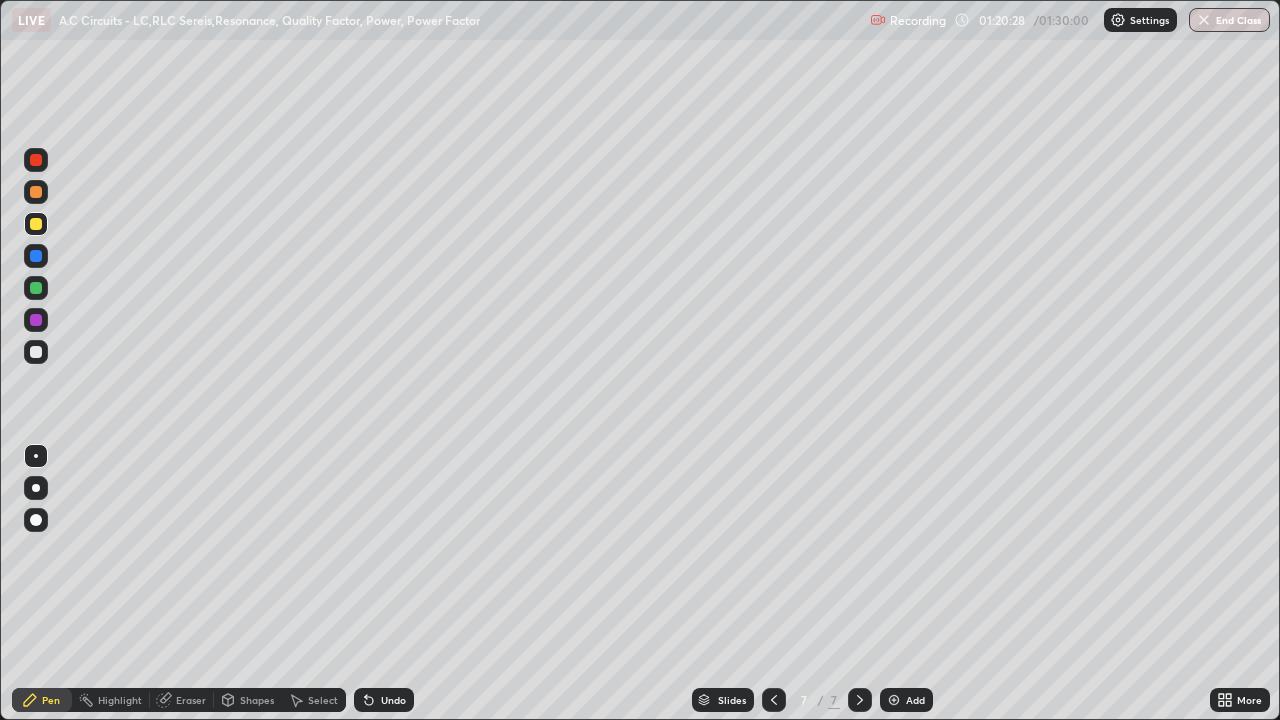 click on "Undo" at bounding box center [393, 700] 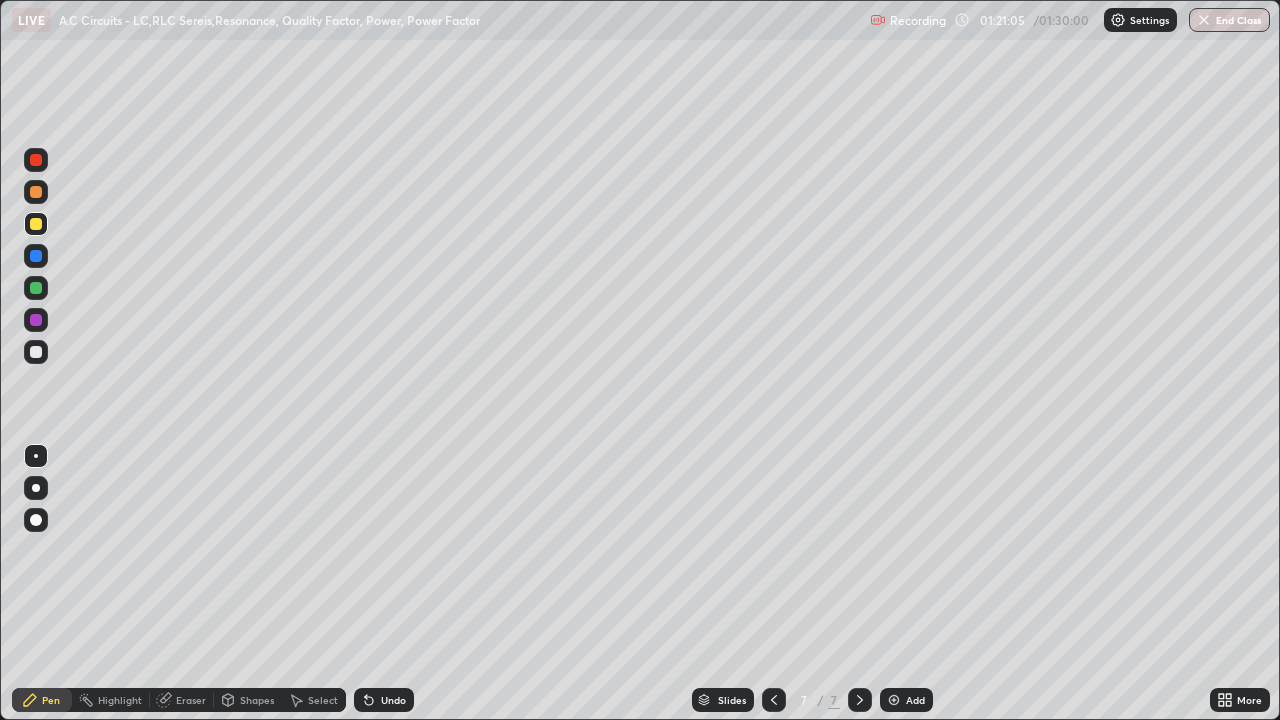 click at bounding box center (36, 160) 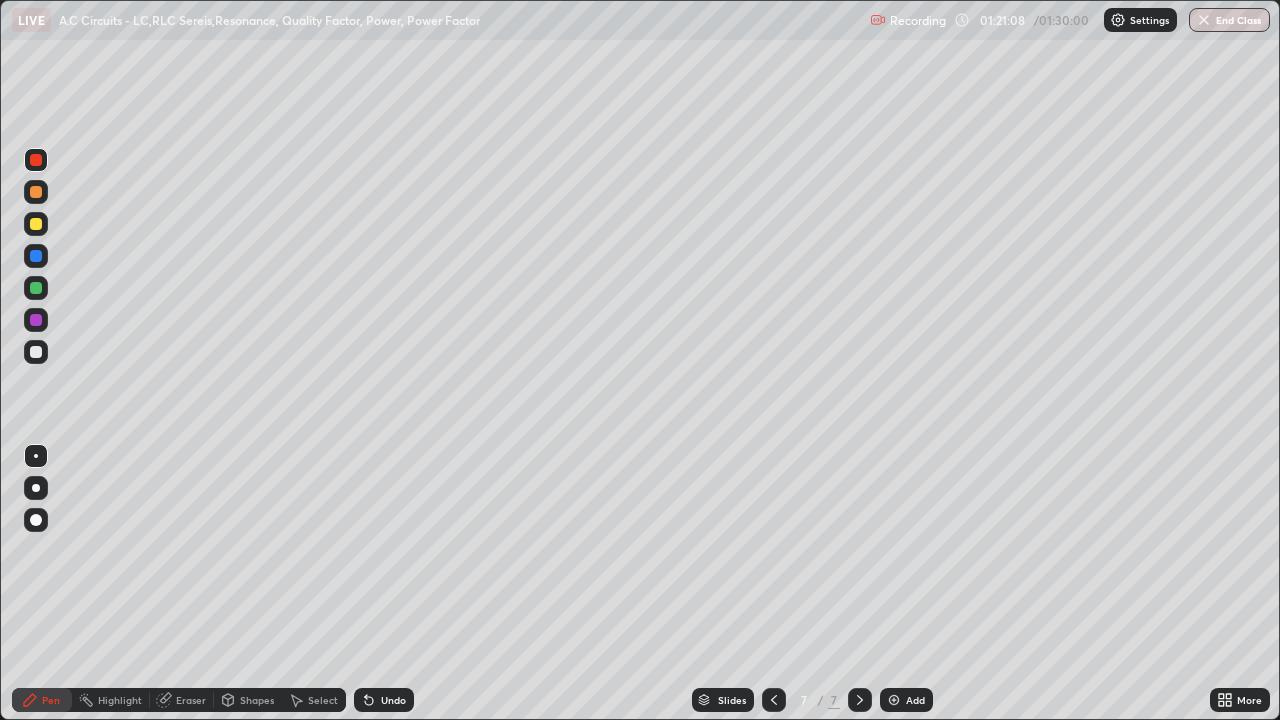 click at bounding box center [36, 224] 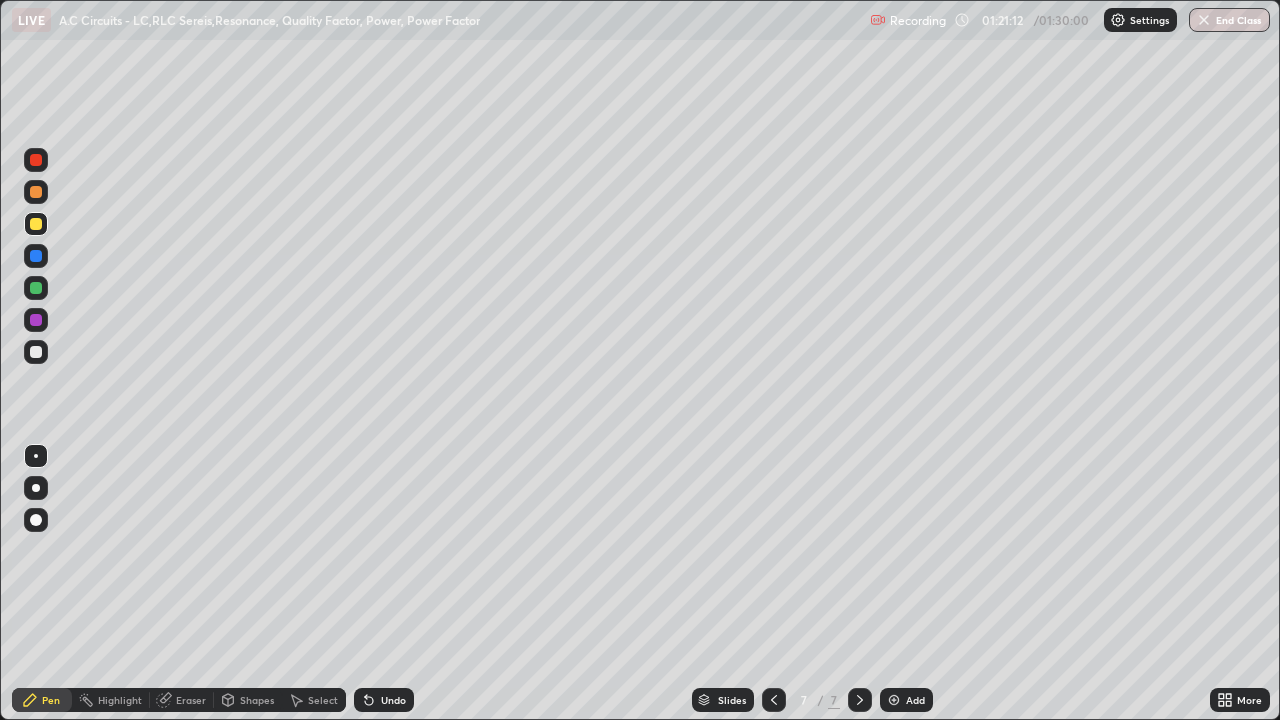 click on "Undo" at bounding box center (393, 700) 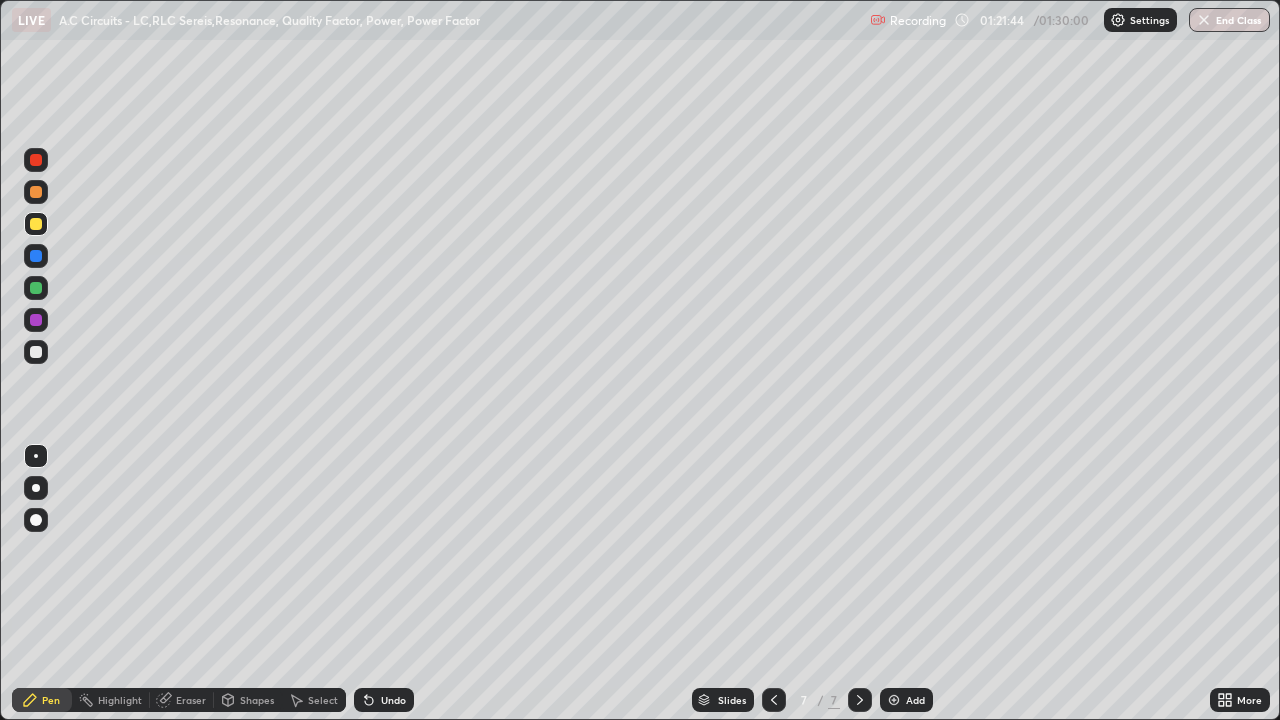 click 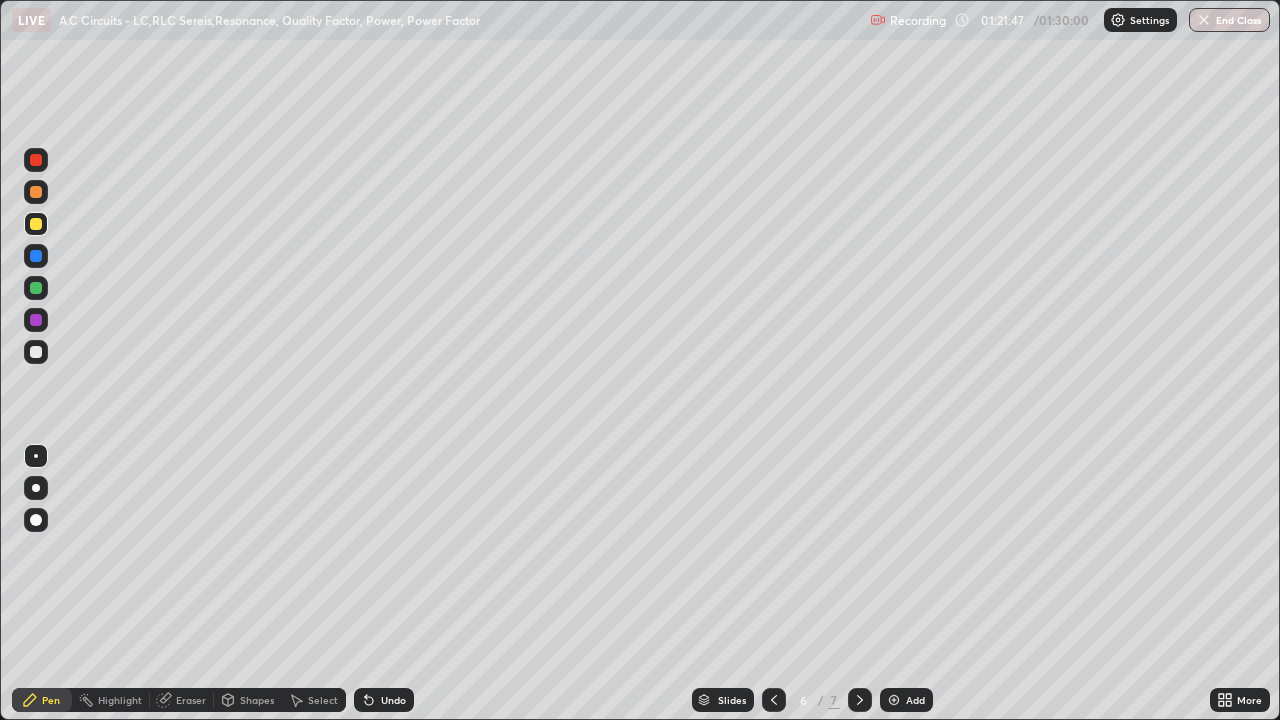 click at bounding box center (36, 352) 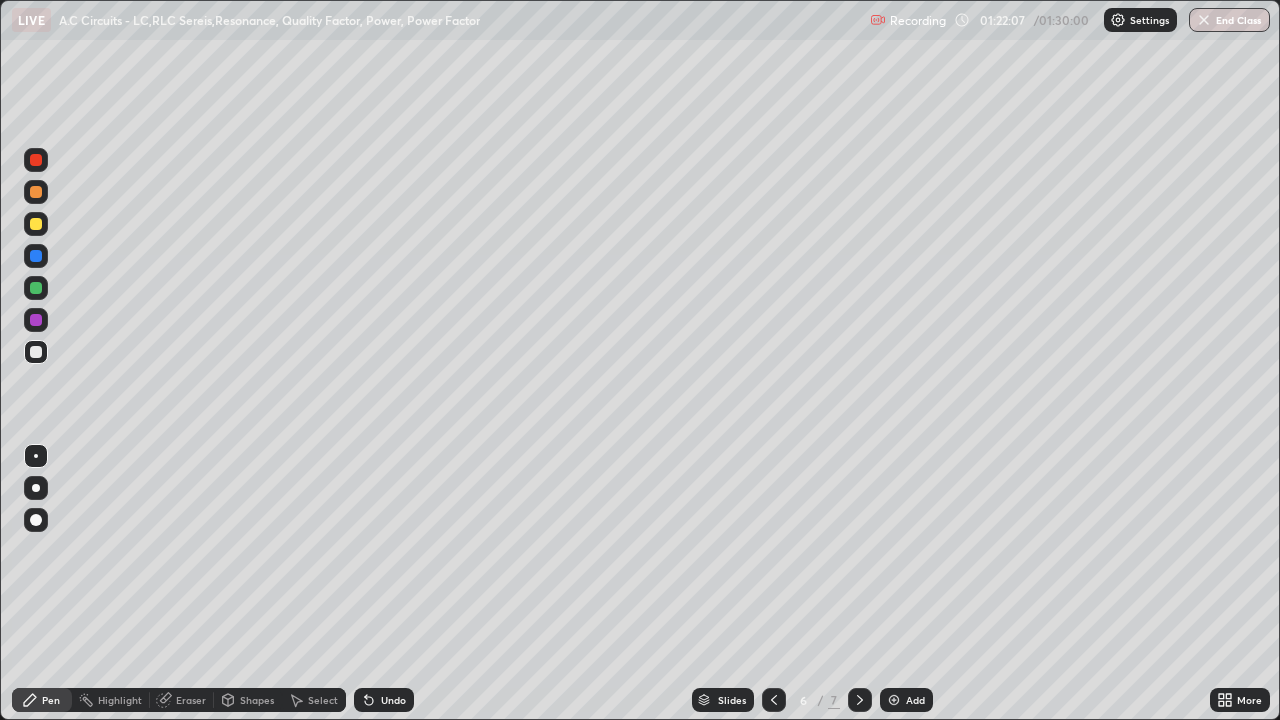 click on "Select" at bounding box center (323, 700) 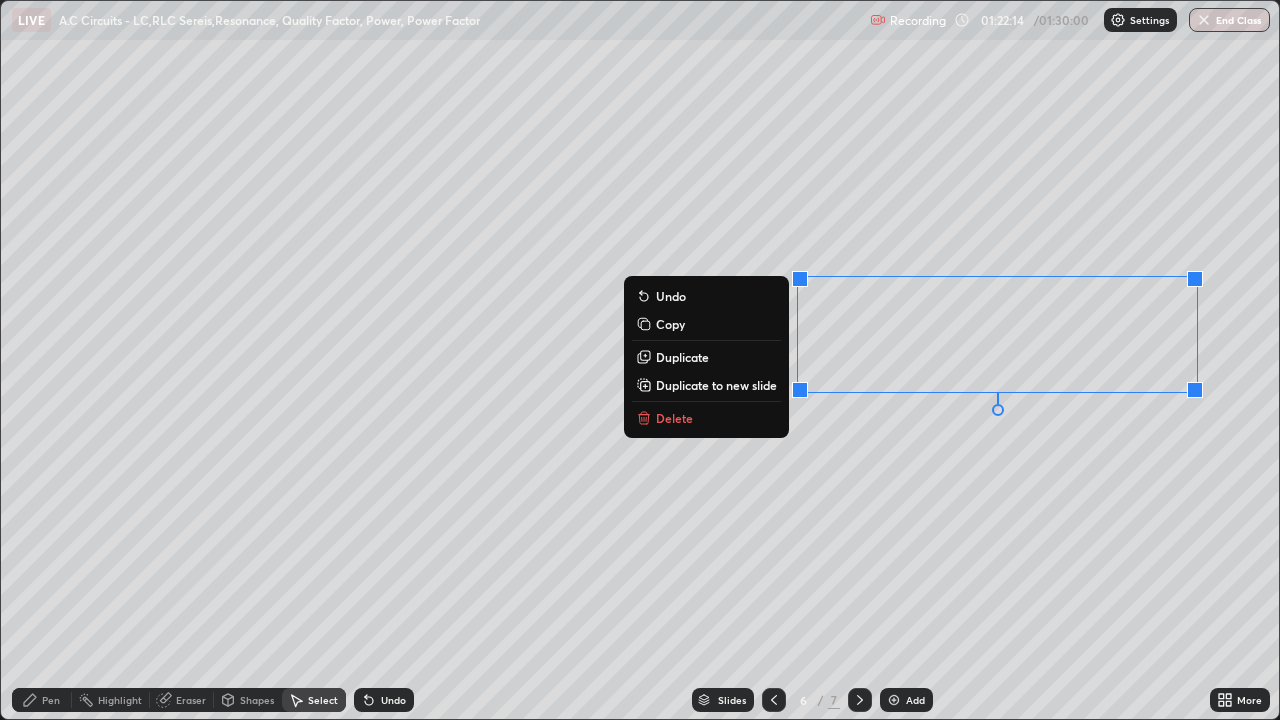 click on "Delete" at bounding box center [674, 418] 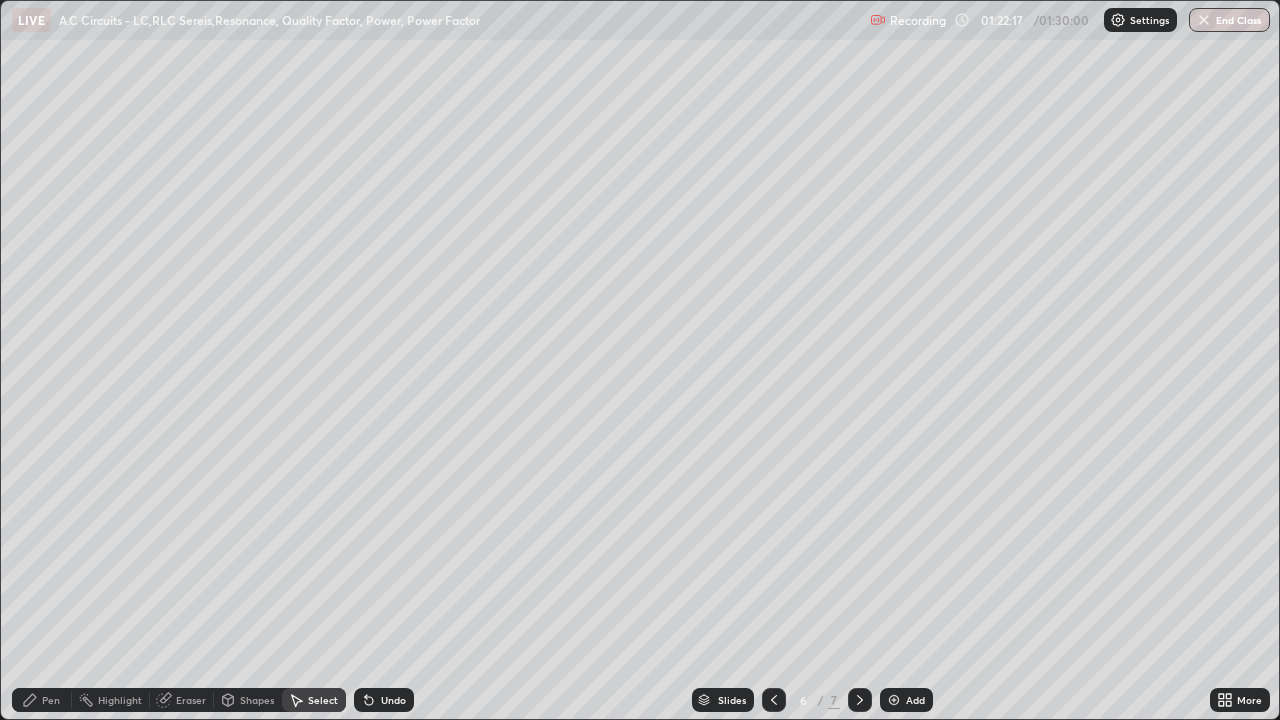 click on "Shapes" at bounding box center (257, 700) 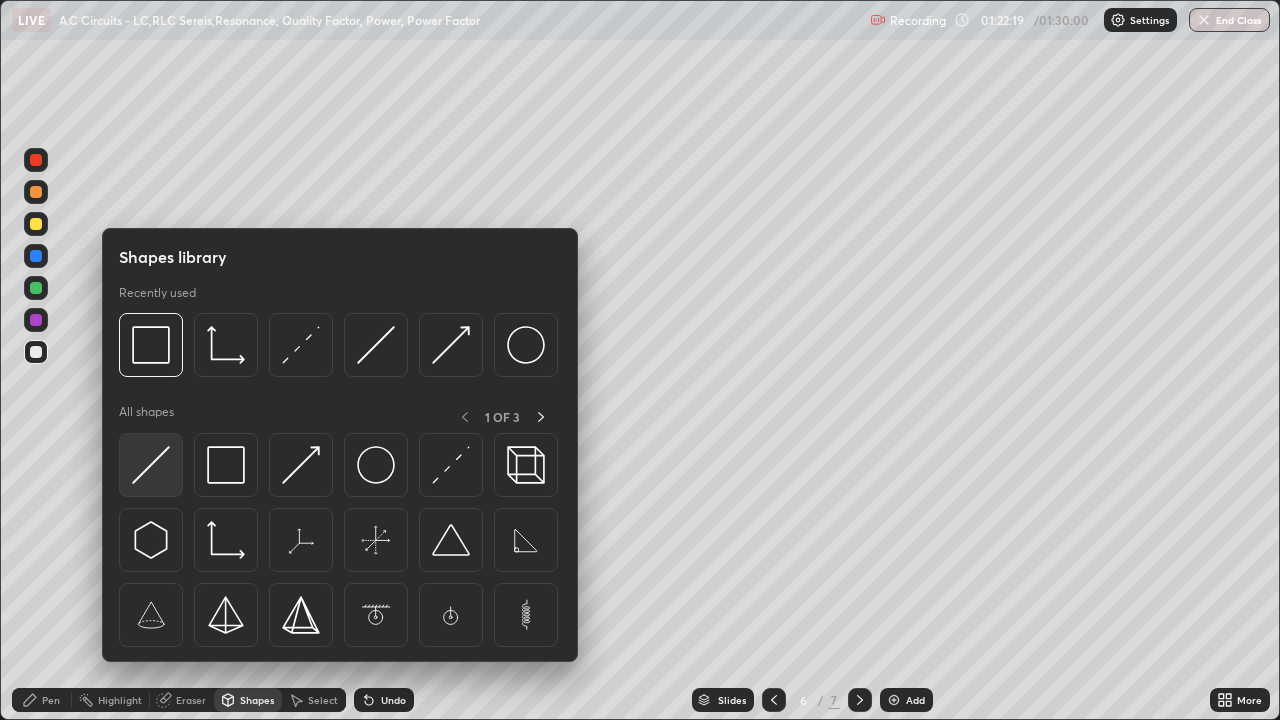 click at bounding box center (151, 465) 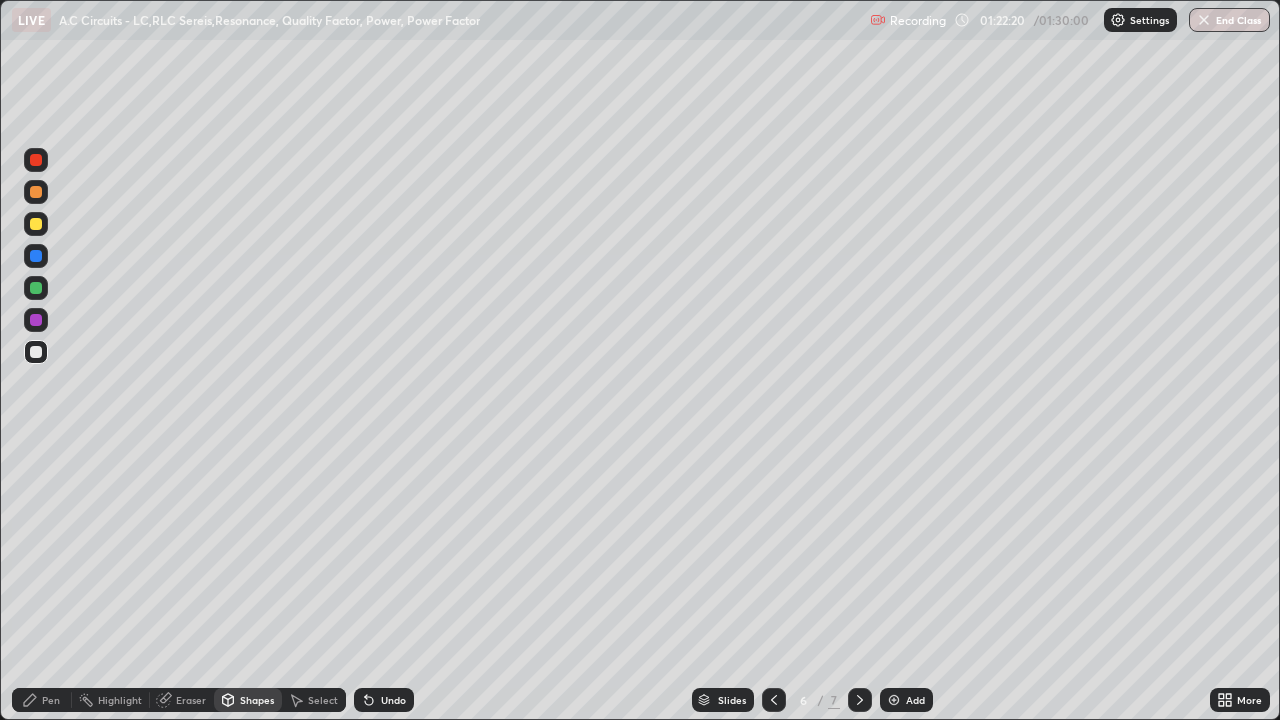 click at bounding box center [36, 224] 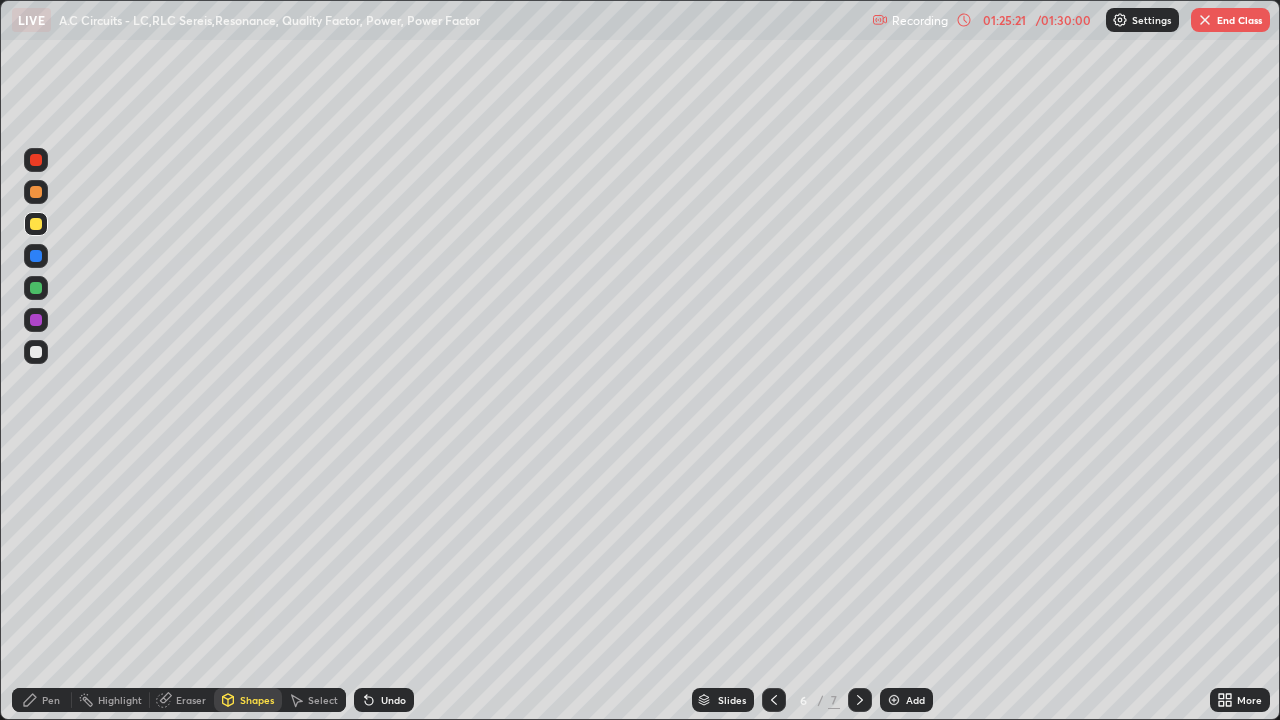 click 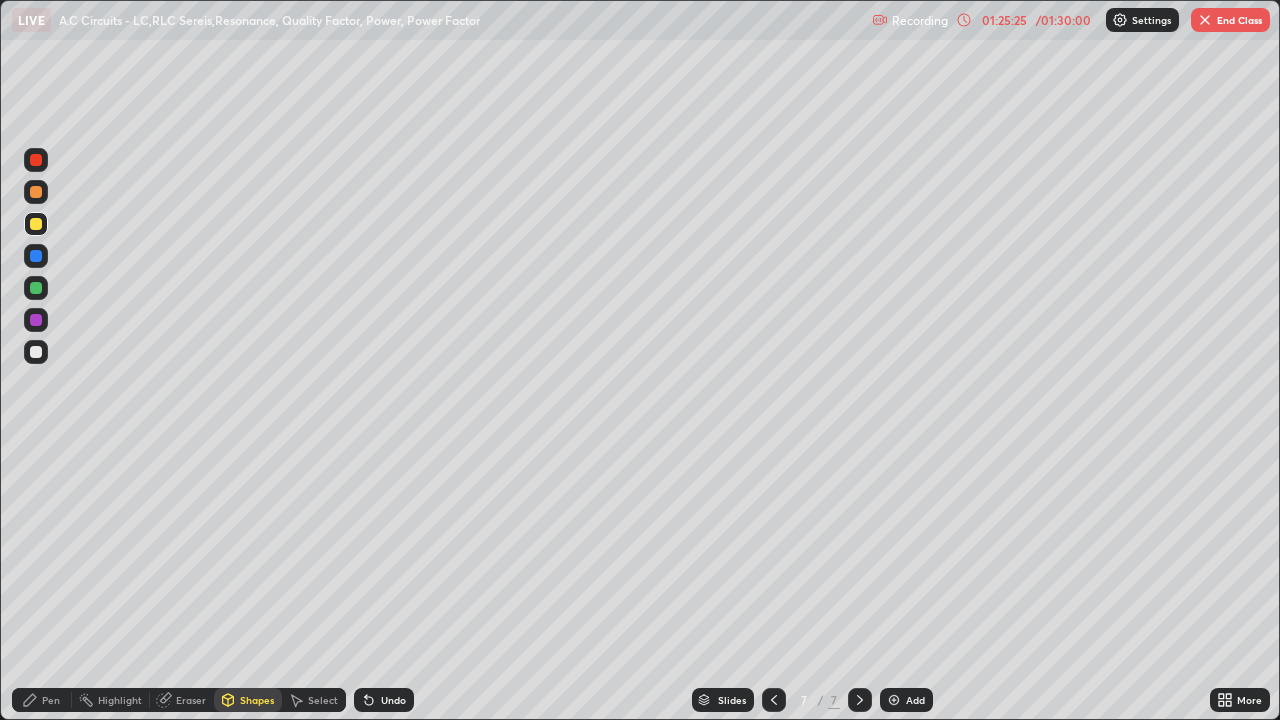click at bounding box center (36, 352) 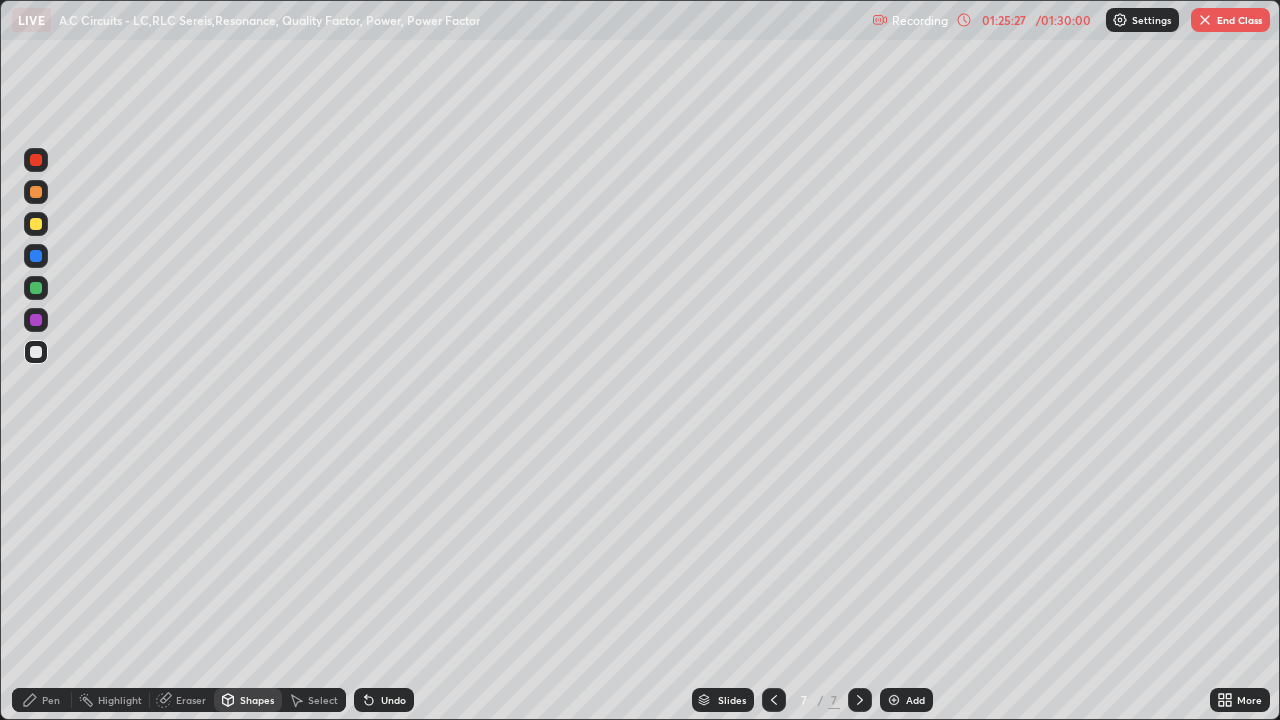 click on "Pen" at bounding box center [51, 700] 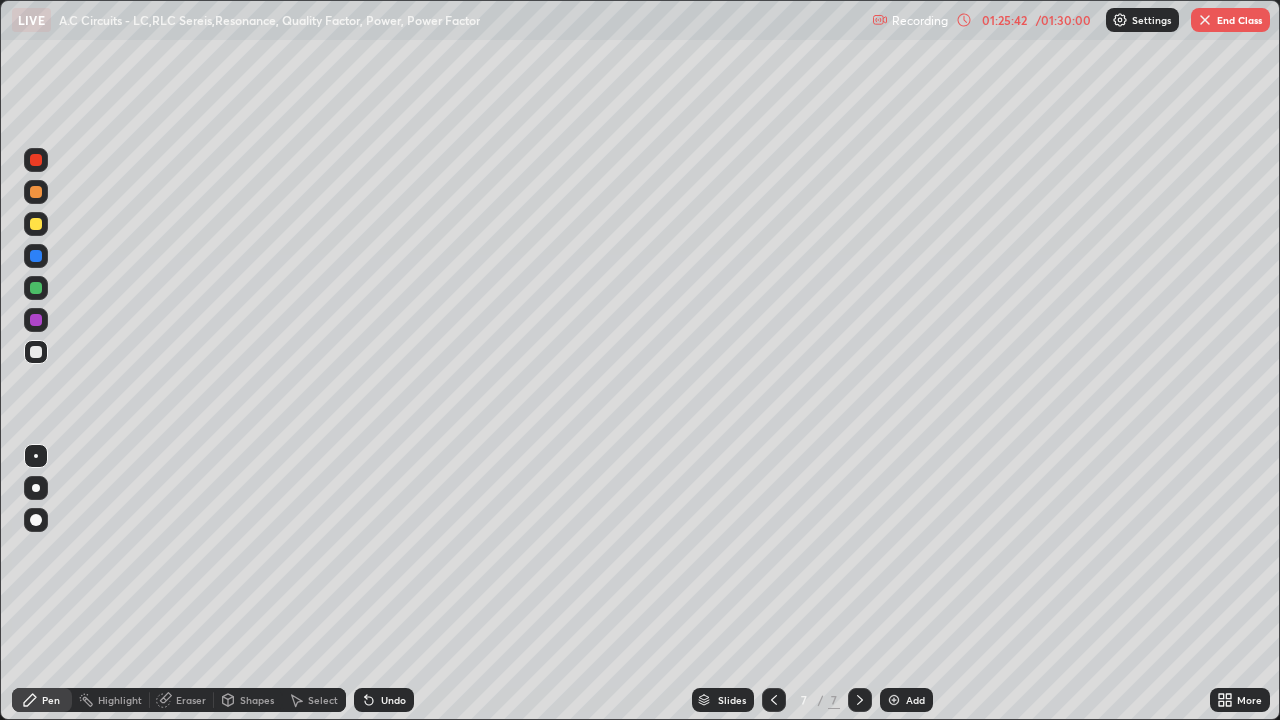 click on "Select" at bounding box center [323, 700] 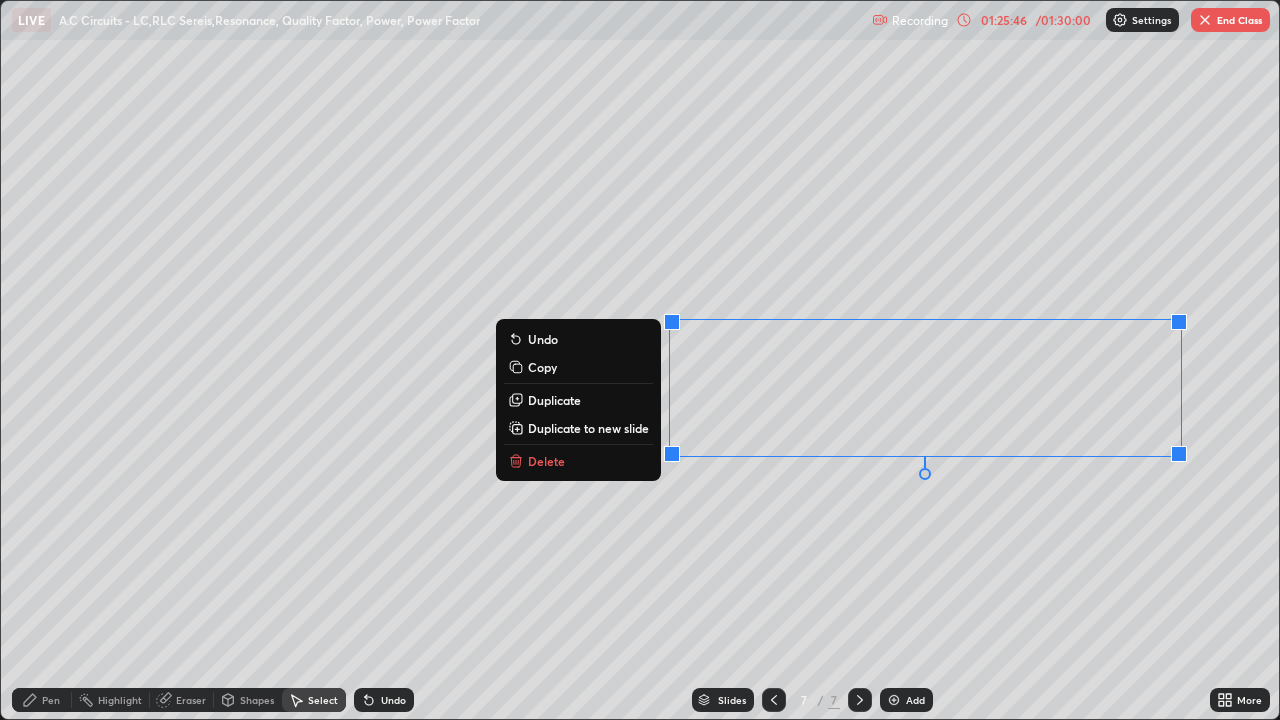 click on "Delete" at bounding box center (546, 461) 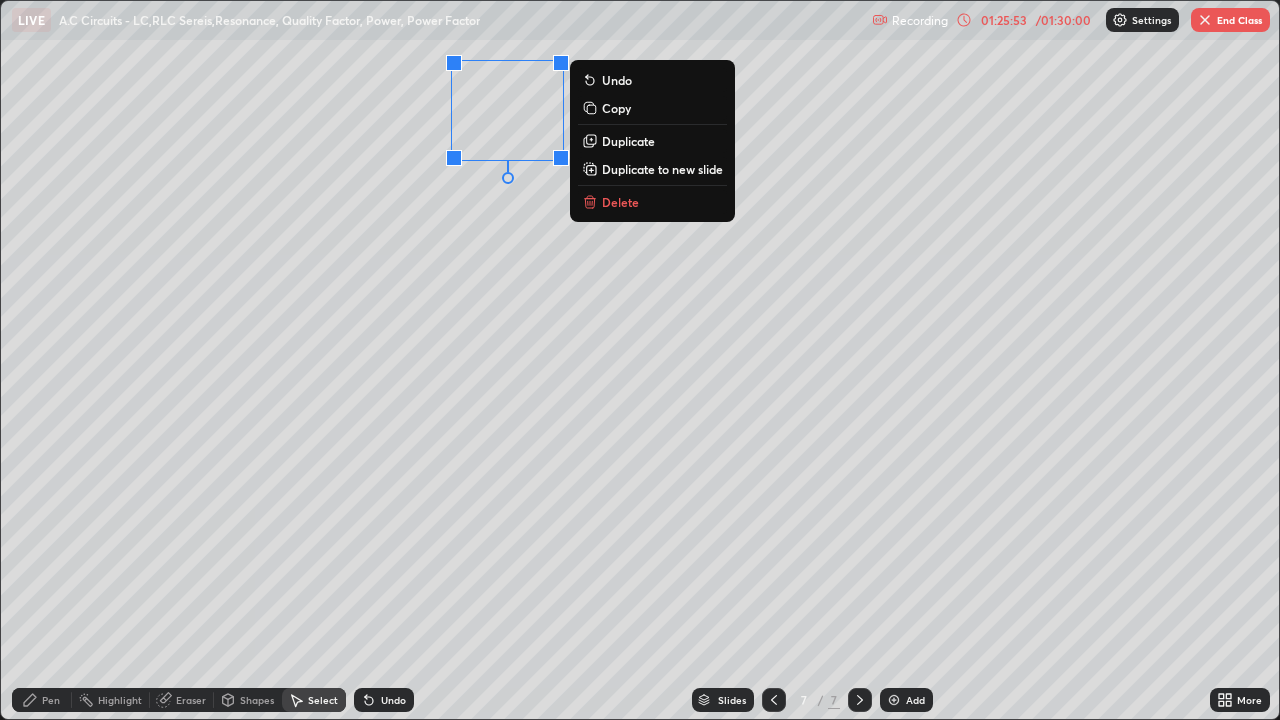 click on "Pen" at bounding box center [51, 700] 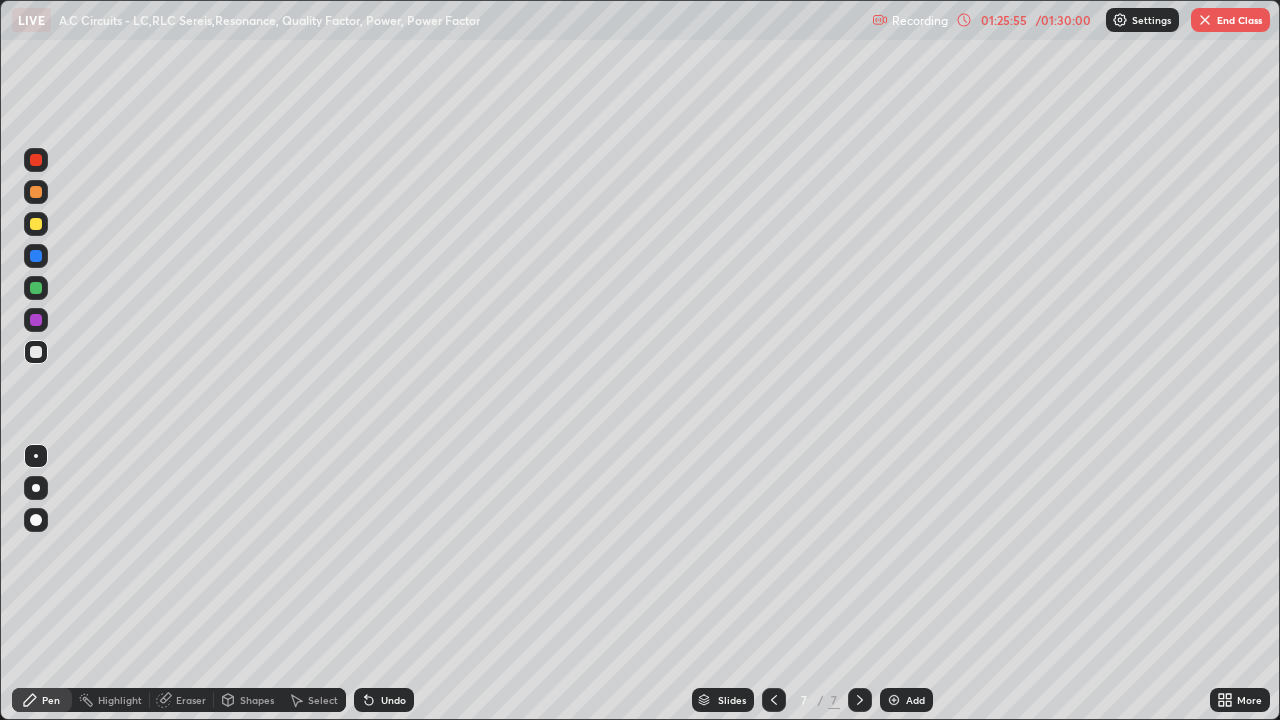click at bounding box center (36, 352) 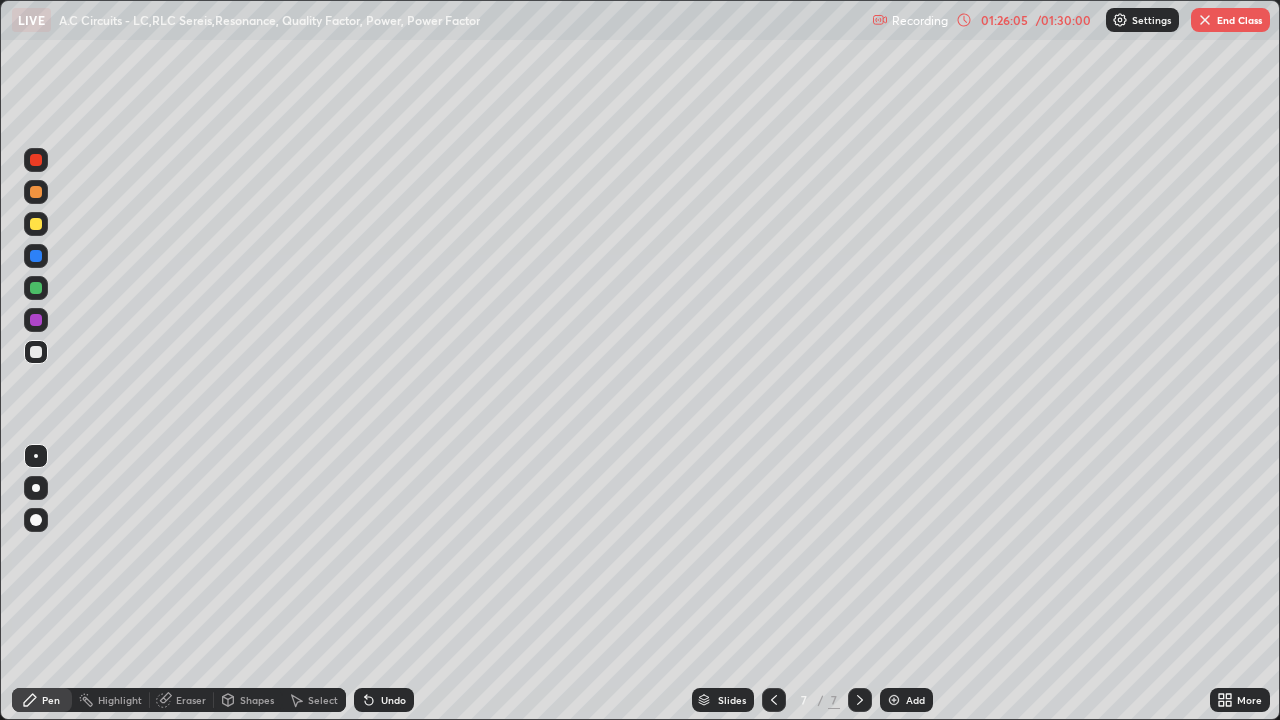 click at bounding box center [36, 288] 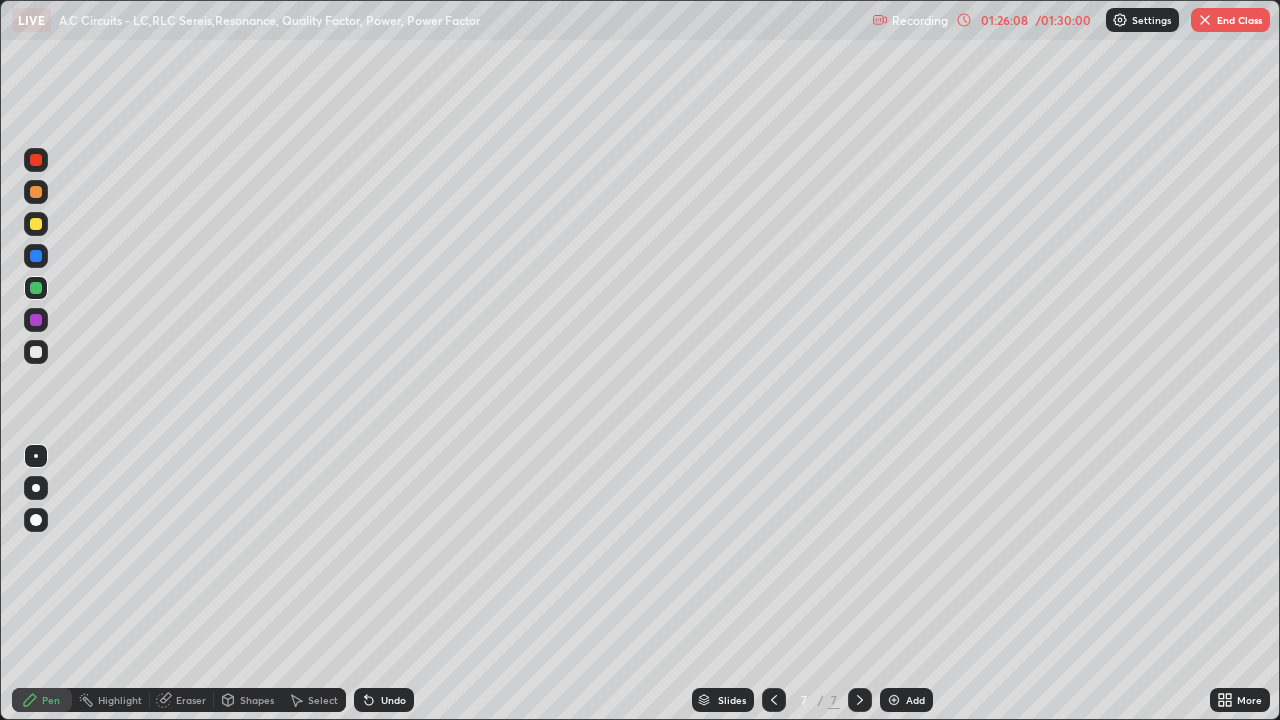 click at bounding box center [36, 224] 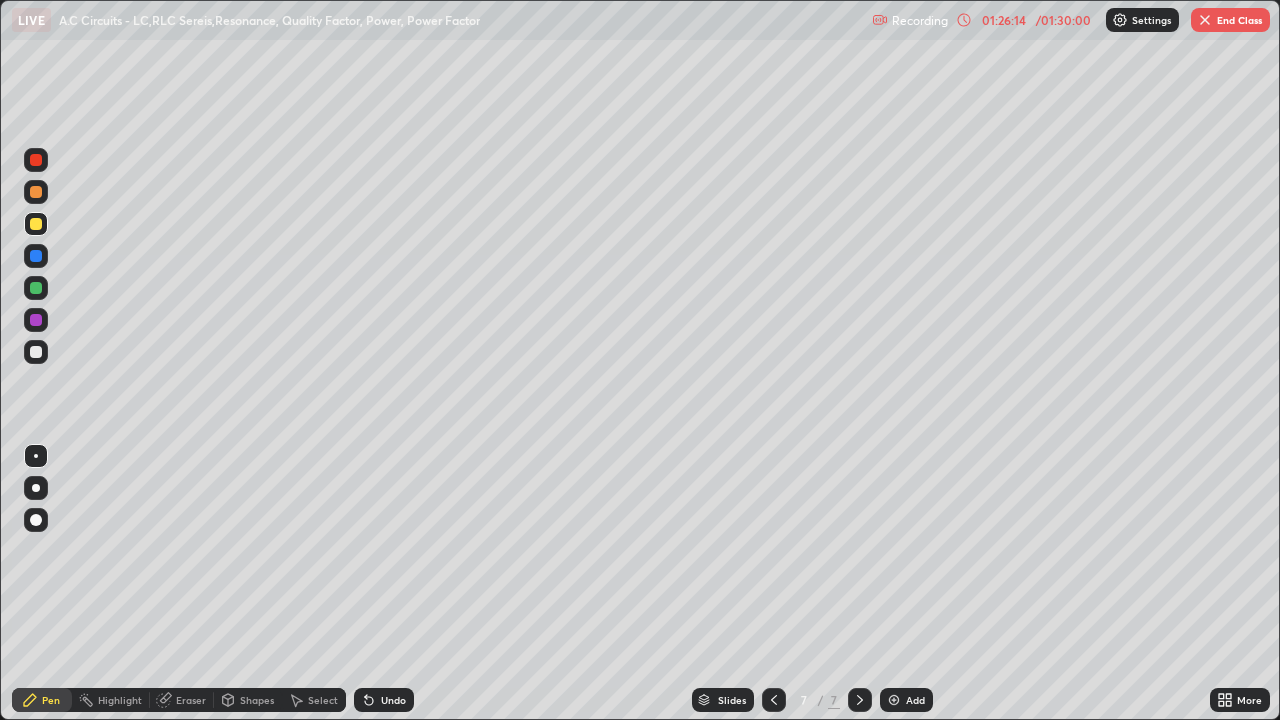 click at bounding box center [36, 352] 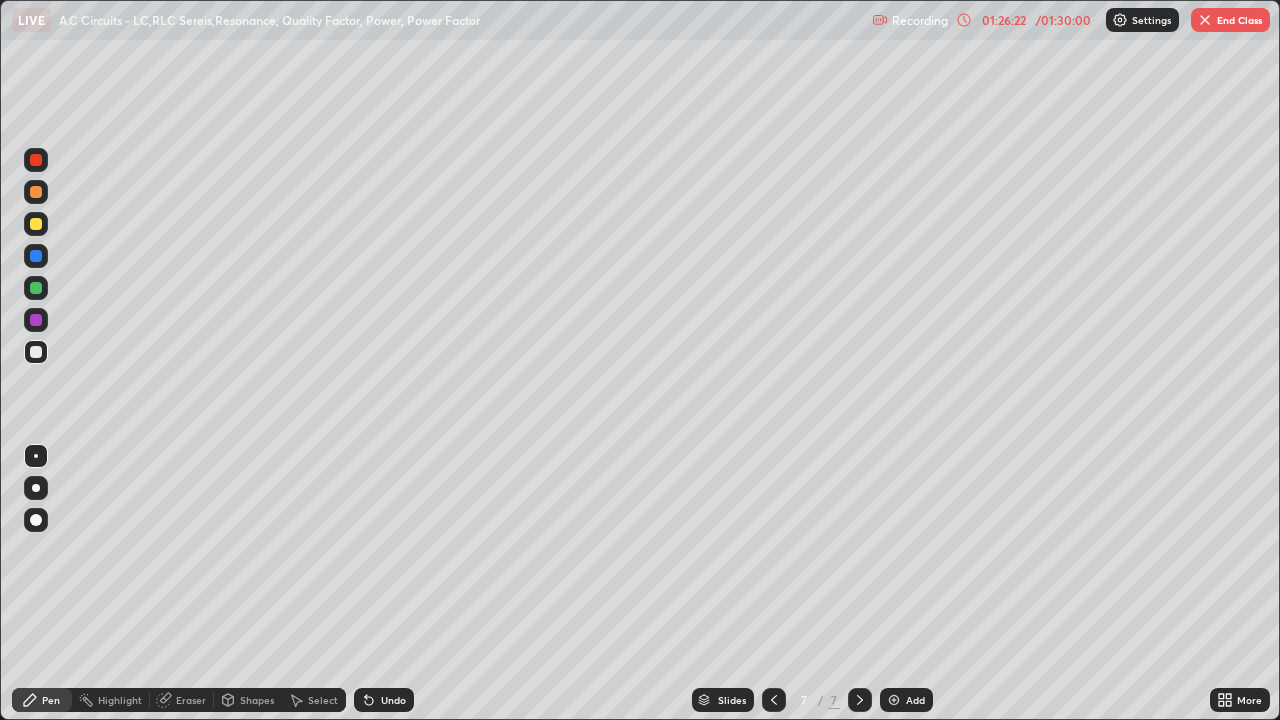 click on "Undo" at bounding box center (384, 700) 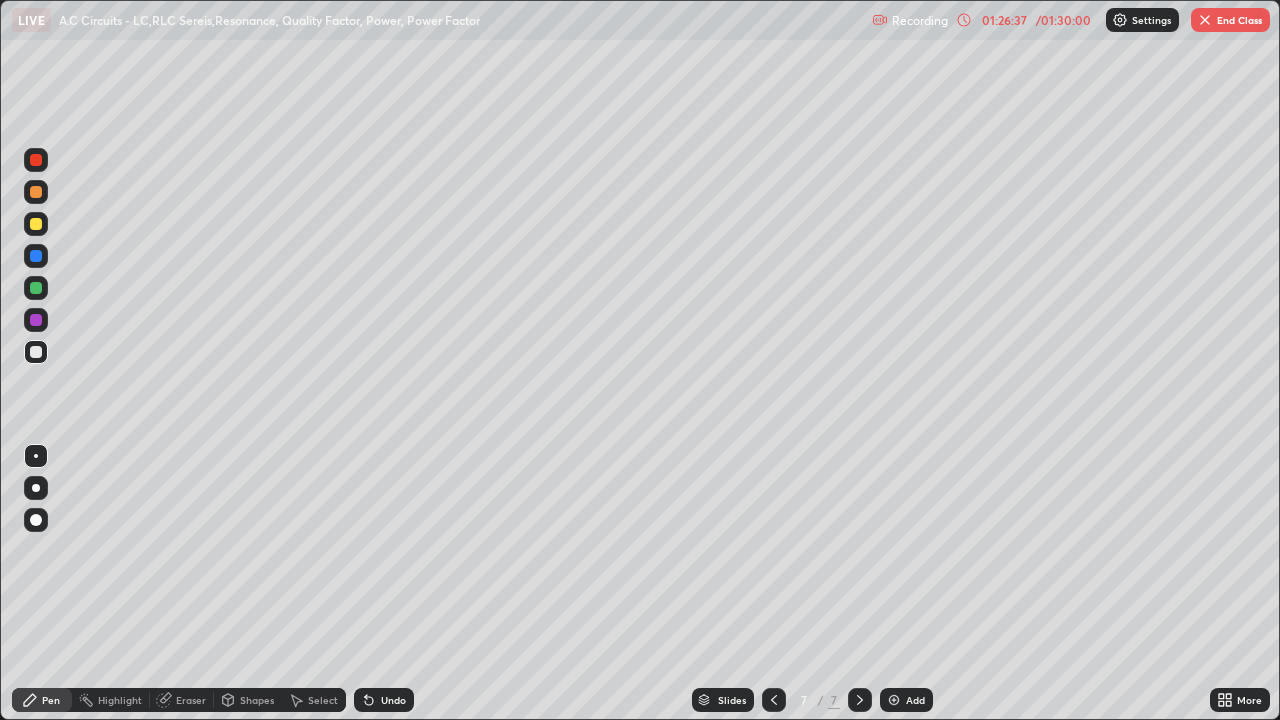 click on "Select" at bounding box center [323, 700] 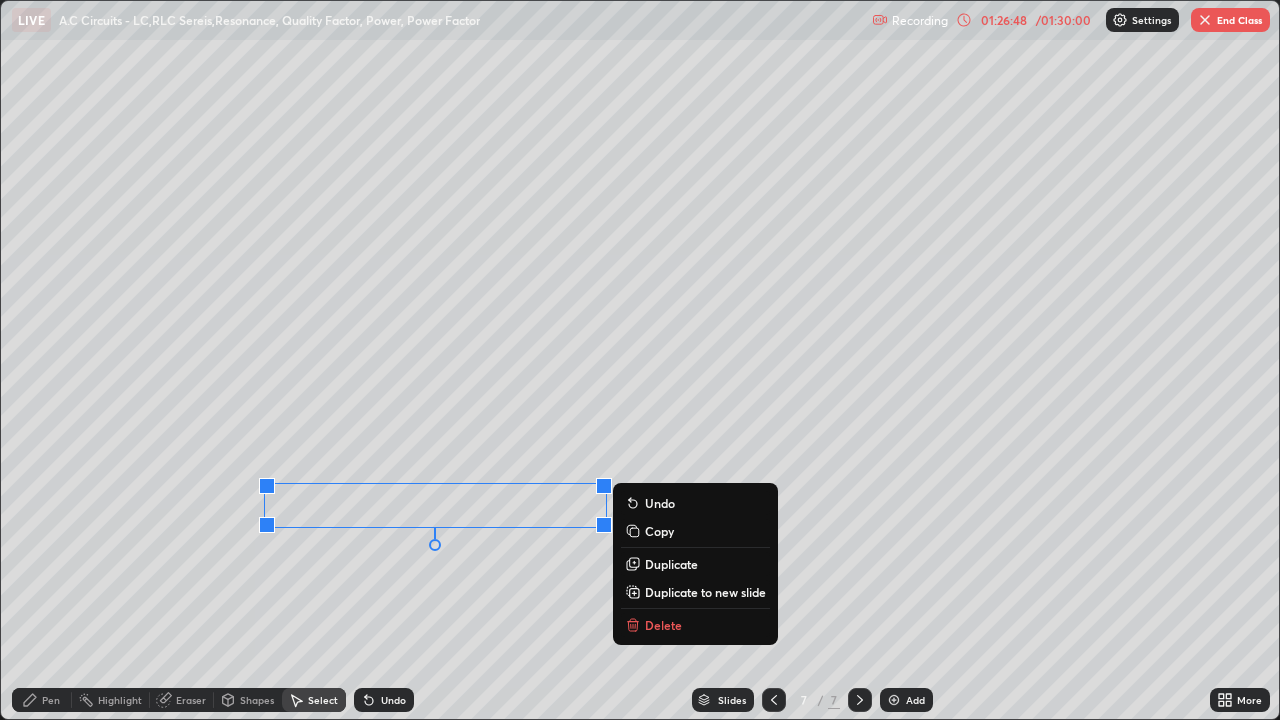 click on "Pen" at bounding box center (42, 700) 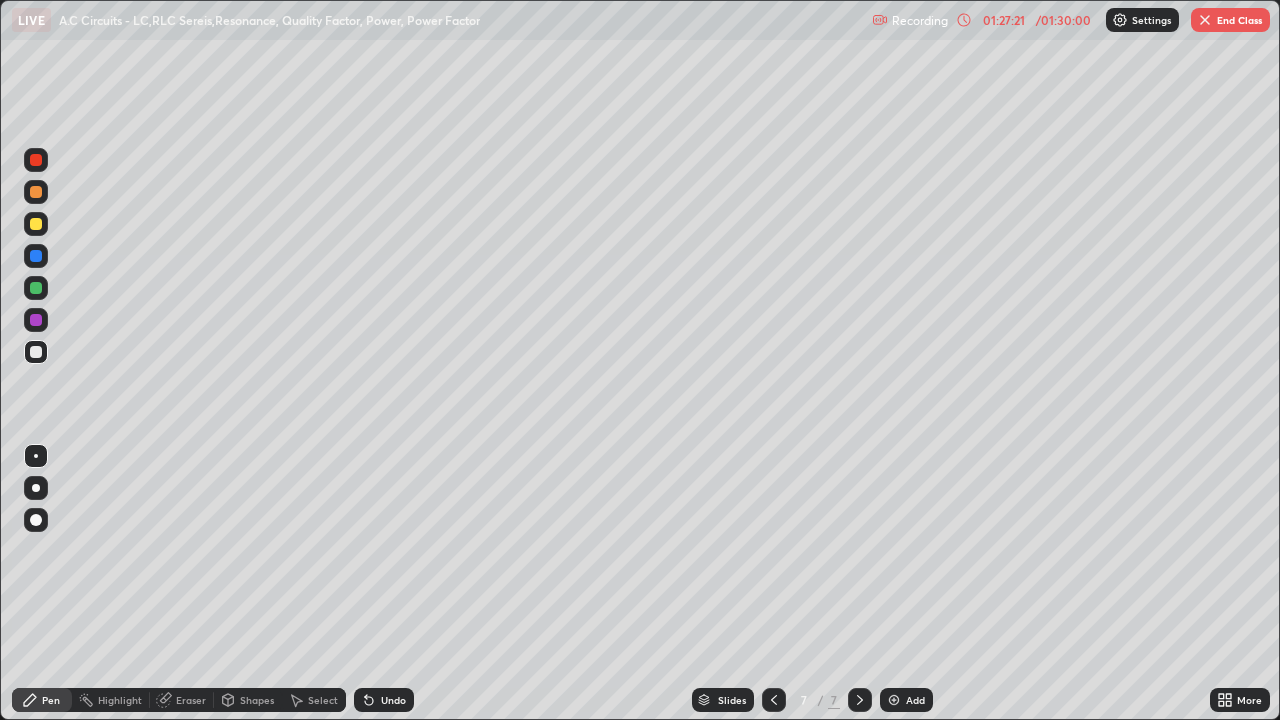click at bounding box center (36, 224) 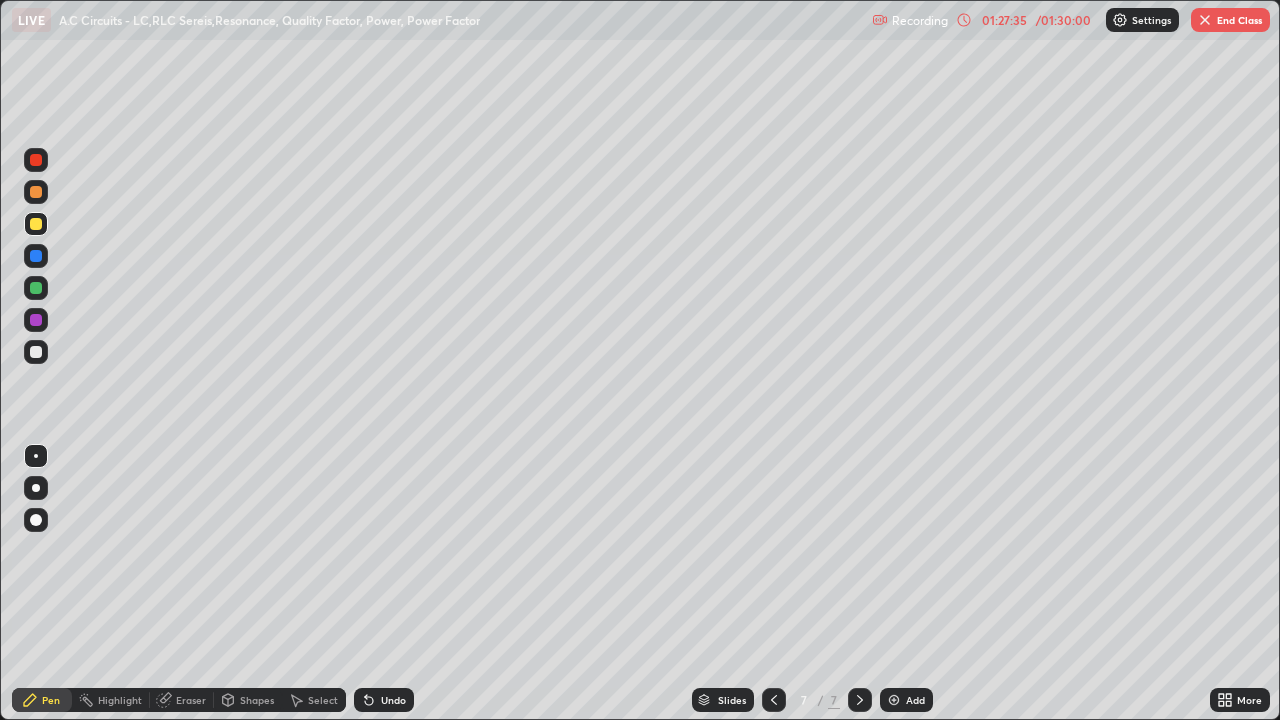 click at bounding box center [36, 288] 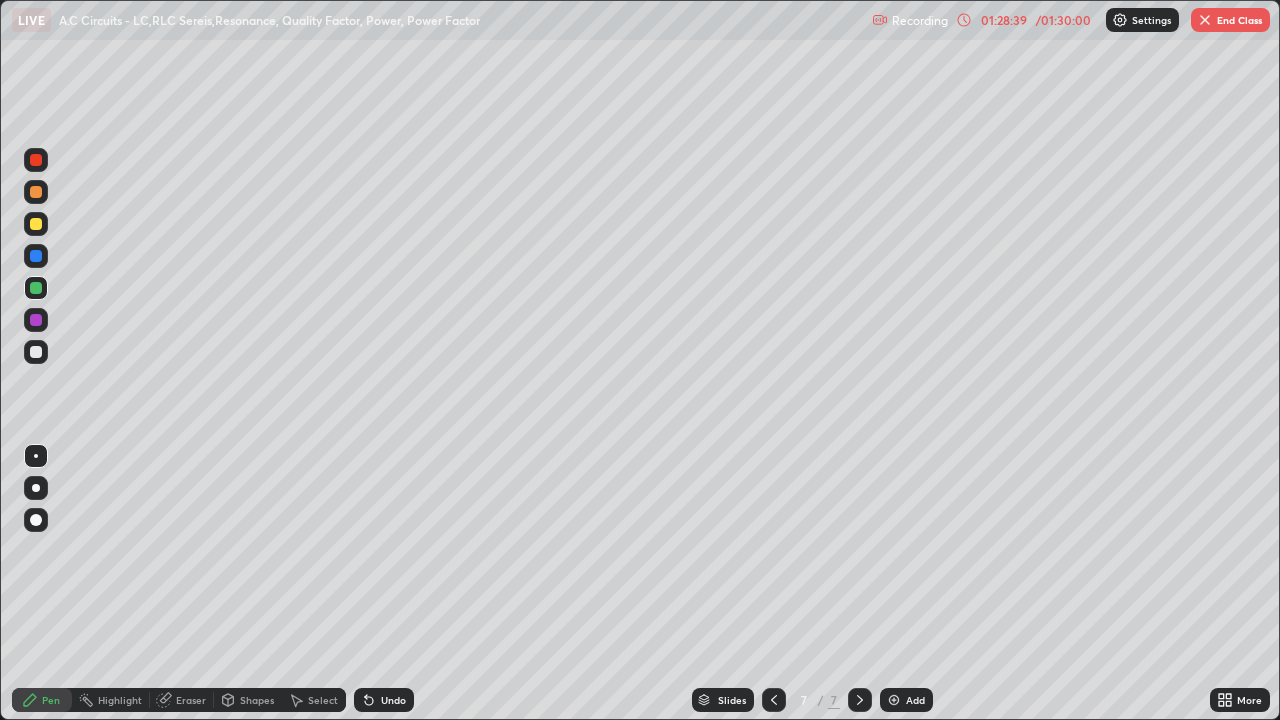 click on "Shapes" at bounding box center (257, 700) 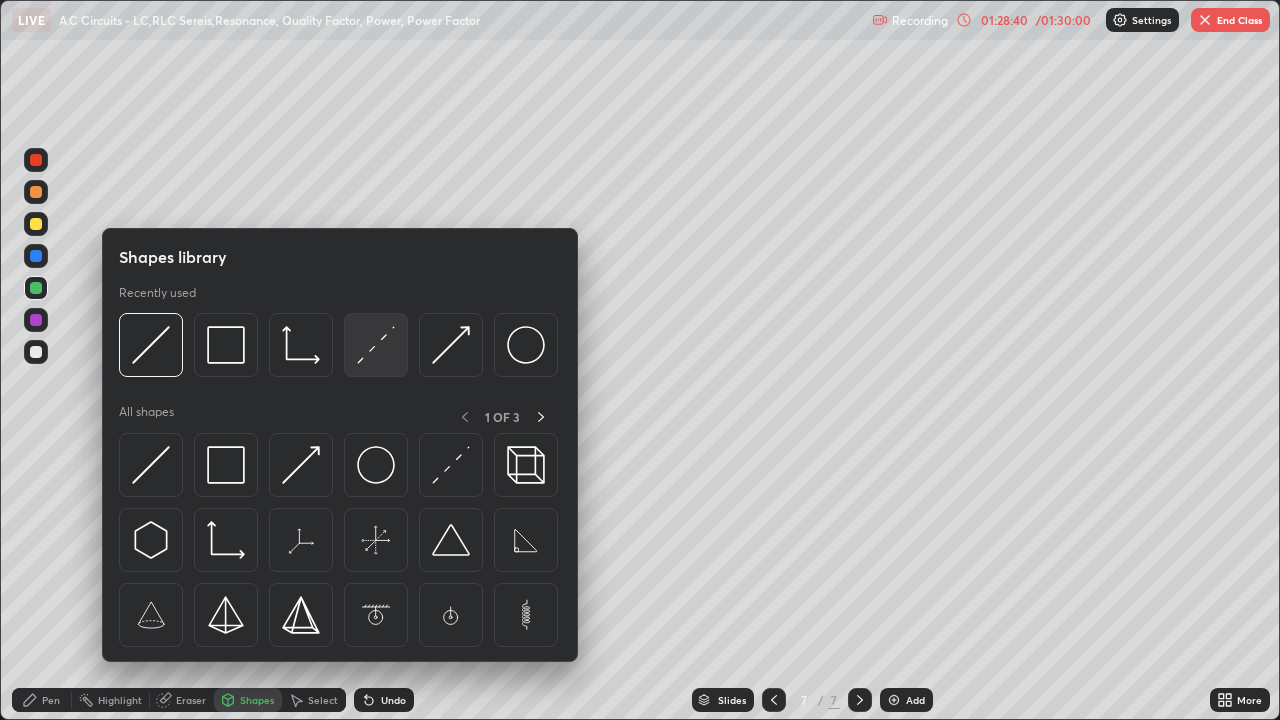 click at bounding box center (376, 345) 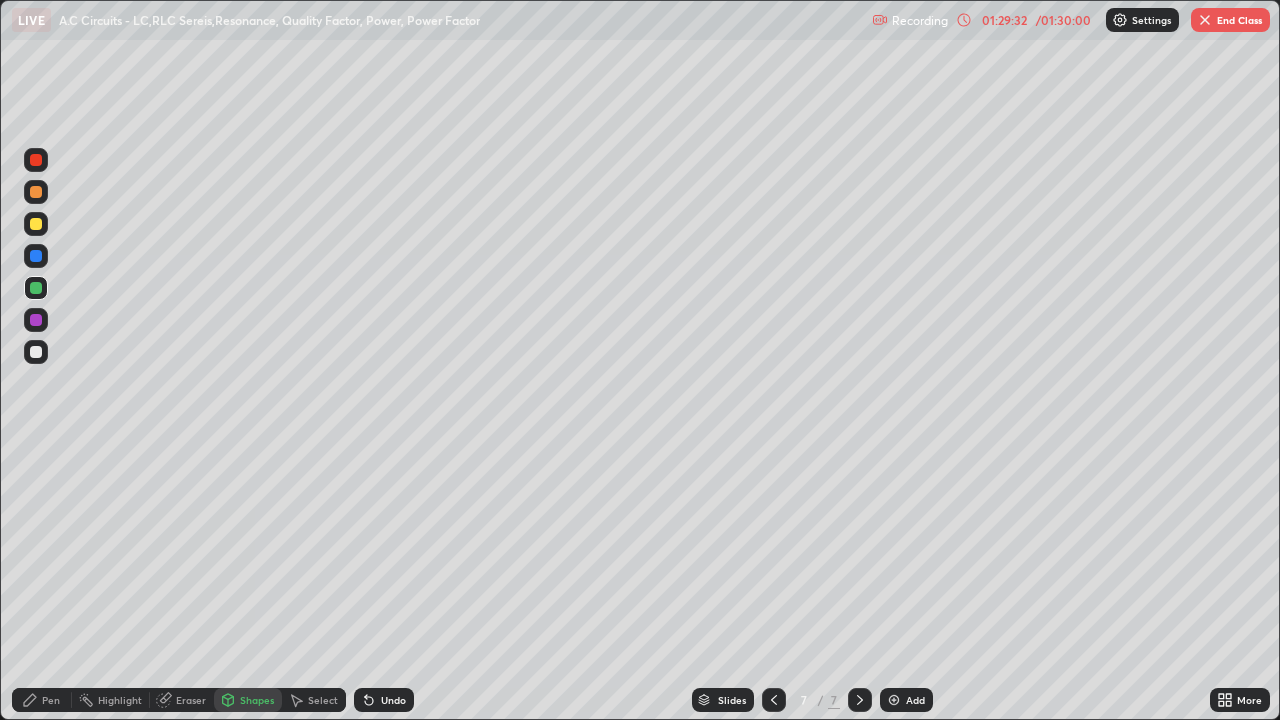 click at bounding box center (36, 224) 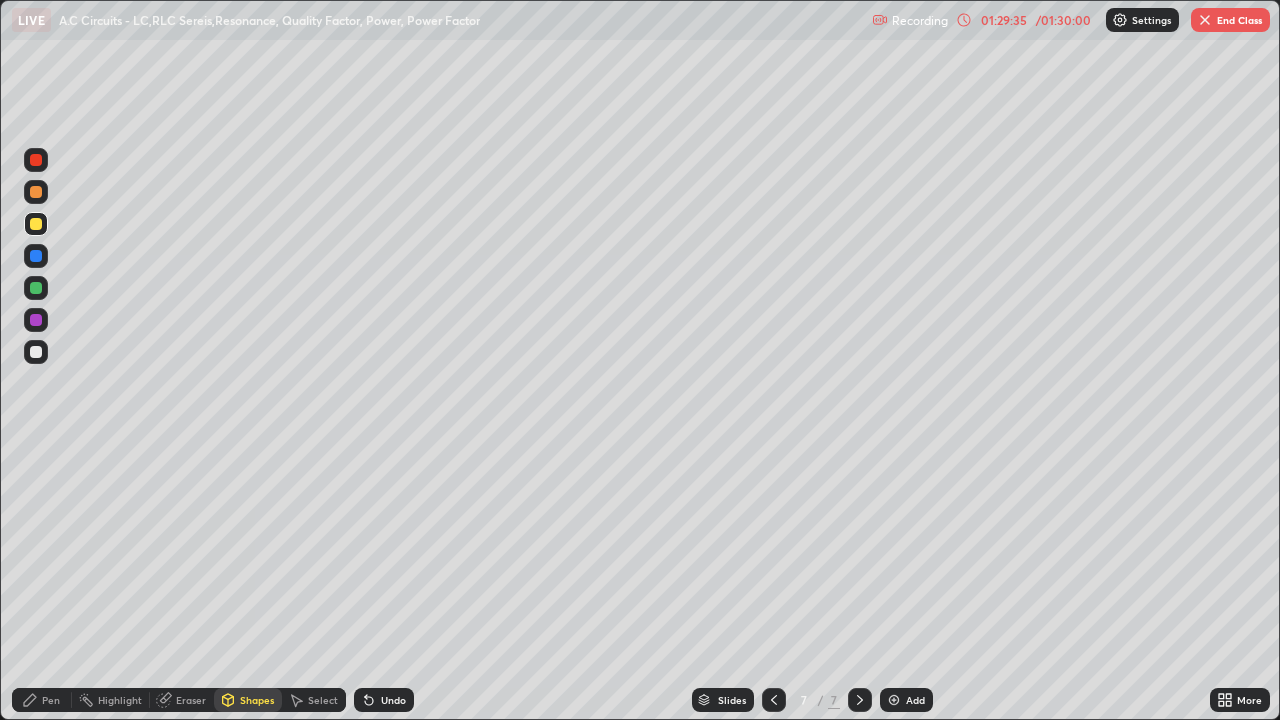 click on "Undo" at bounding box center [384, 700] 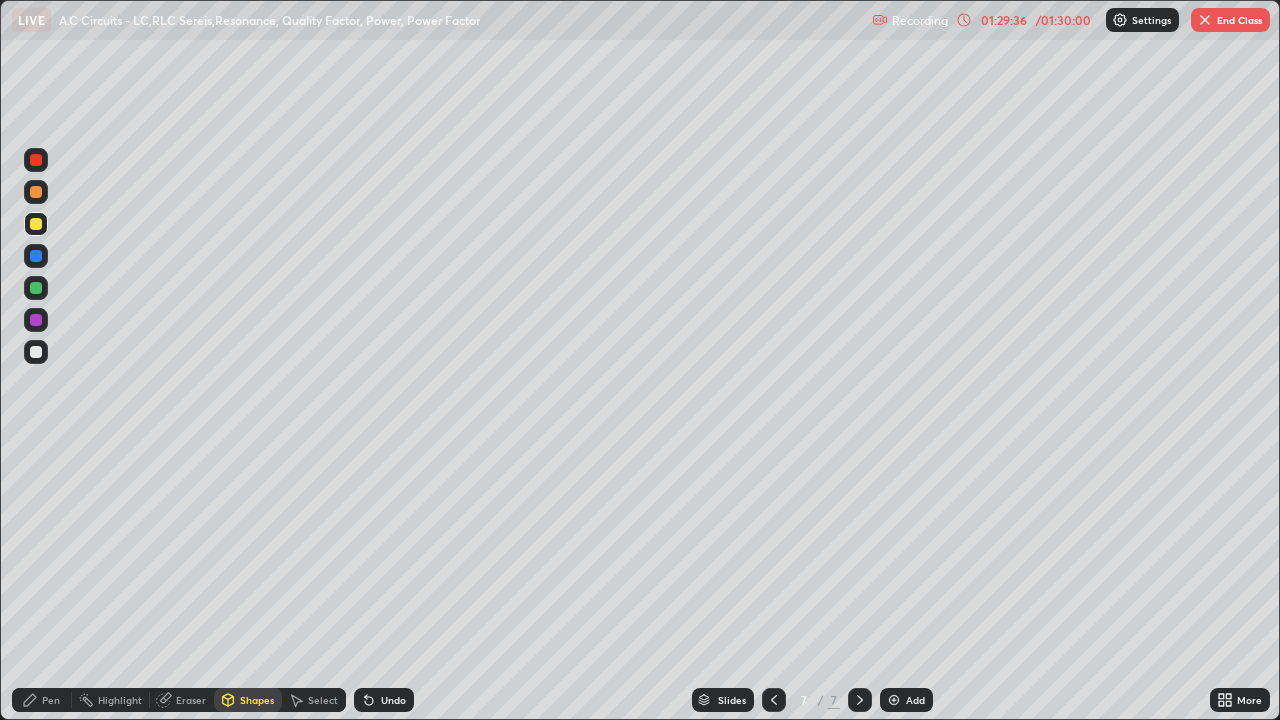 click on "Pen" at bounding box center [42, 700] 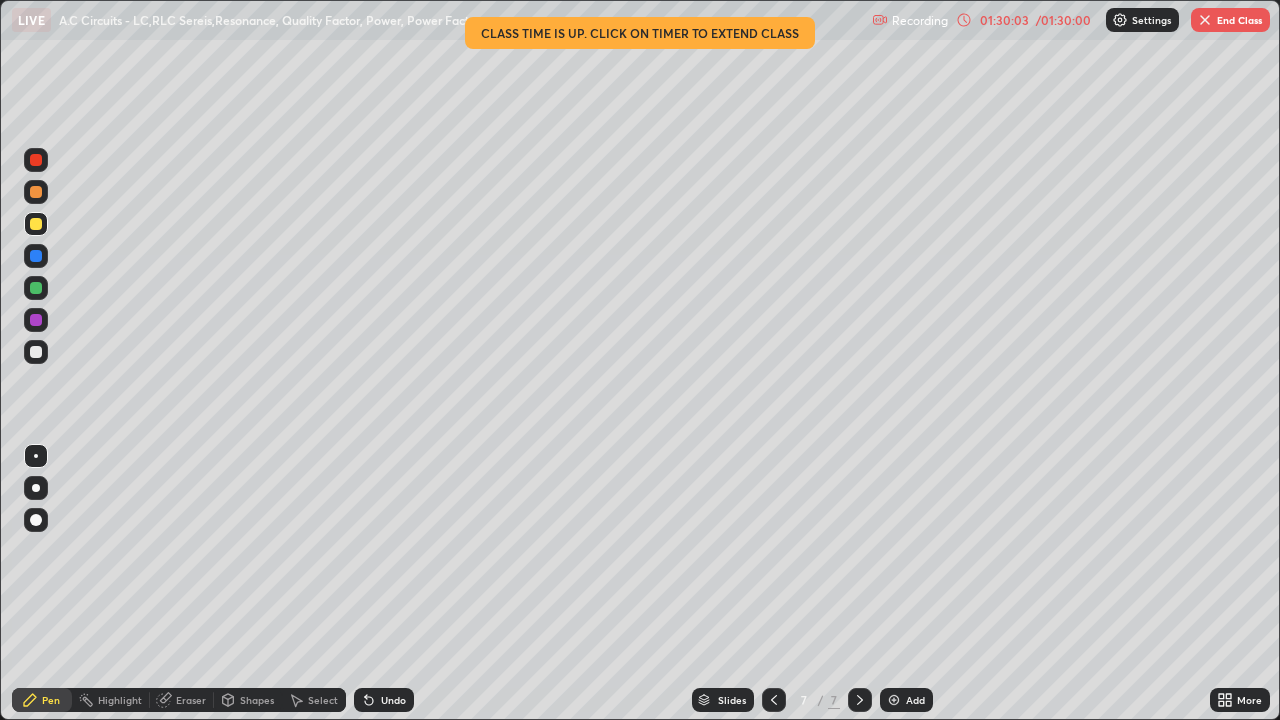 click on "Undo" at bounding box center [393, 700] 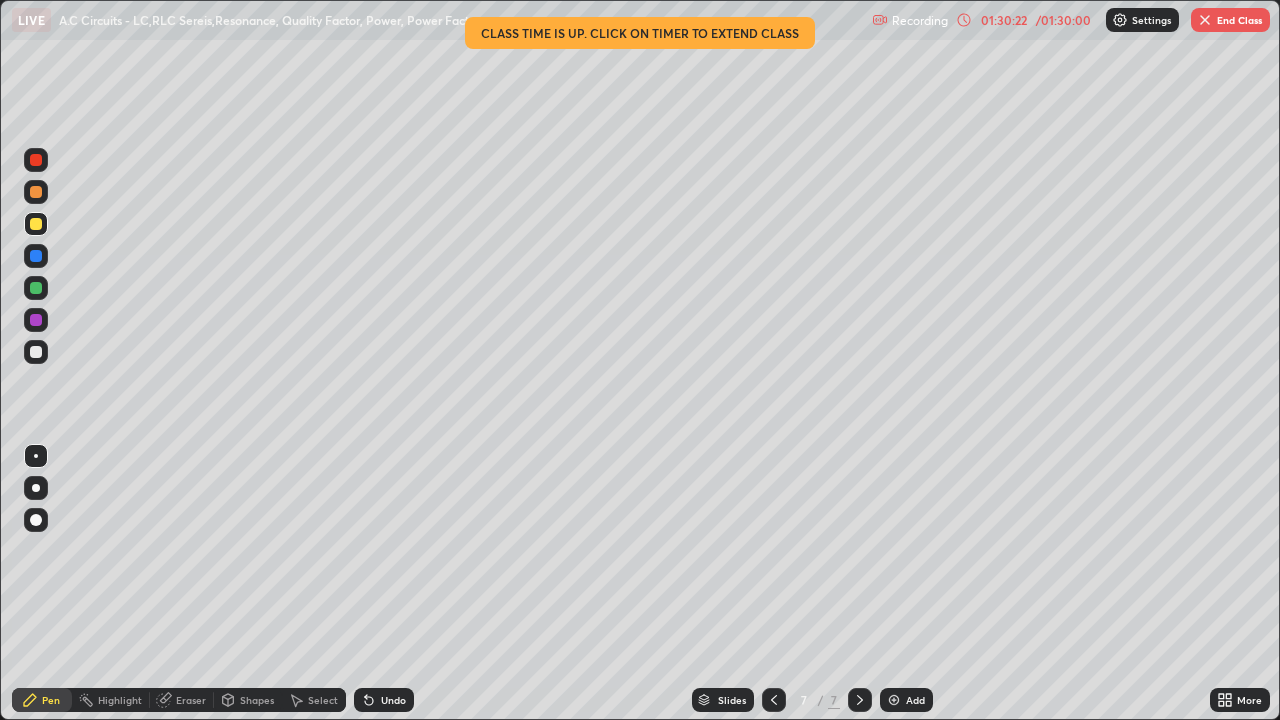click at bounding box center [36, 352] 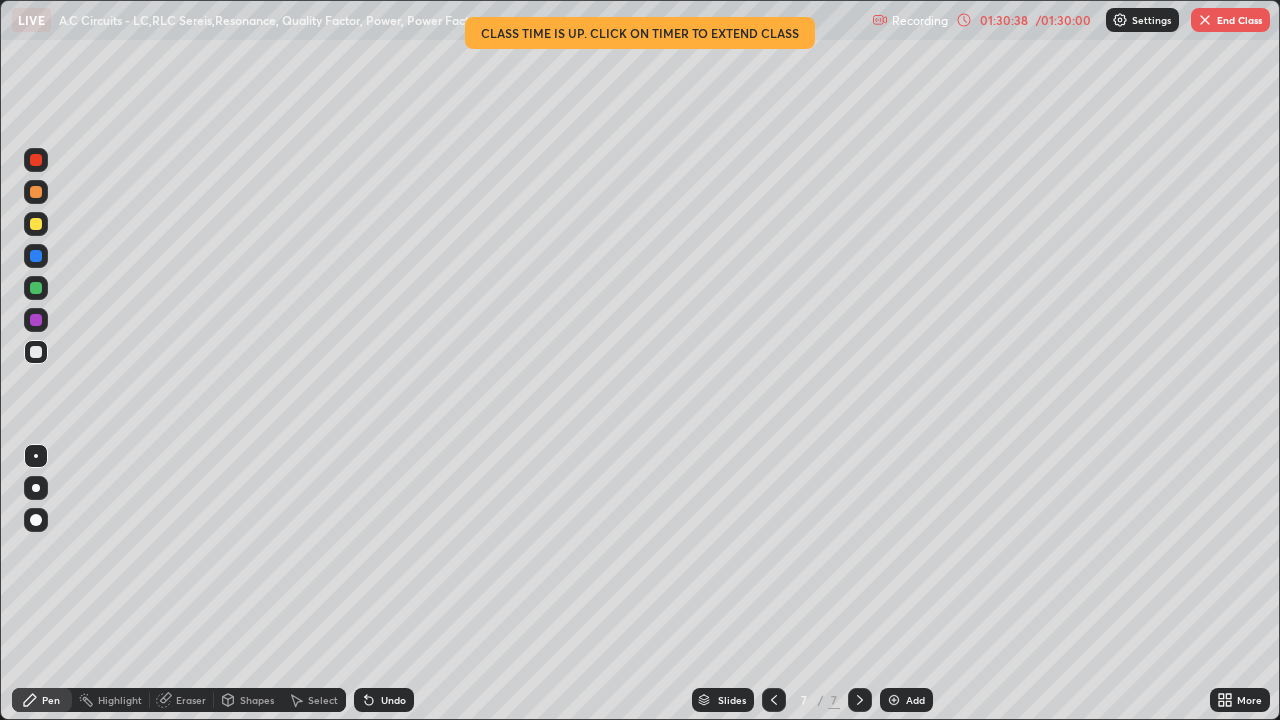 click on "Select" at bounding box center [323, 700] 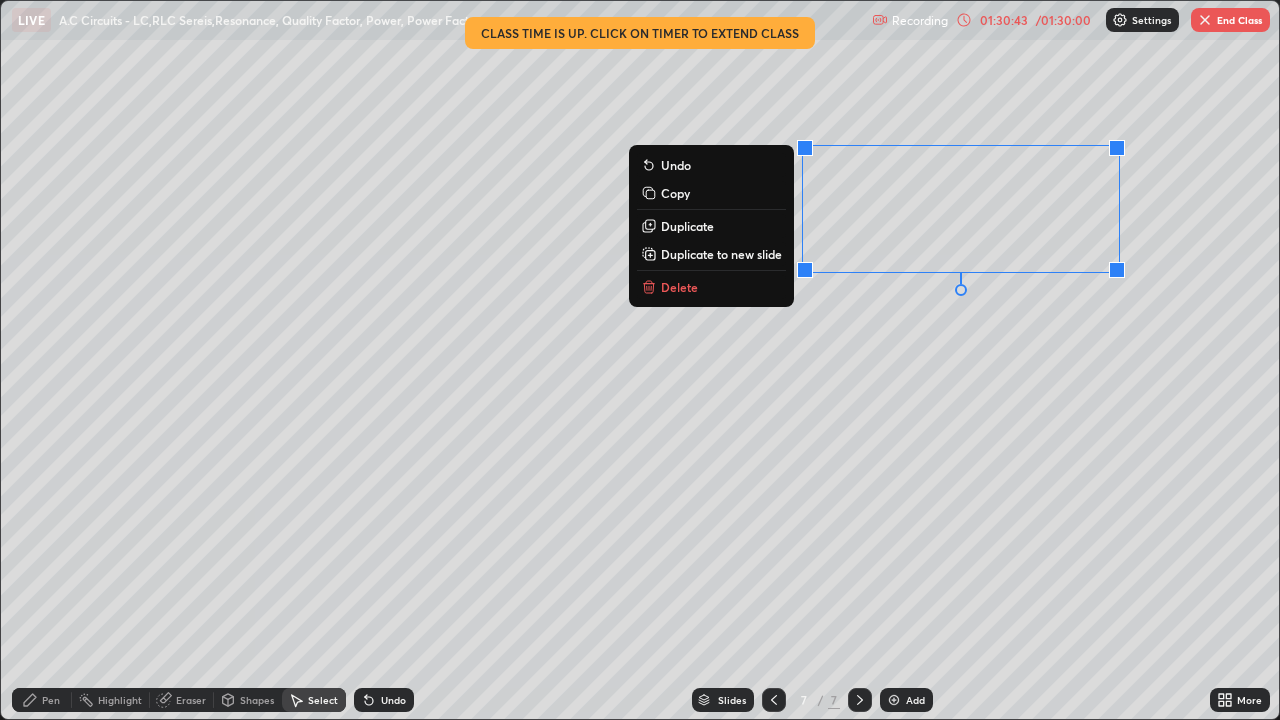 click on "Pen" at bounding box center (51, 700) 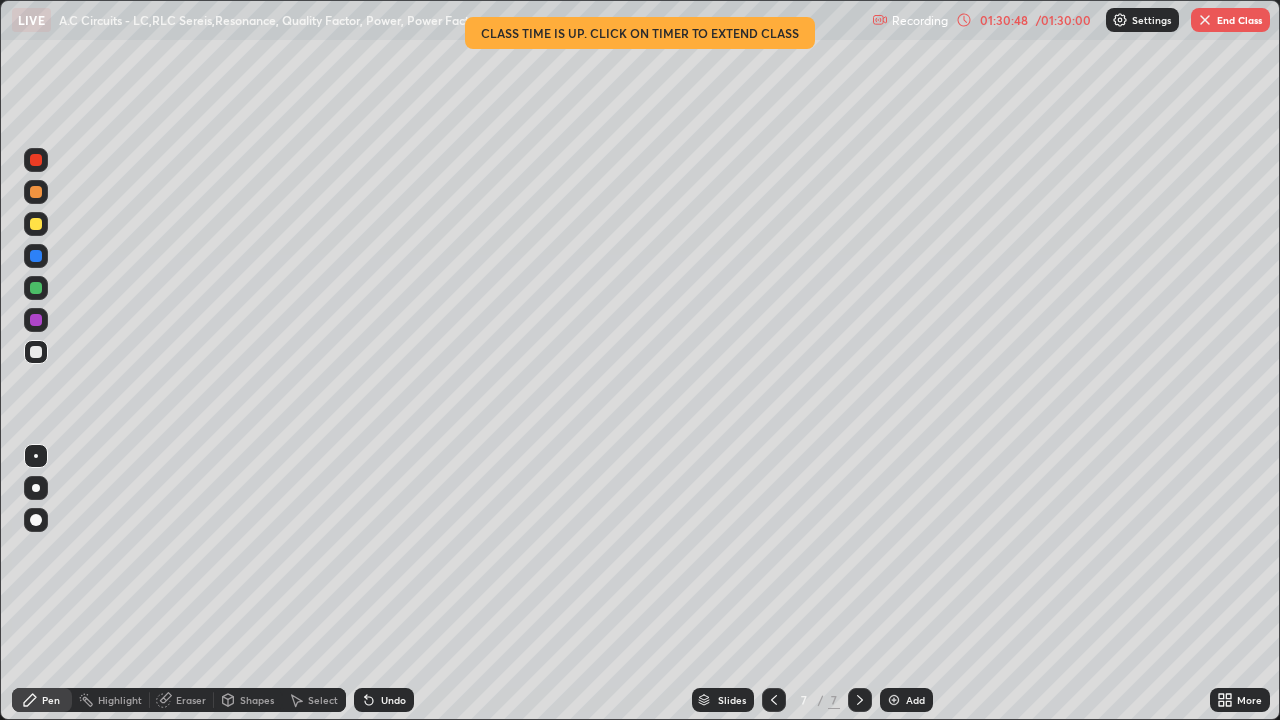 click at bounding box center [36, 288] 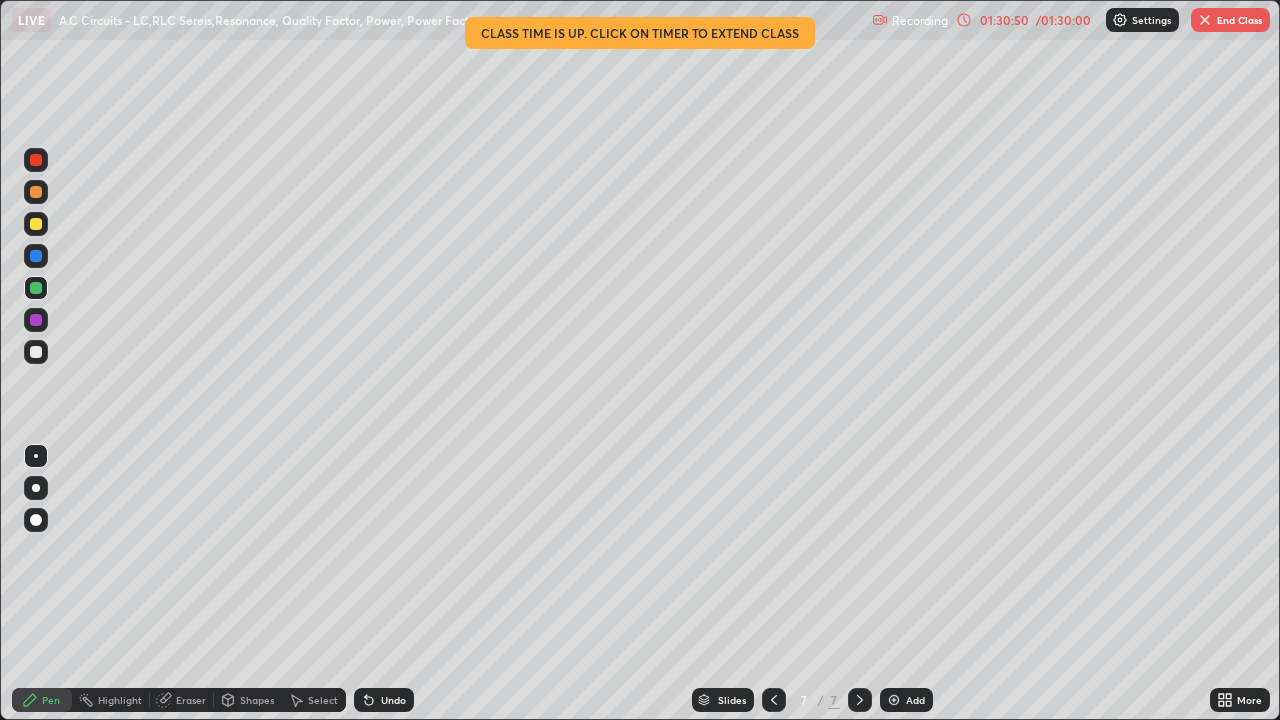 click at bounding box center (36, 352) 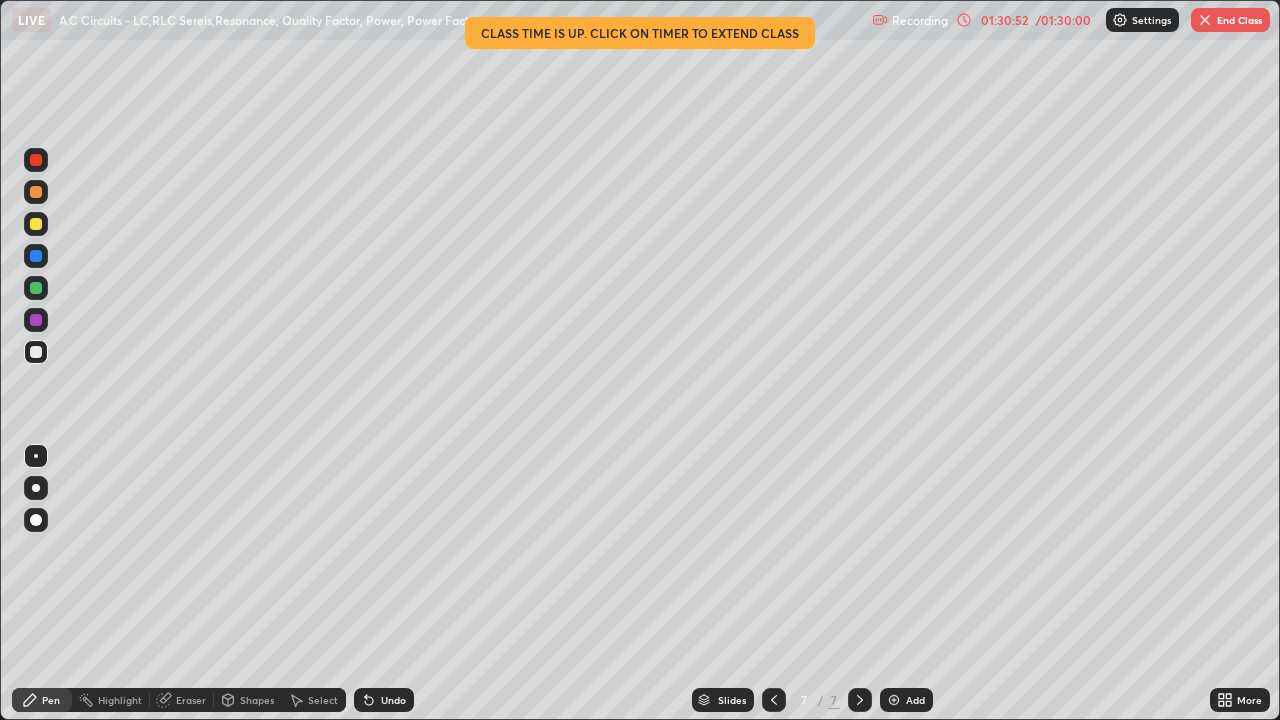 click on "01:30:52" at bounding box center [1004, 20] 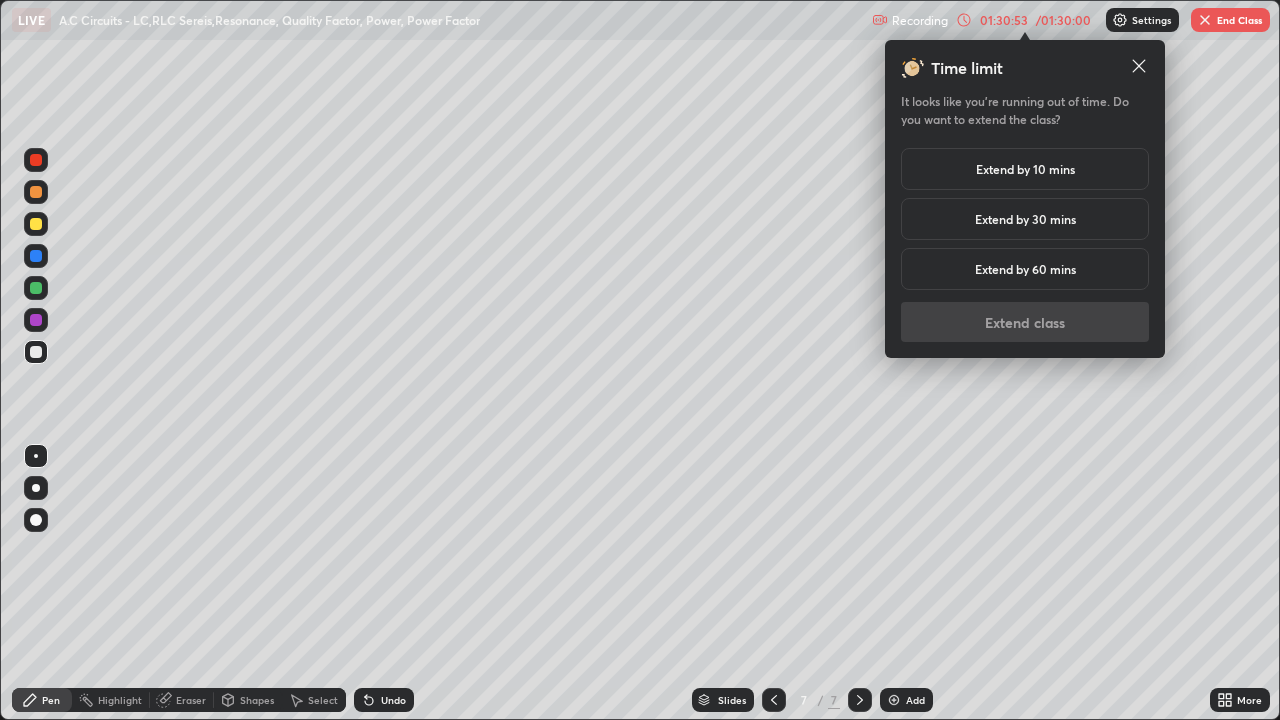 click on "Extend by 10 mins" at bounding box center (1025, 169) 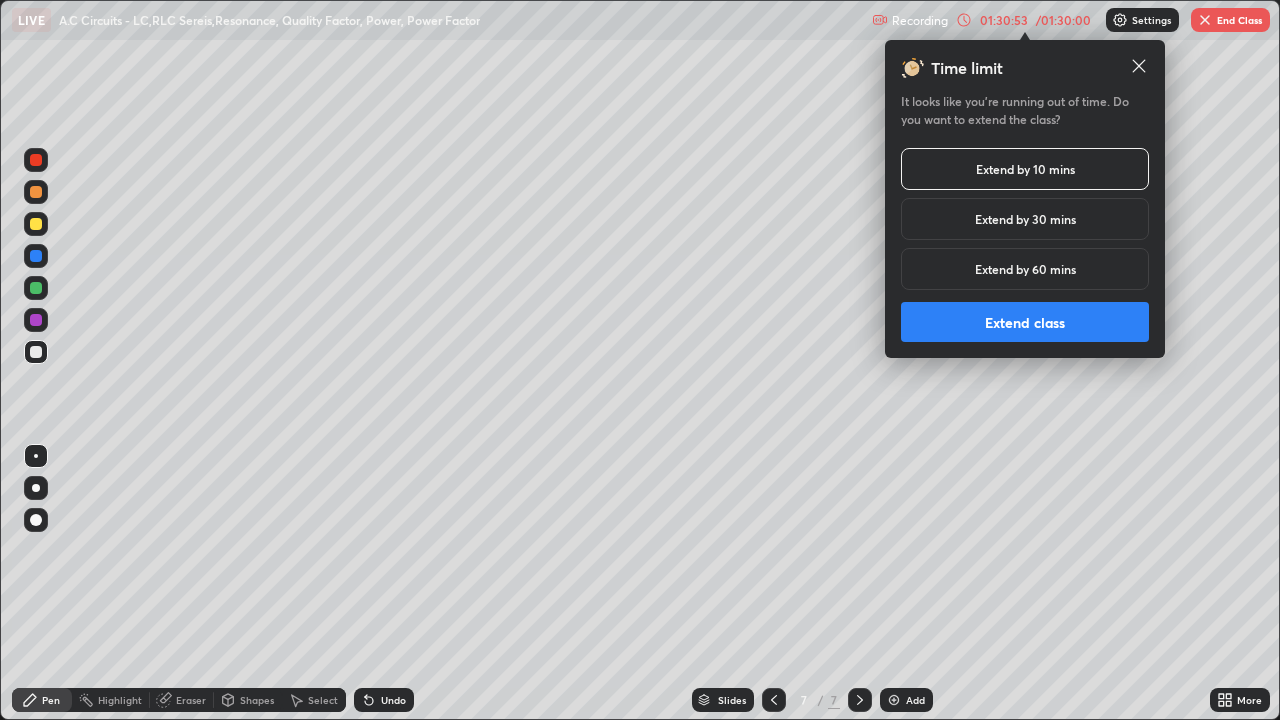 click on "Extend class" at bounding box center [1025, 322] 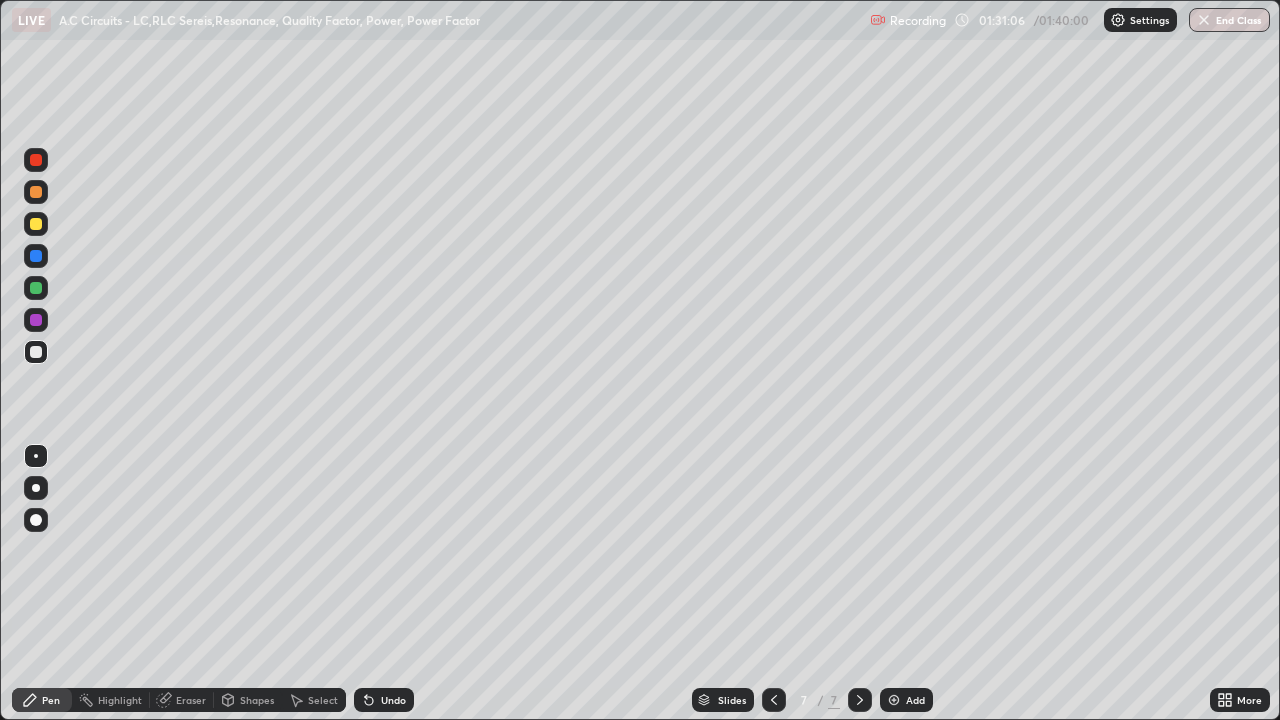 click on "Undo" at bounding box center [393, 700] 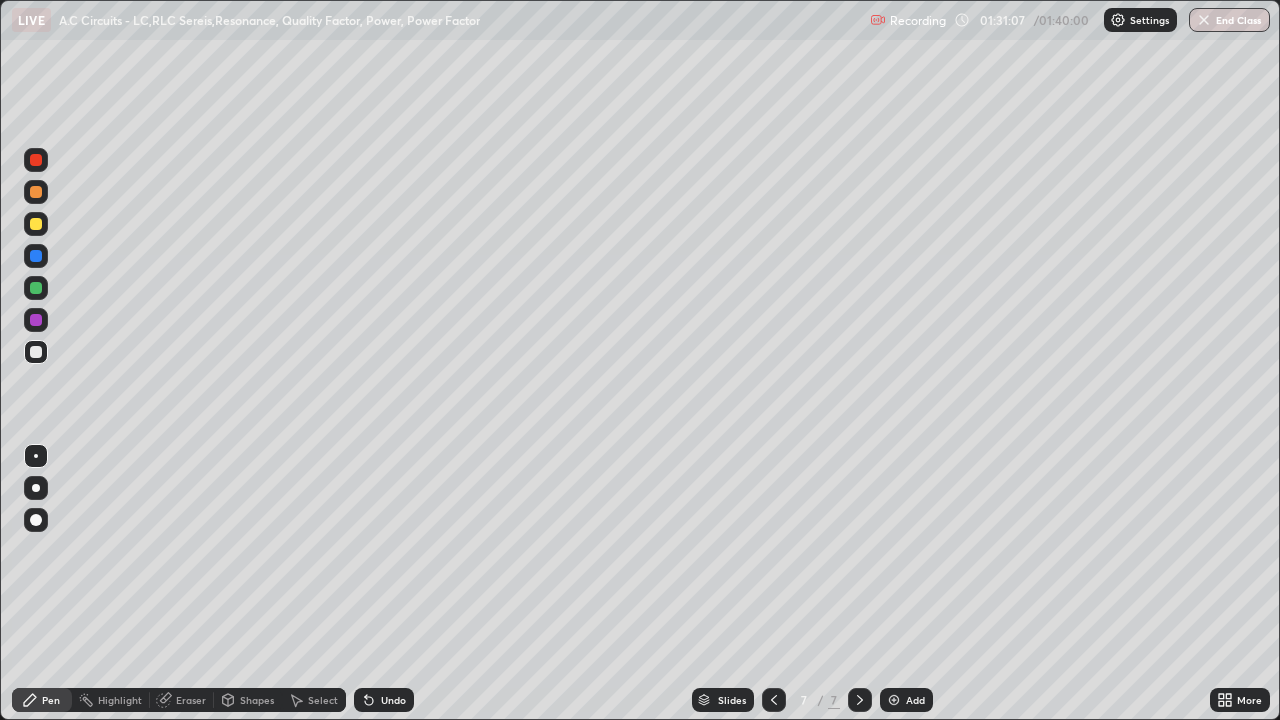 click on "Undo" at bounding box center (384, 700) 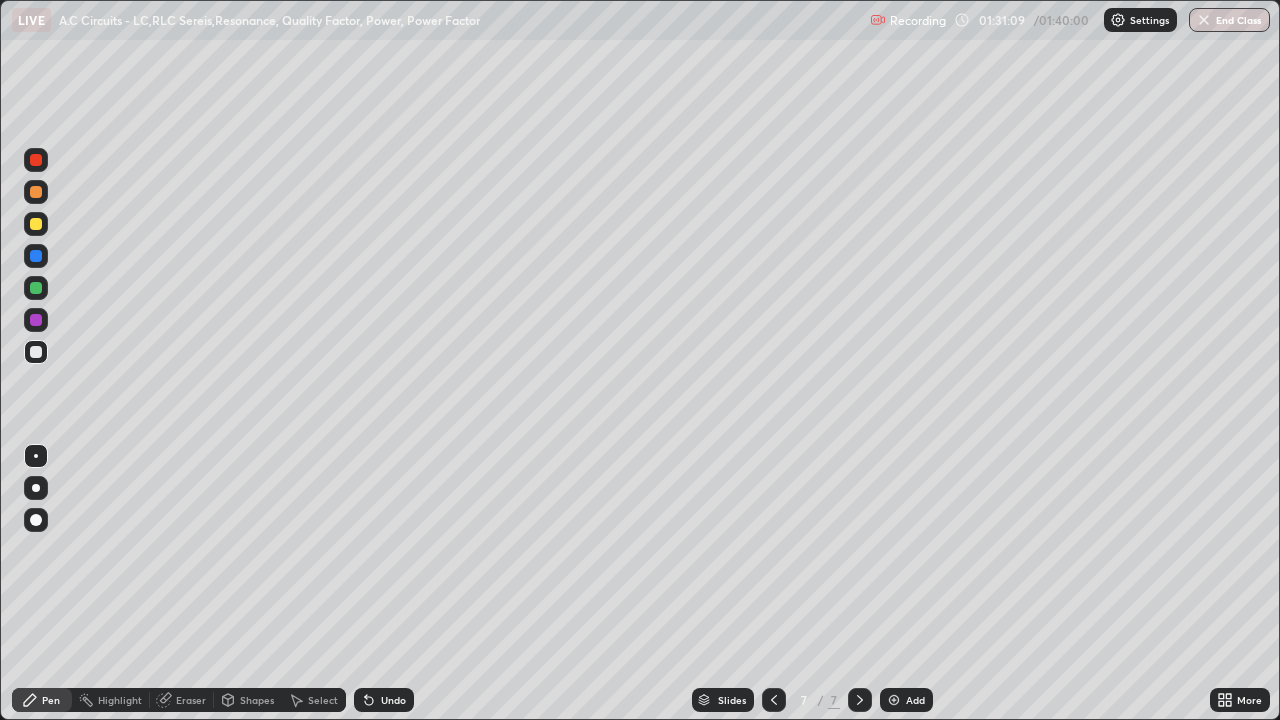 click on "Undo" at bounding box center (393, 700) 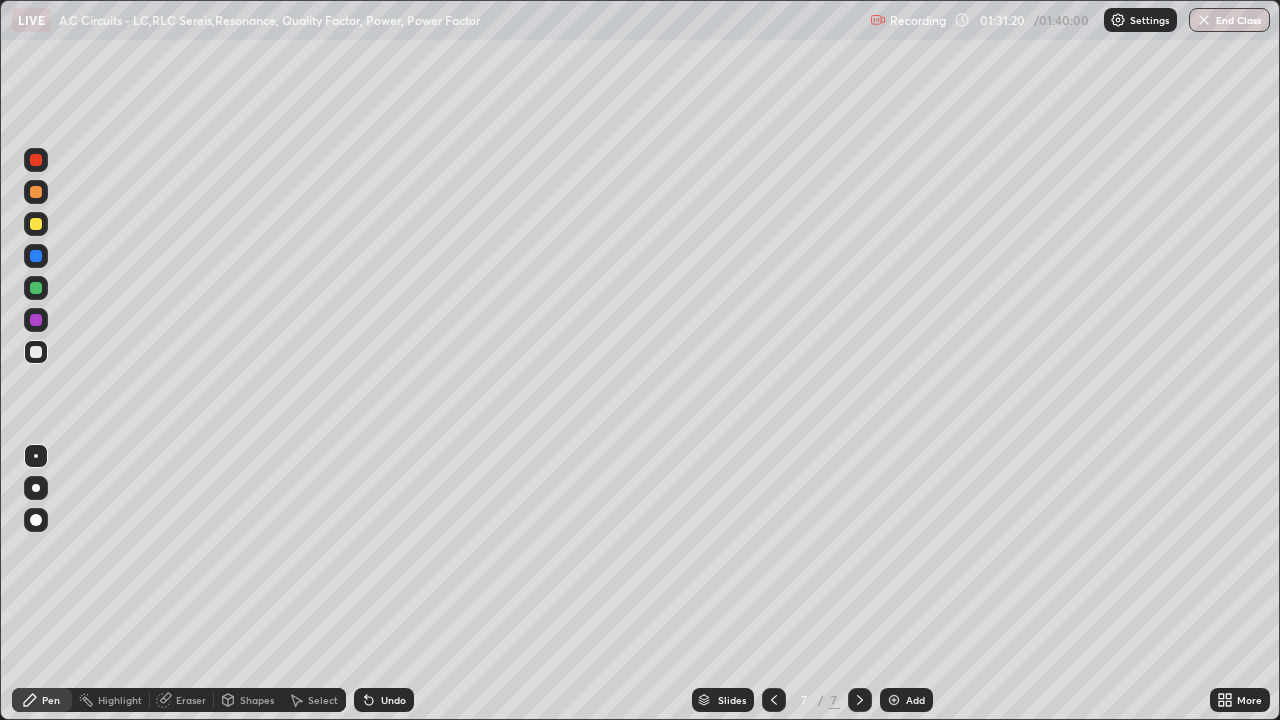 click at bounding box center (36, 288) 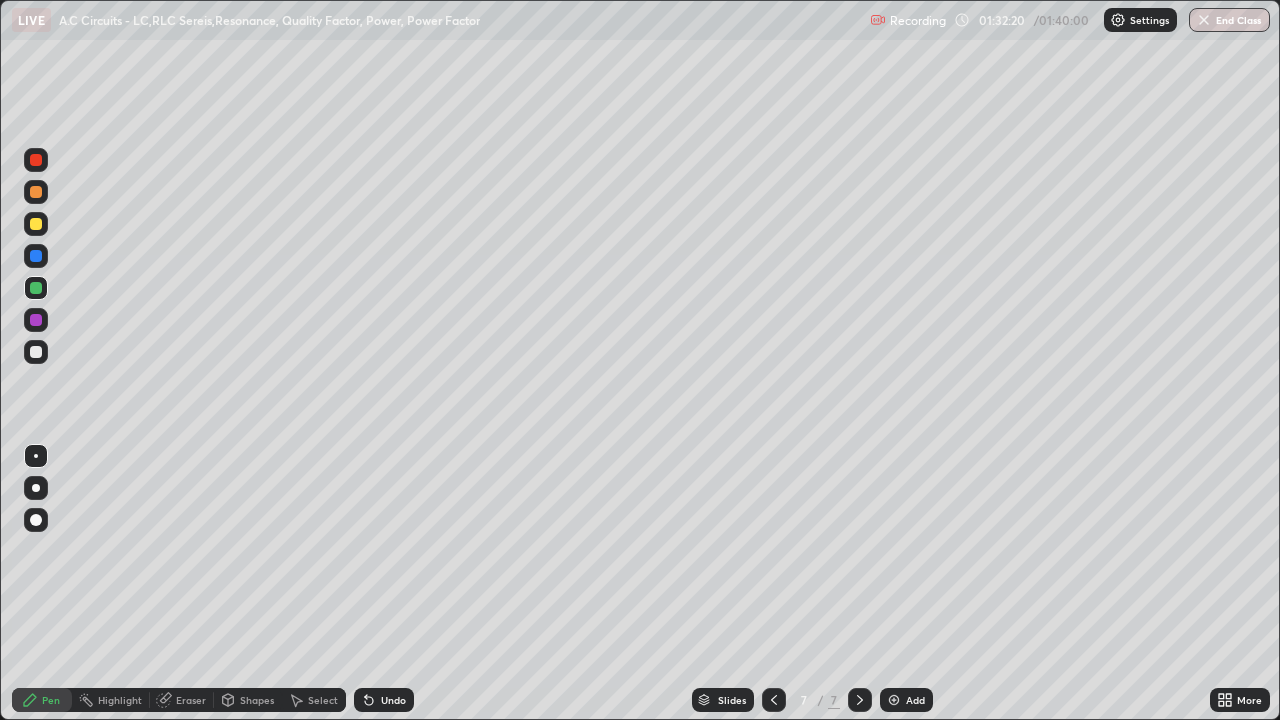 click at bounding box center [36, 352] 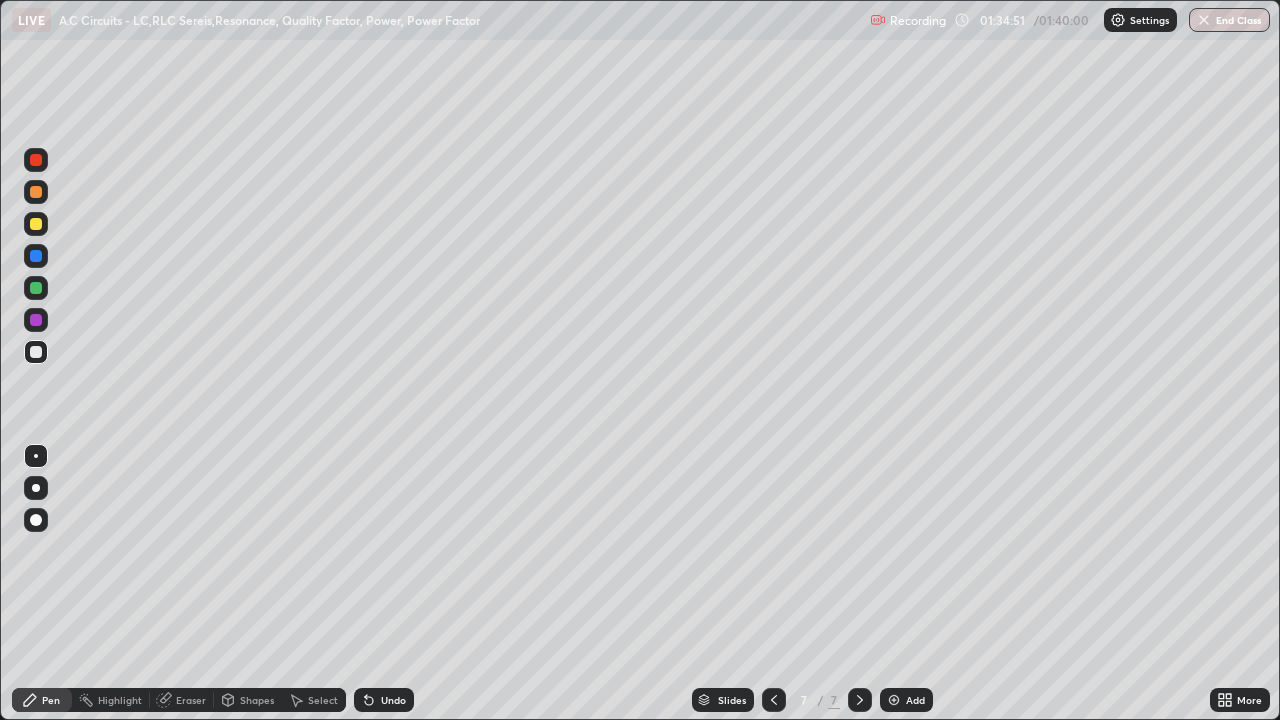 click at bounding box center [774, 700] 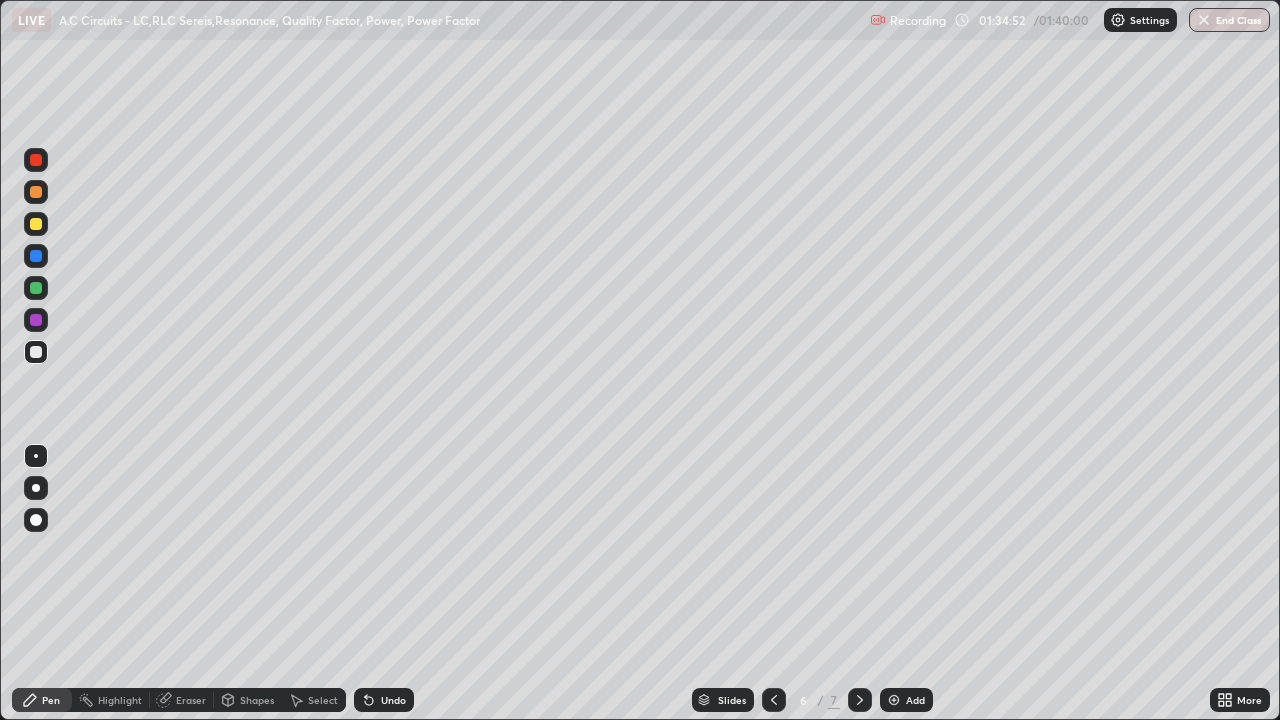 click 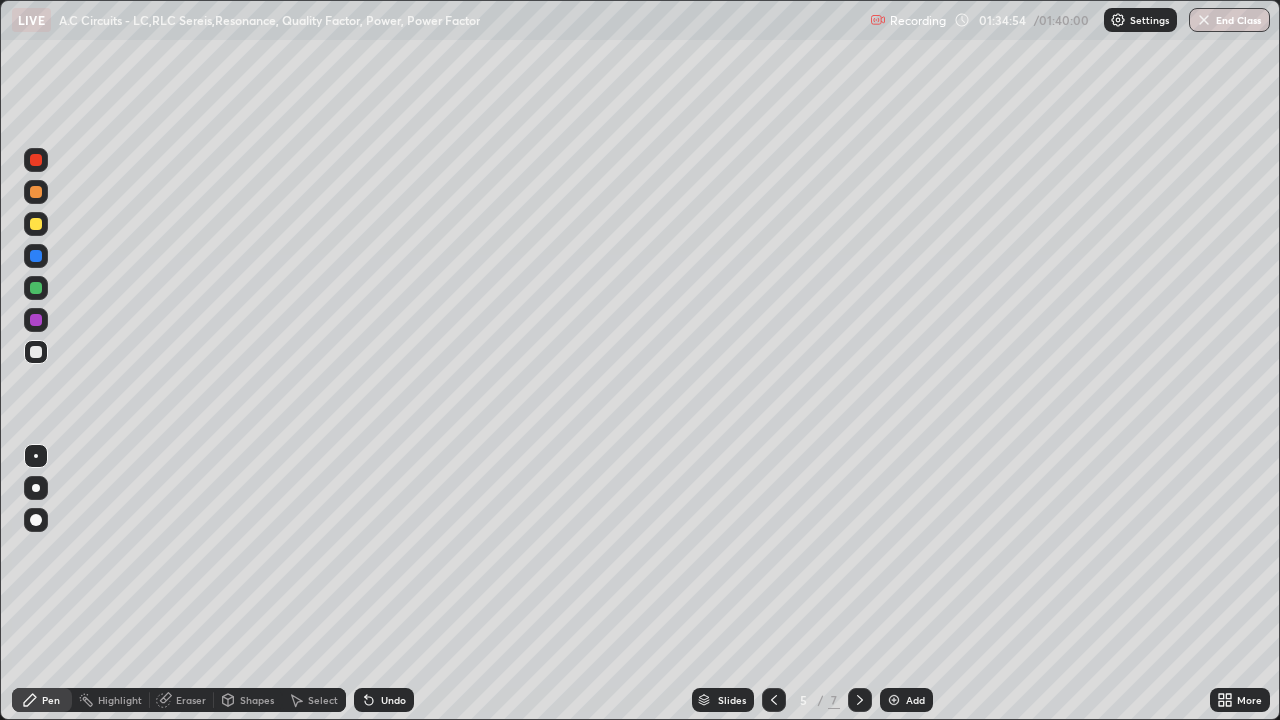 click 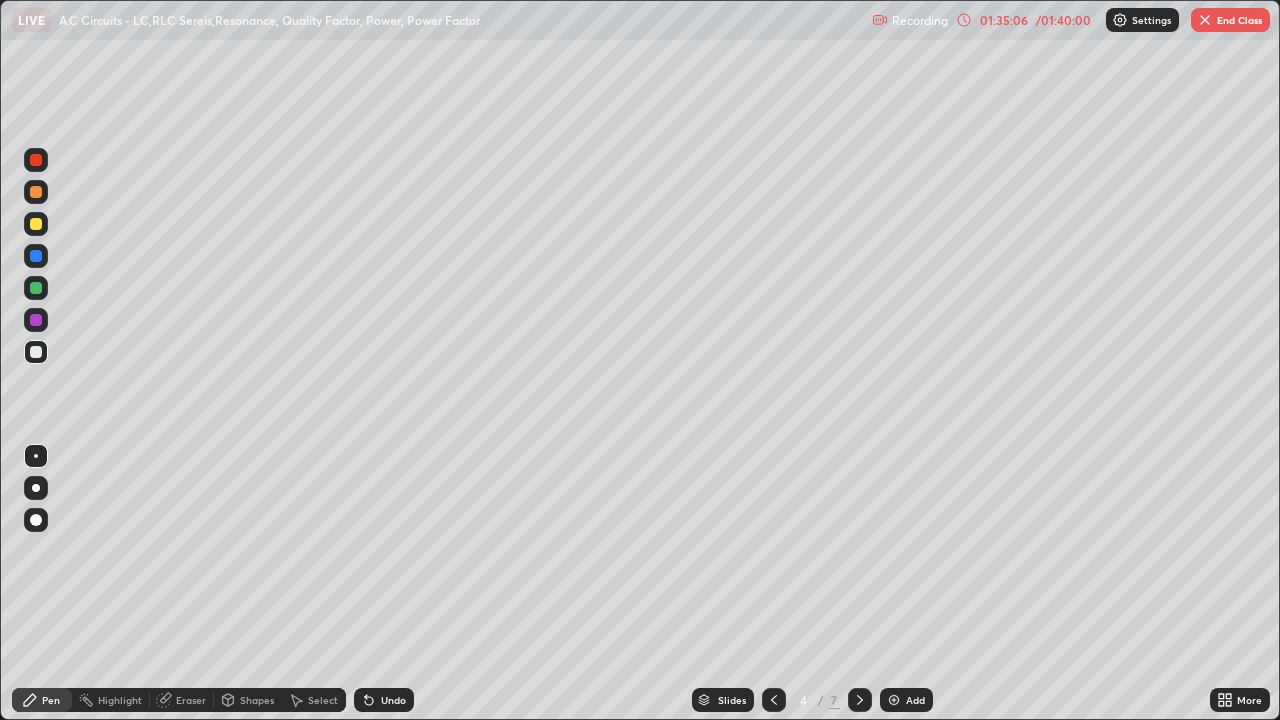 click 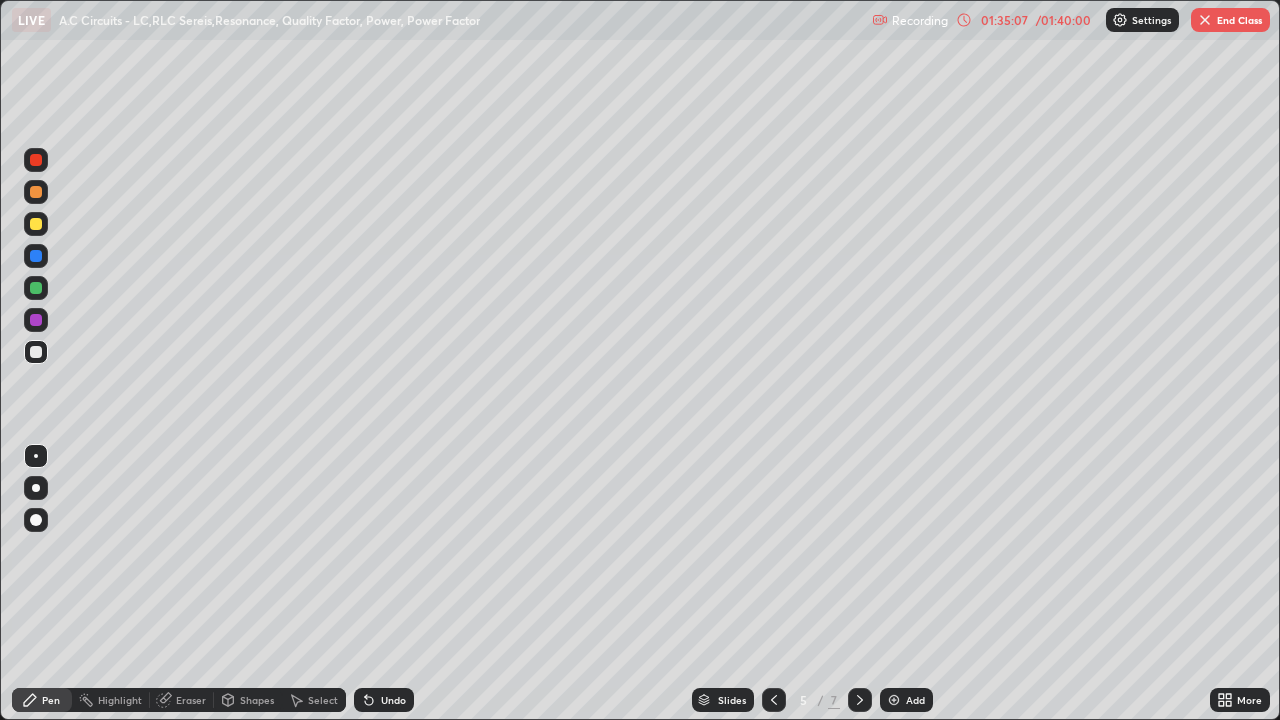 click at bounding box center (860, 700) 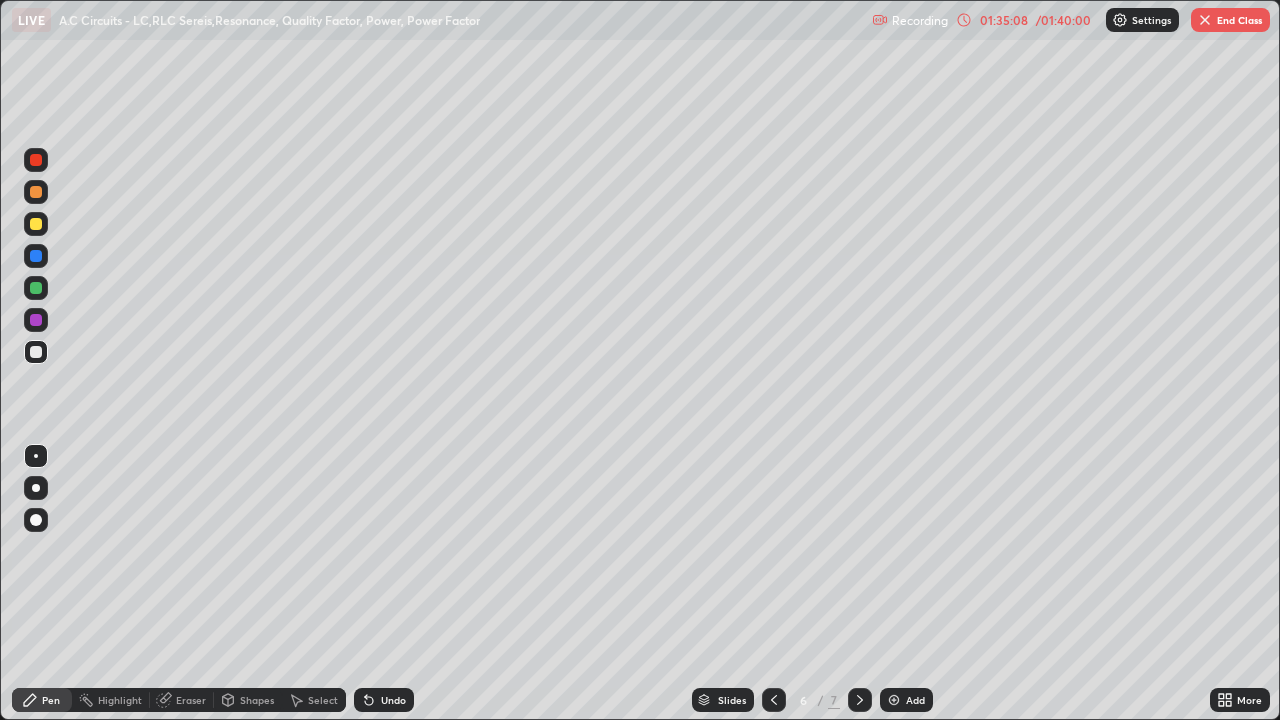 click 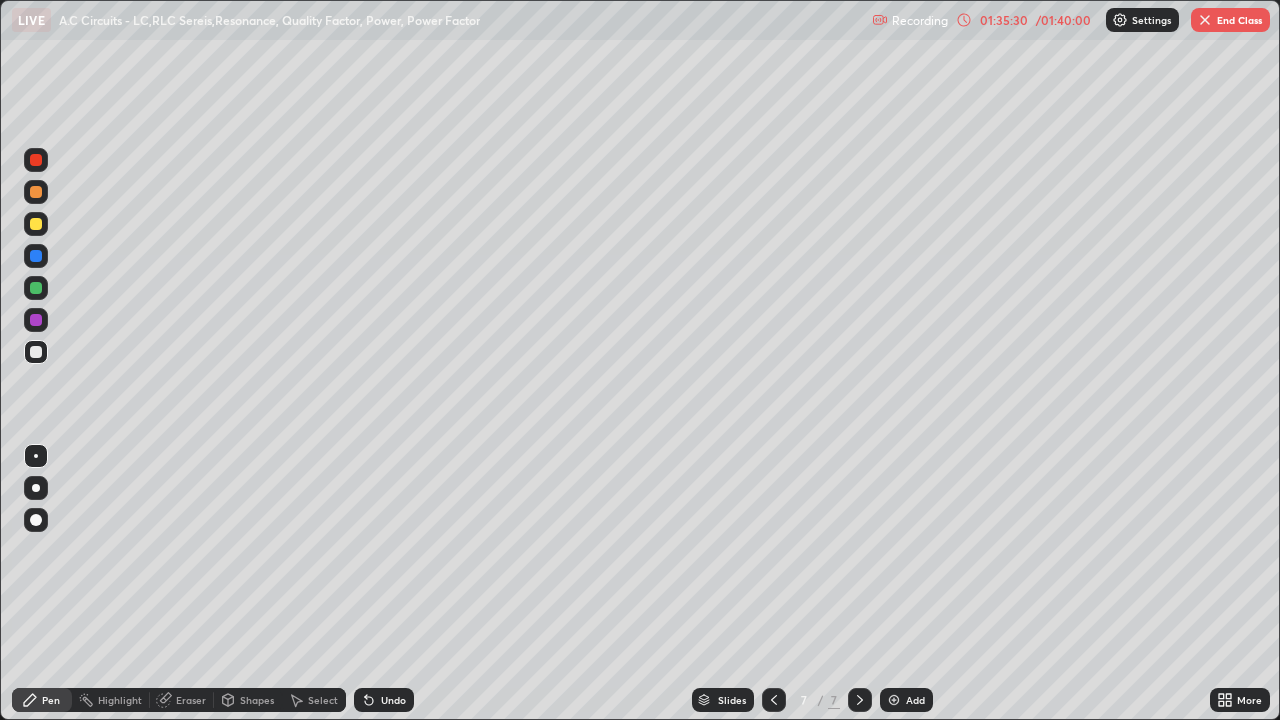 click at bounding box center (36, 256) 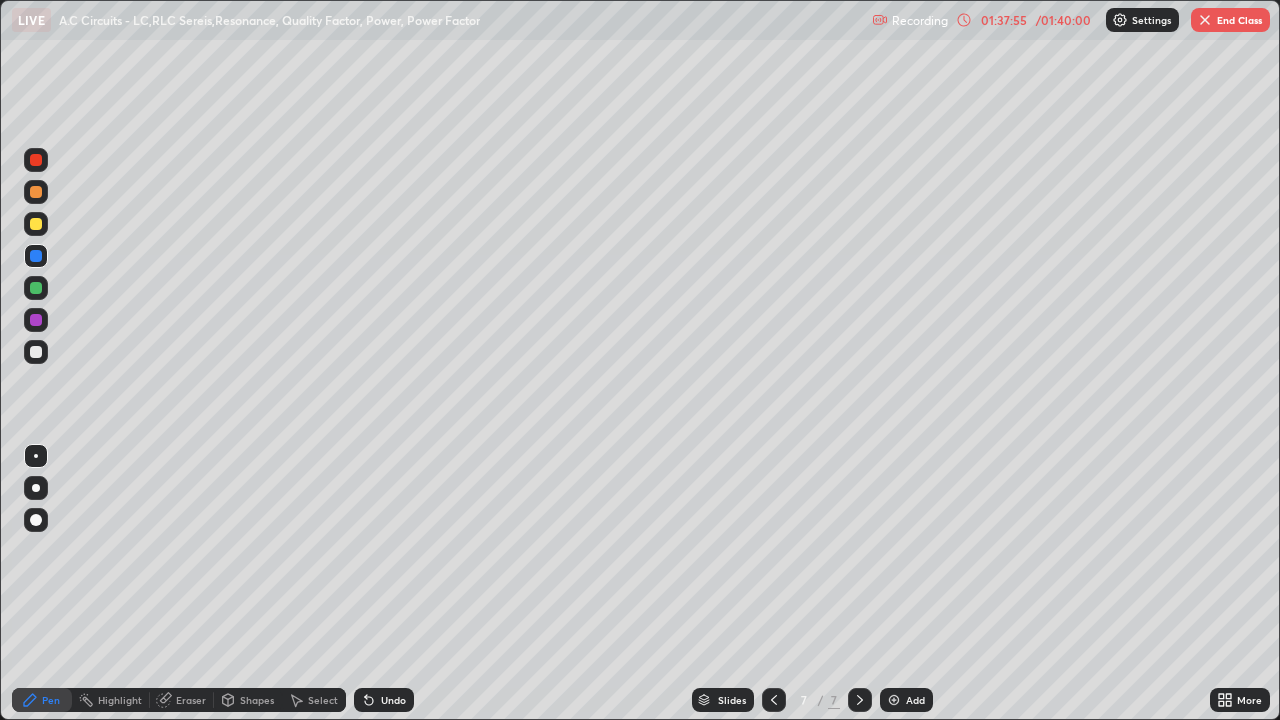 click on "End Class" at bounding box center (1230, 20) 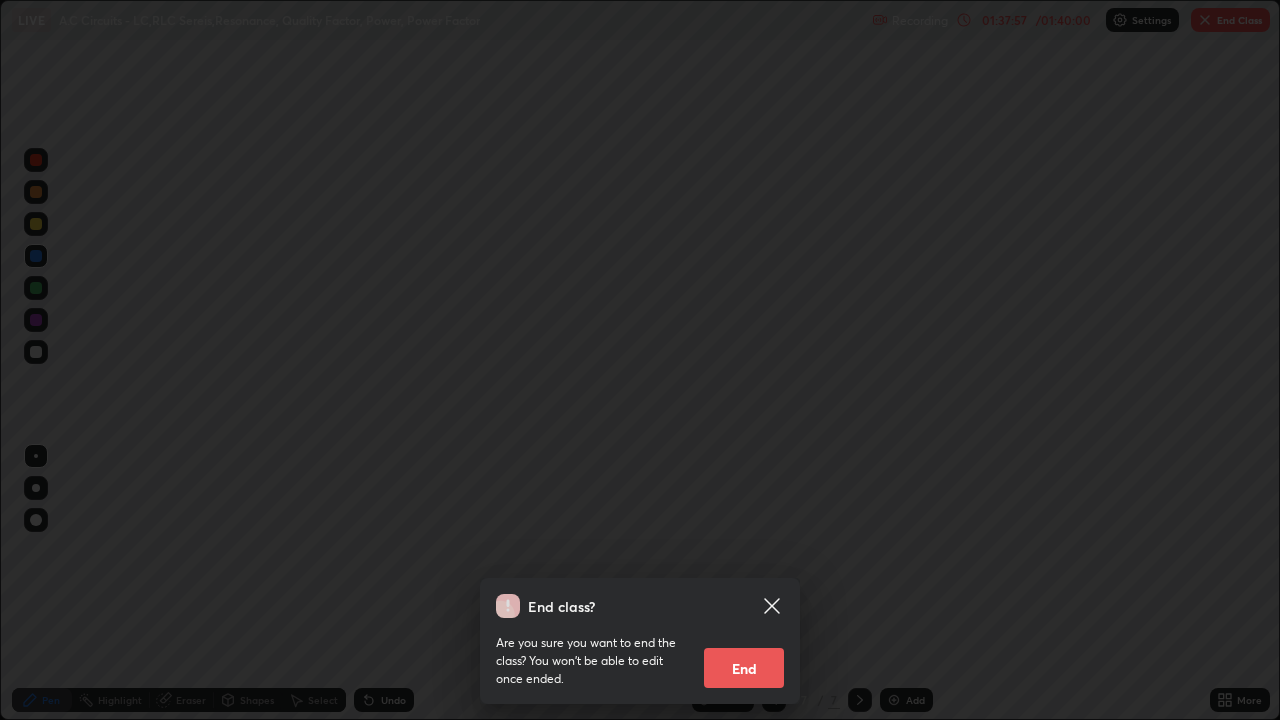 click on "End" at bounding box center [744, 668] 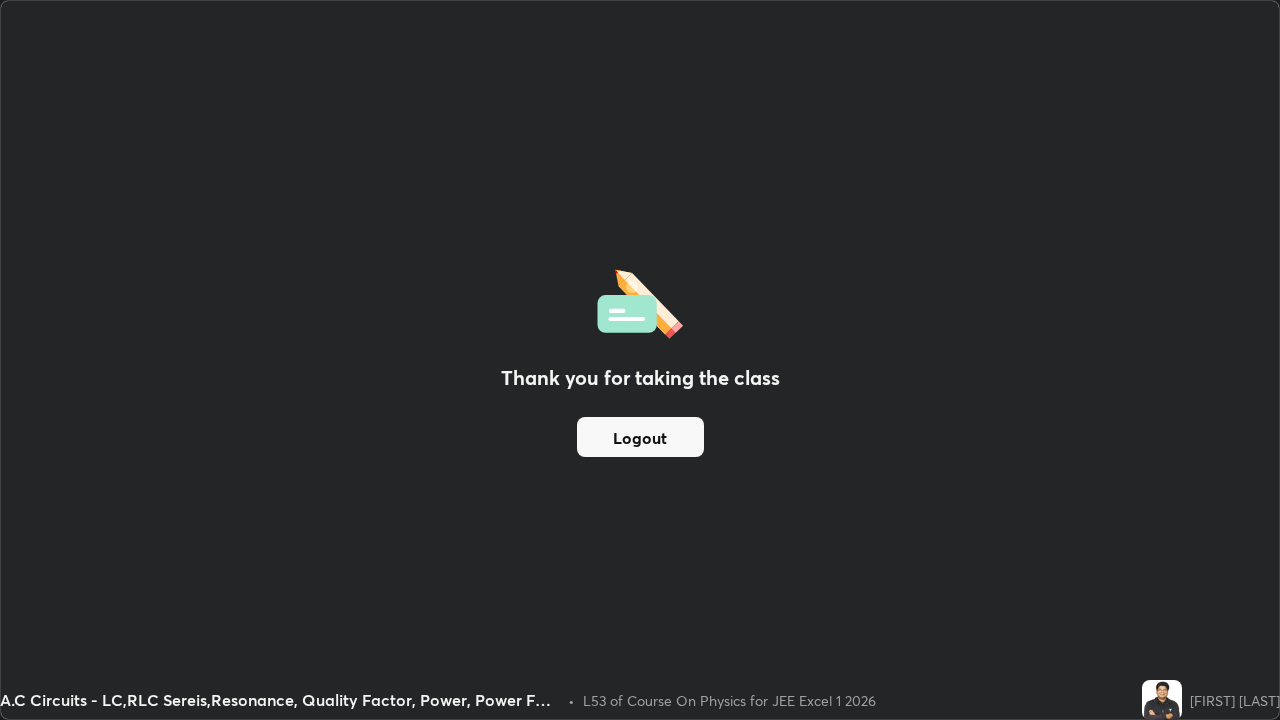 click on "Logout" at bounding box center (640, 437) 